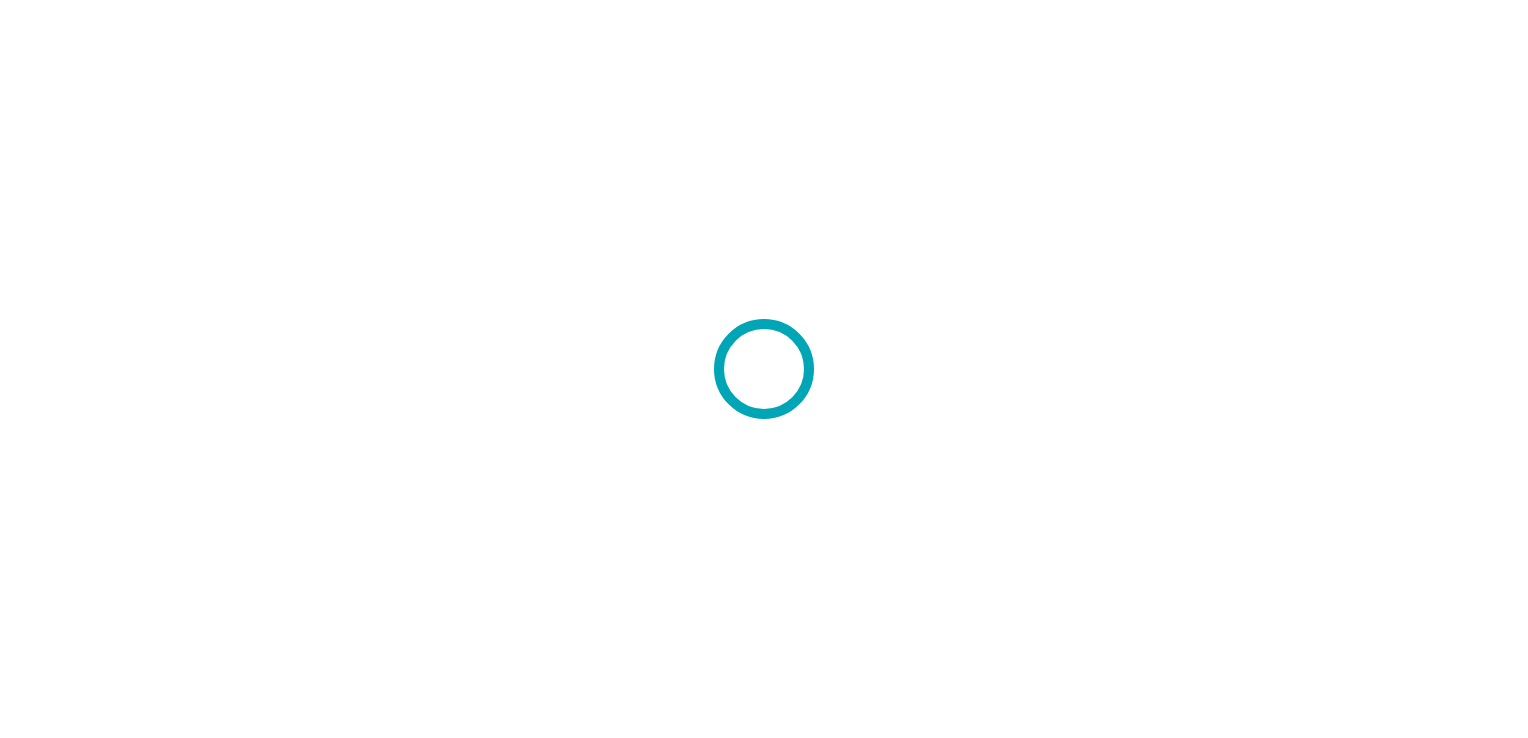 scroll, scrollTop: 0, scrollLeft: 0, axis: both 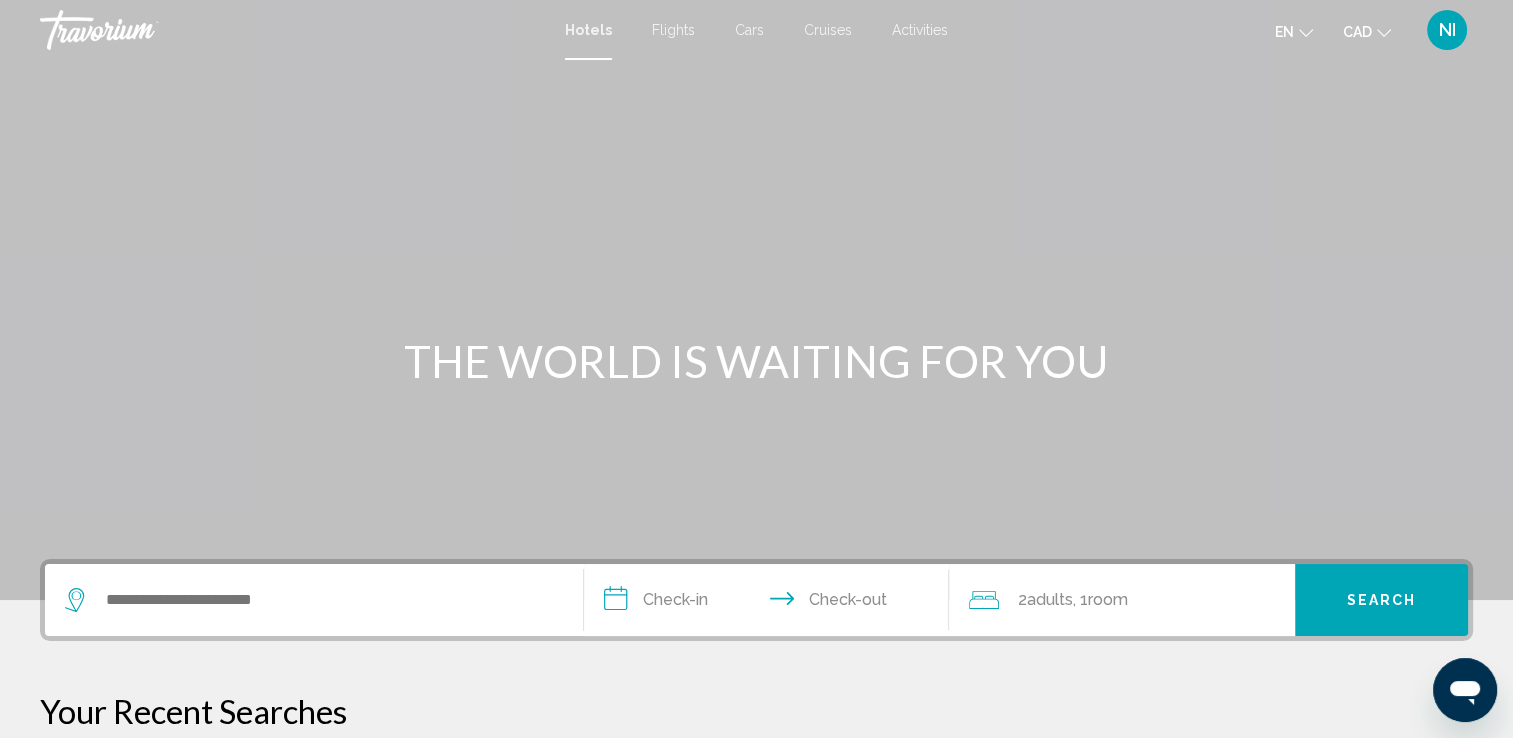 click at bounding box center (314, 600) 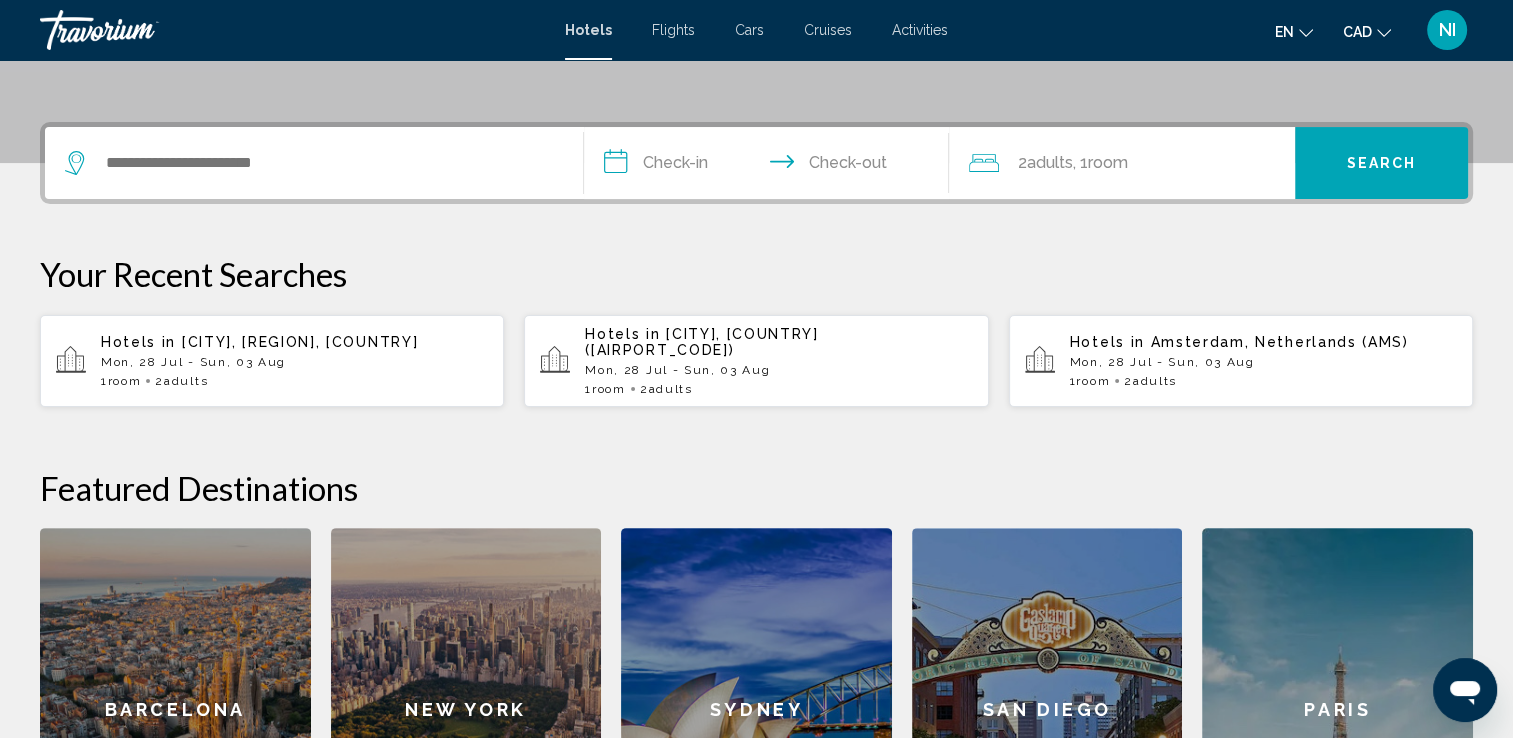 scroll, scrollTop: 493, scrollLeft: 0, axis: vertical 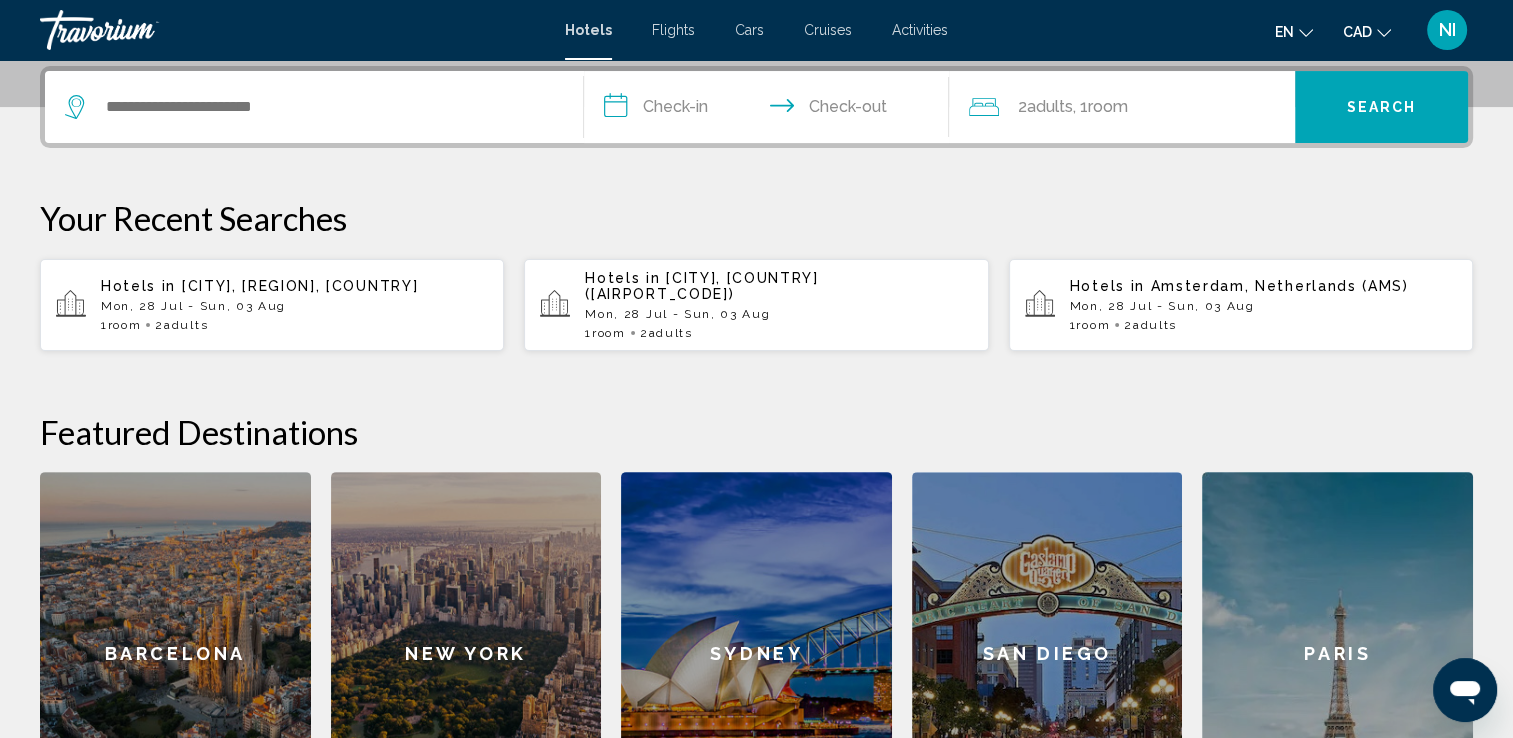 click on "Barcelona" 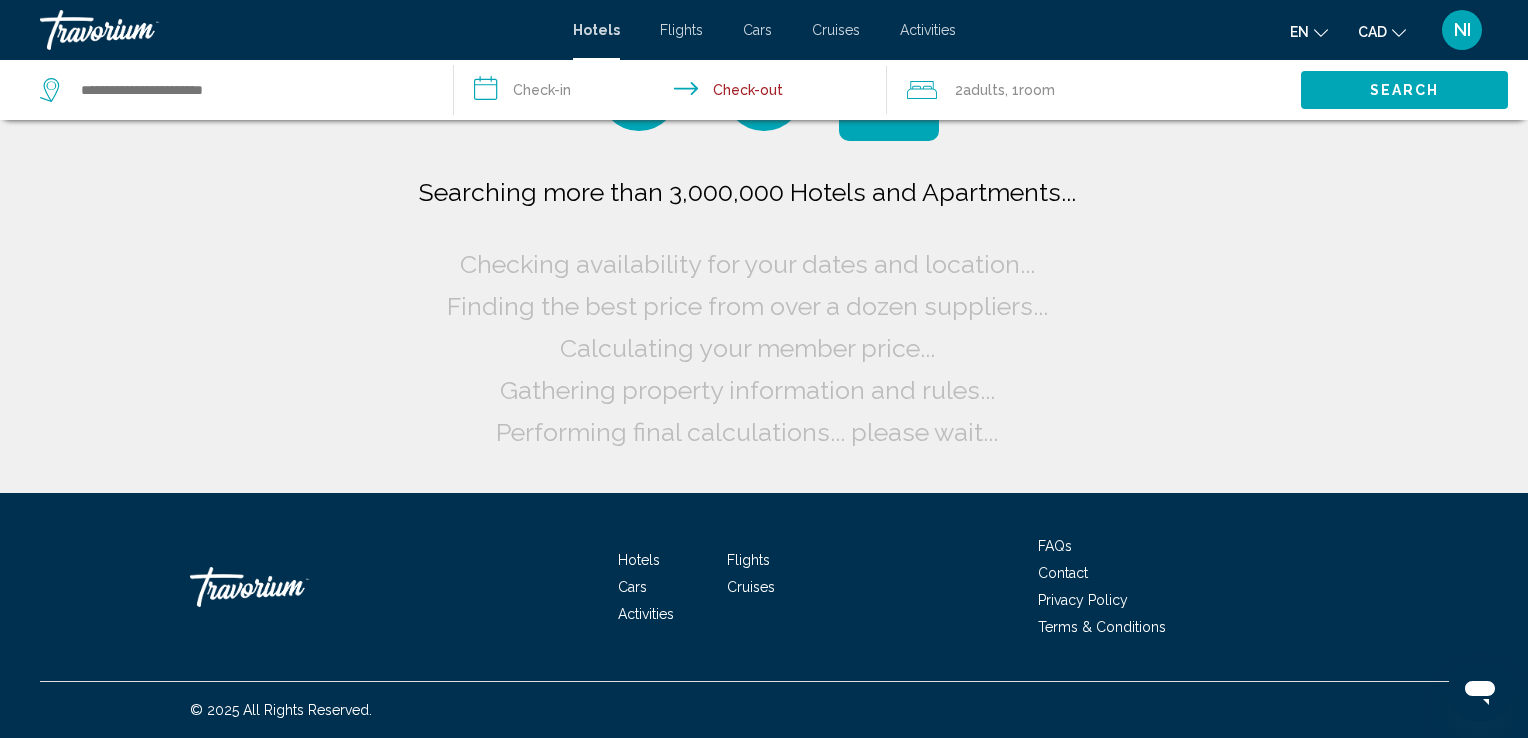 click on "**********" at bounding box center (675, 93) 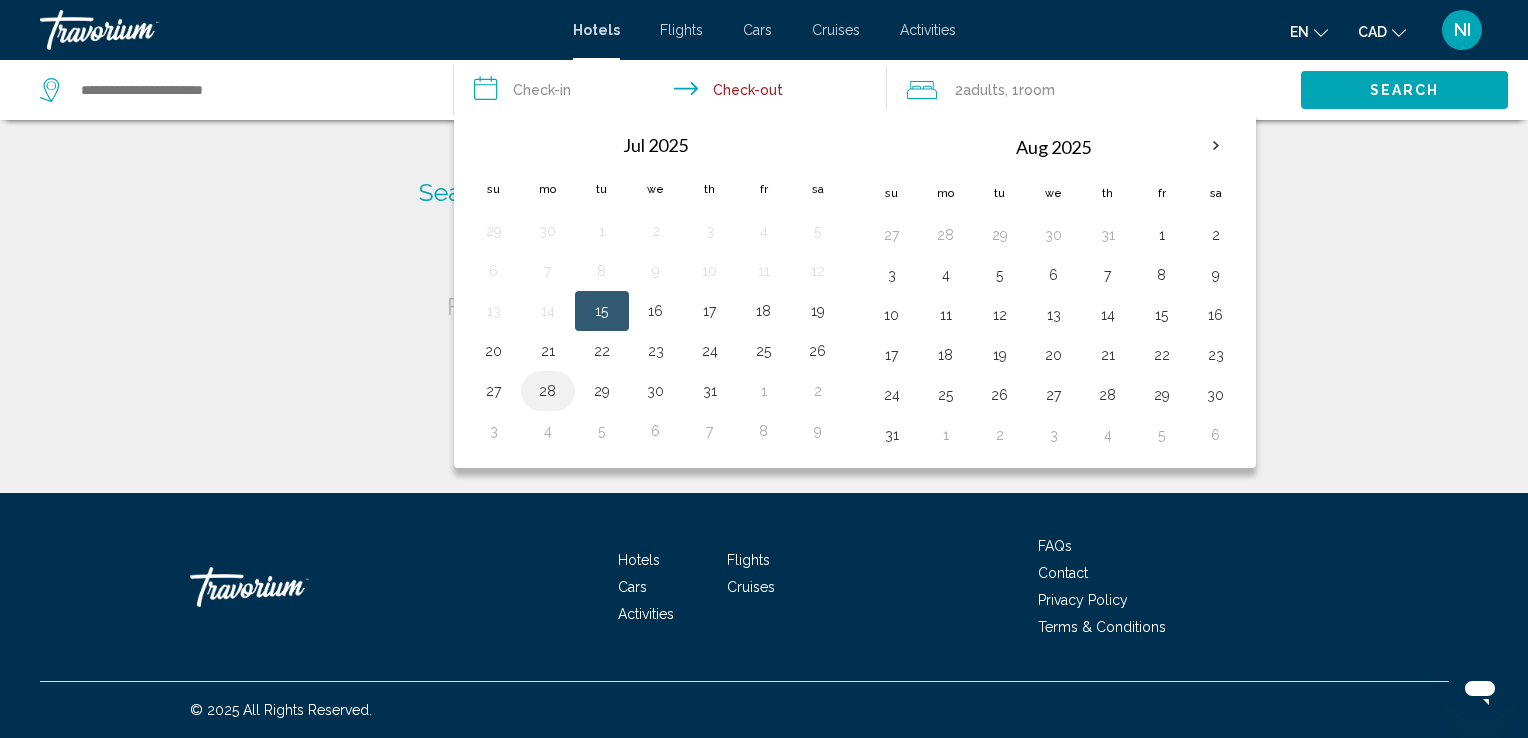 click on "28" at bounding box center (548, 391) 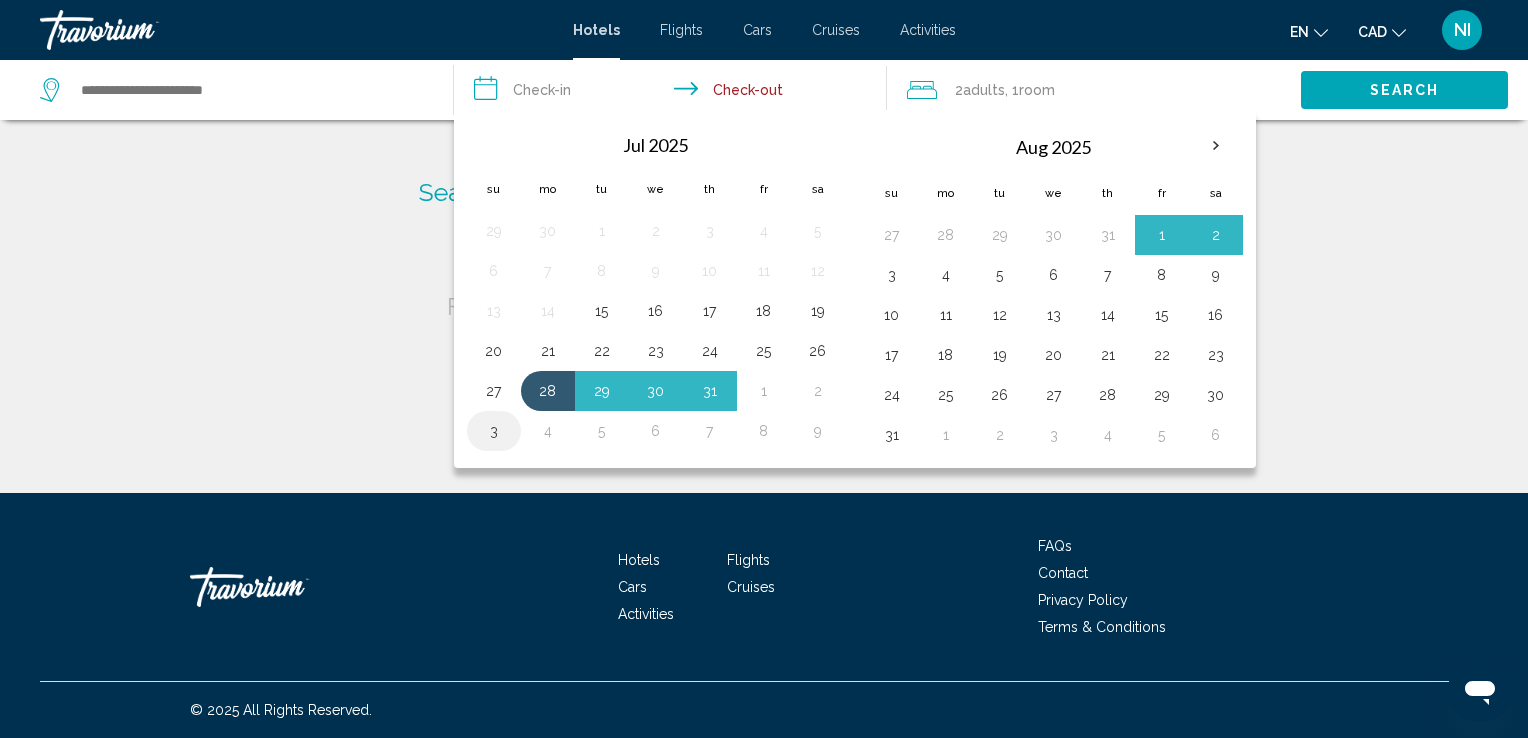 click on "3" at bounding box center (494, 431) 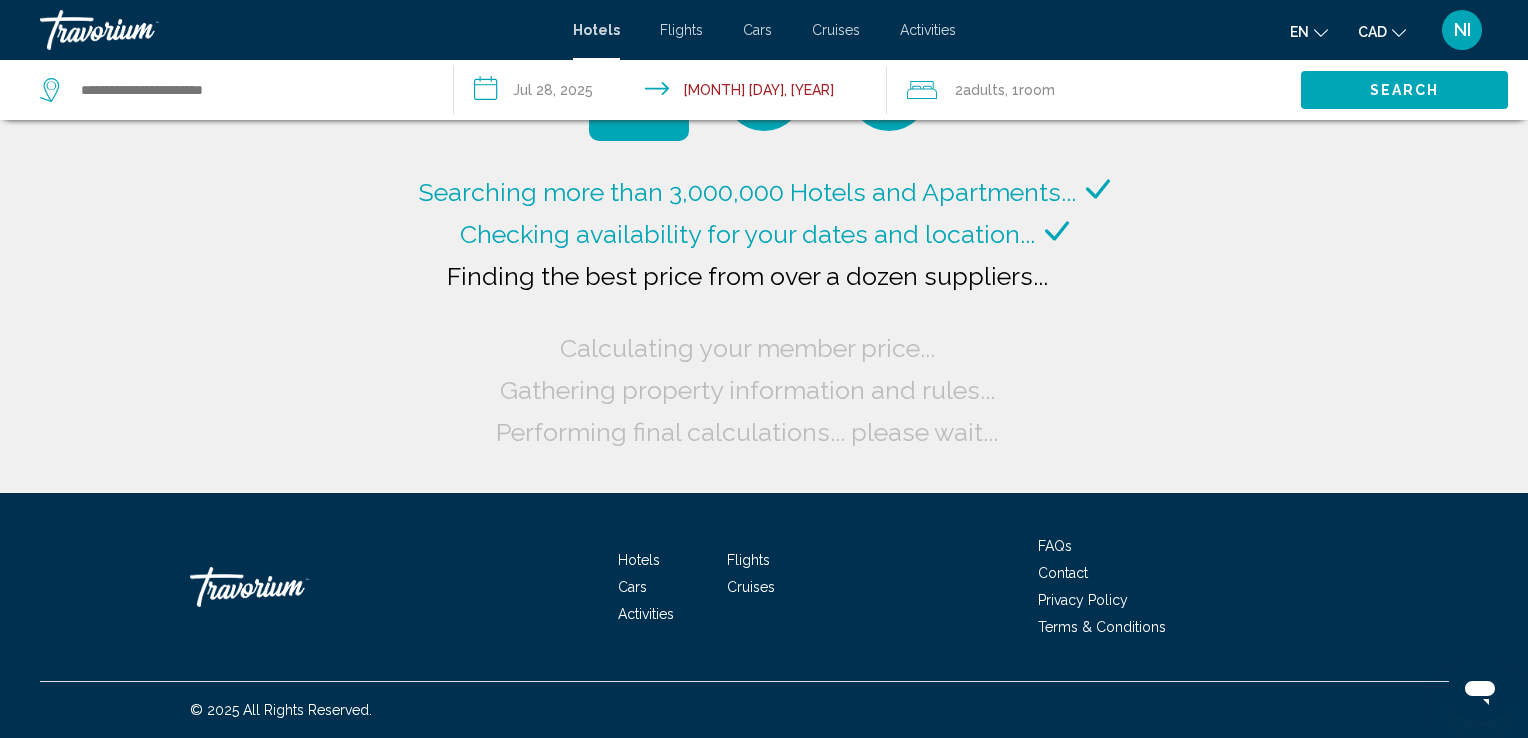 click on "Search" 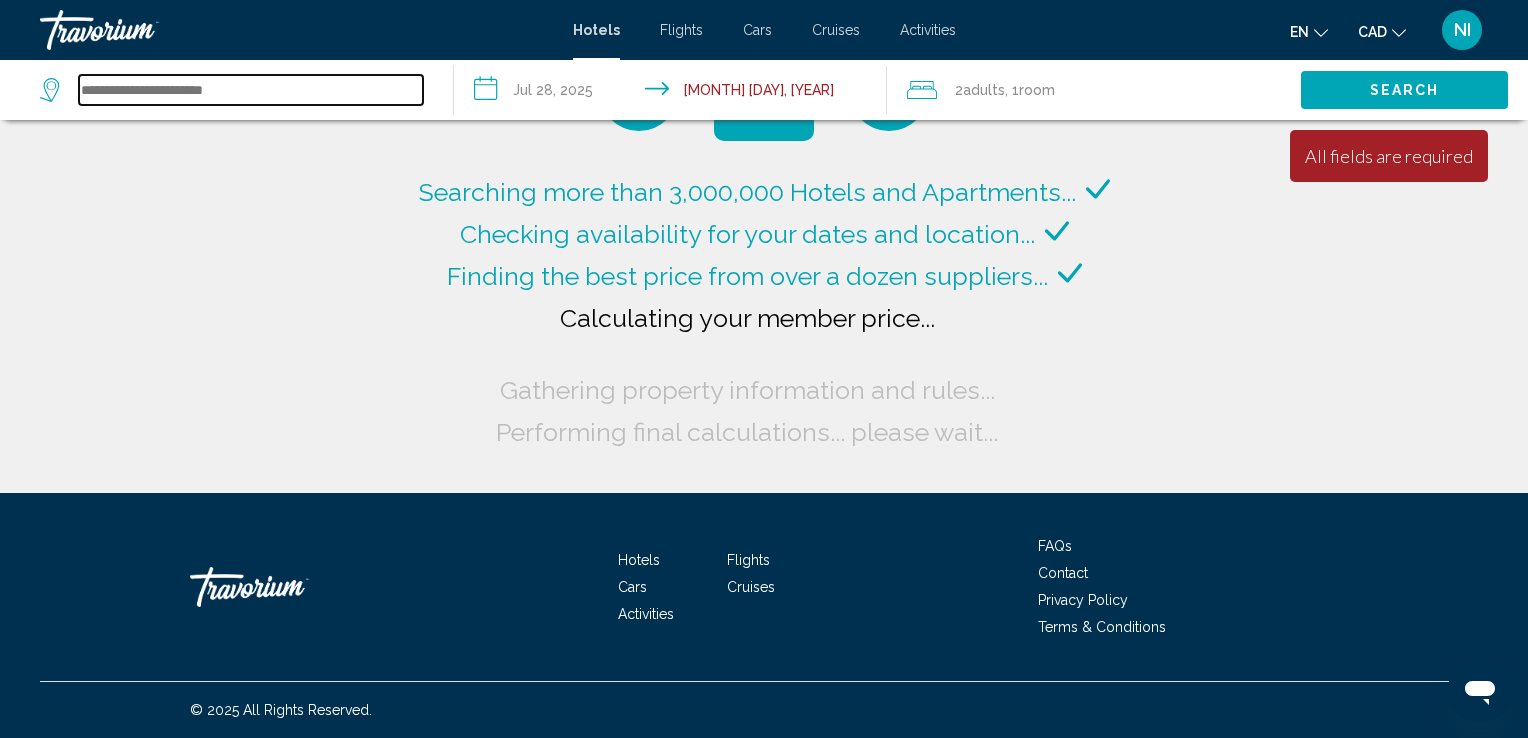 click at bounding box center [251, 90] 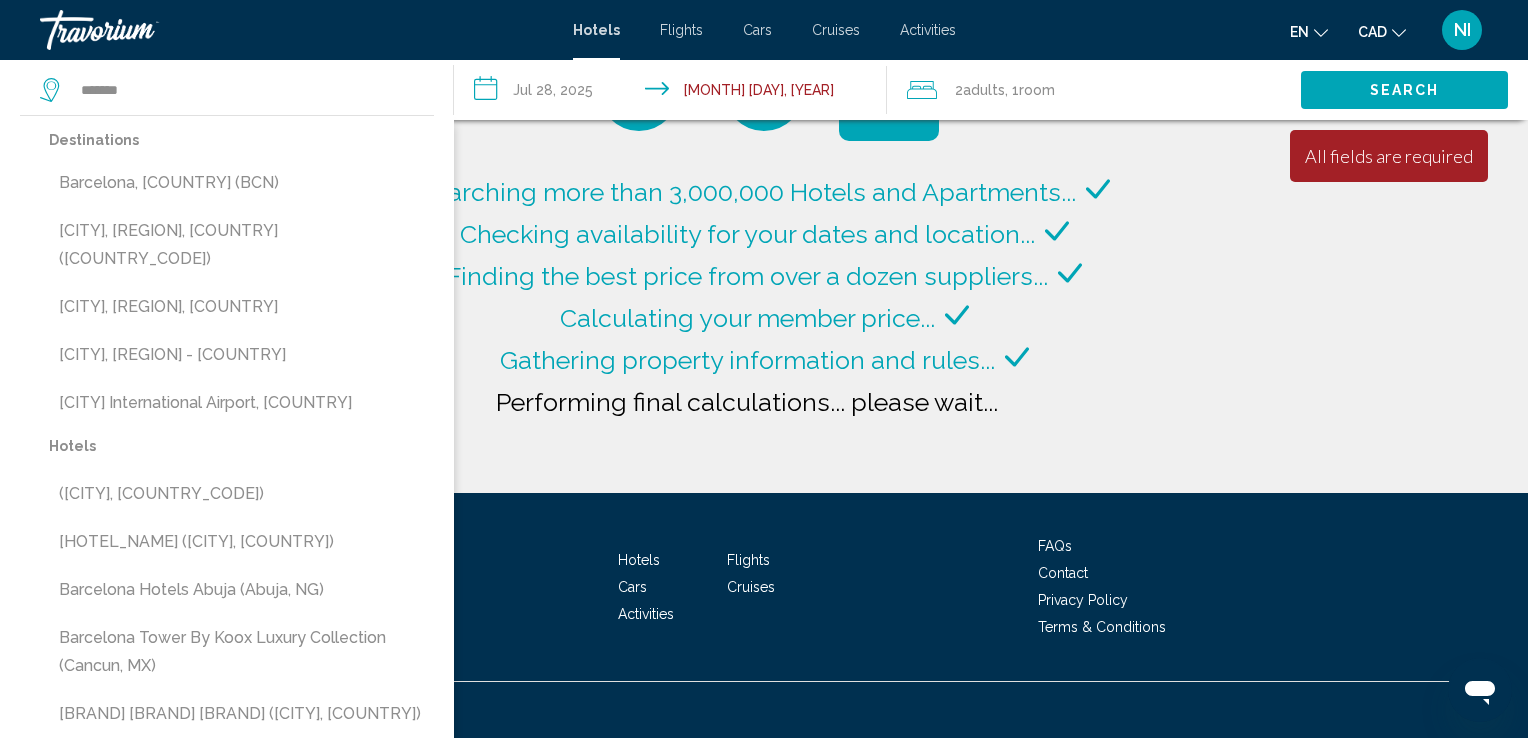 click on "Destinations [CITY], [COUNTRY] (BCN) Barcelonnette, Alpes Du Sud, [COUNTRY] (BAE) [CITY], Northern Mountains, [COUNTRY] (BLA) Barcelos, Costa Verde - Minho, [COUNTRY] [CITY] International Airport, [COUNTRY]" at bounding box center [241, 279] 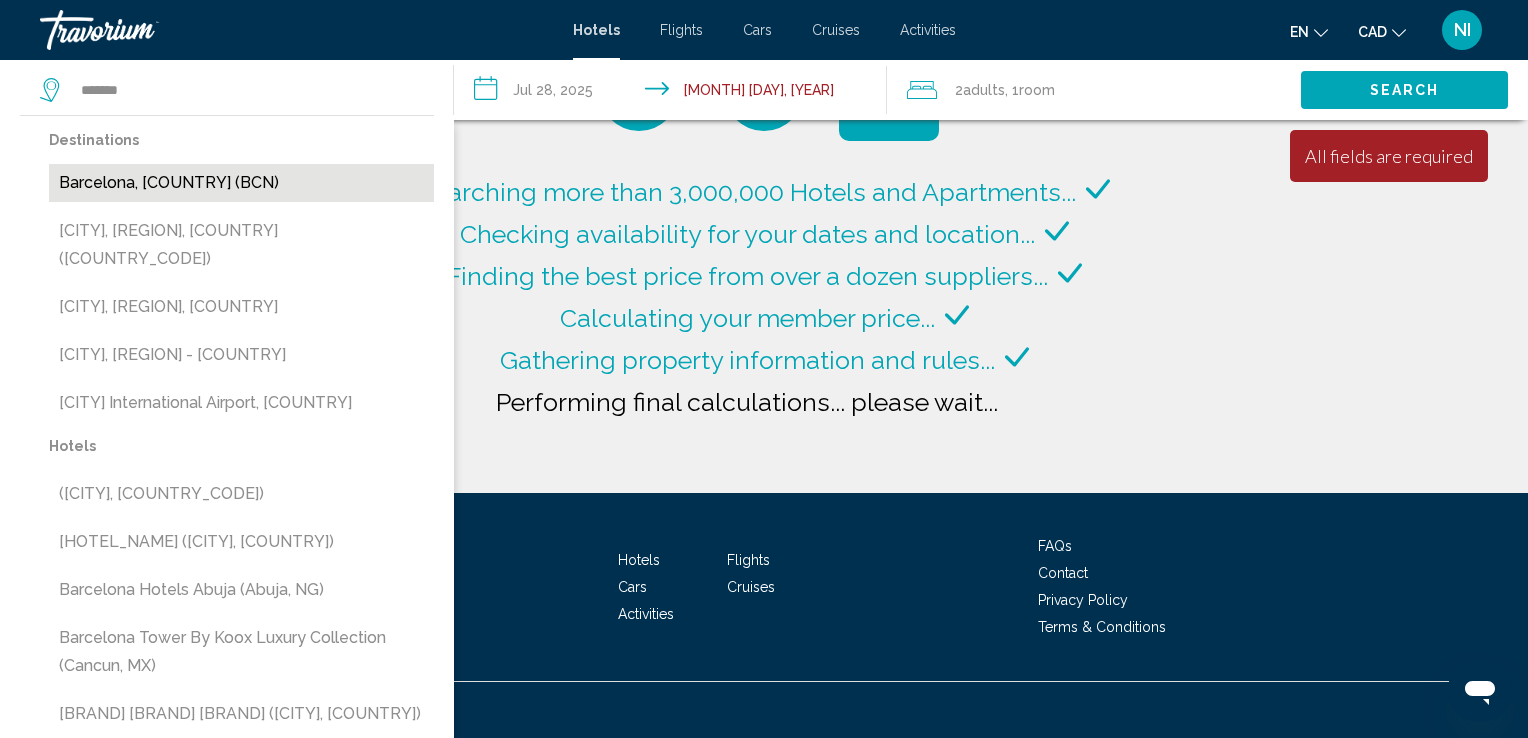 click on "Barcelona, [COUNTRY] (BCN)" at bounding box center [241, 183] 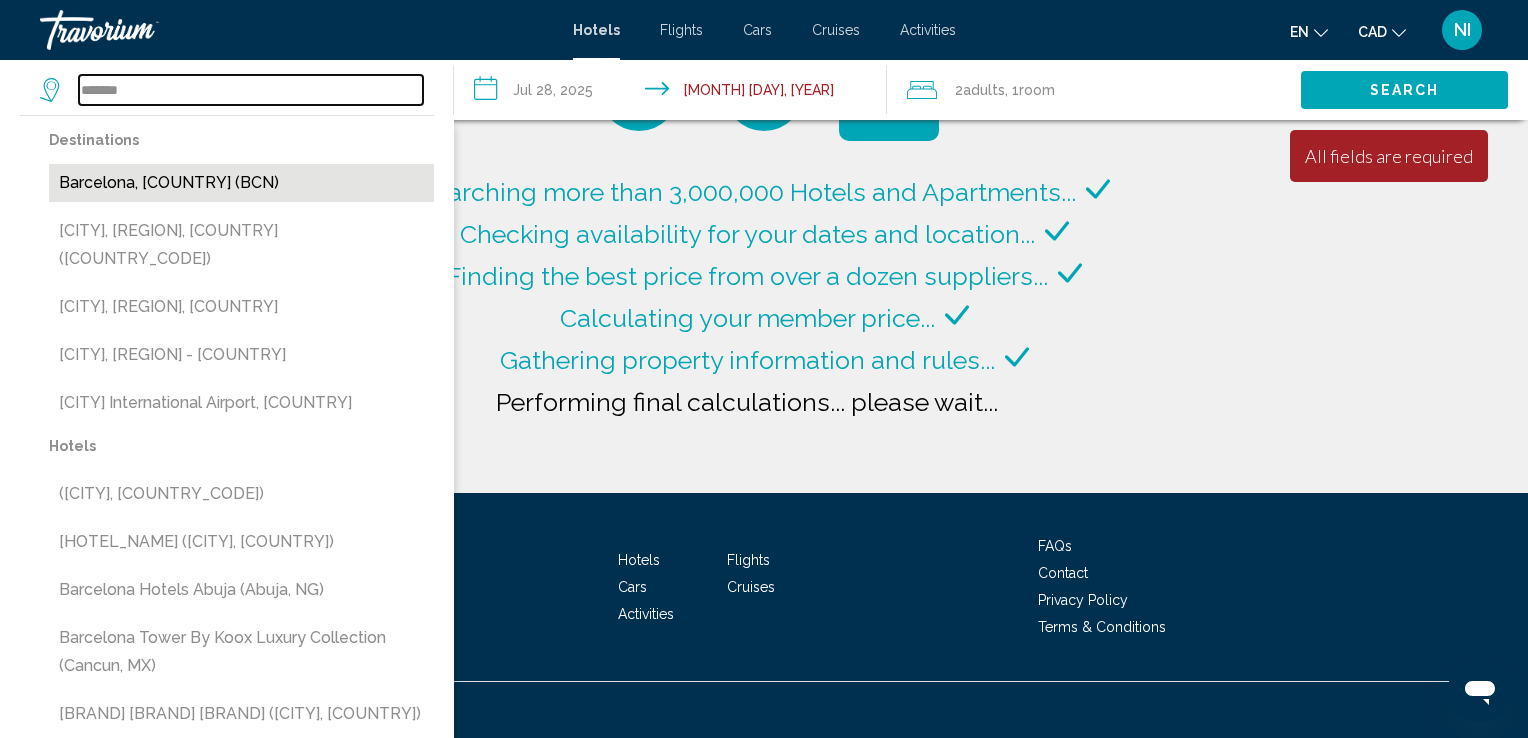 type on "**********" 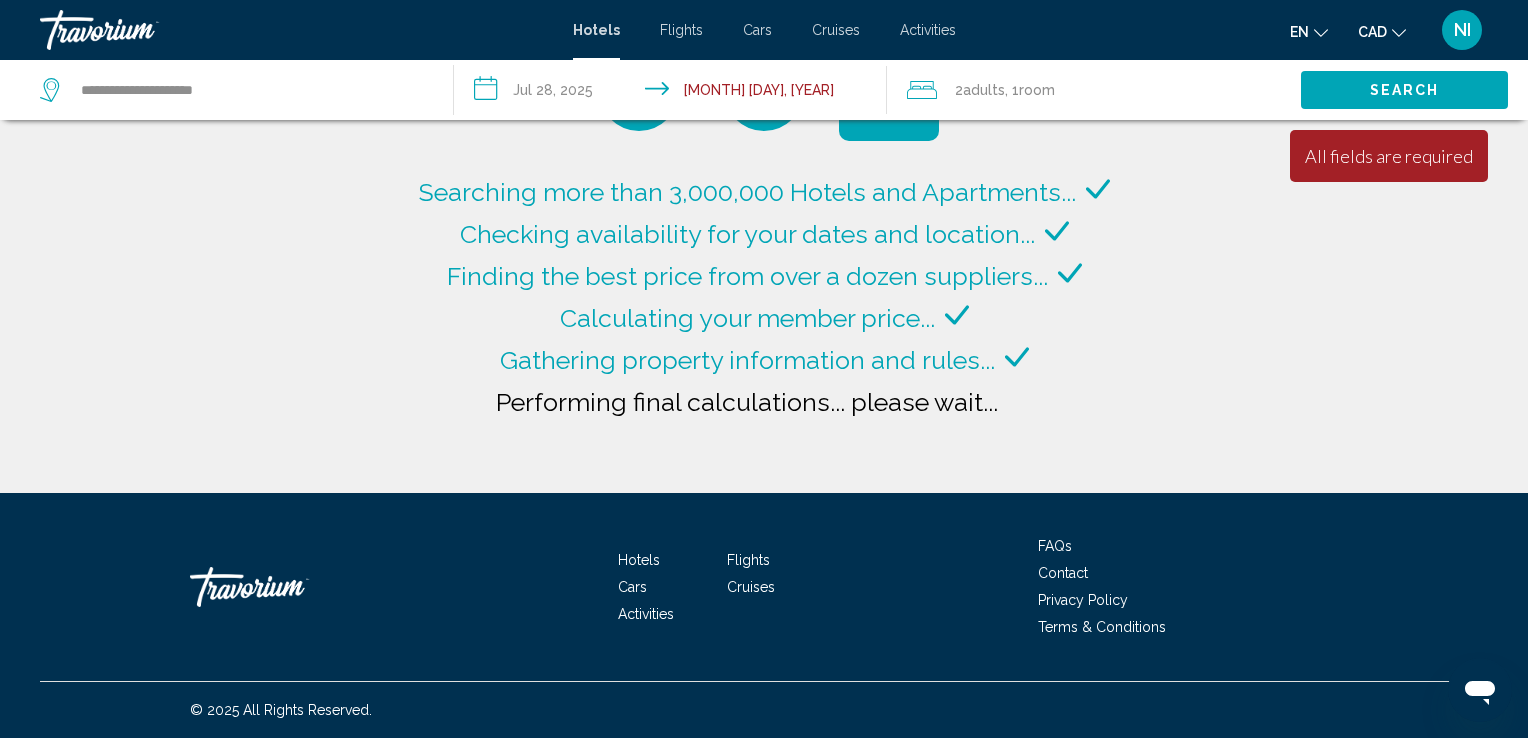 click on "Search" 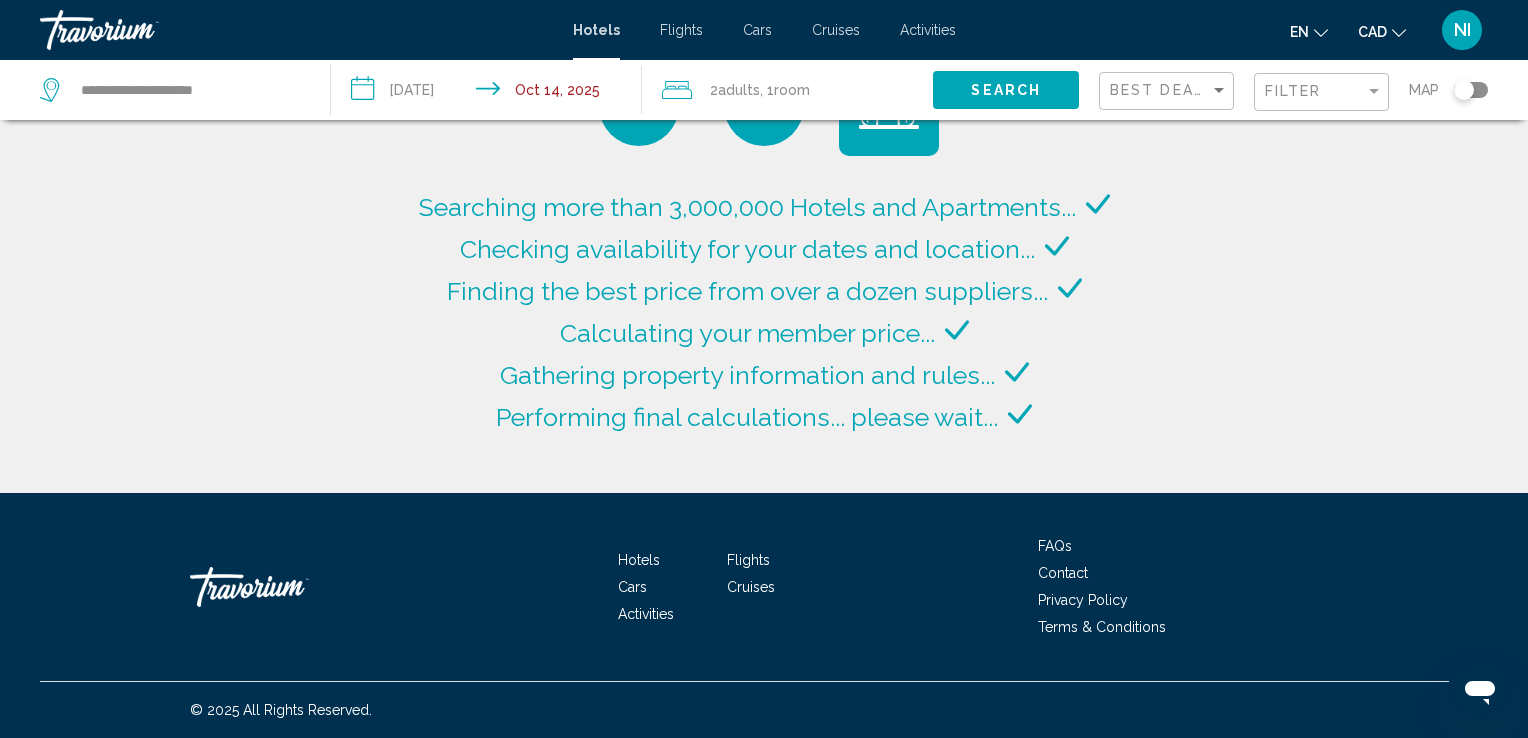click on "**********" at bounding box center (490, 93) 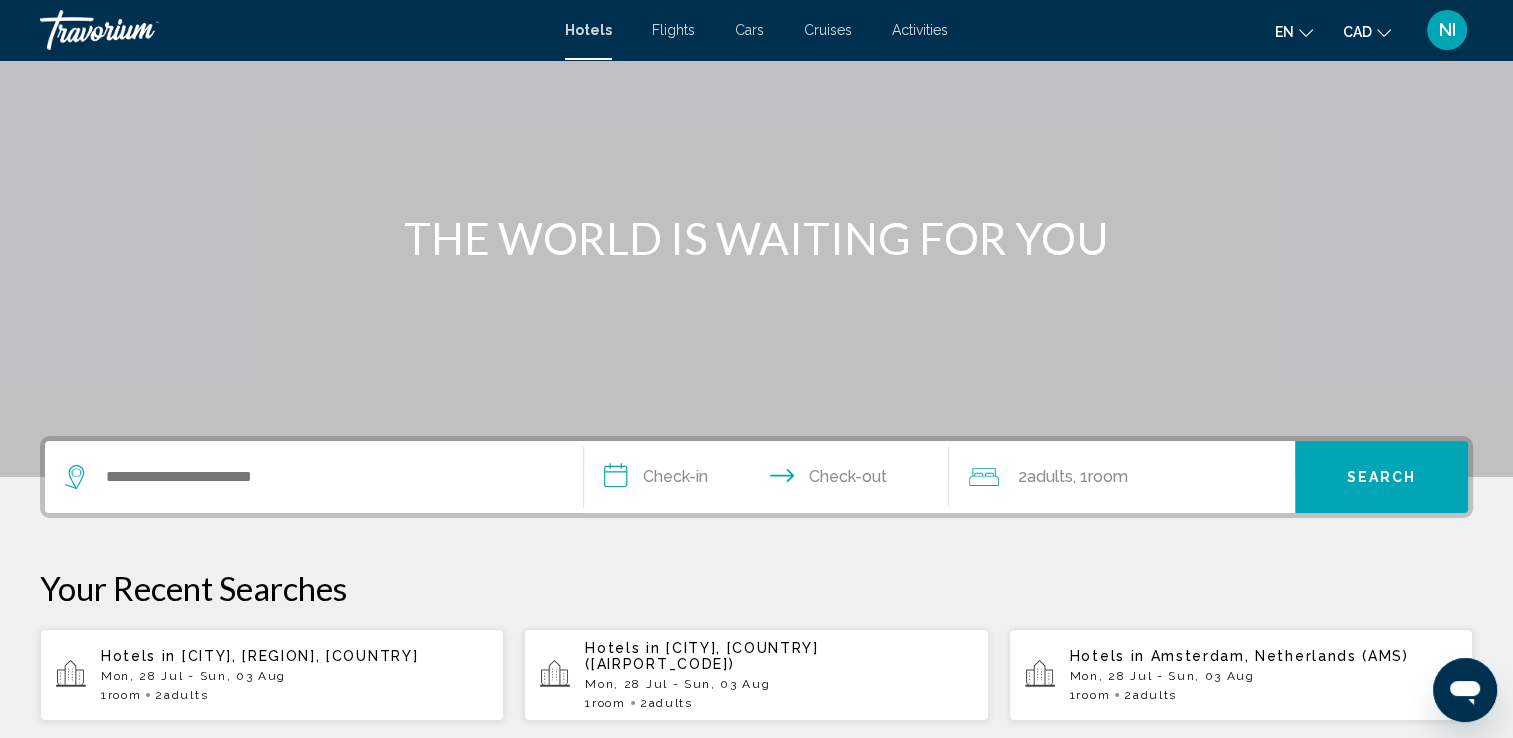 scroll, scrollTop: 300, scrollLeft: 0, axis: vertical 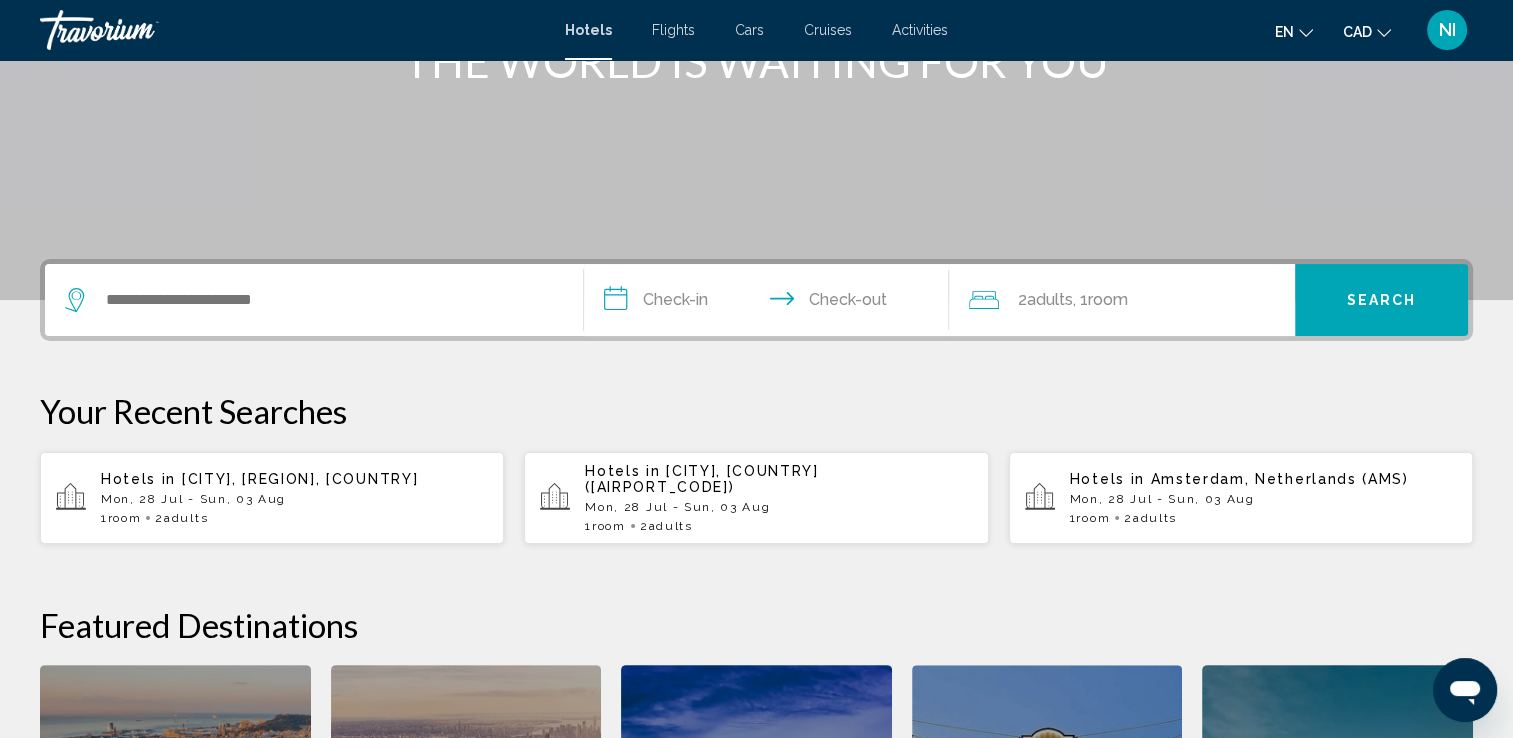 drag, startPoint x: 359, startPoint y: 326, endPoint x: 370, endPoint y: 308, distance: 21.095022 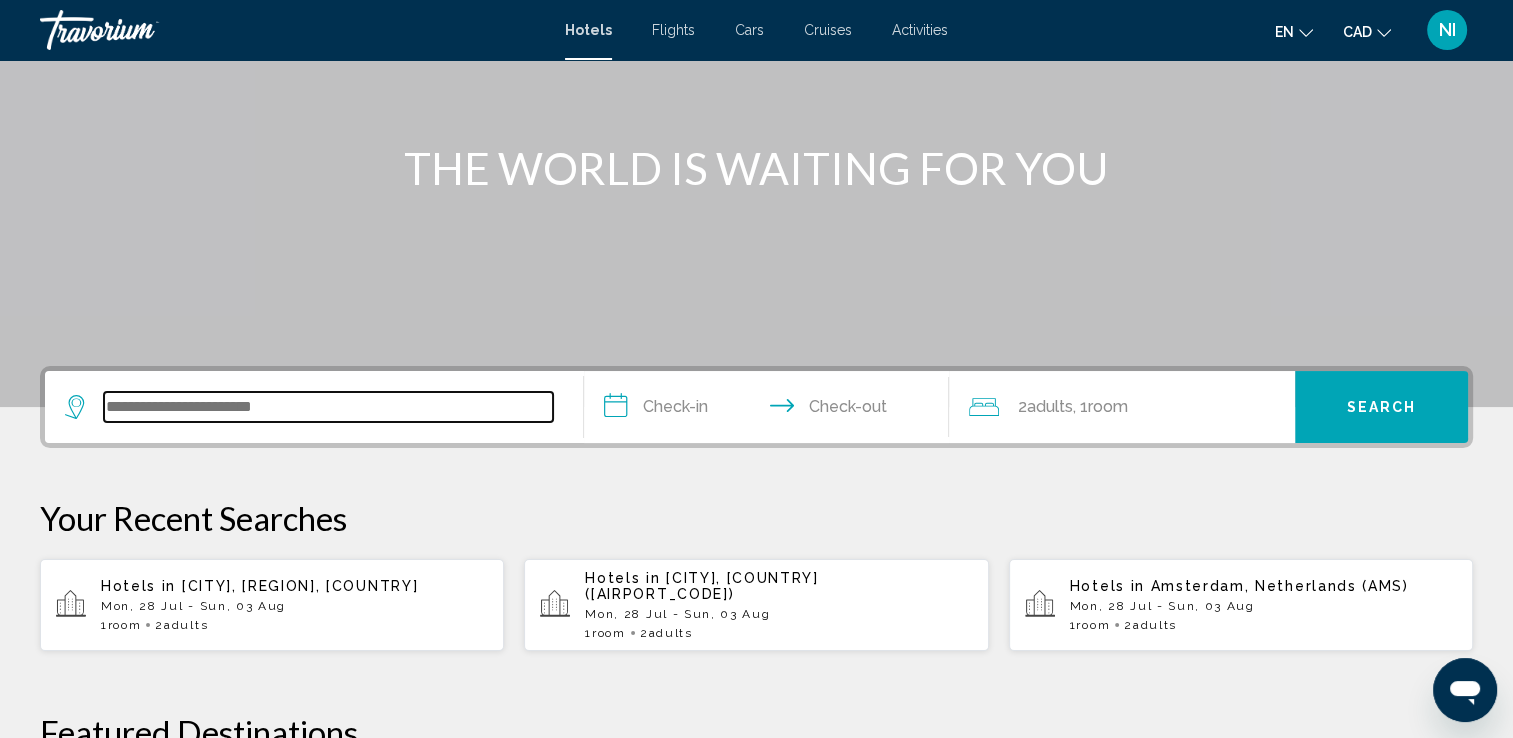 click at bounding box center [328, 407] 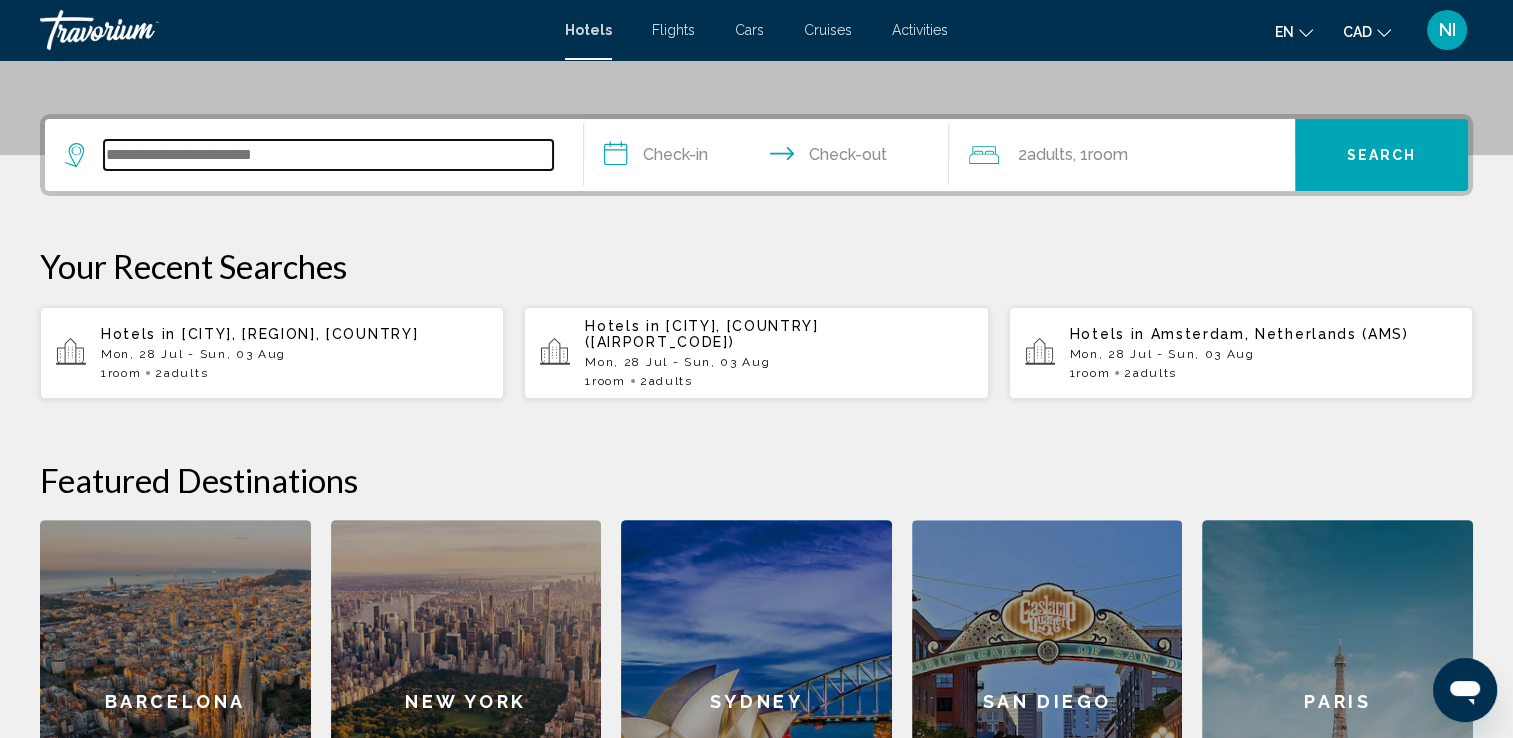 scroll, scrollTop: 493, scrollLeft: 0, axis: vertical 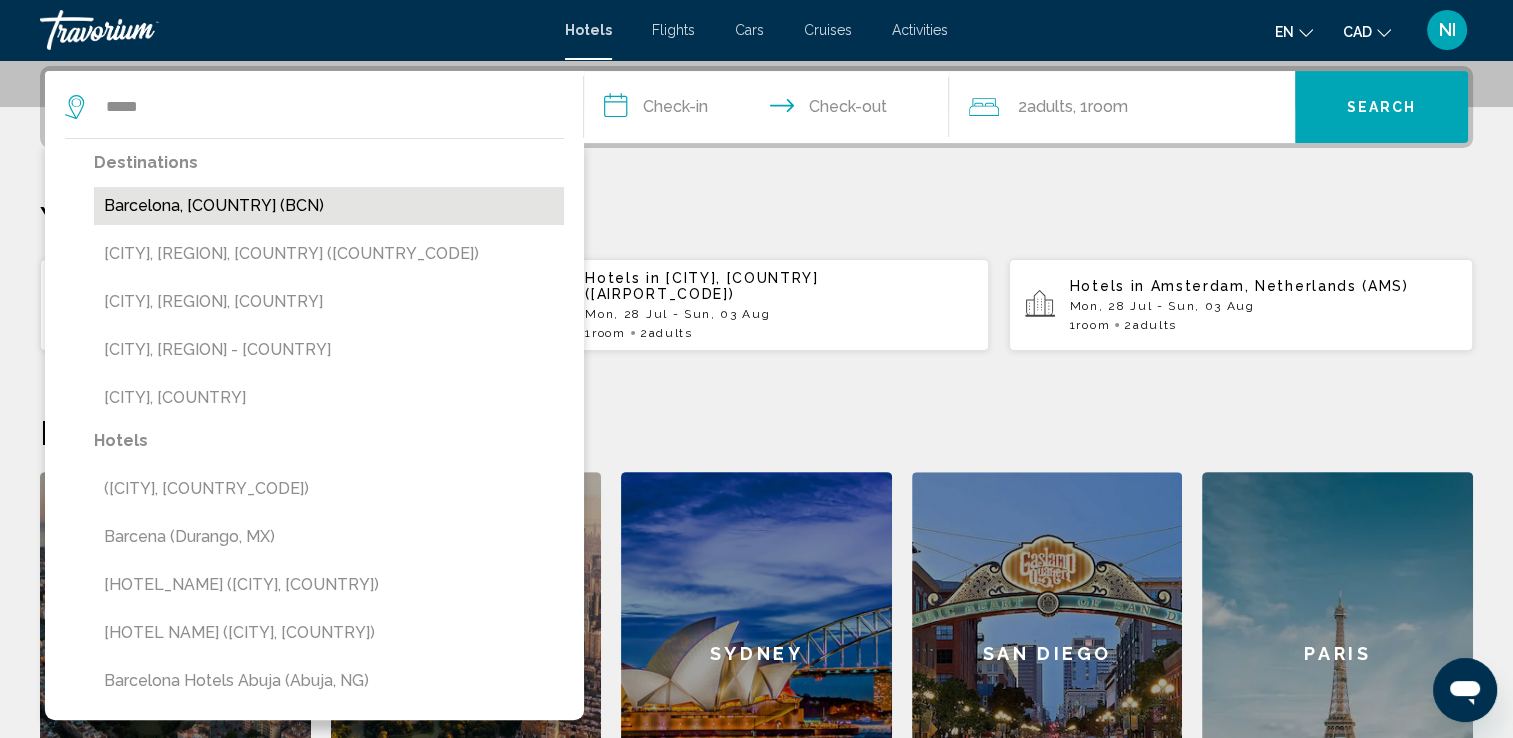 click on "Barcelona, [COUNTRY] (BCN)" at bounding box center (329, 206) 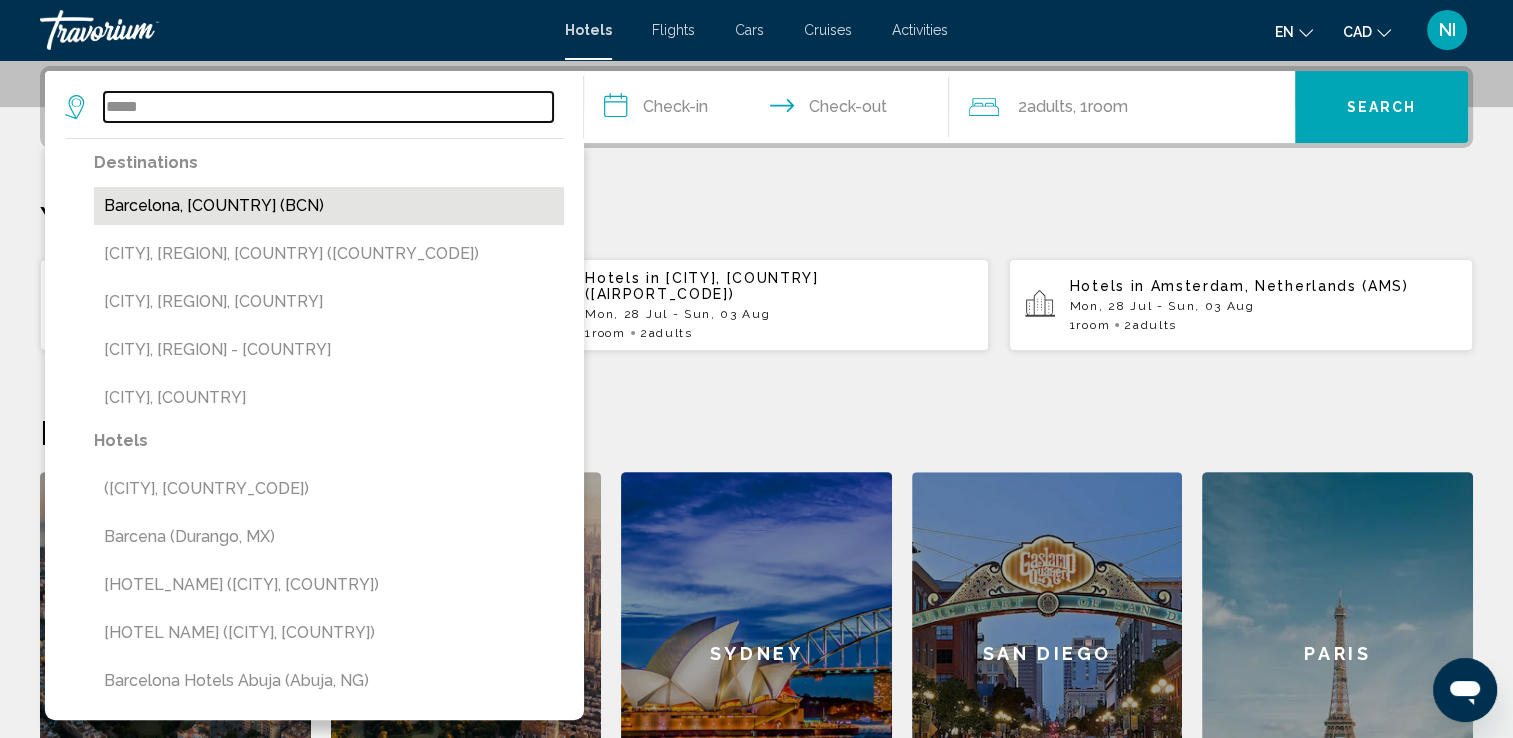 type on "**********" 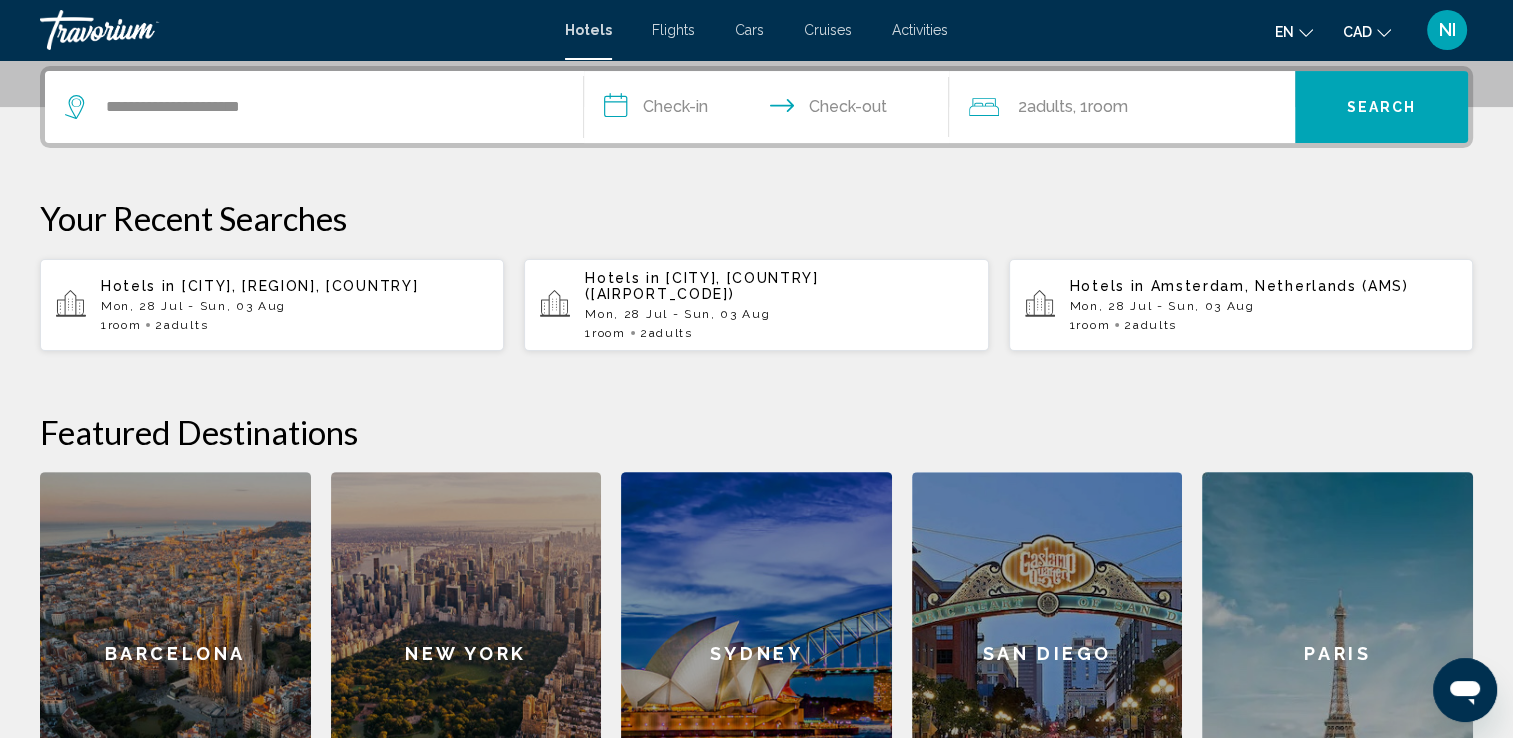 click on "**********" at bounding box center [771, 110] 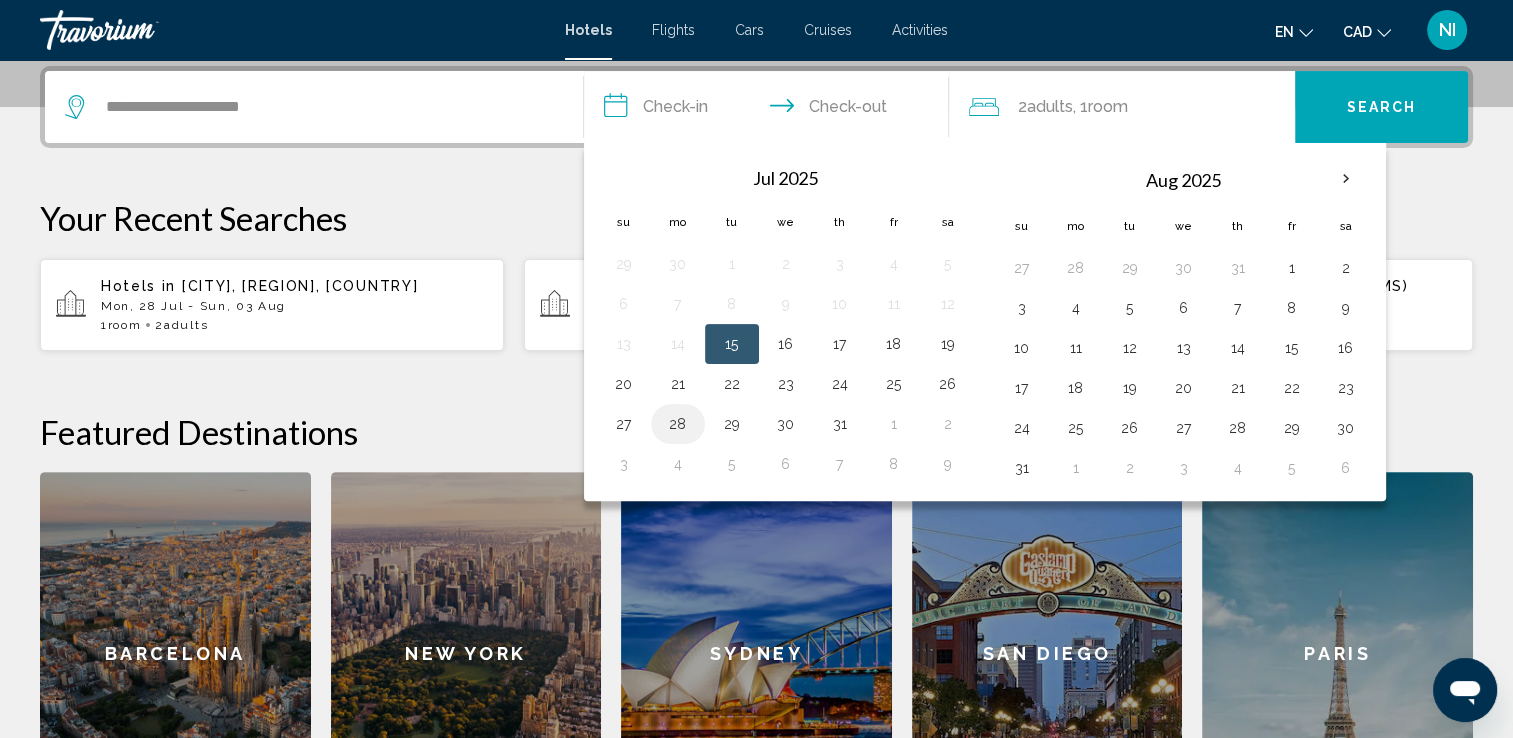 click on "28" at bounding box center (678, 424) 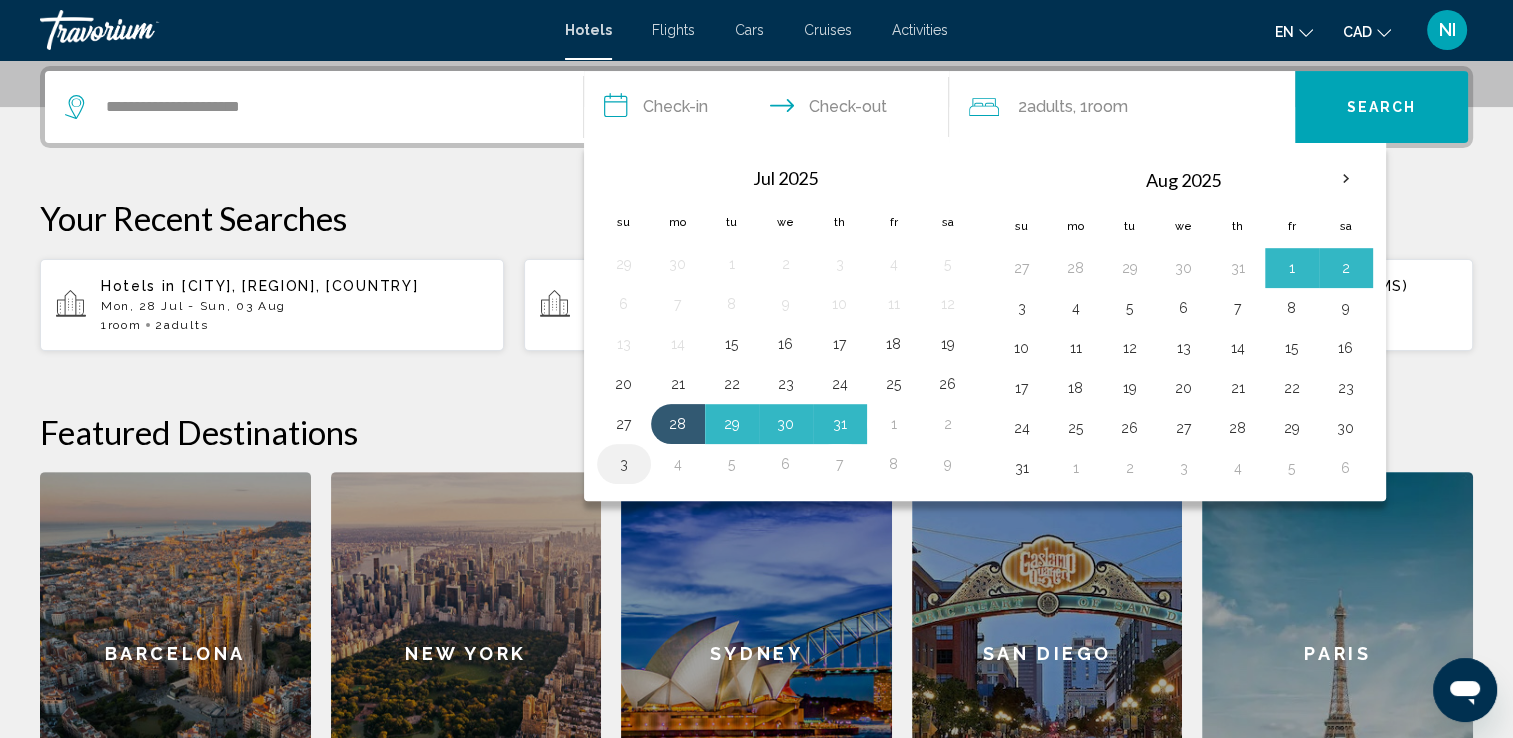 click on "3" at bounding box center [624, 464] 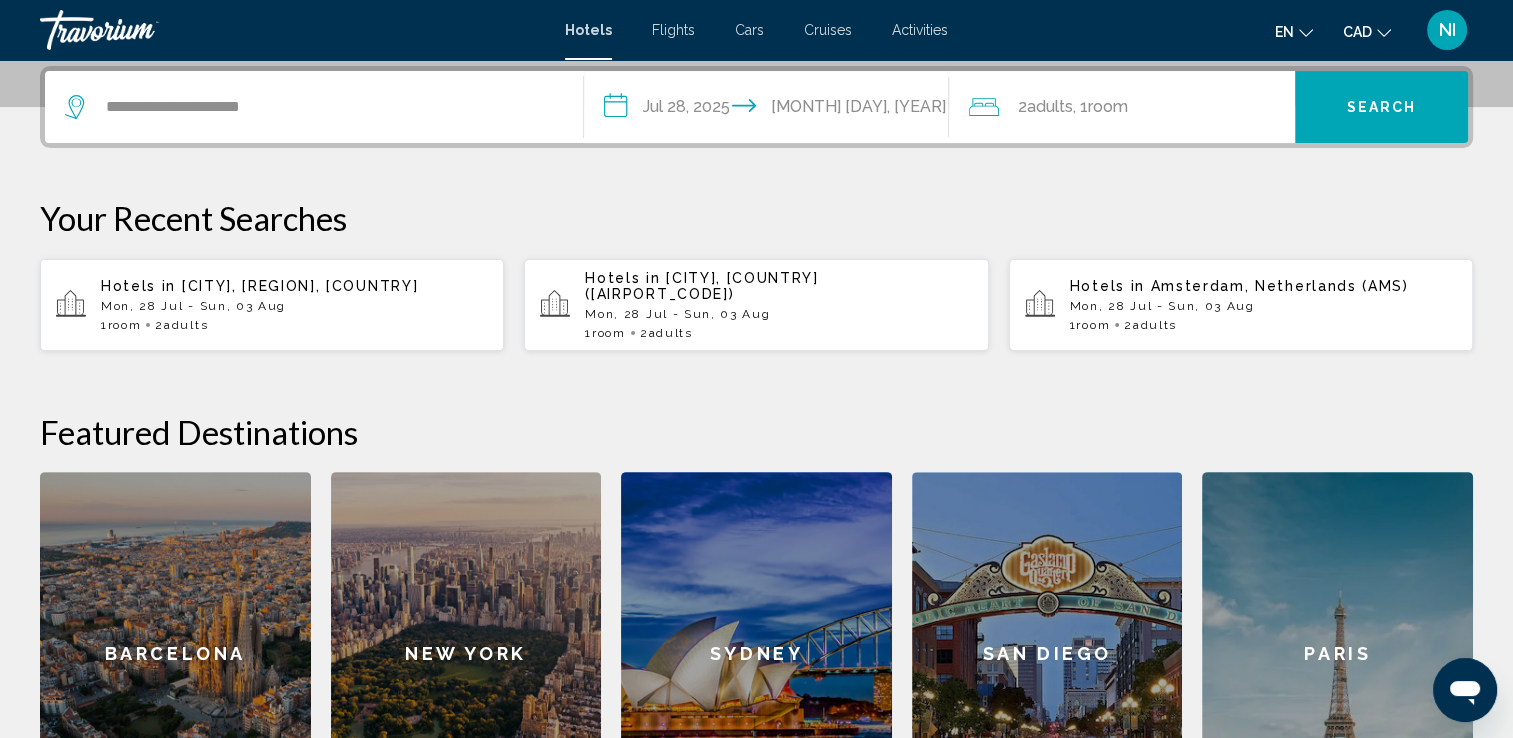 click on "Search" at bounding box center [1381, 107] 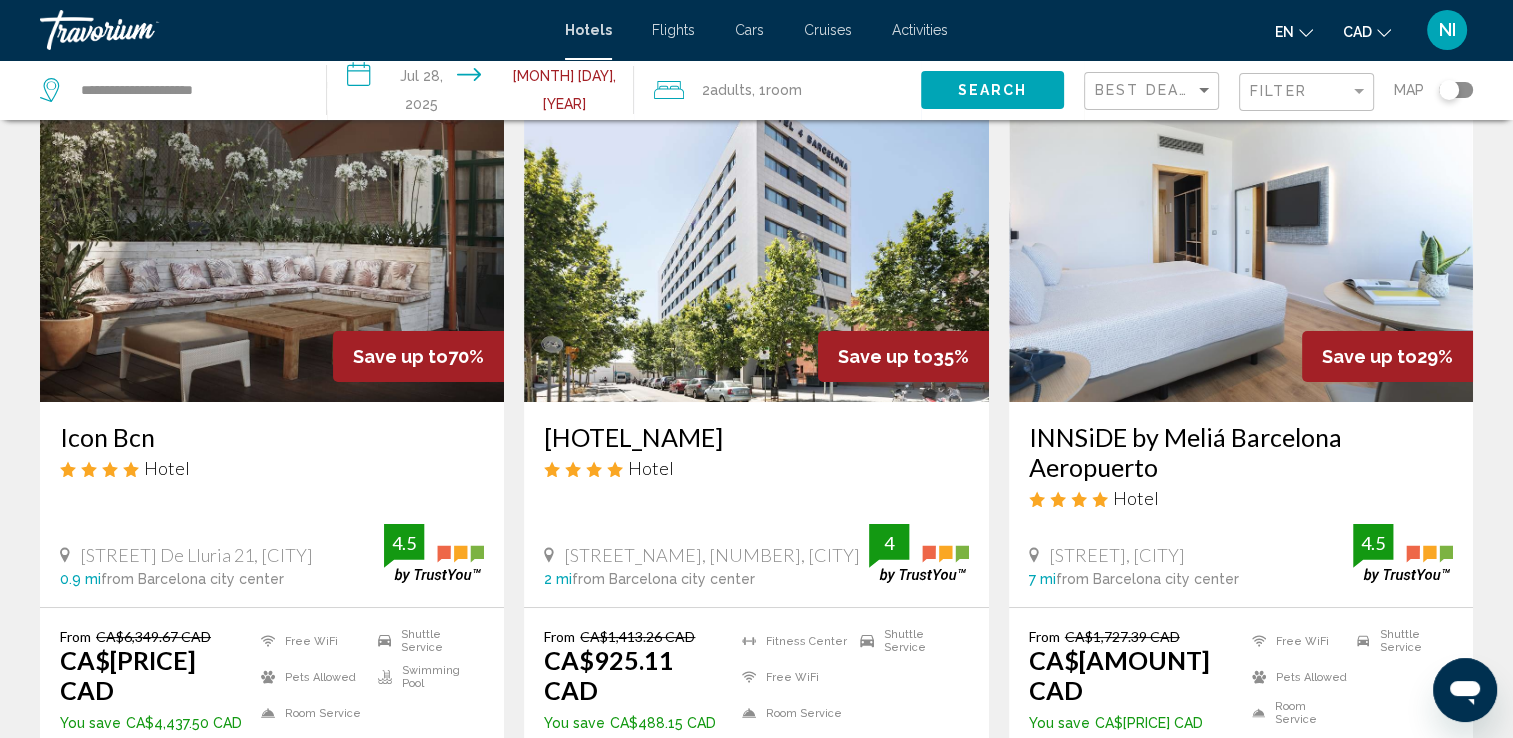 scroll, scrollTop: 100, scrollLeft: 0, axis: vertical 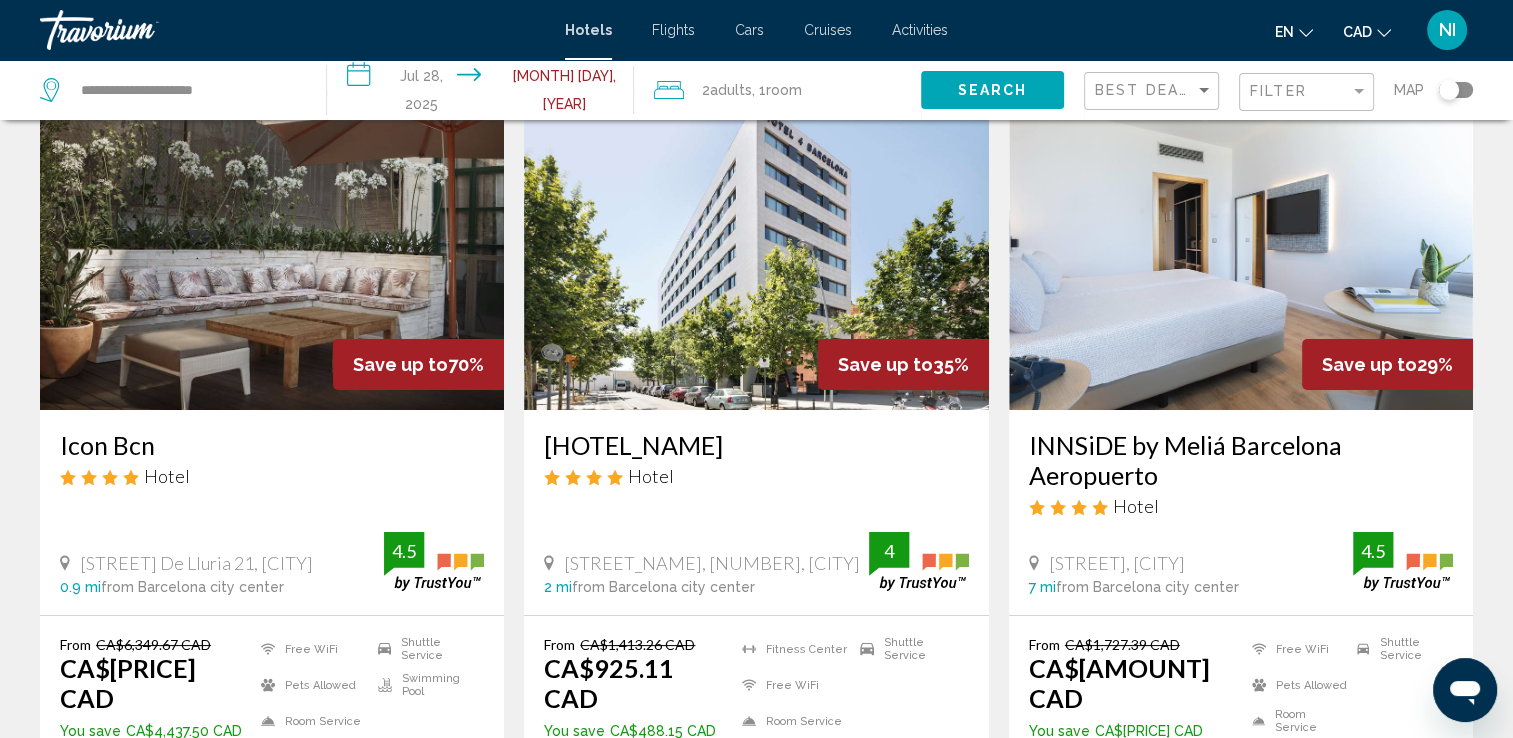 click at bounding box center [756, 250] 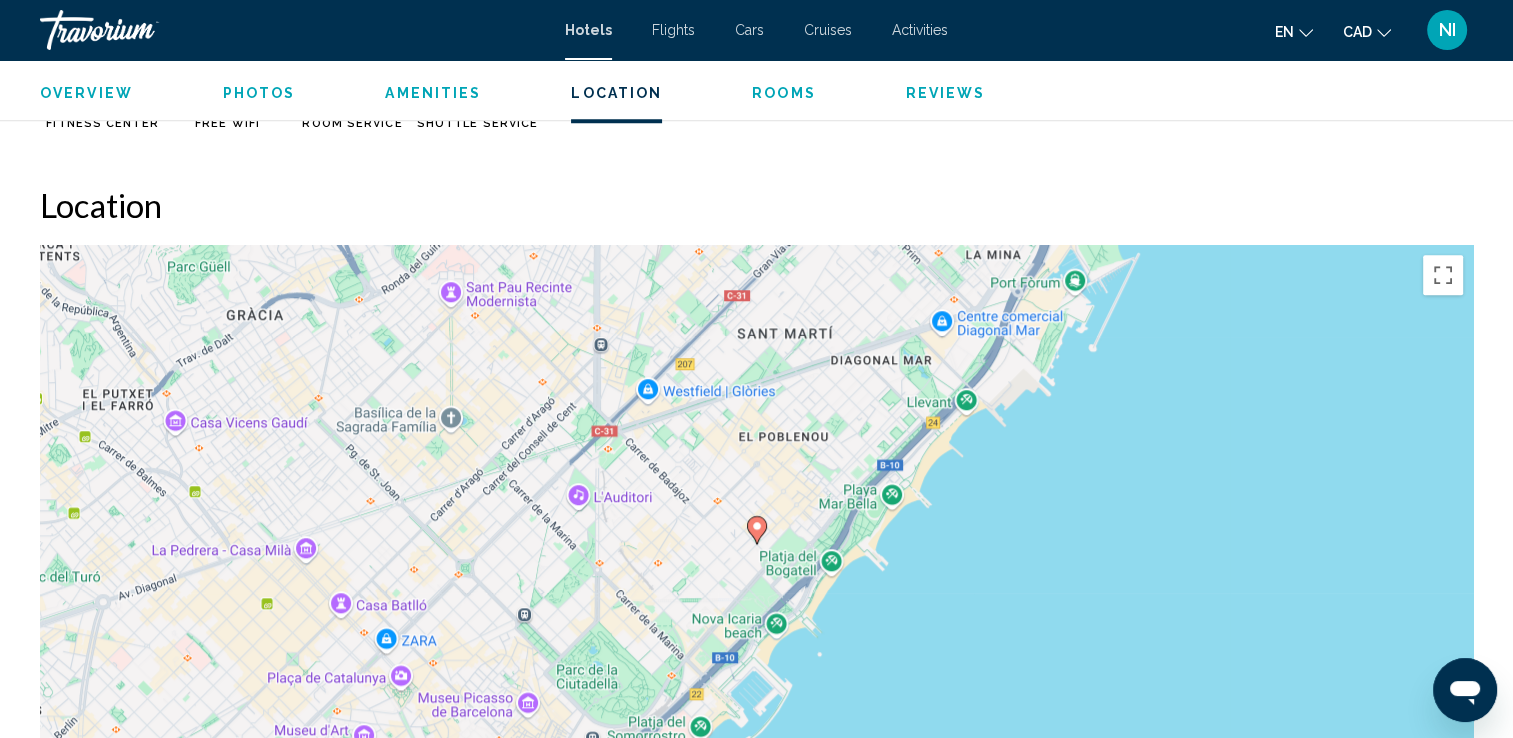 scroll, scrollTop: 1900, scrollLeft: 0, axis: vertical 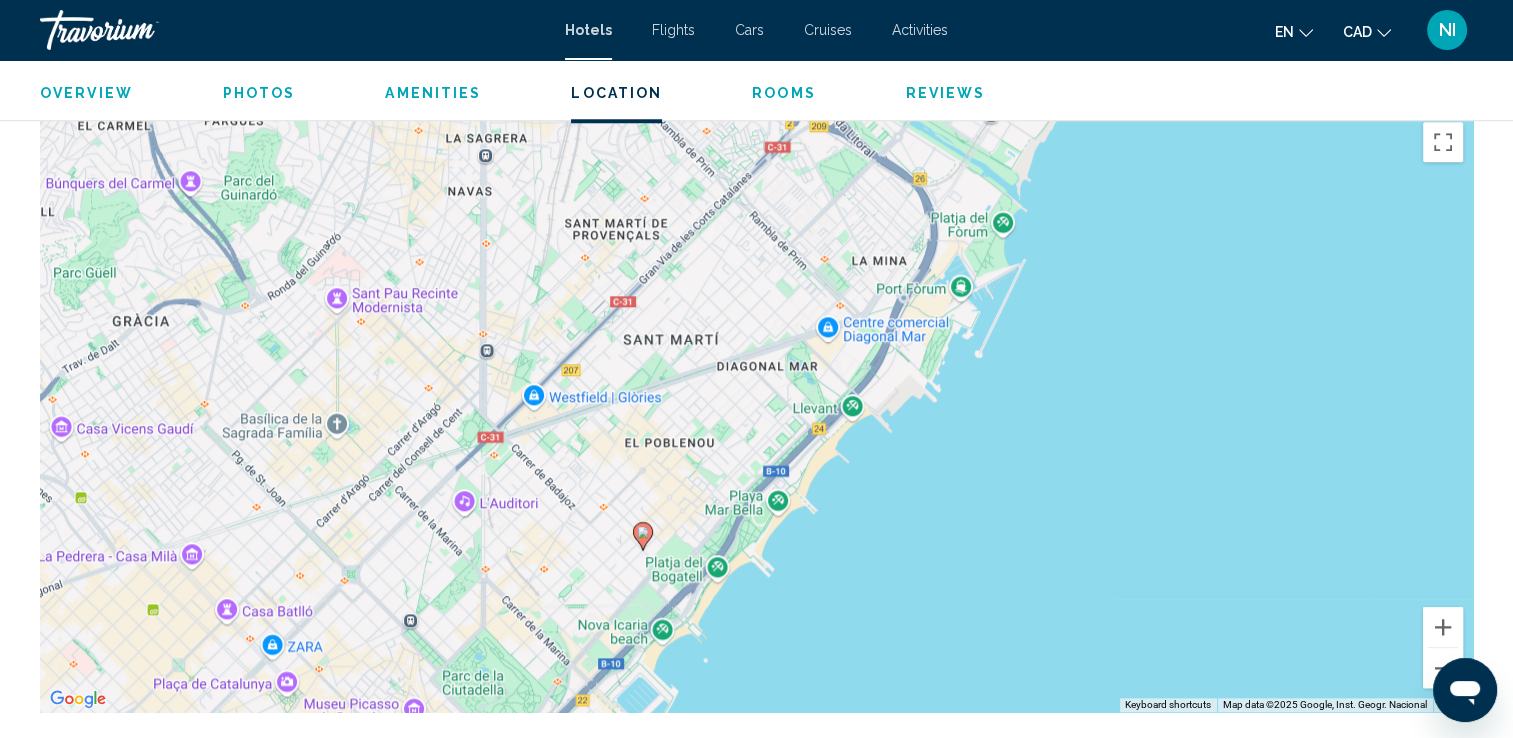 drag, startPoint x: 837, startPoint y: 343, endPoint x: 739, endPoint y: 428, distance: 129.72664 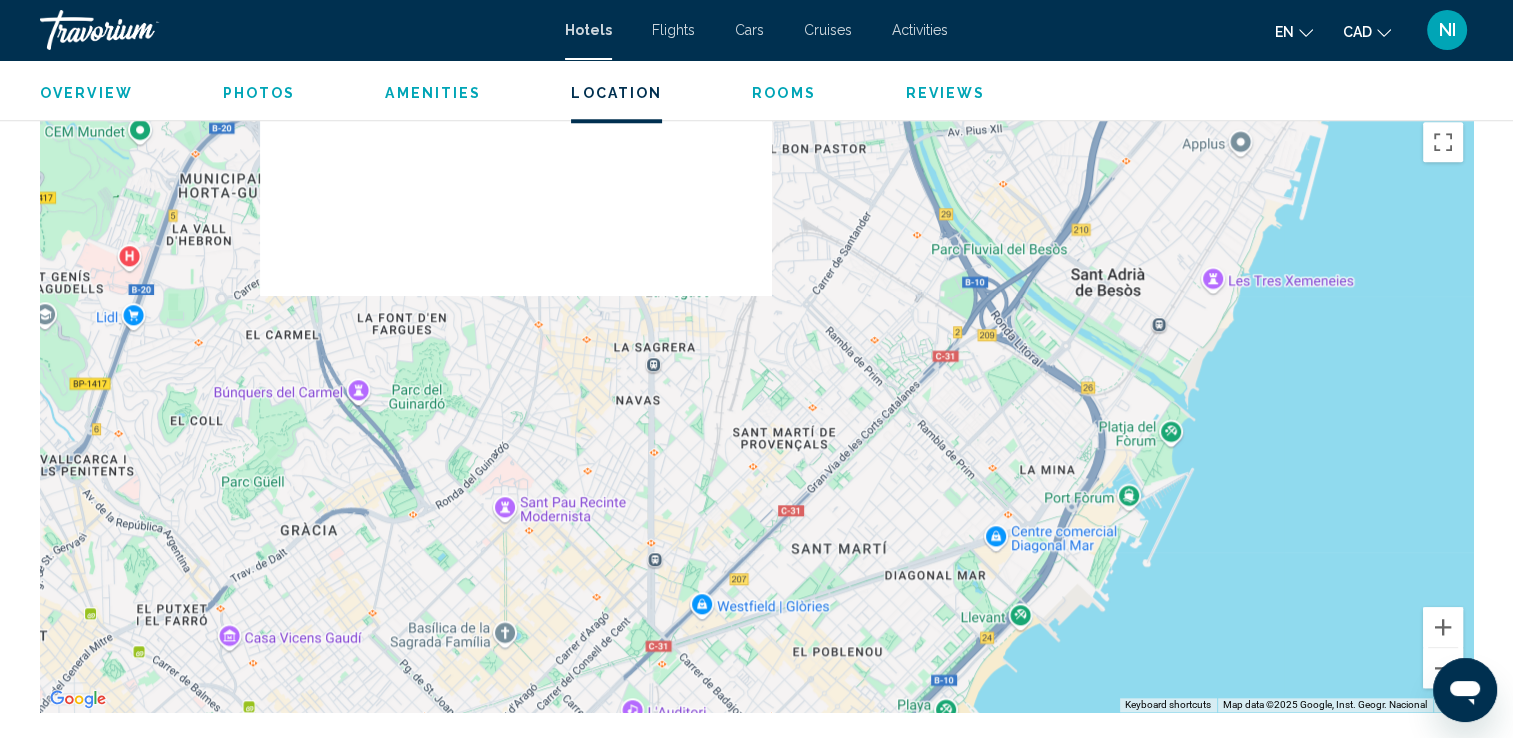 drag, startPoint x: 804, startPoint y: 382, endPoint x: 935, endPoint y: 561, distance: 221.81523 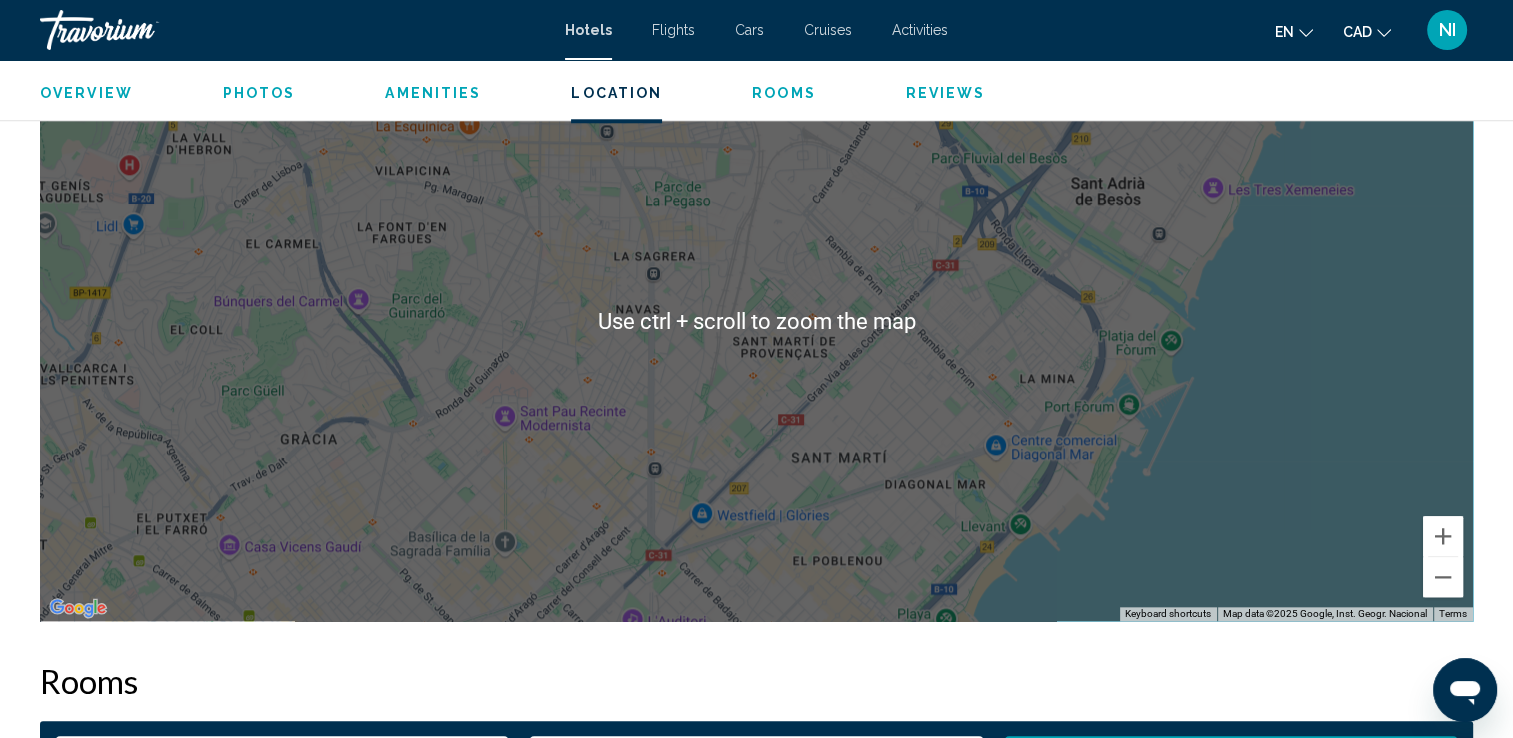 scroll, scrollTop: 2000, scrollLeft: 0, axis: vertical 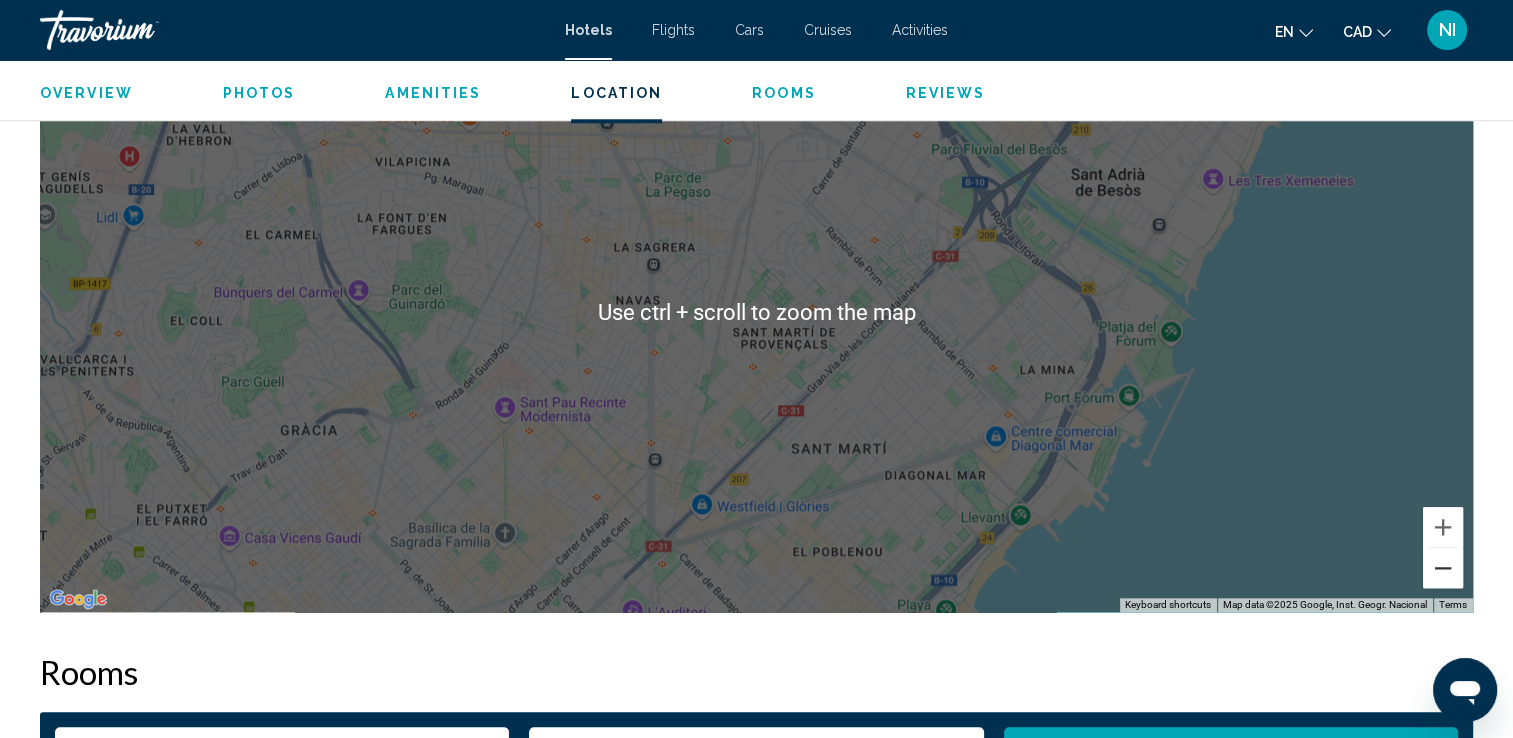 click at bounding box center [1443, 568] 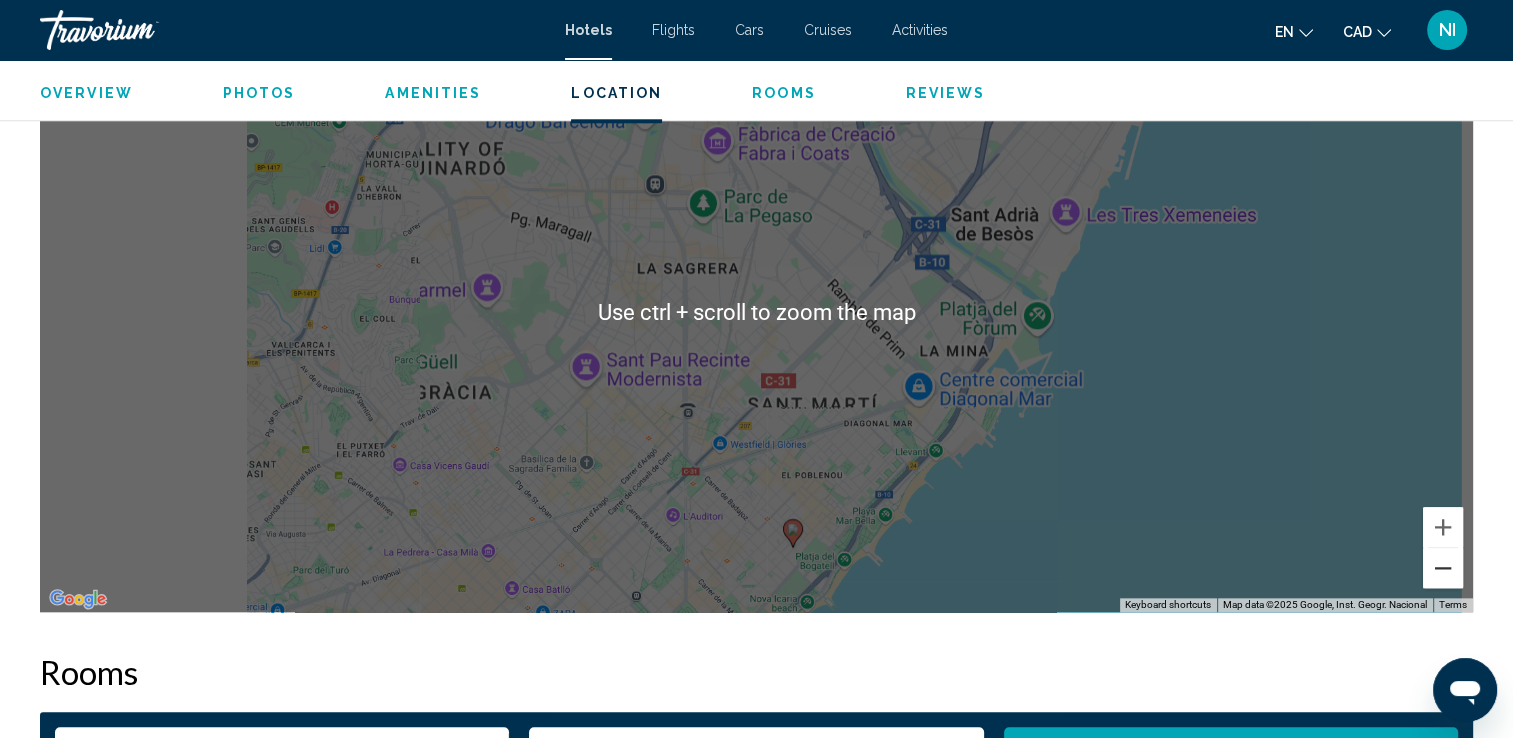 click at bounding box center (1443, 568) 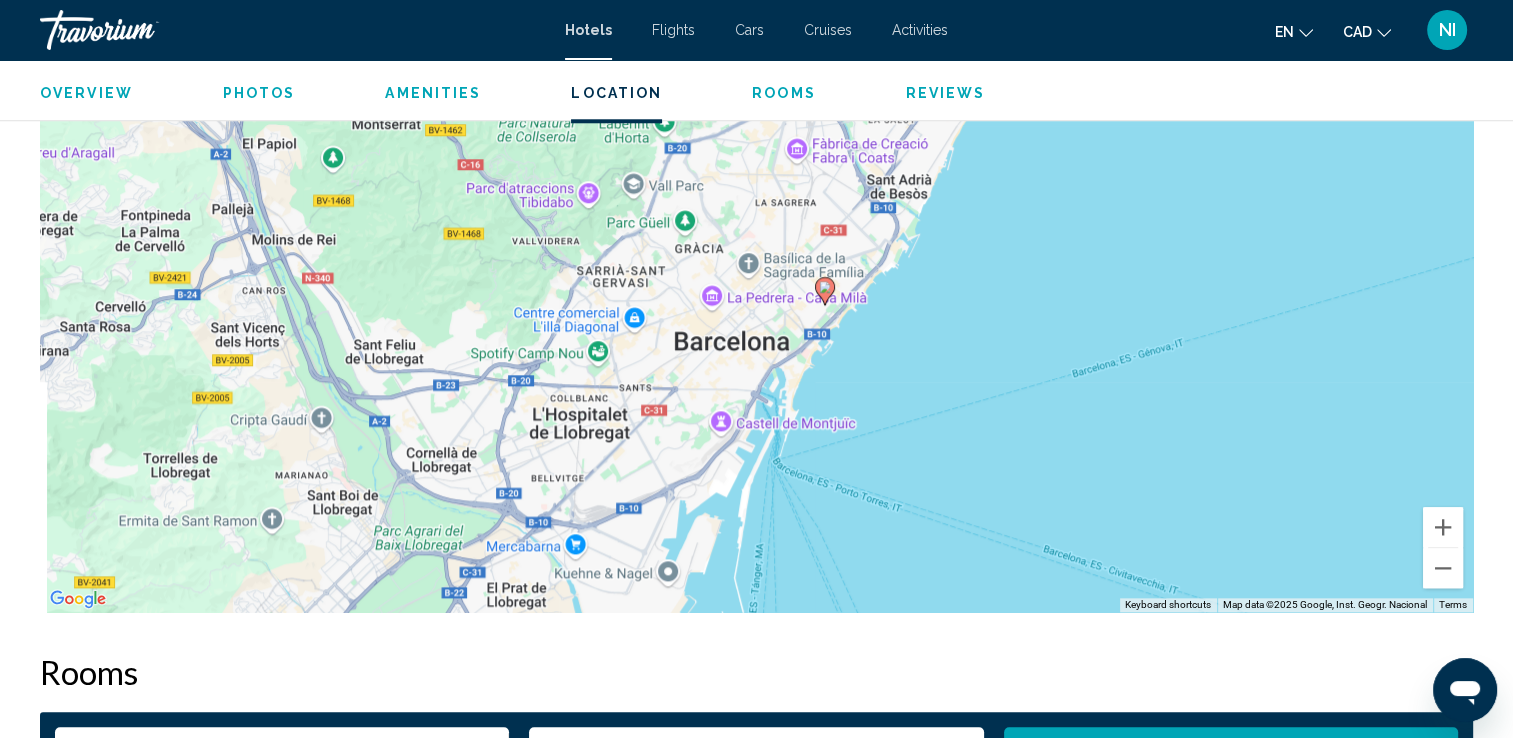 drag, startPoint x: 937, startPoint y: 322, endPoint x: 995, endPoint y: 228, distance: 110.45361 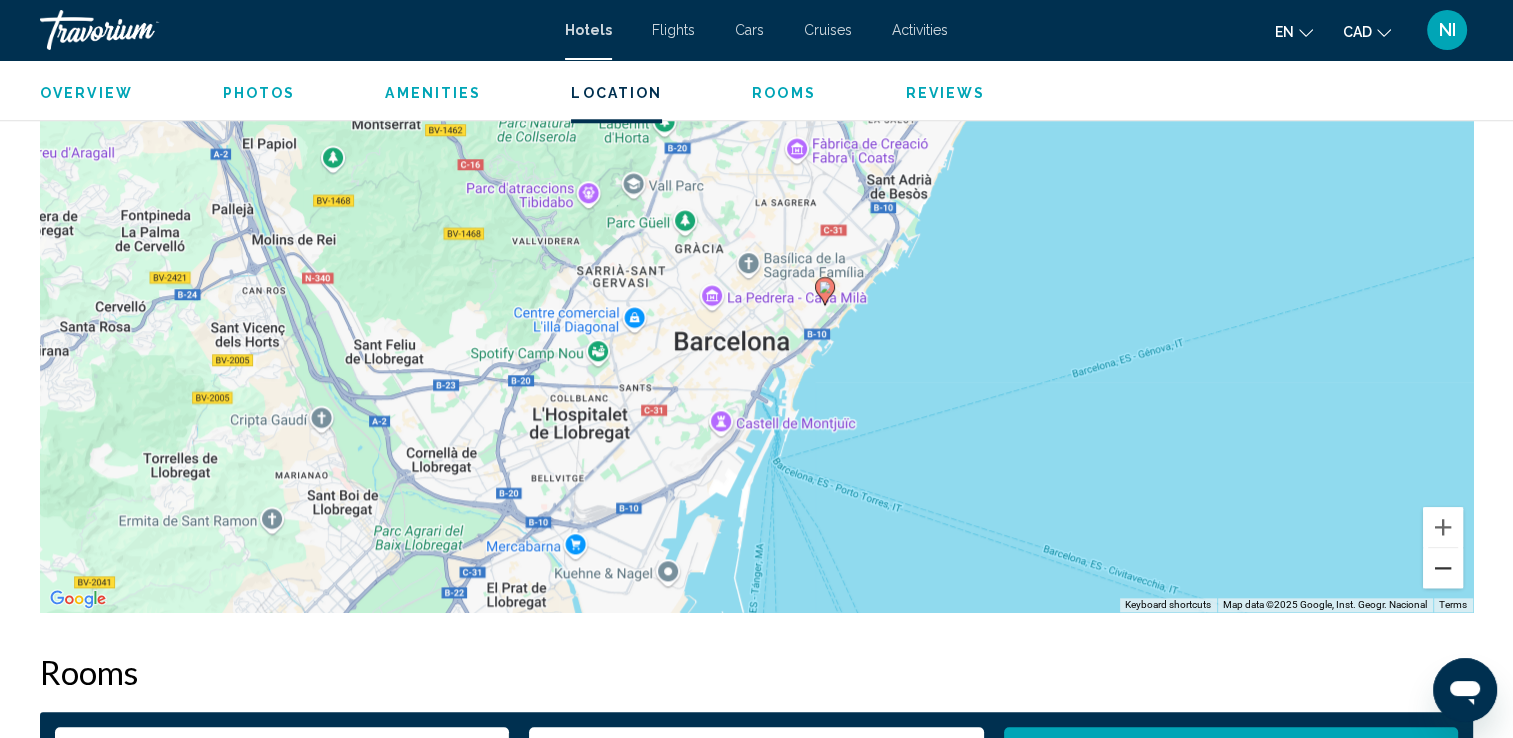 click at bounding box center [1443, 568] 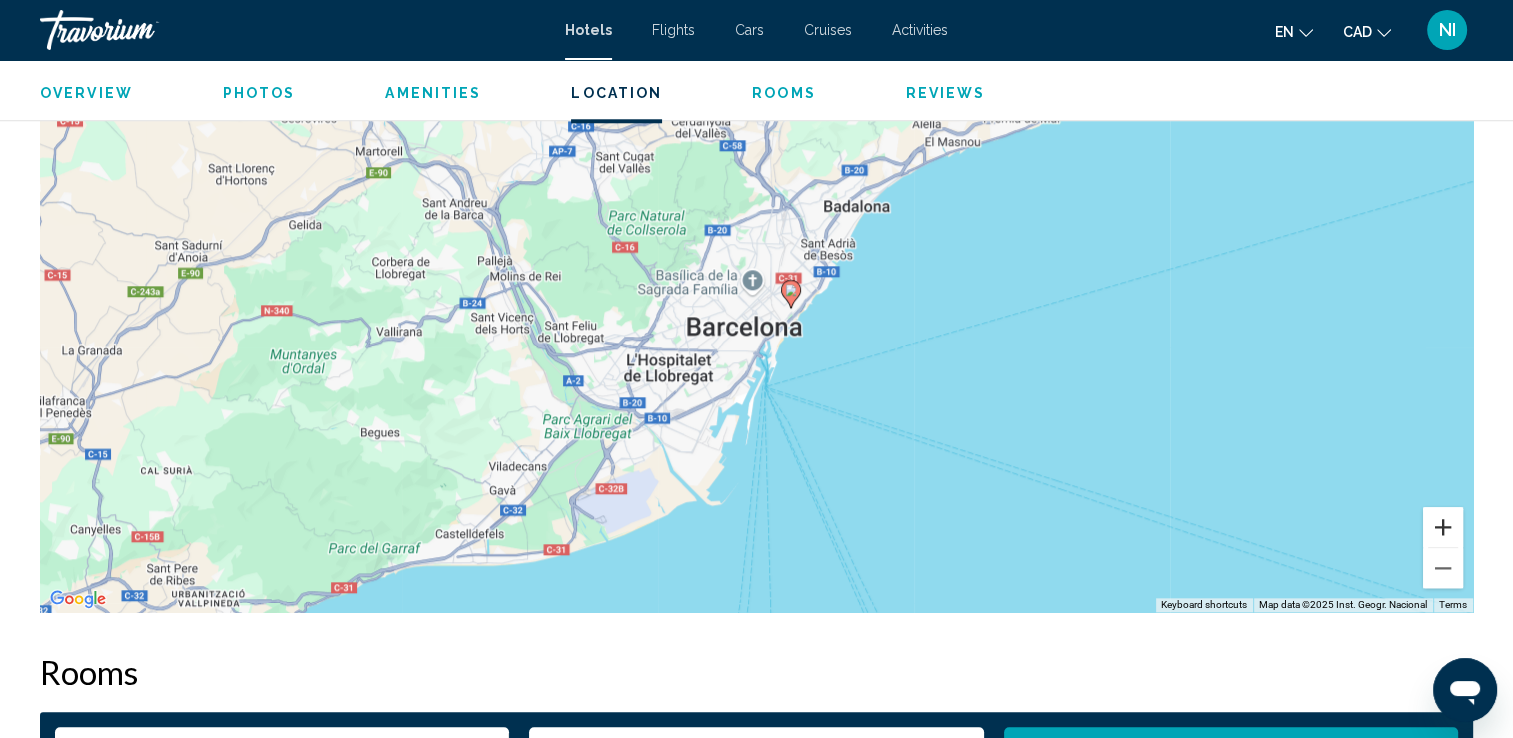 click at bounding box center [1443, 527] 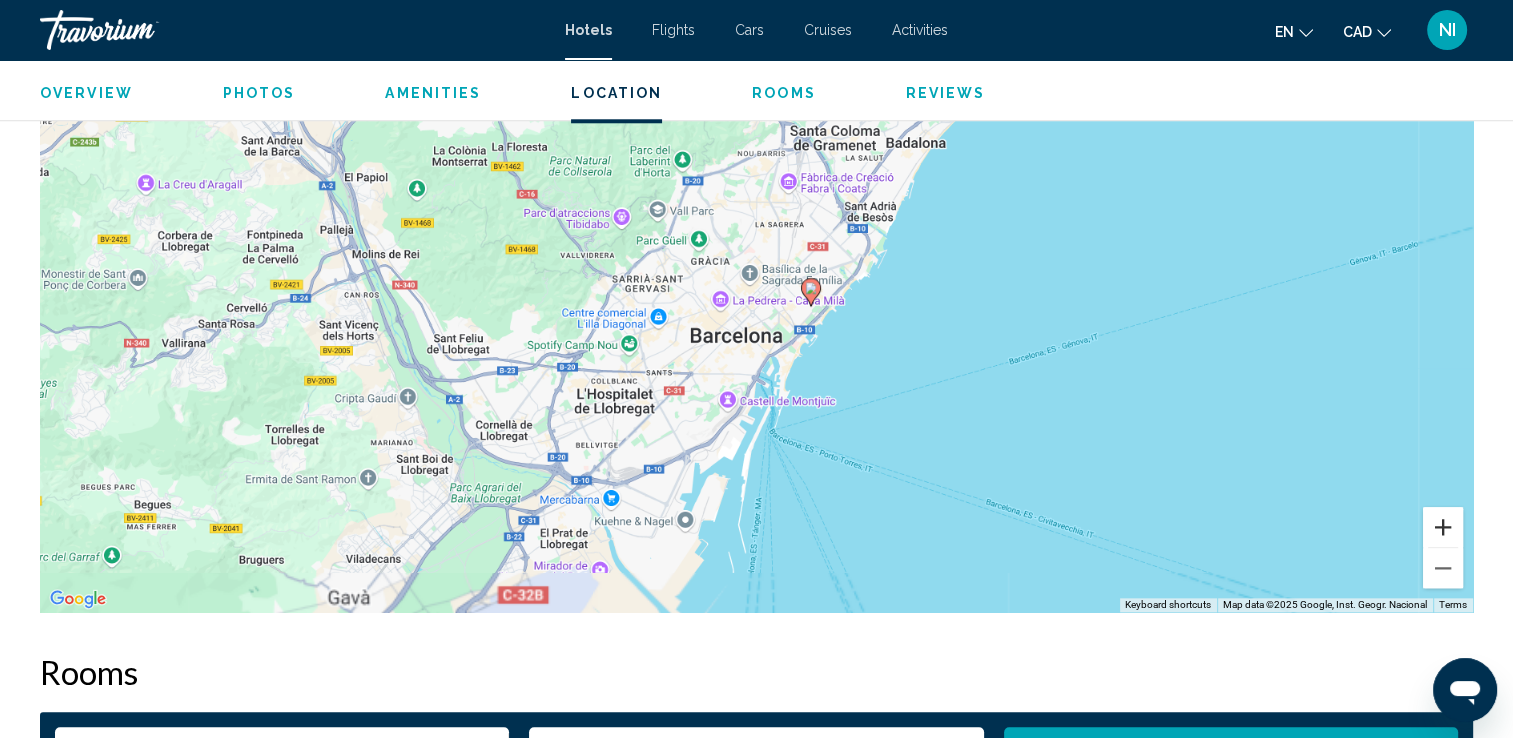 click at bounding box center [1443, 527] 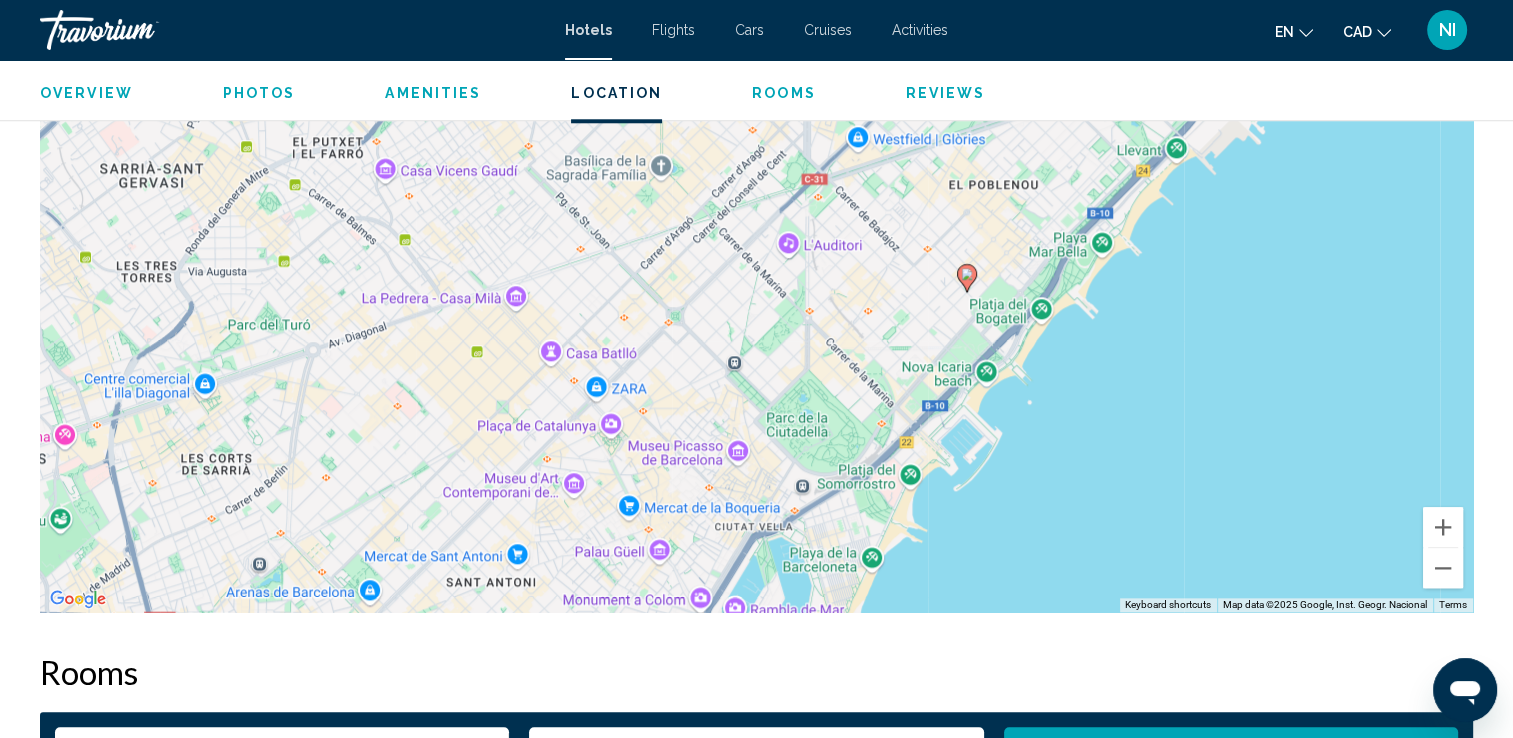 drag, startPoint x: 1020, startPoint y: 465, endPoint x: 923, endPoint y: 494, distance: 101.24229 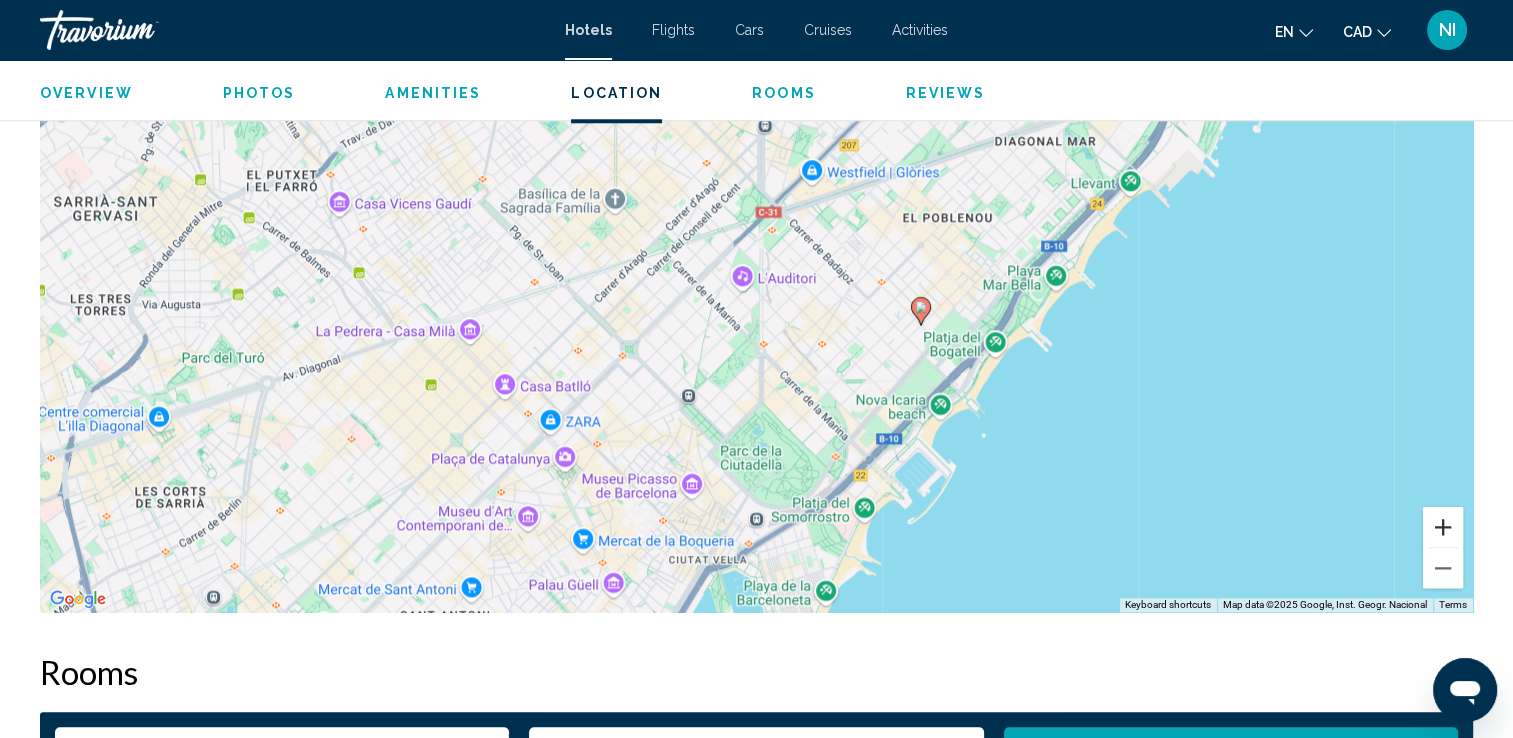 click at bounding box center [1443, 527] 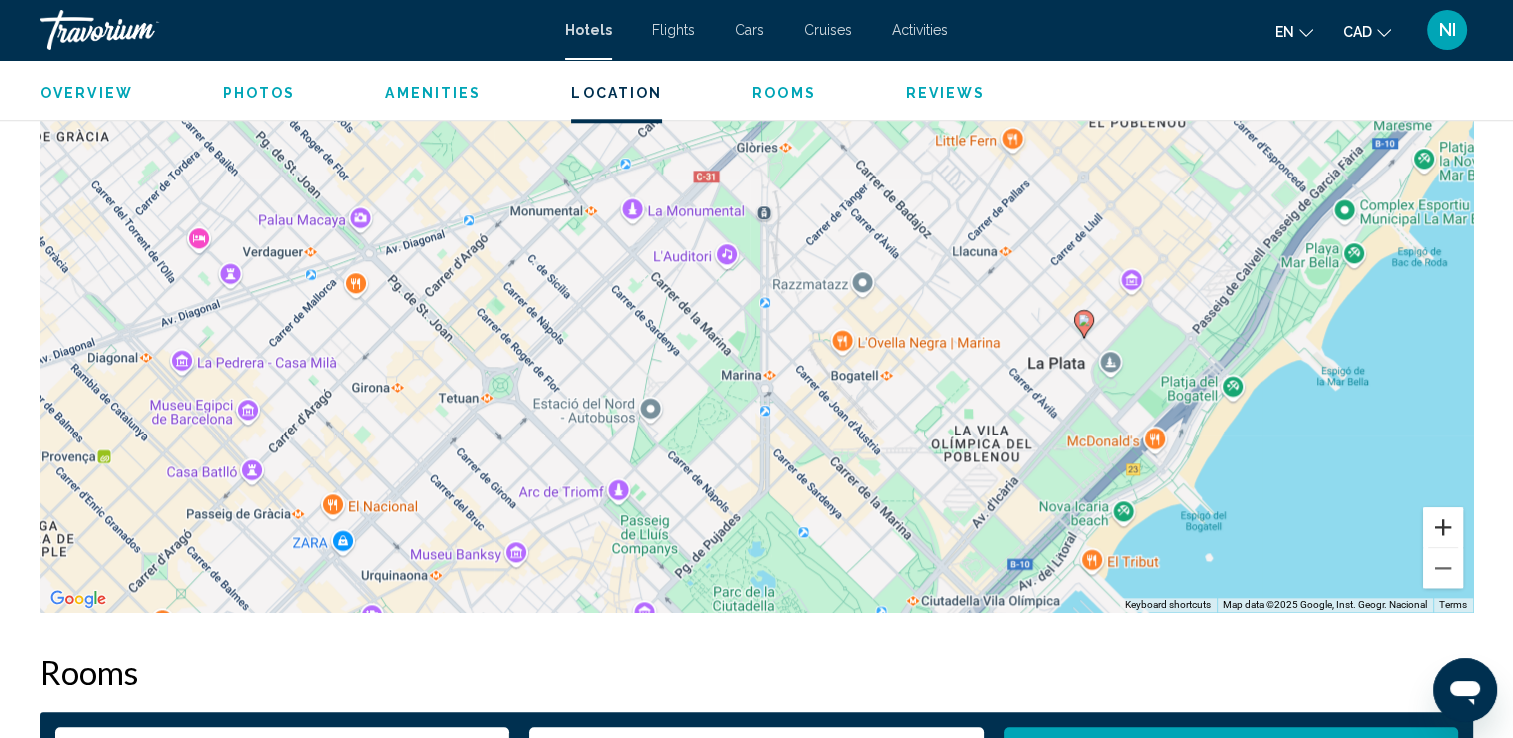 click at bounding box center [1443, 527] 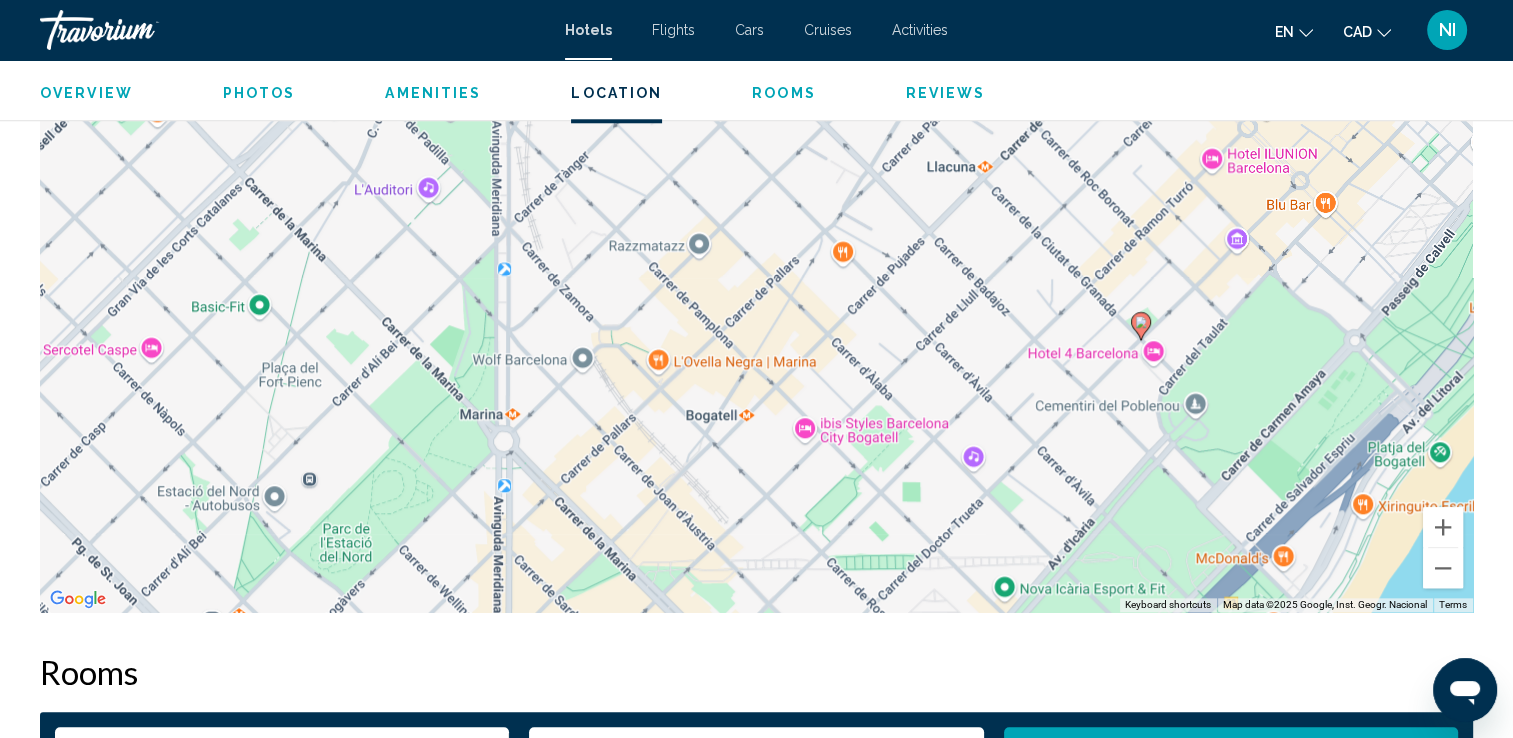 drag, startPoint x: 1263, startPoint y: 425, endPoint x: 997, endPoint y: 401, distance: 267.0805 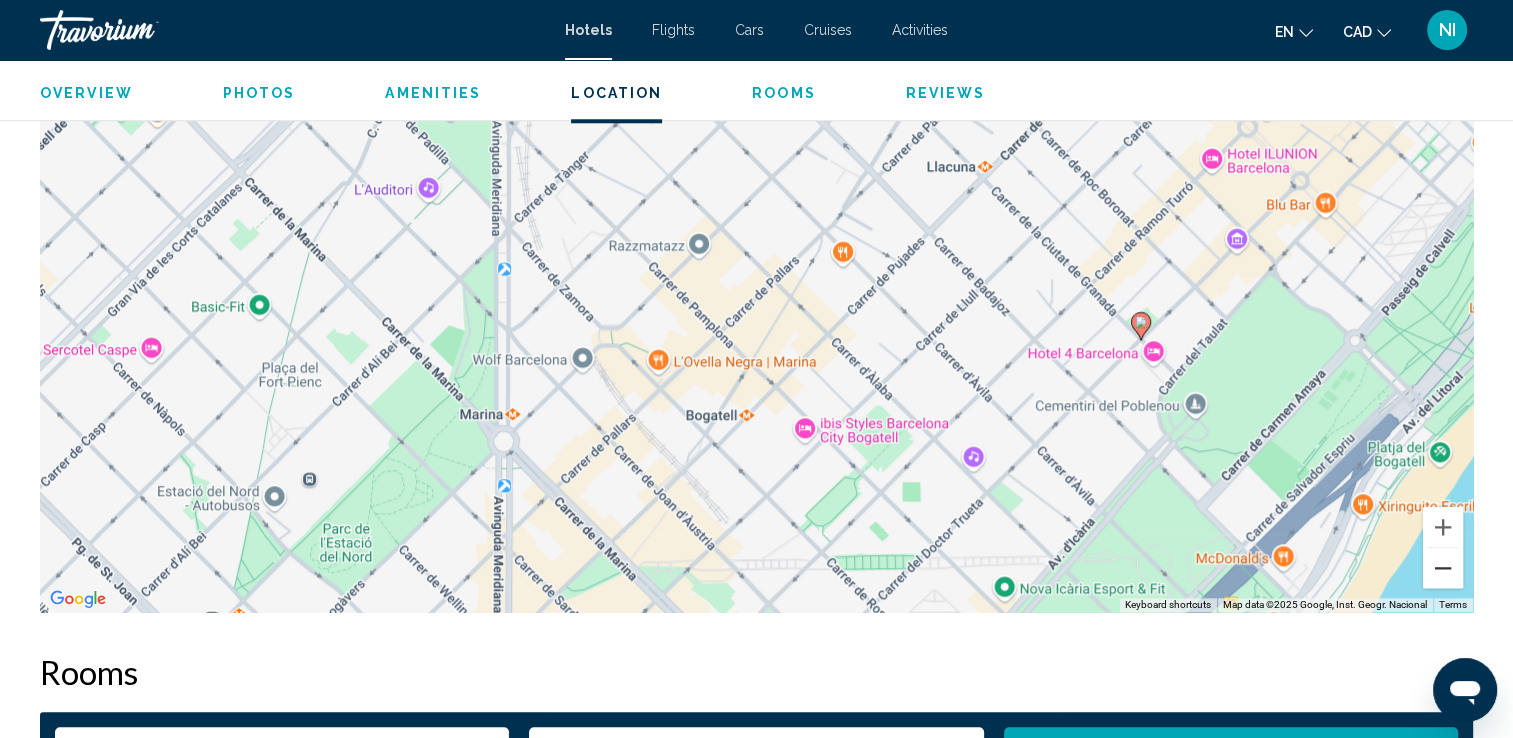 click at bounding box center (1443, 568) 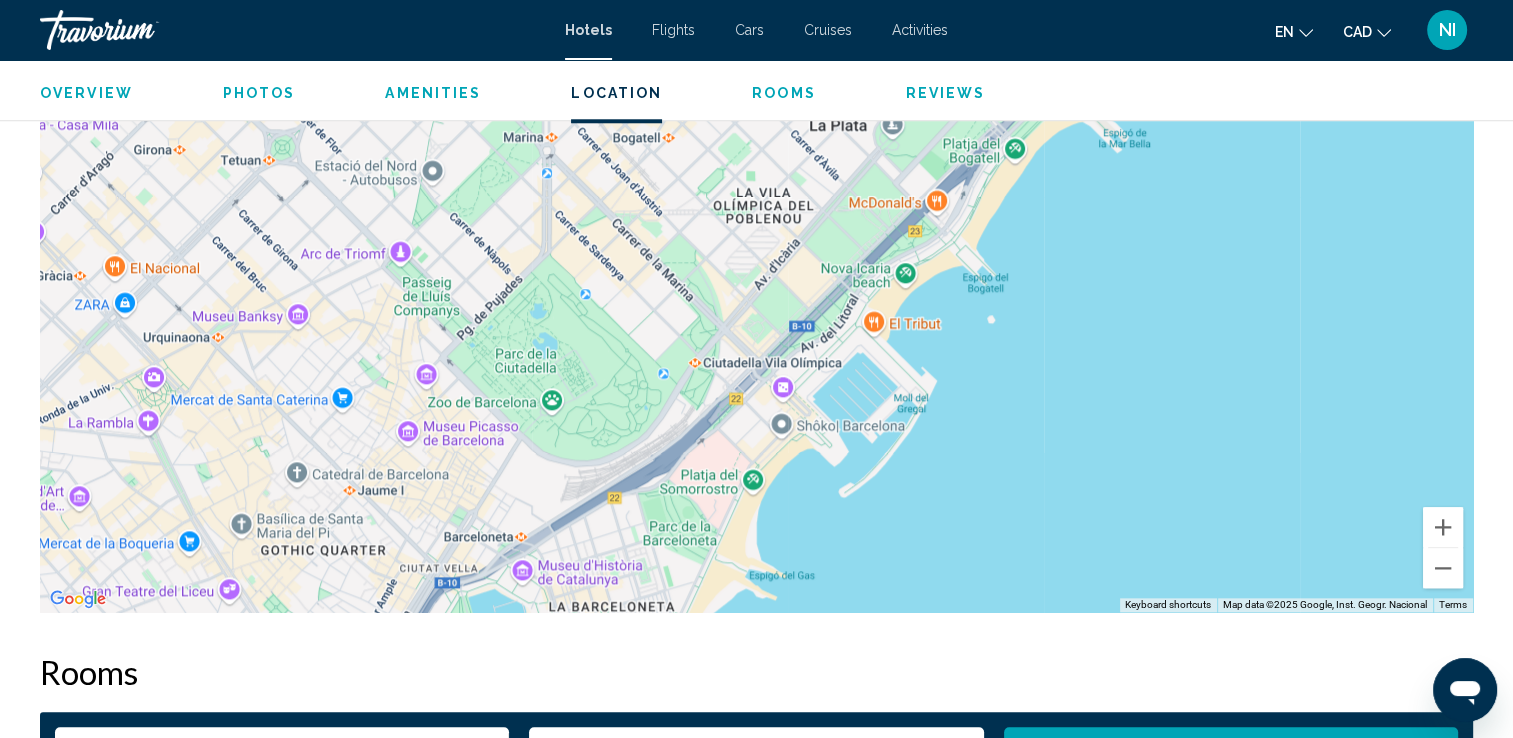 drag, startPoint x: 1094, startPoint y: 537, endPoint x: 1040, endPoint y: 283, distance: 259.67673 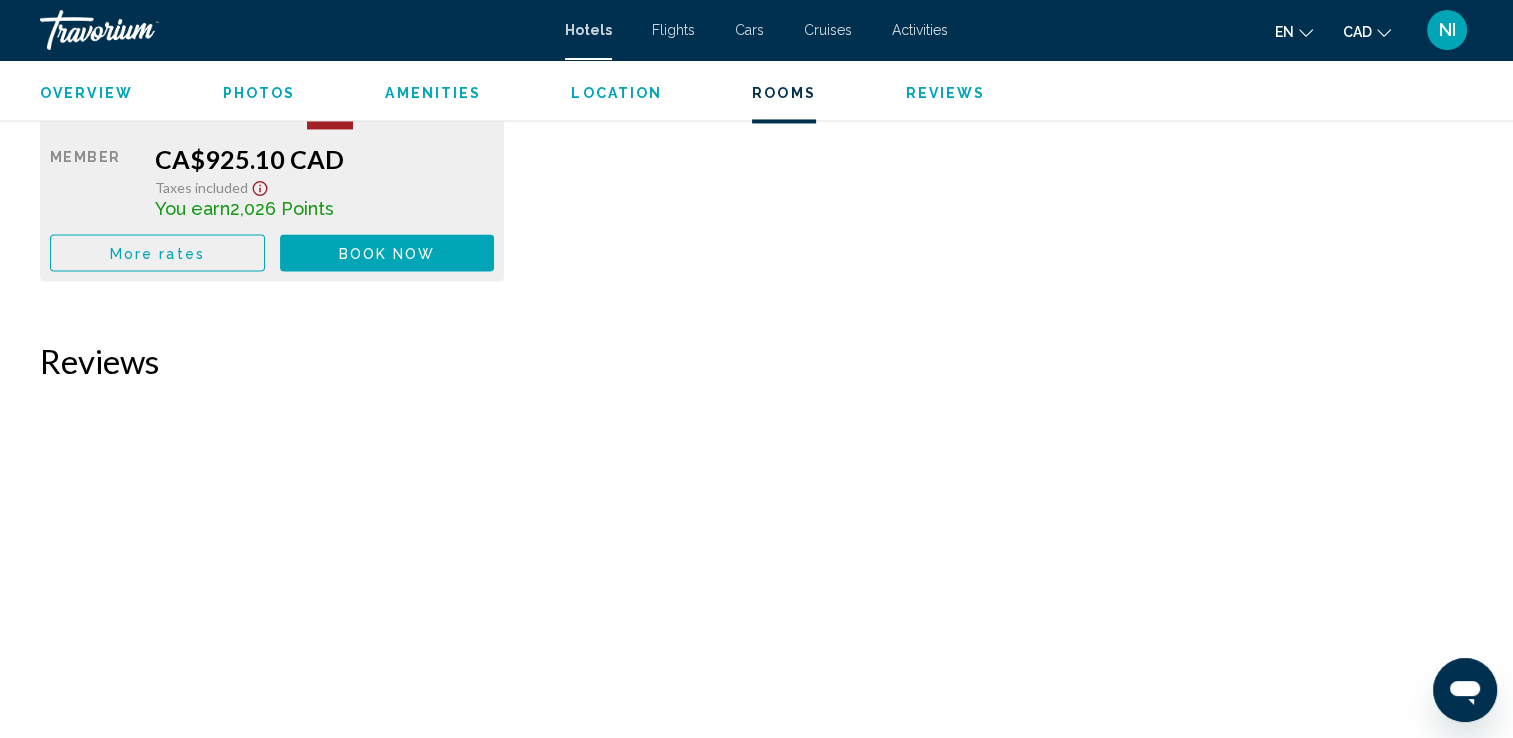 scroll, scrollTop: 3200, scrollLeft: 0, axis: vertical 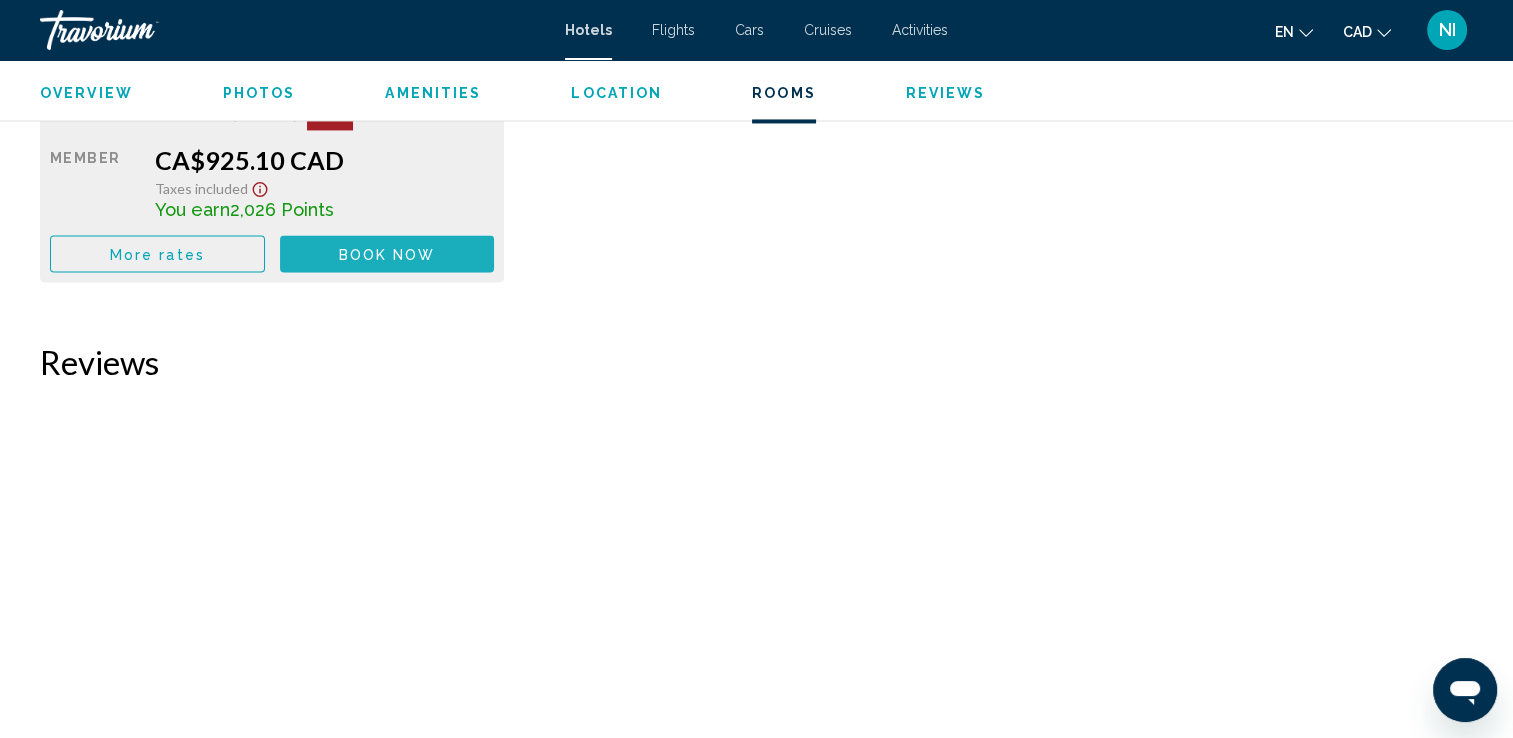 click on "Book now" at bounding box center (387, 254) 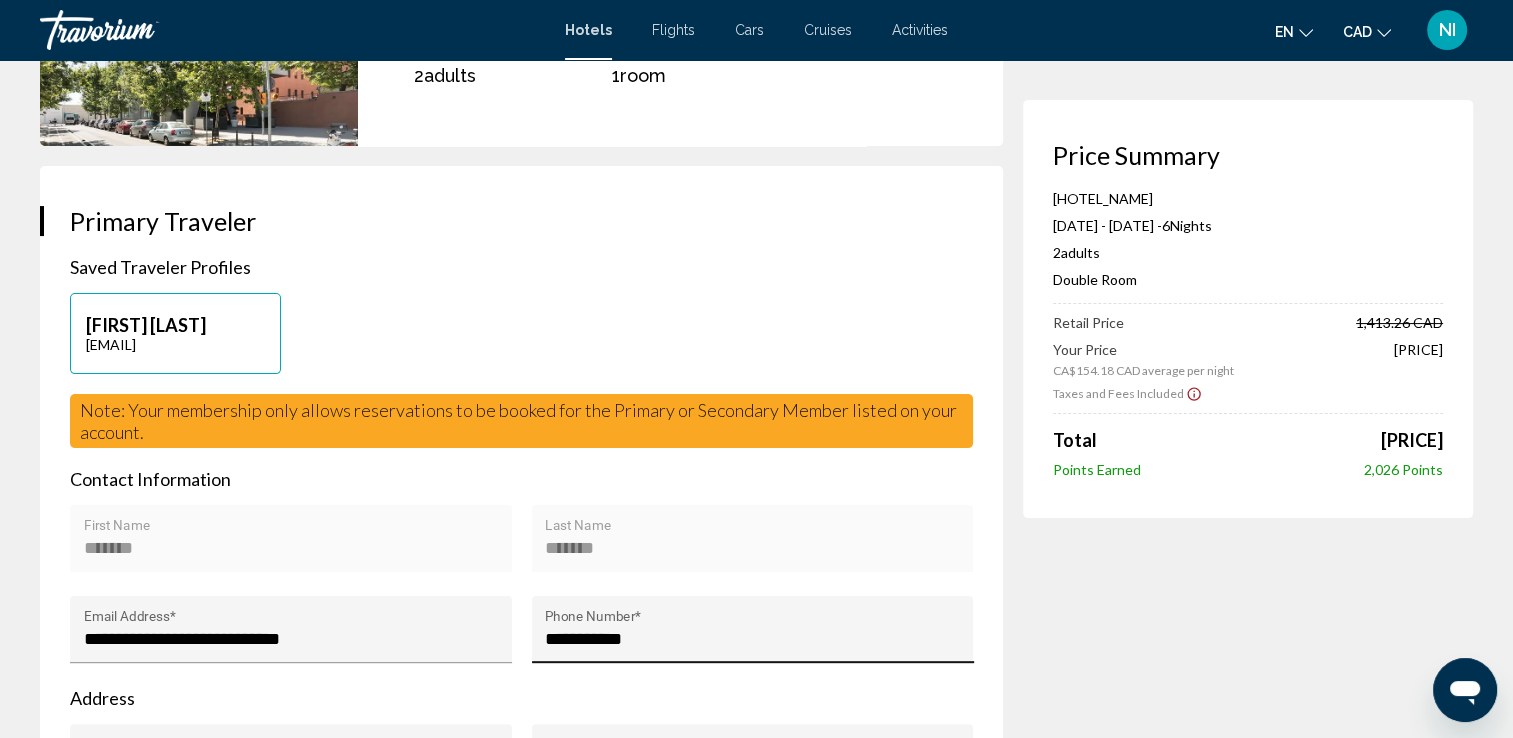 scroll, scrollTop: 500, scrollLeft: 0, axis: vertical 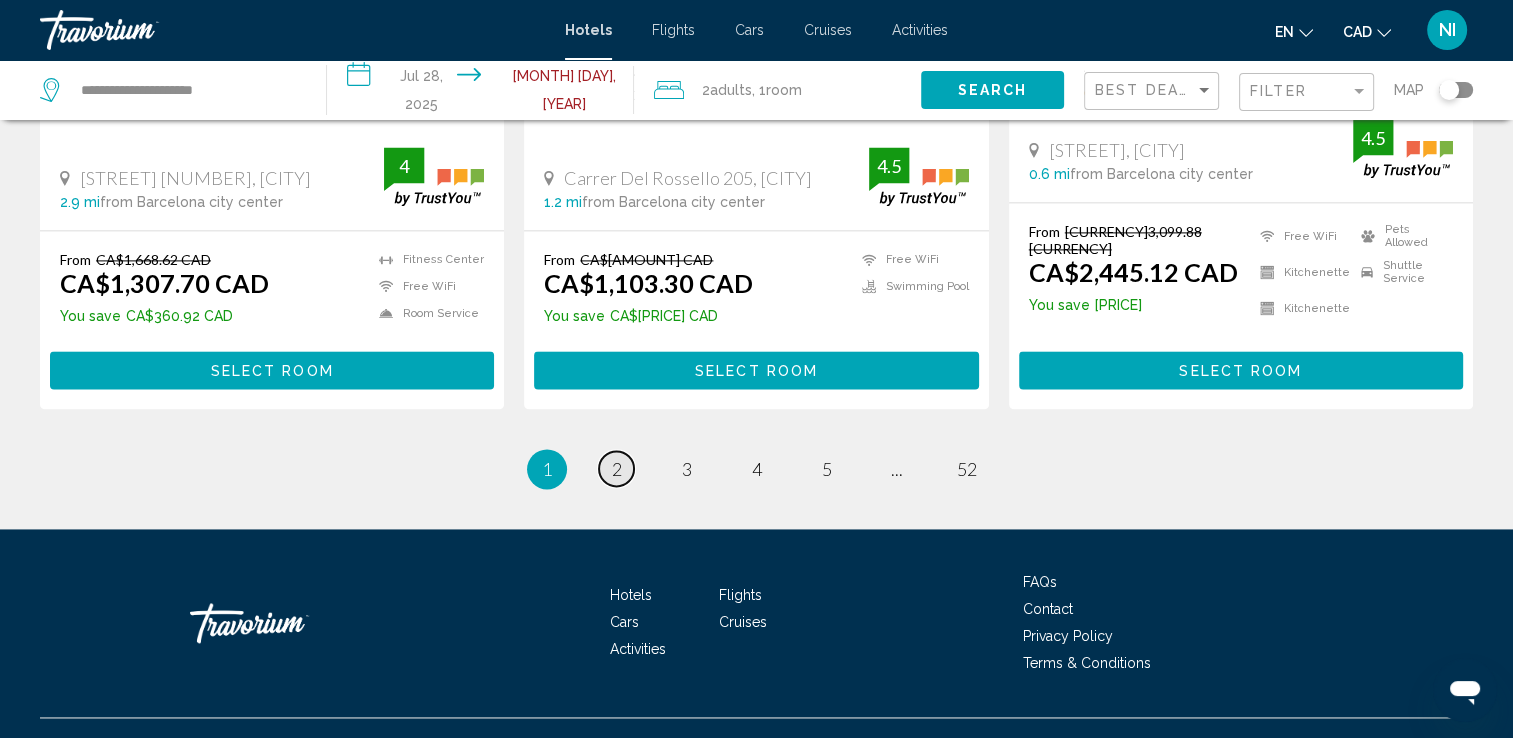 click on "2" at bounding box center (617, 469) 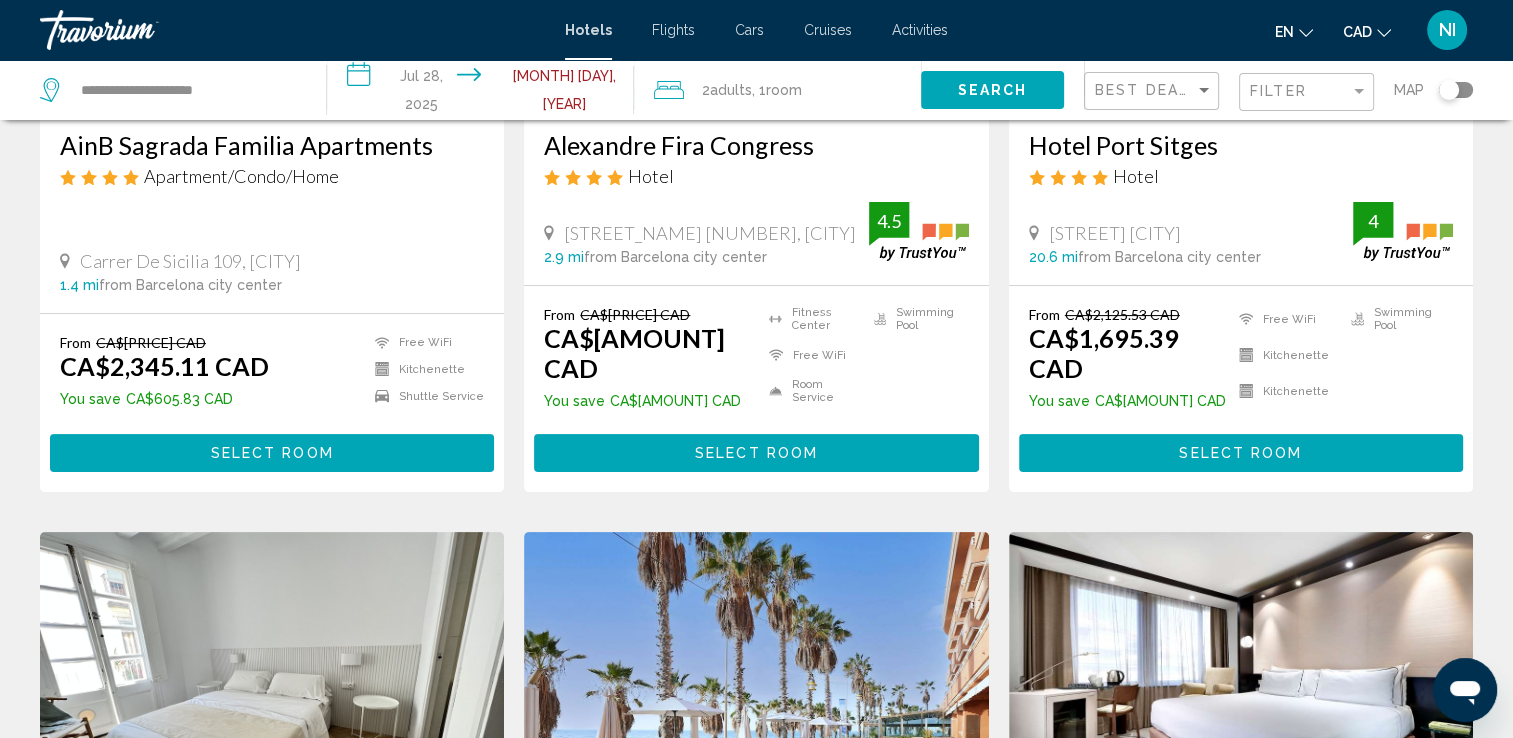scroll, scrollTop: 0, scrollLeft: 0, axis: both 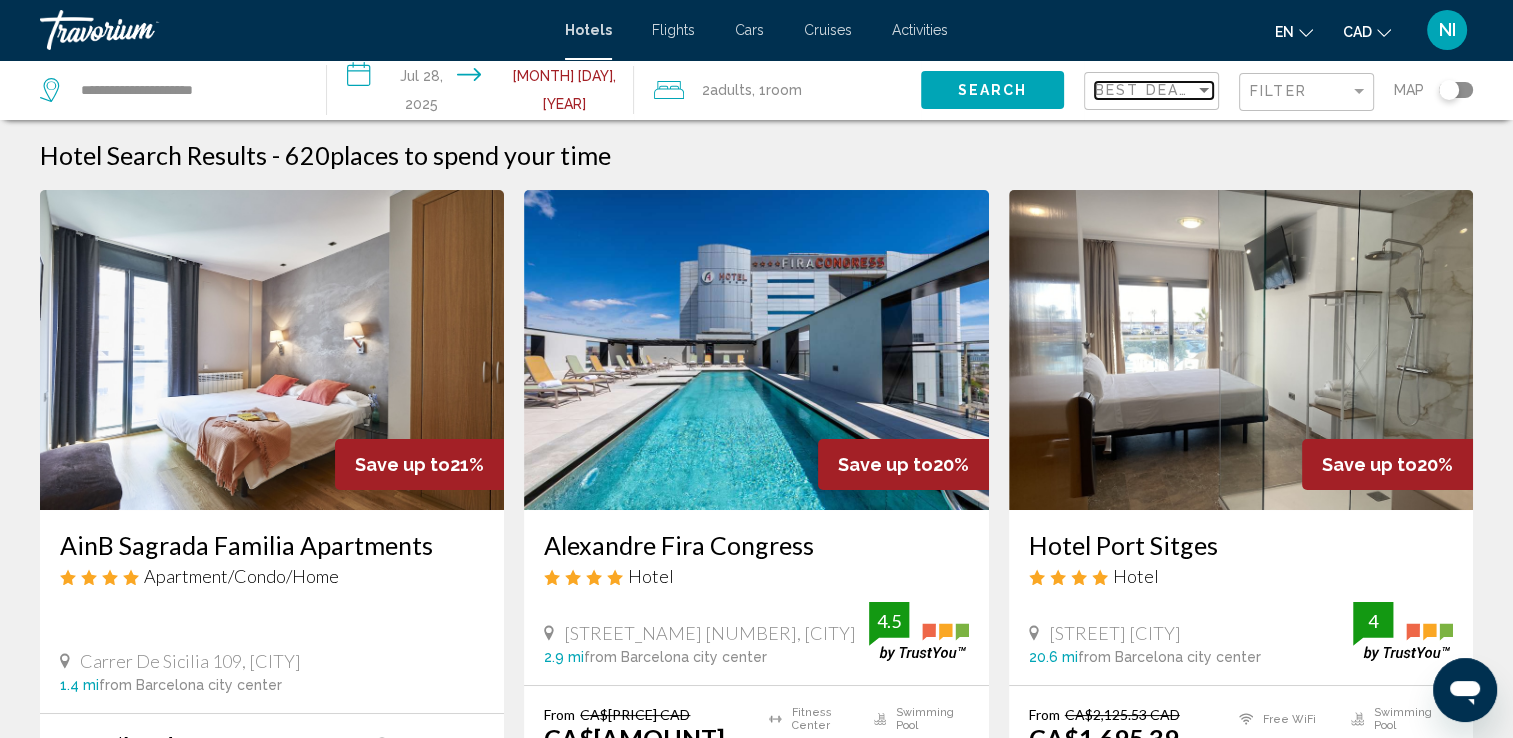 click on "Best Deals" 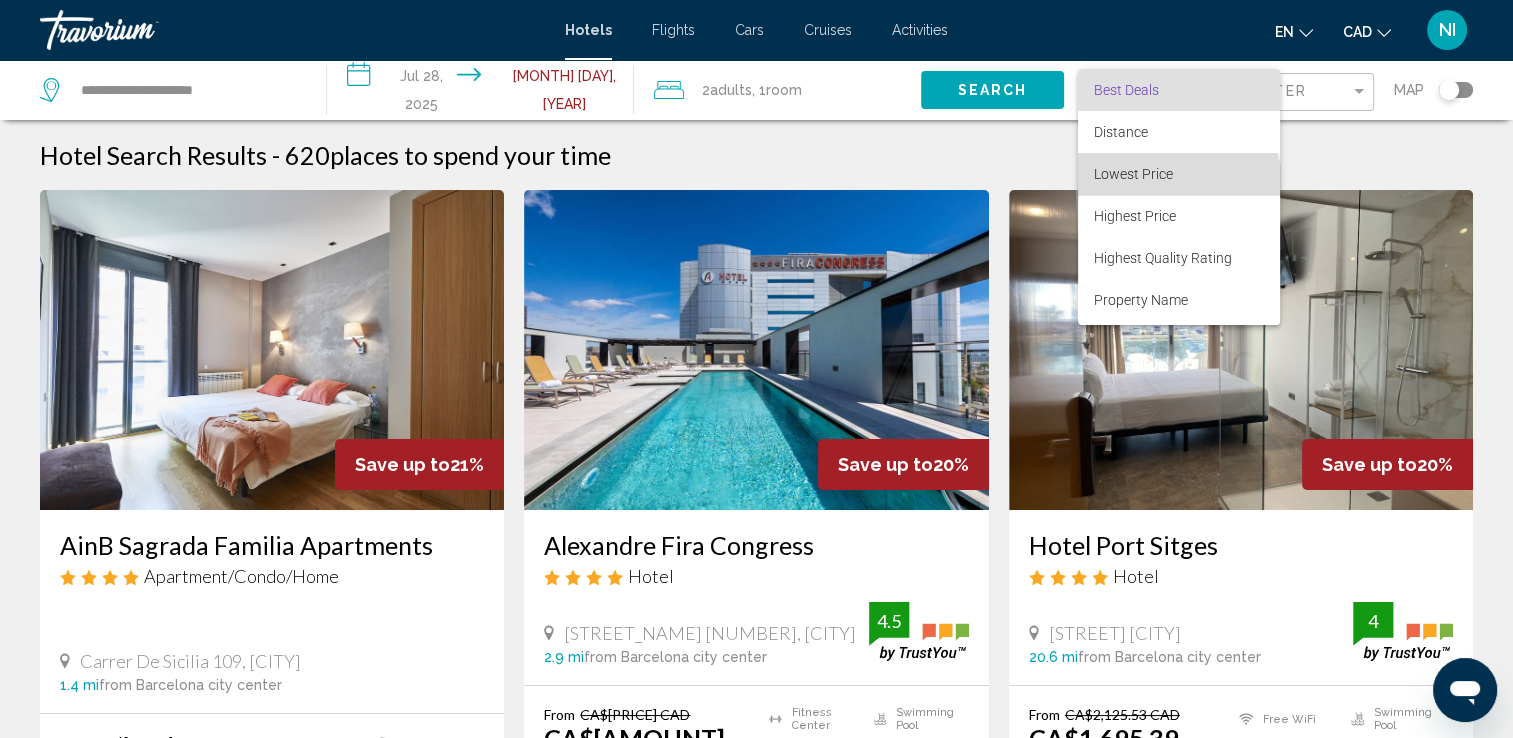 click on "Lowest Price" at bounding box center (1179, 174) 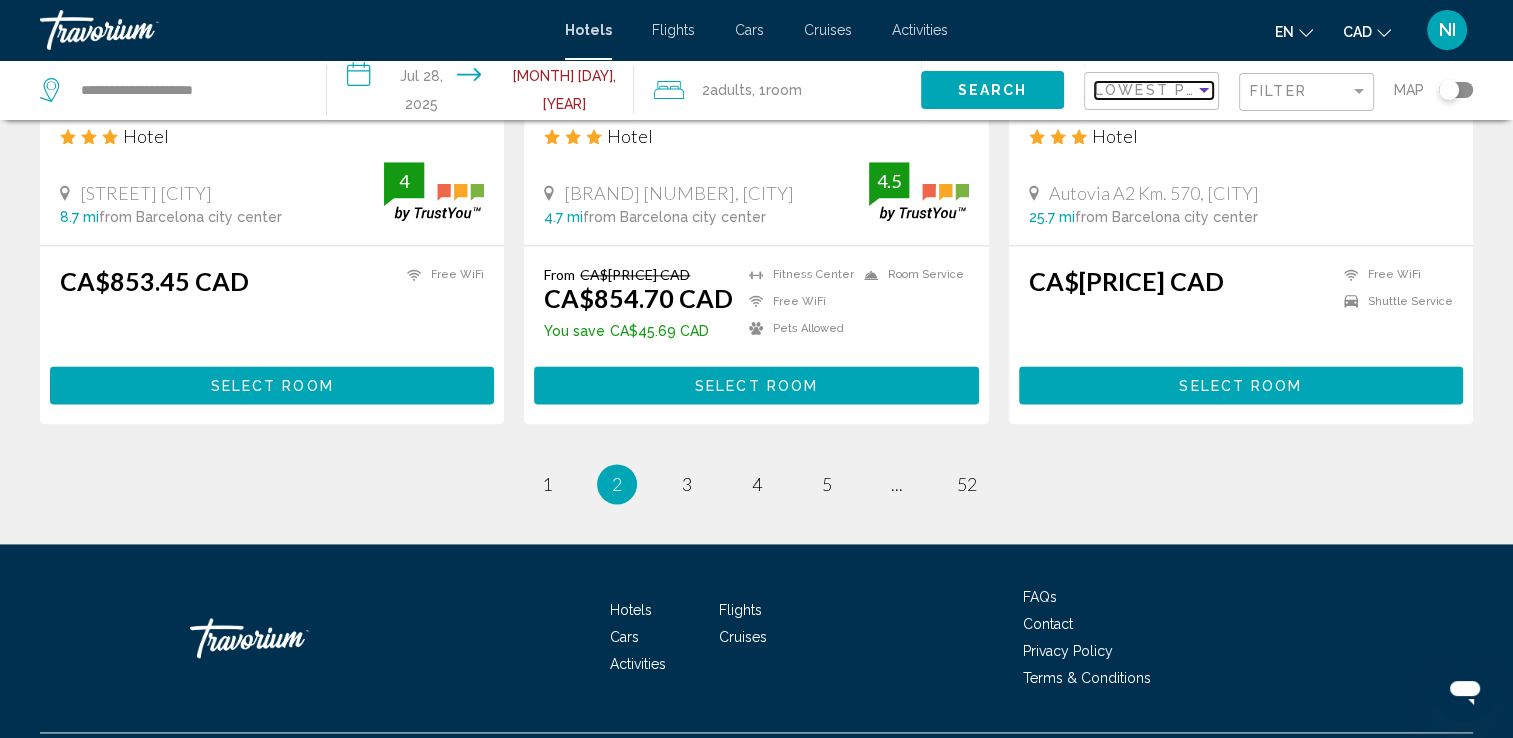 scroll, scrollTop: 2633, scrollLeft: 0, axis: vertical 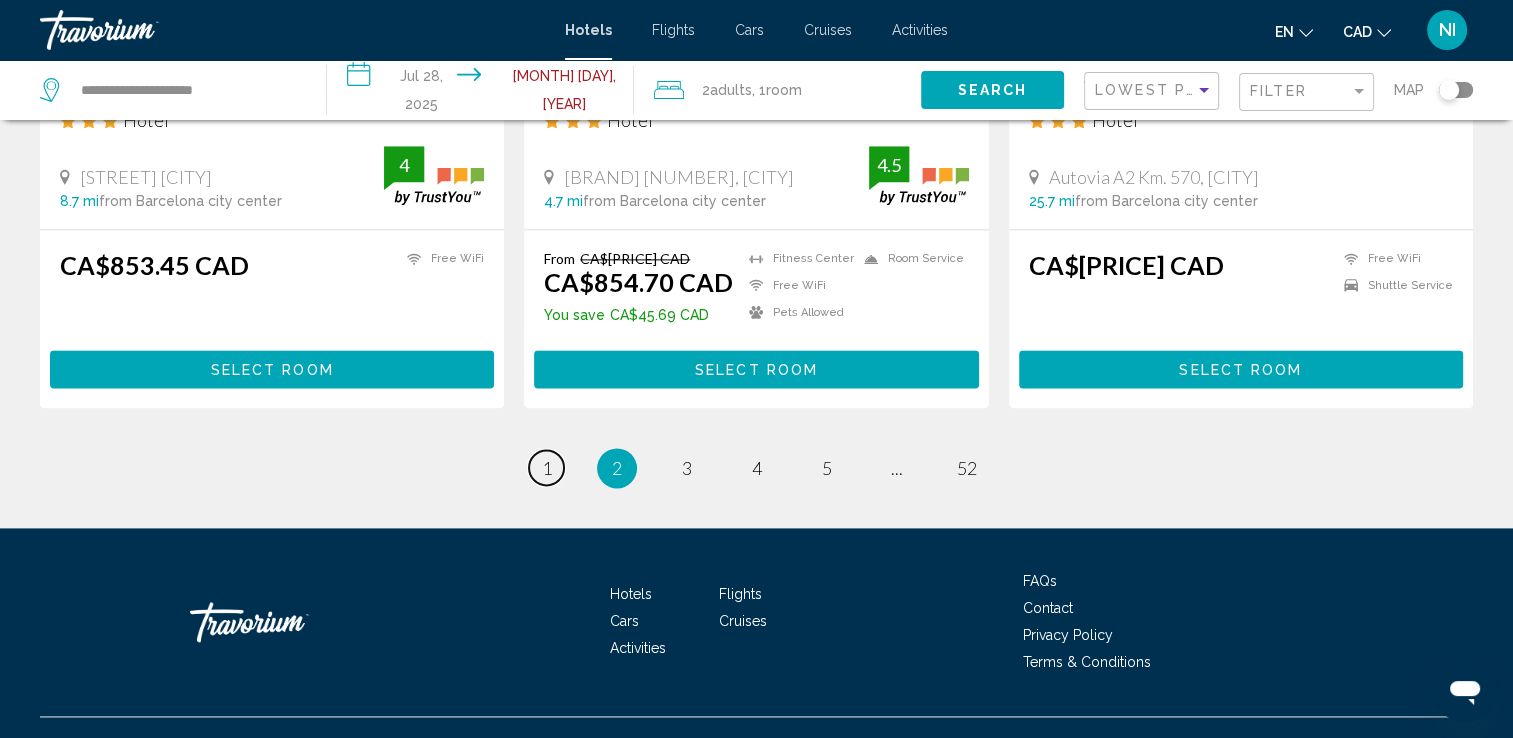 click on "1" at bounding box center [547, 468] 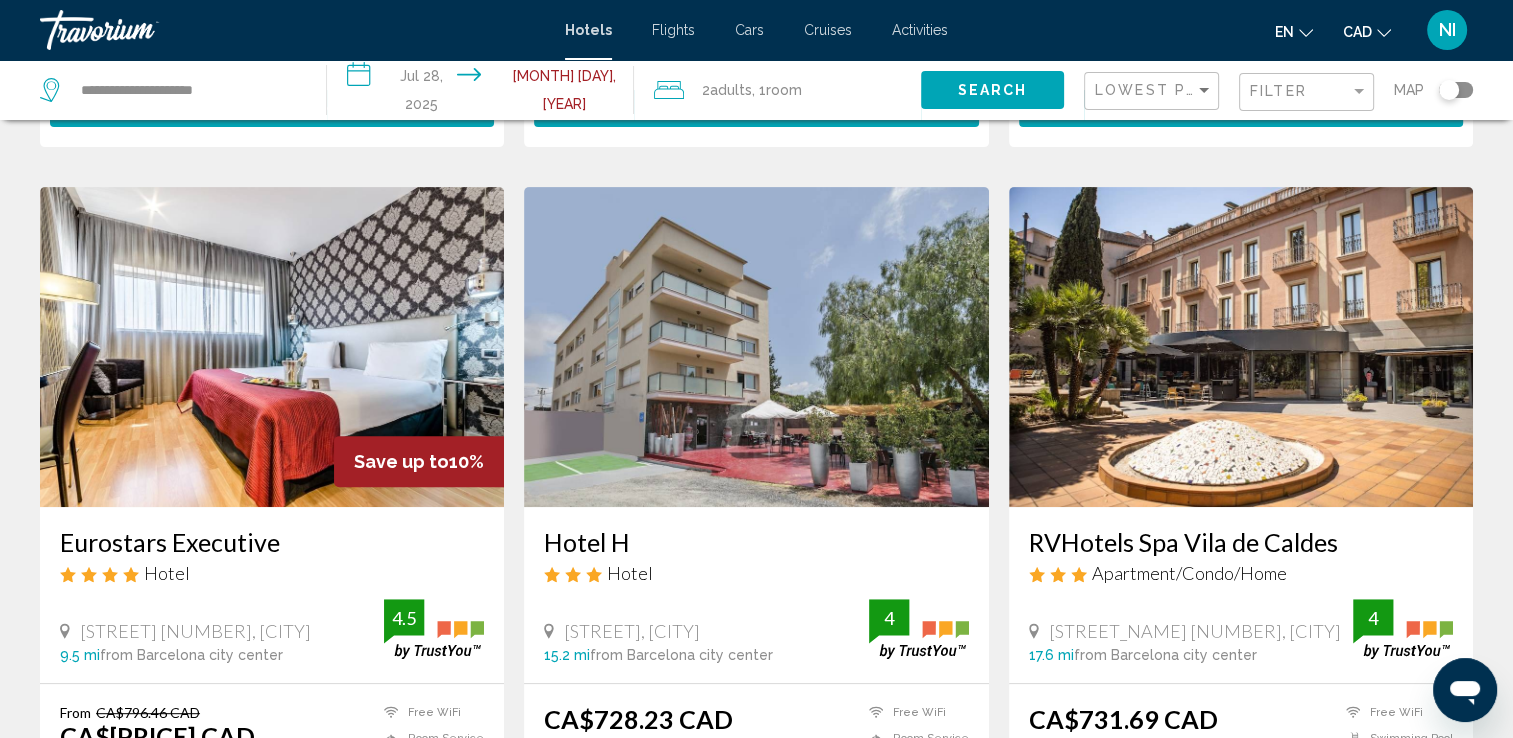 scroll, scrollTop: 700, scrollLeft: 0, axis: vertical 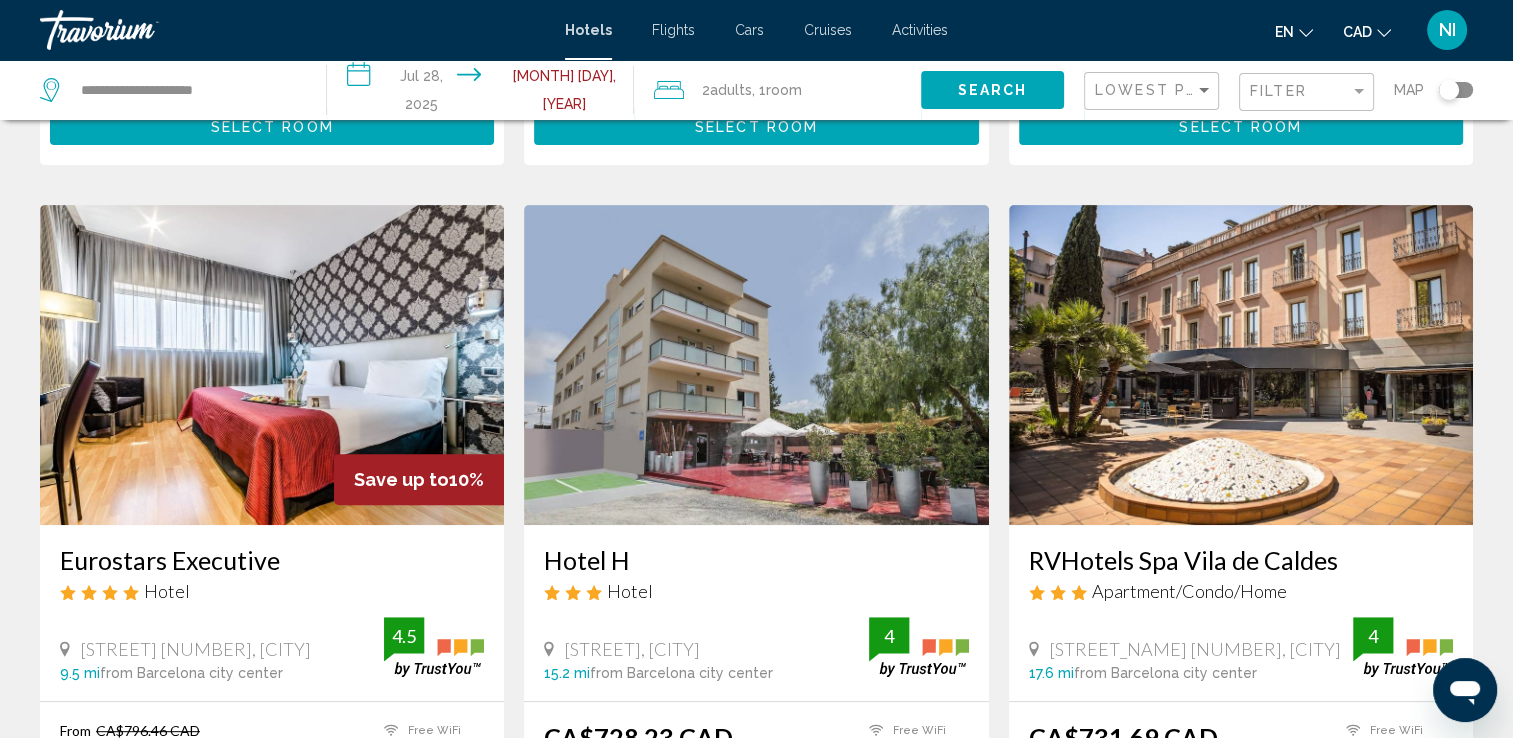 click at bounding box center (272, 365) 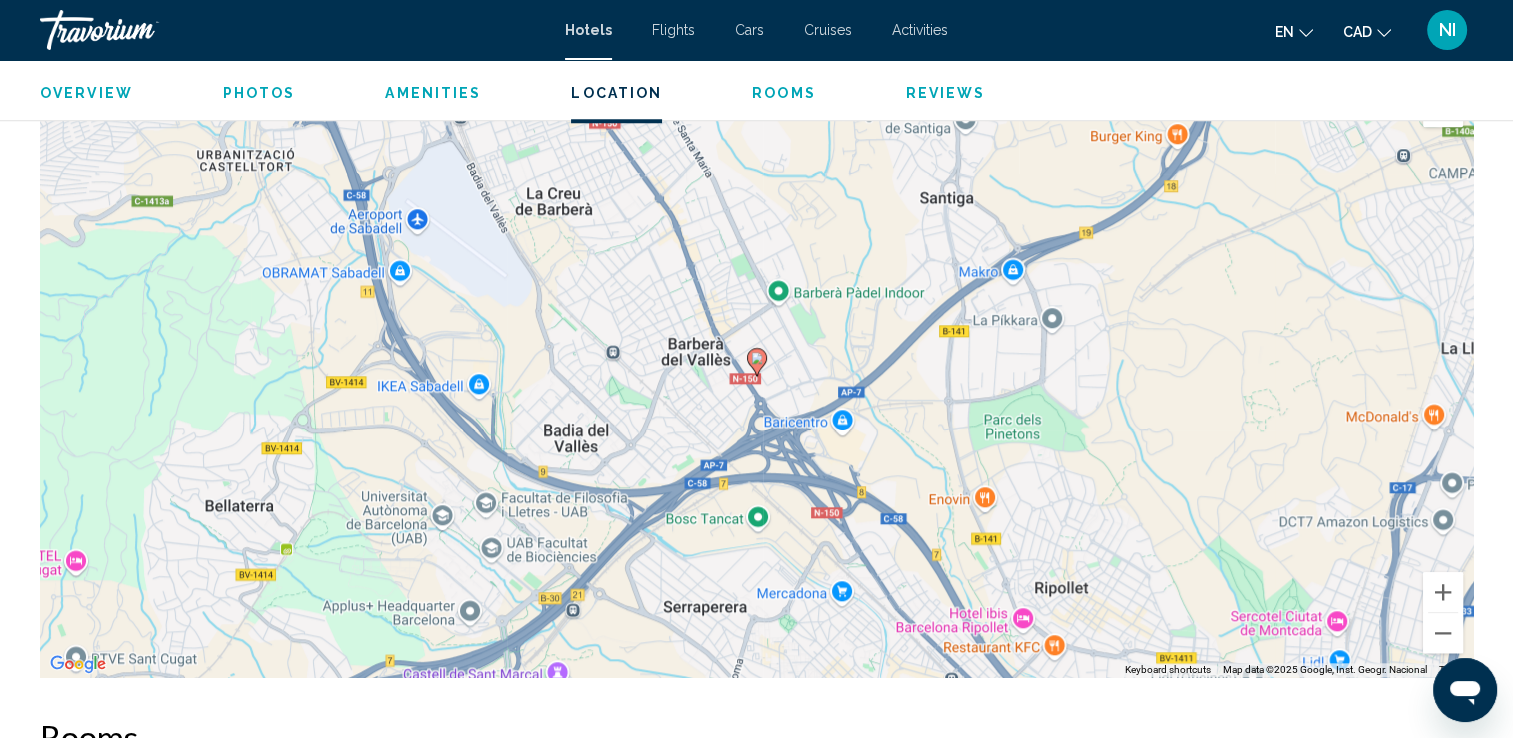 scroll, scrollTop: 2000, scrollLeft: 0, axis: vertical 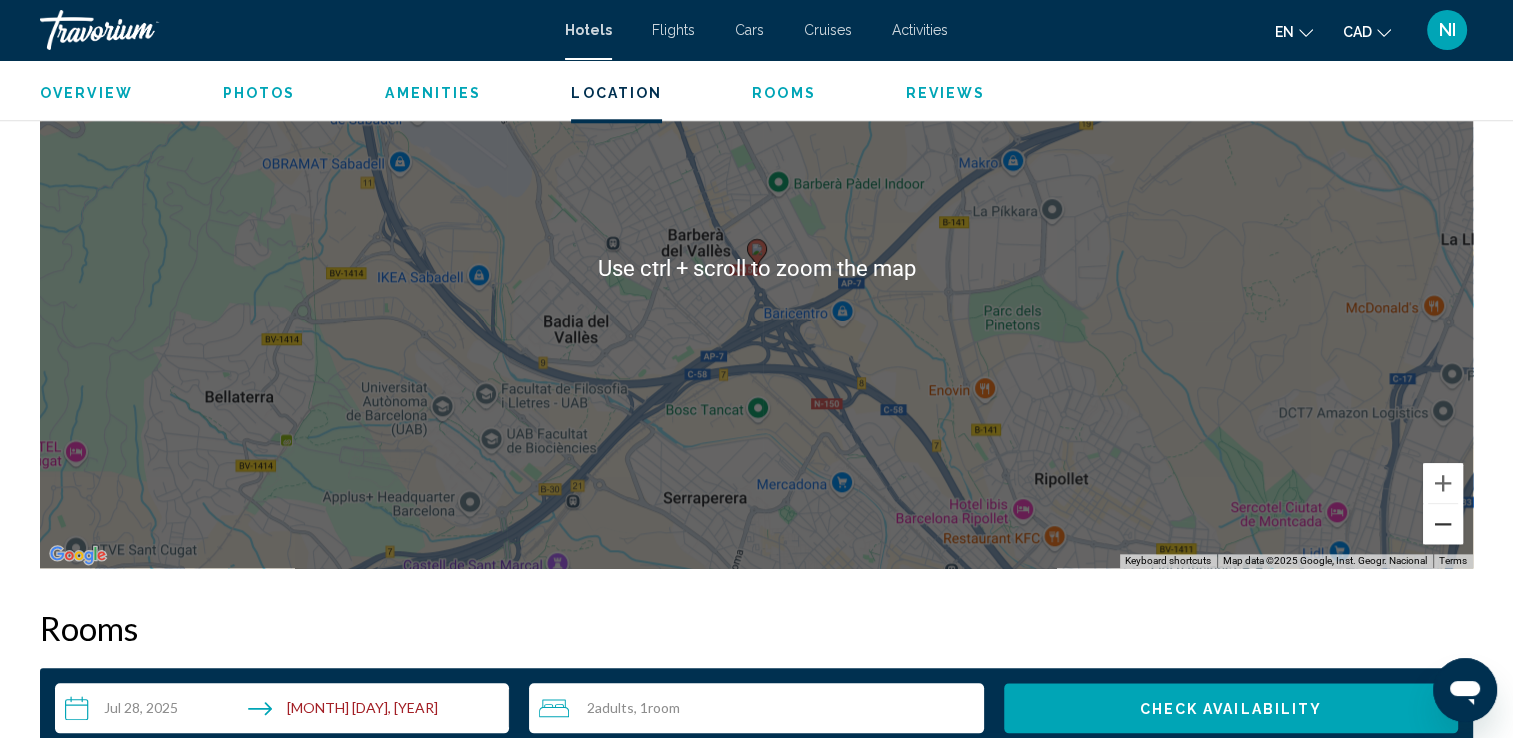 click at bounding box center (1443, 524) 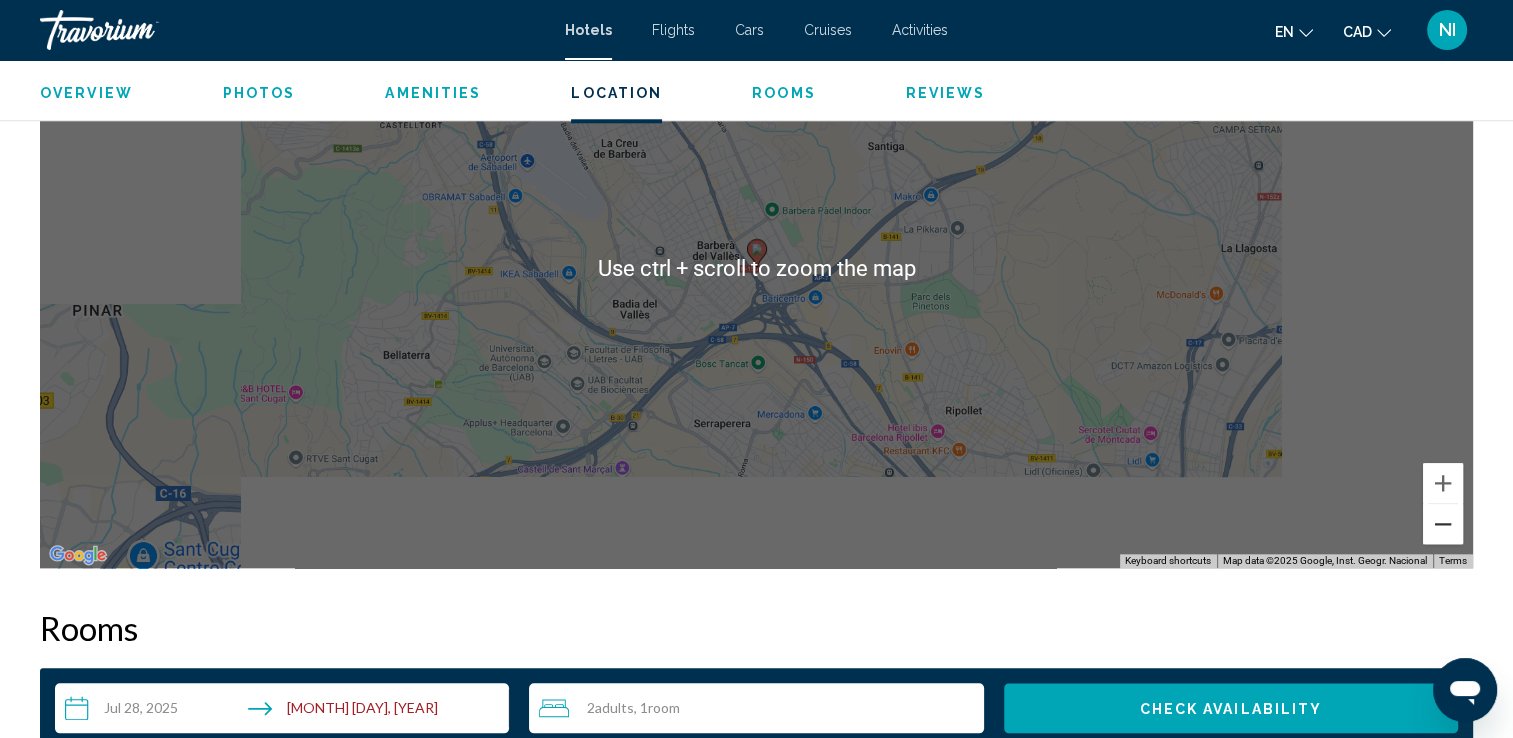 click at bounding box center (1443, 524) 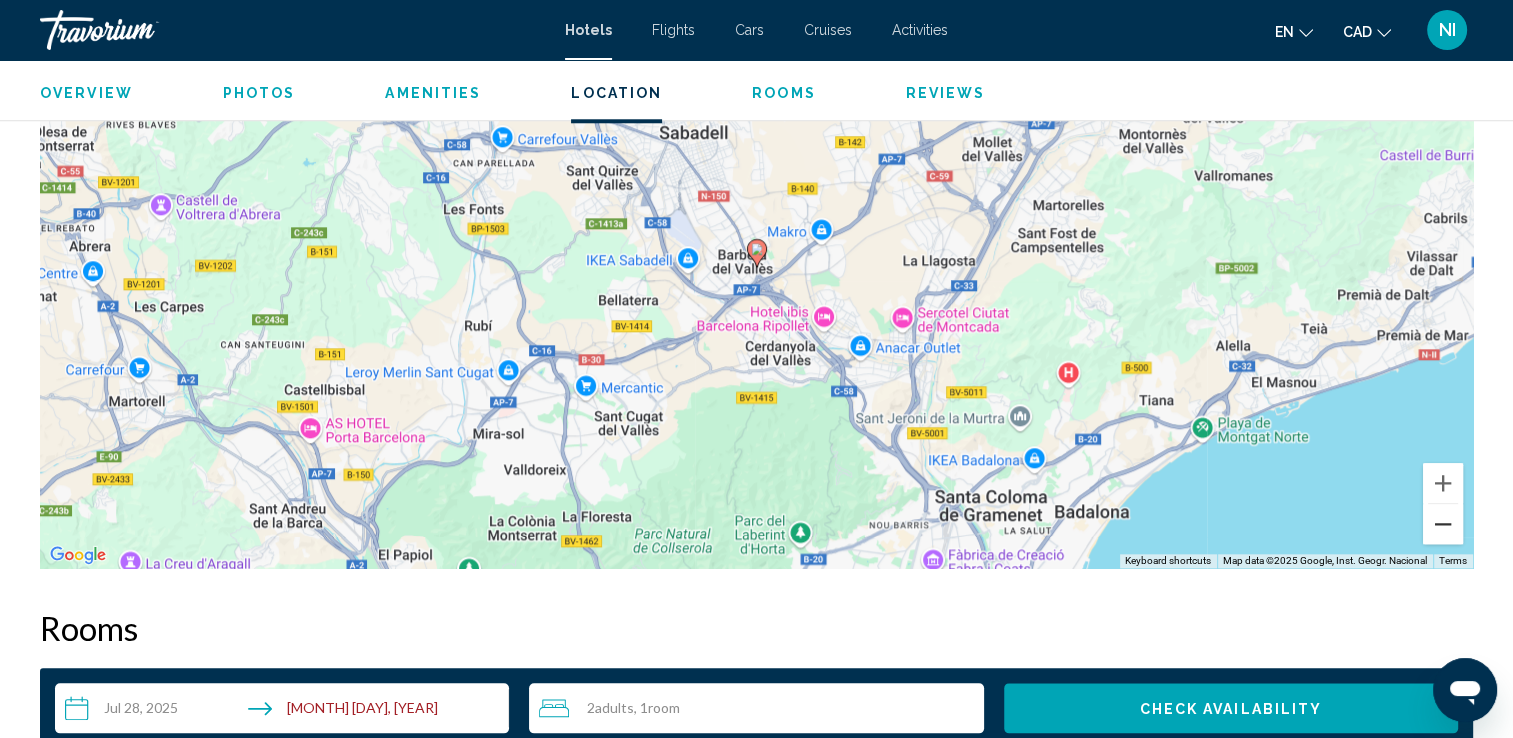 click at bounding box center [1443, 524] 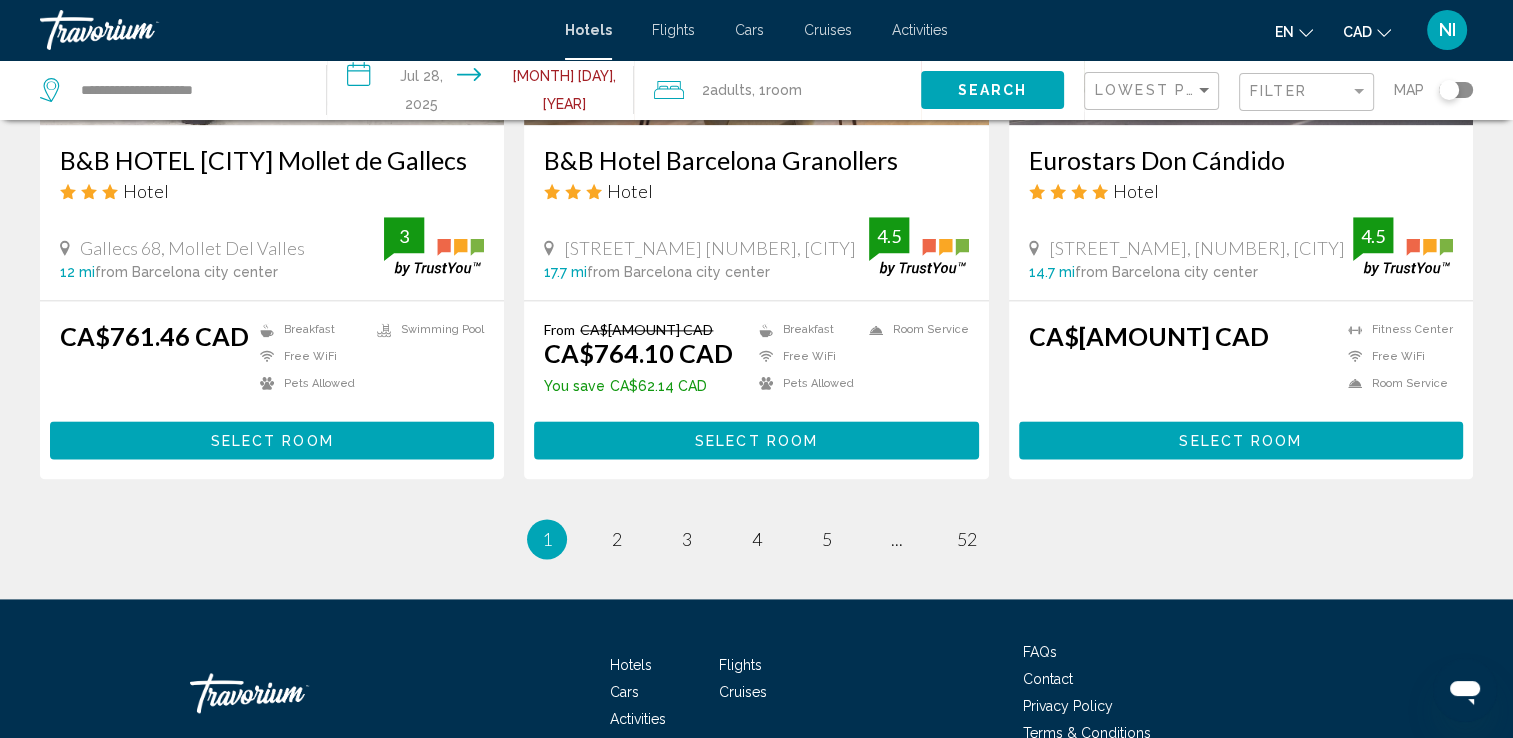 scroll, scrollTop: 2662, scrollLeft: 0, axis: vertical 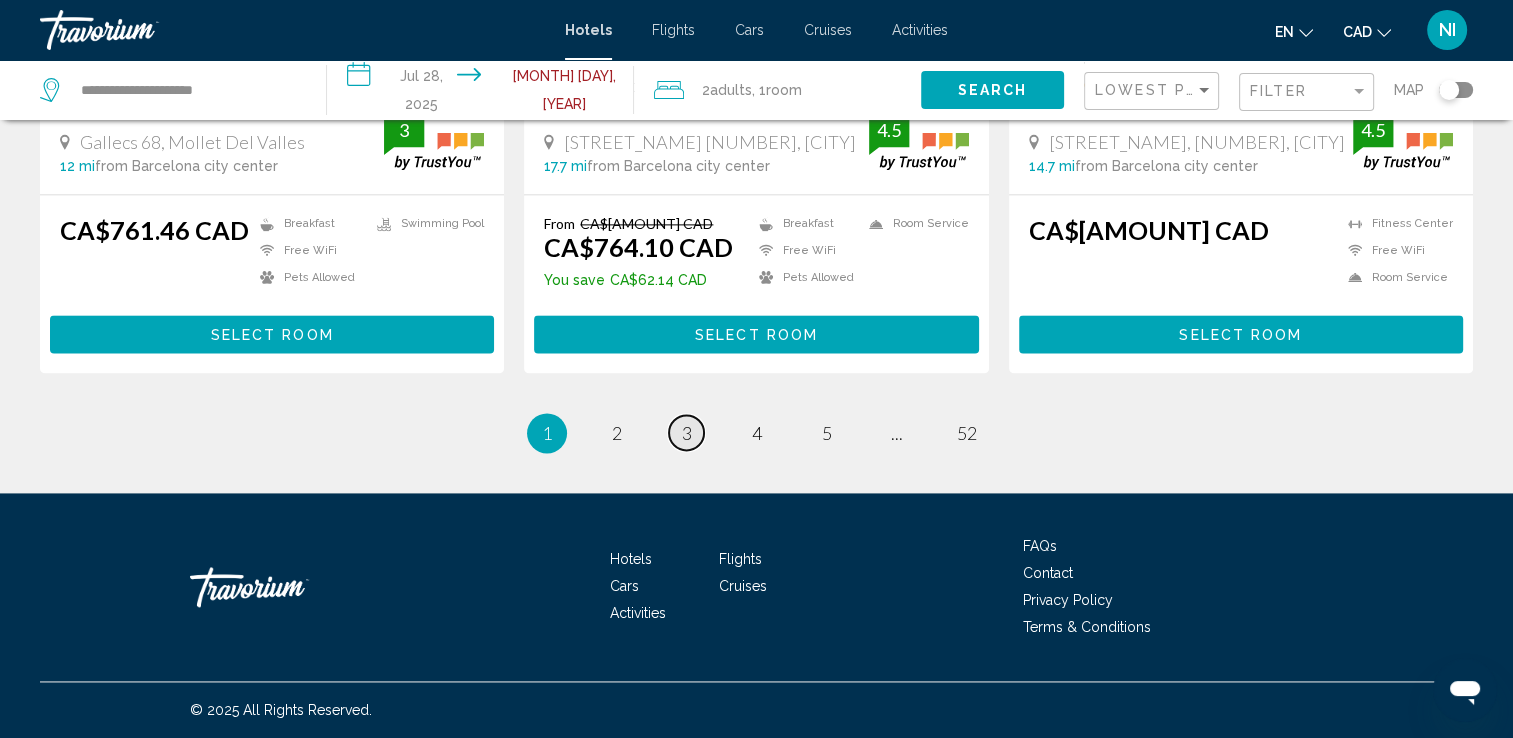 click on "3" at bounding box center [687, 433] 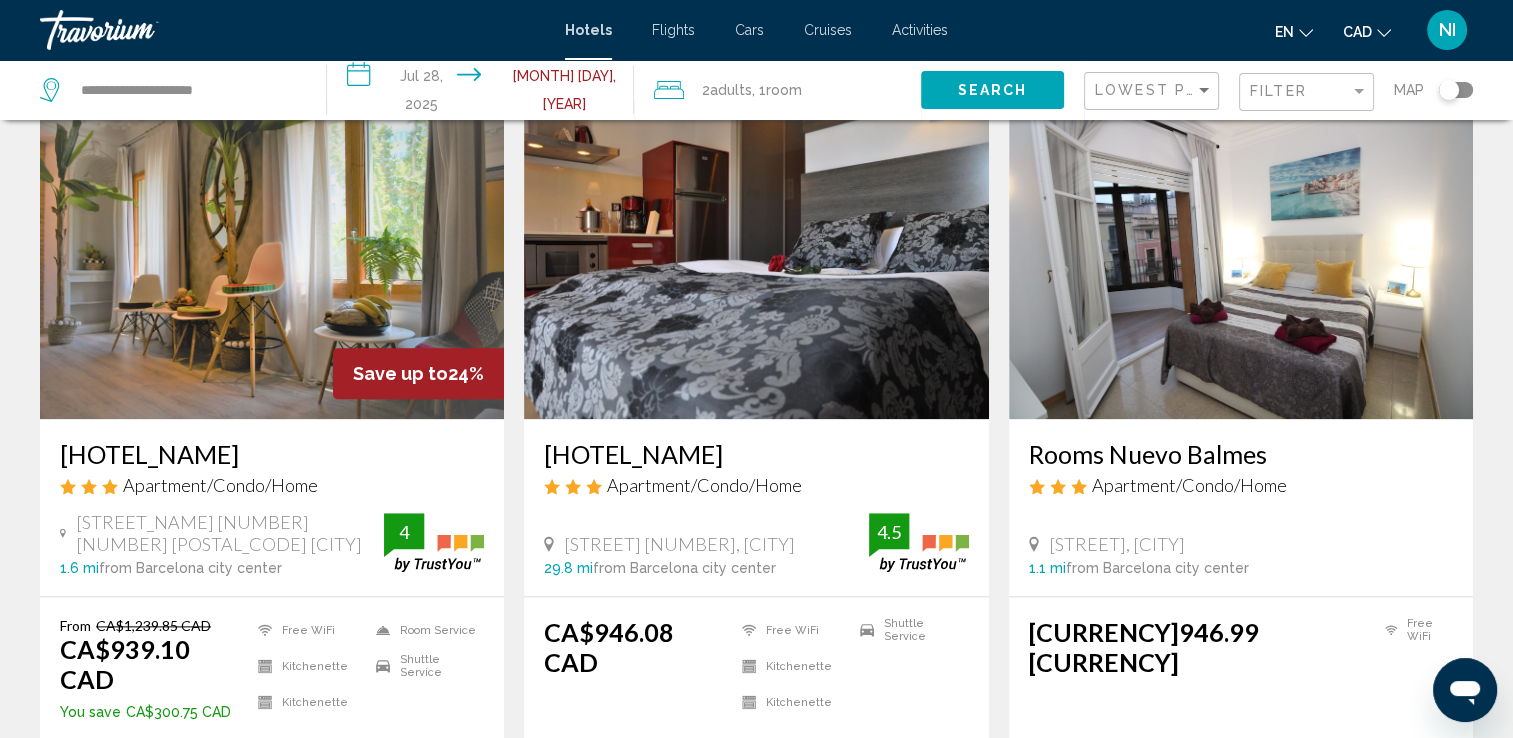 scroll, scrollTop: 2300, scrollLeft: 0, axis: vertical 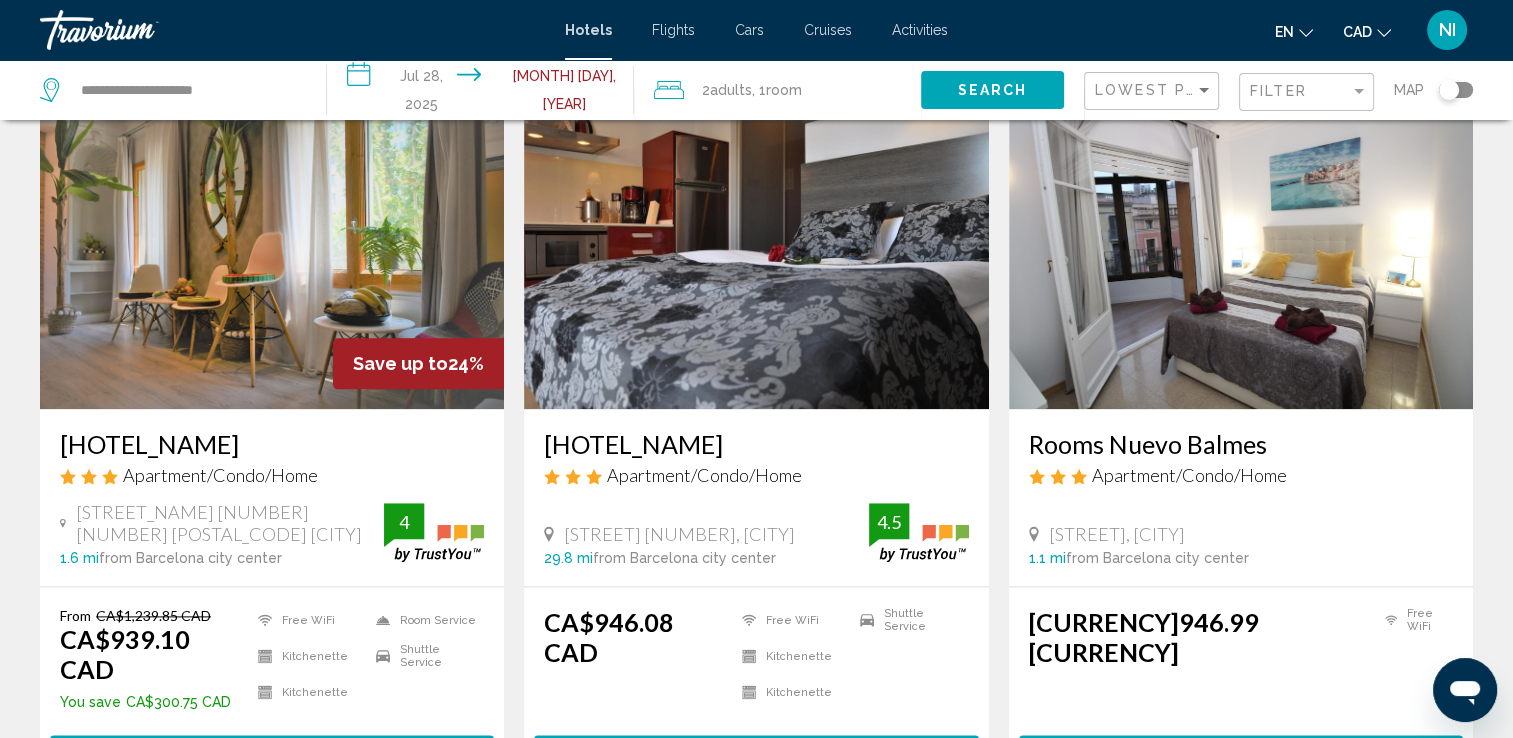 click at bounding box center [272, 249] 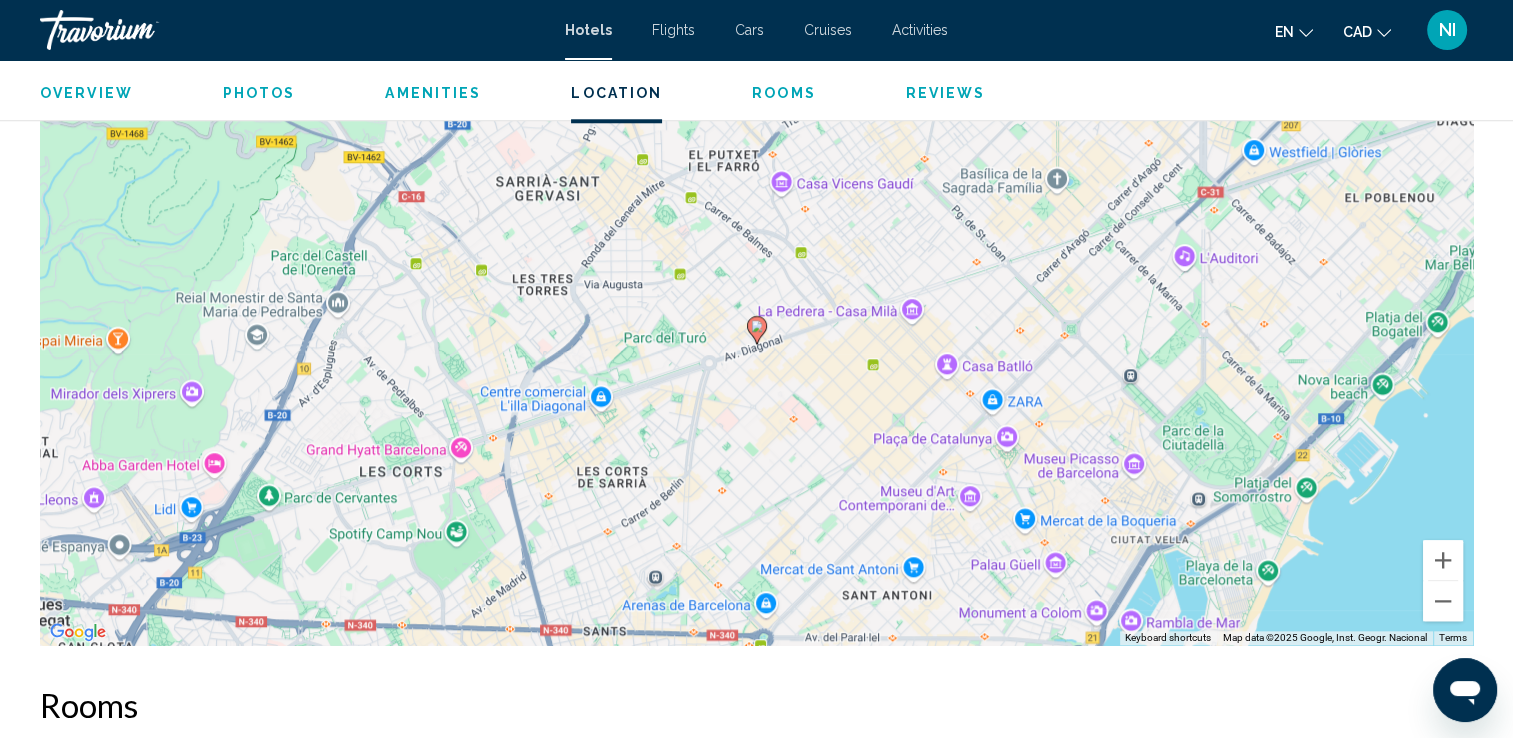 scroll, scrollTop: 2100, scrollLeft: 0, axis: vertical 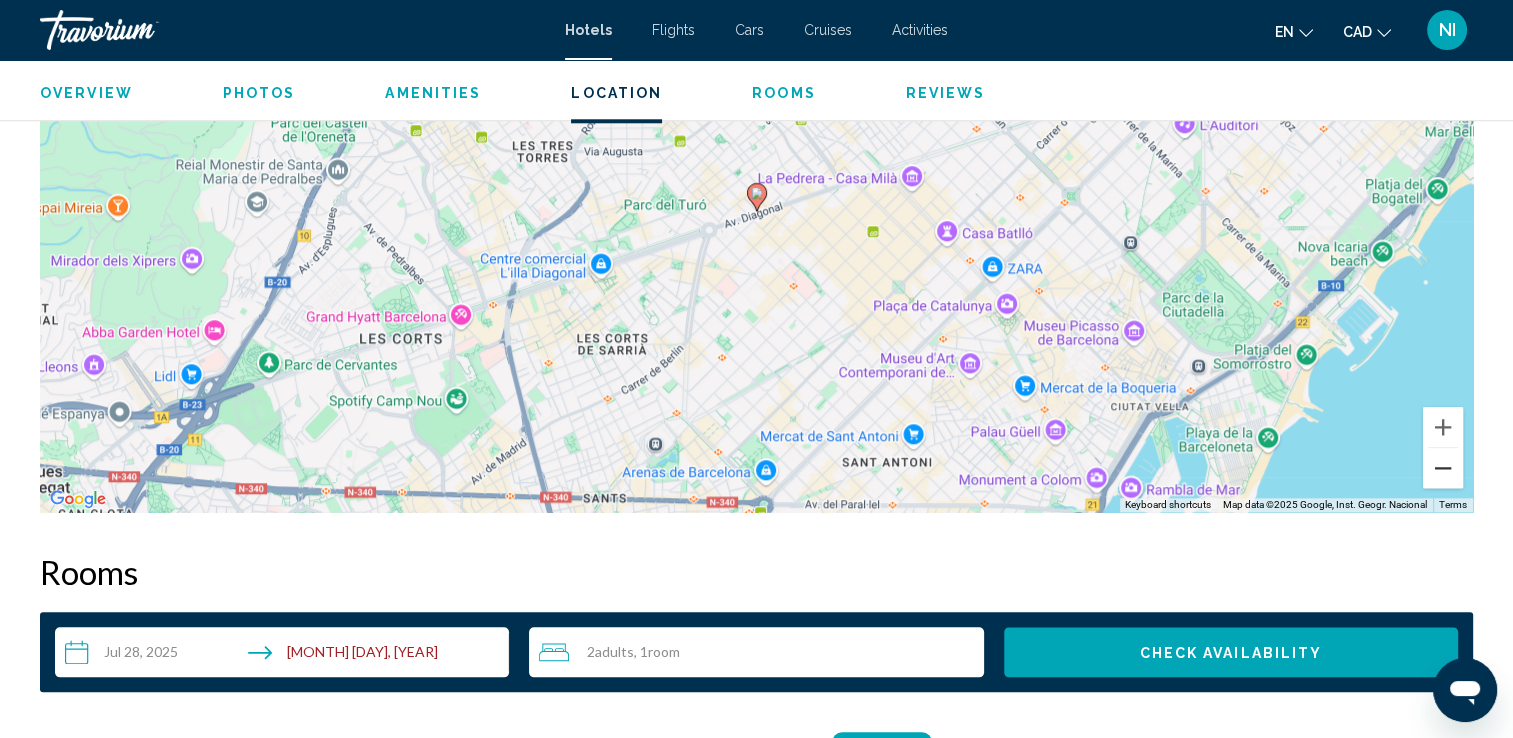 click at bounding box center (1443, 468) 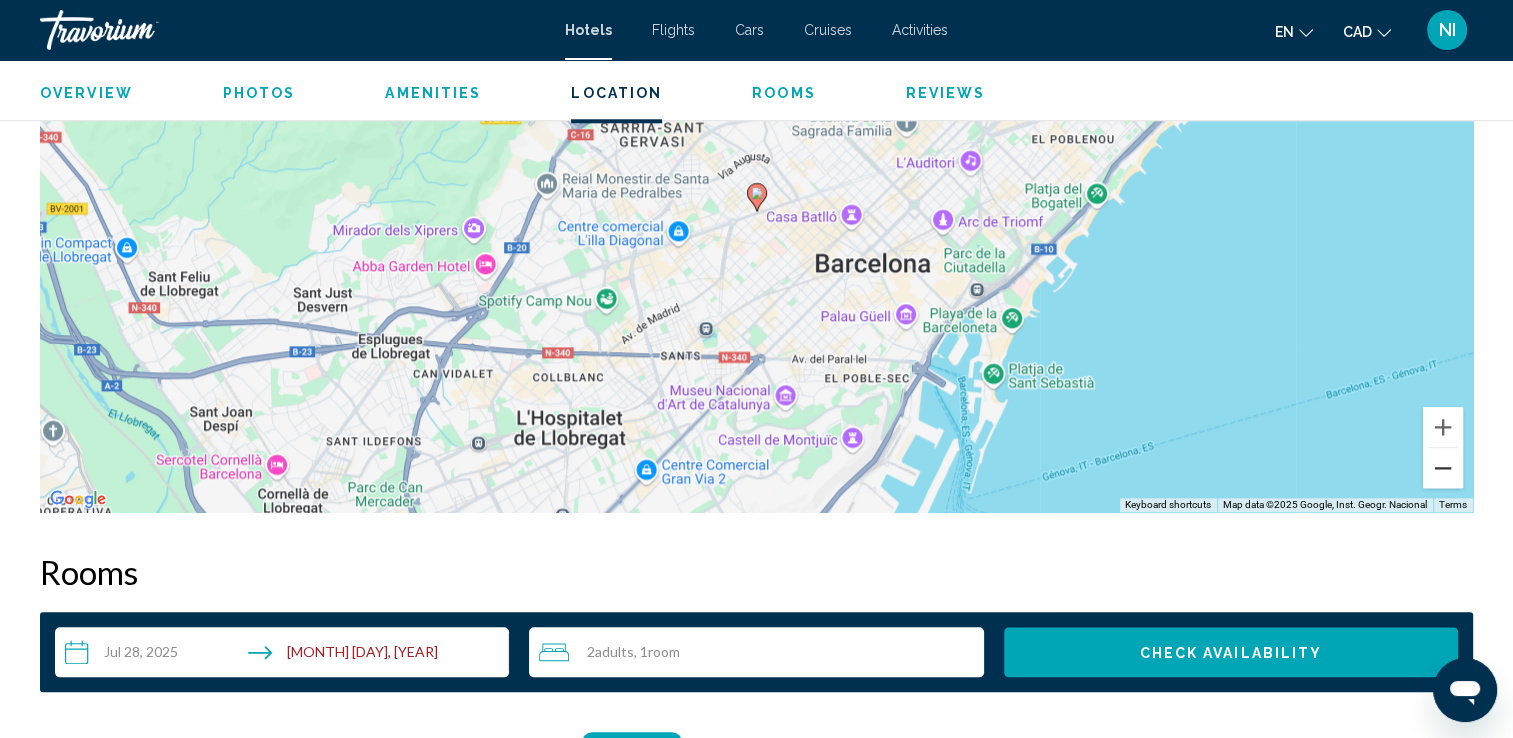 click at bounding box center [1443, 468] 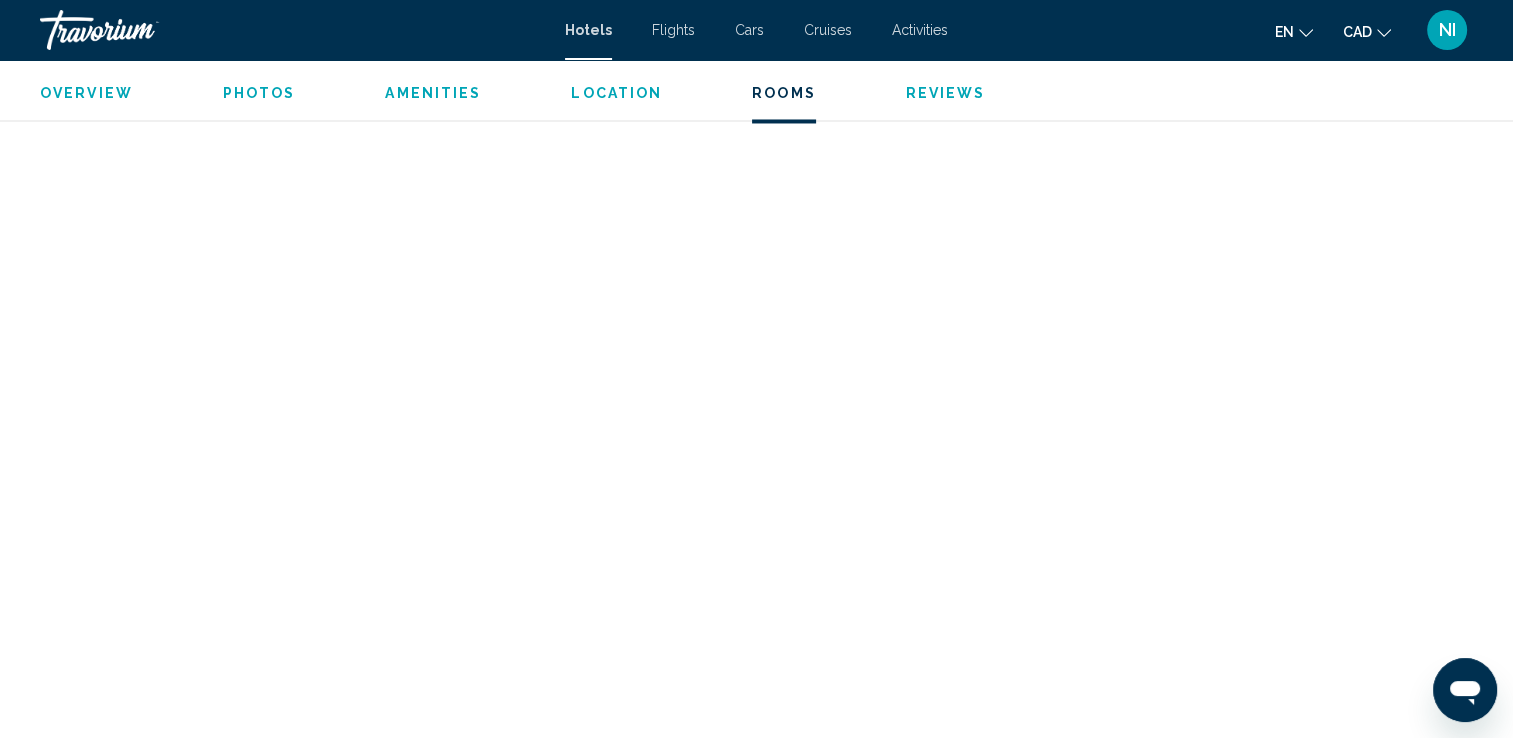 scroll, scrollTop: 3700, scrollLeft: 0, axis: vertical 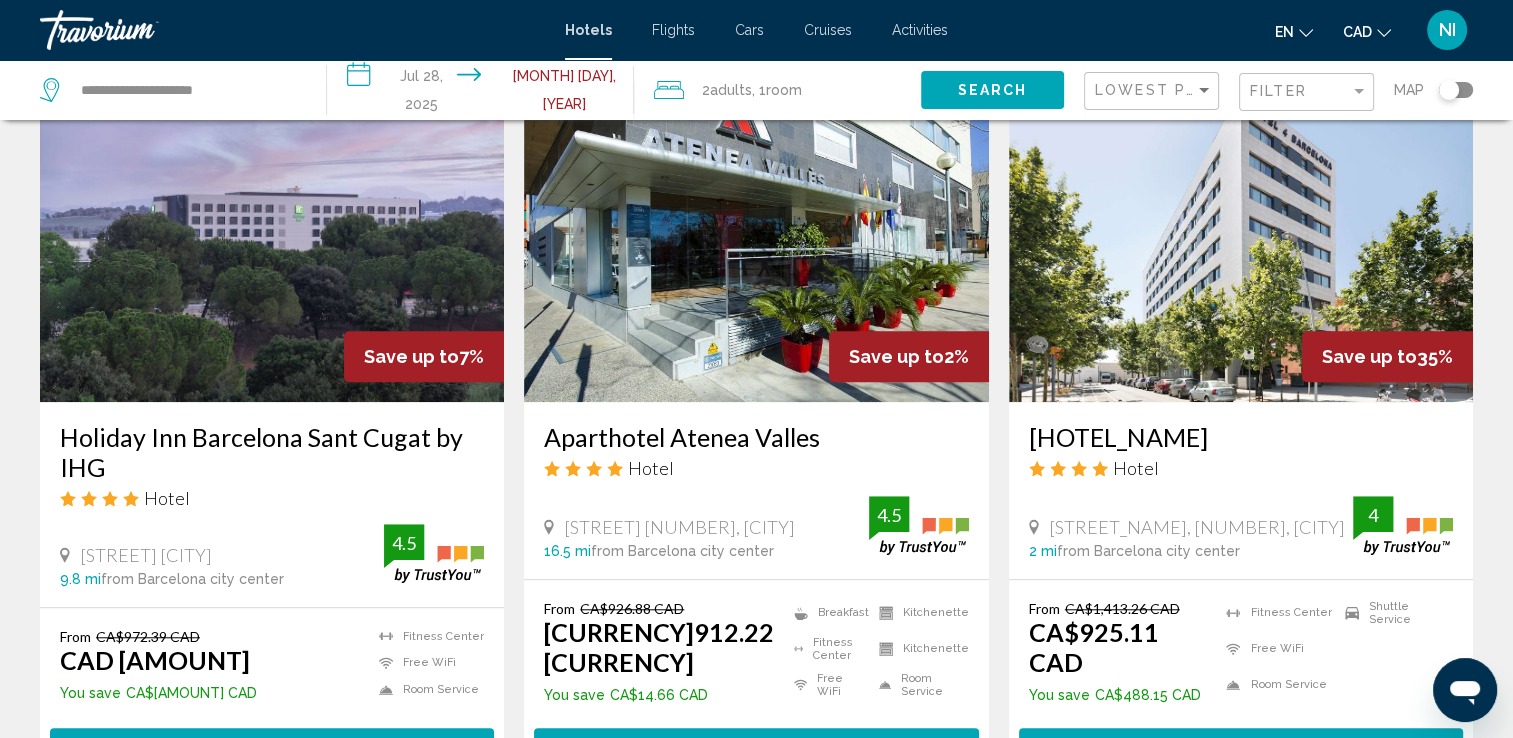 click at bounding box center (1241, 242) 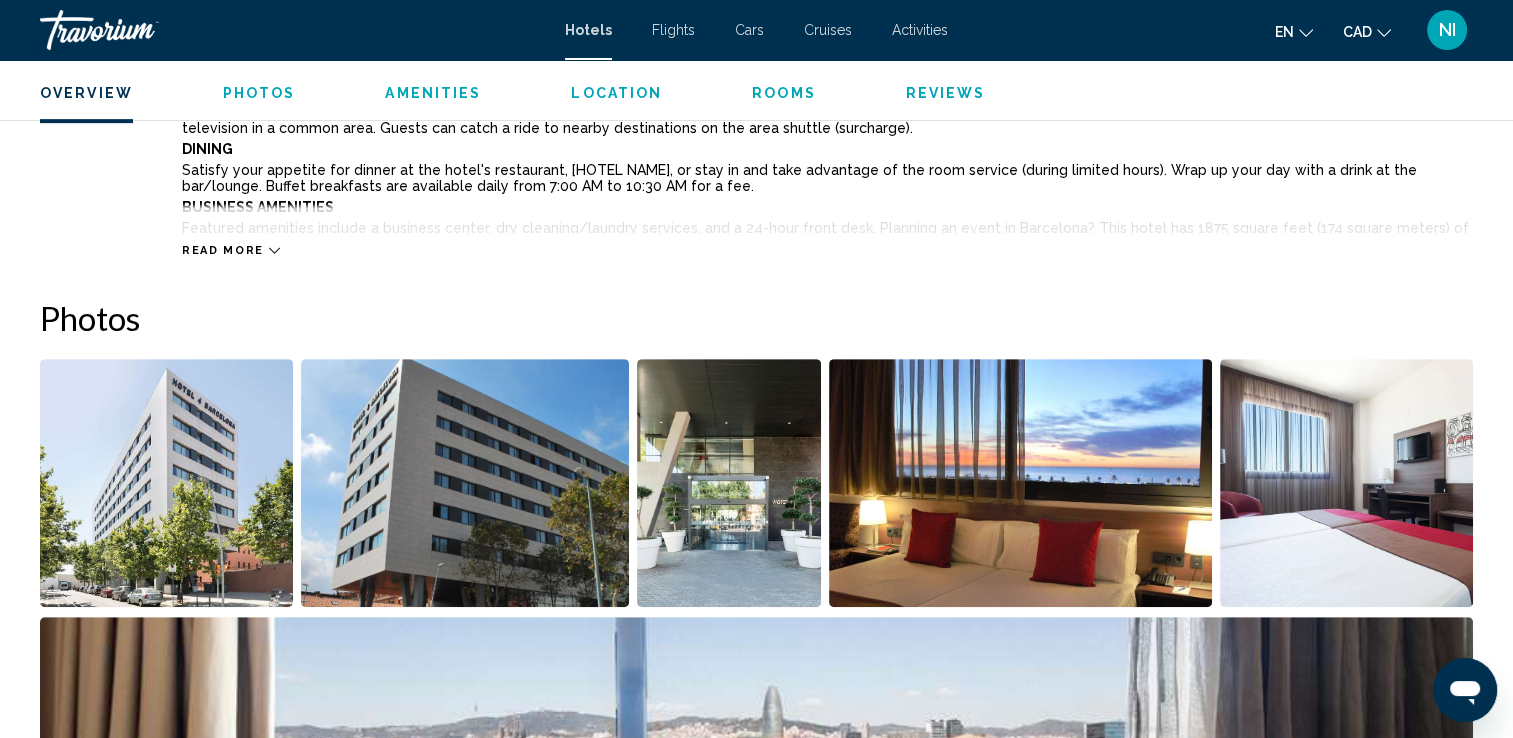 scroll, scrollTop: 1100, scrollLeft: 0, axis: vertical 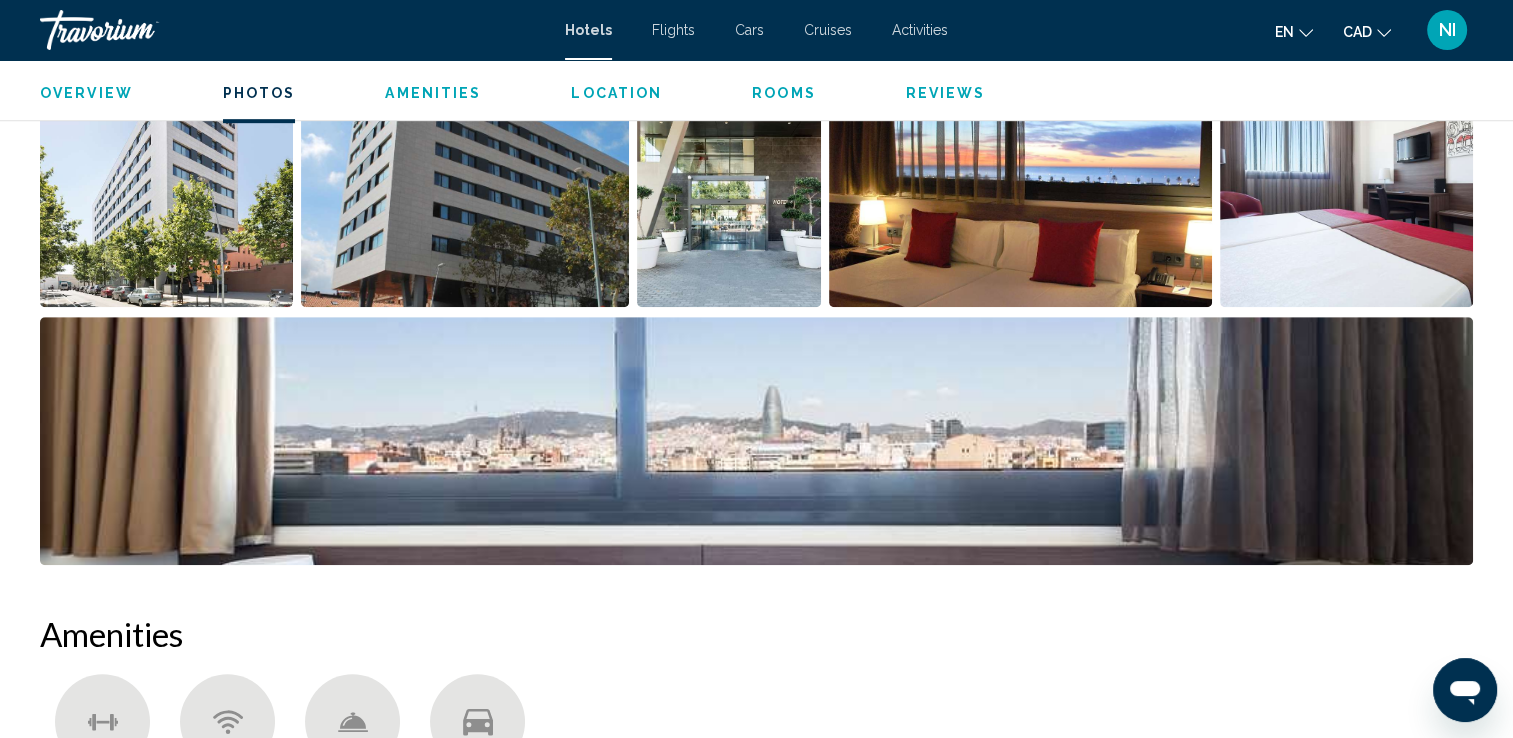 click at bounding box center [1020, 183] 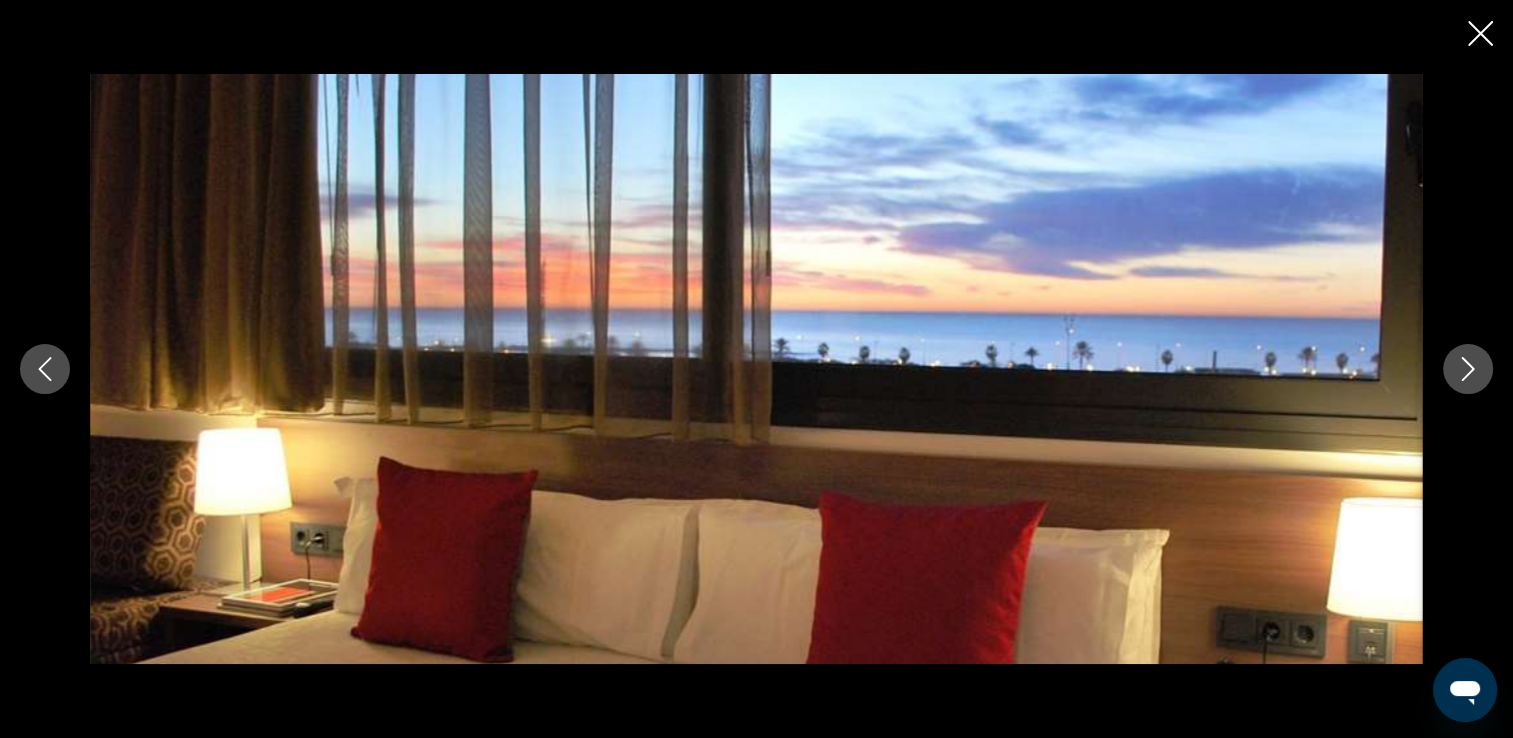 click at bounding box center [1468, 369] 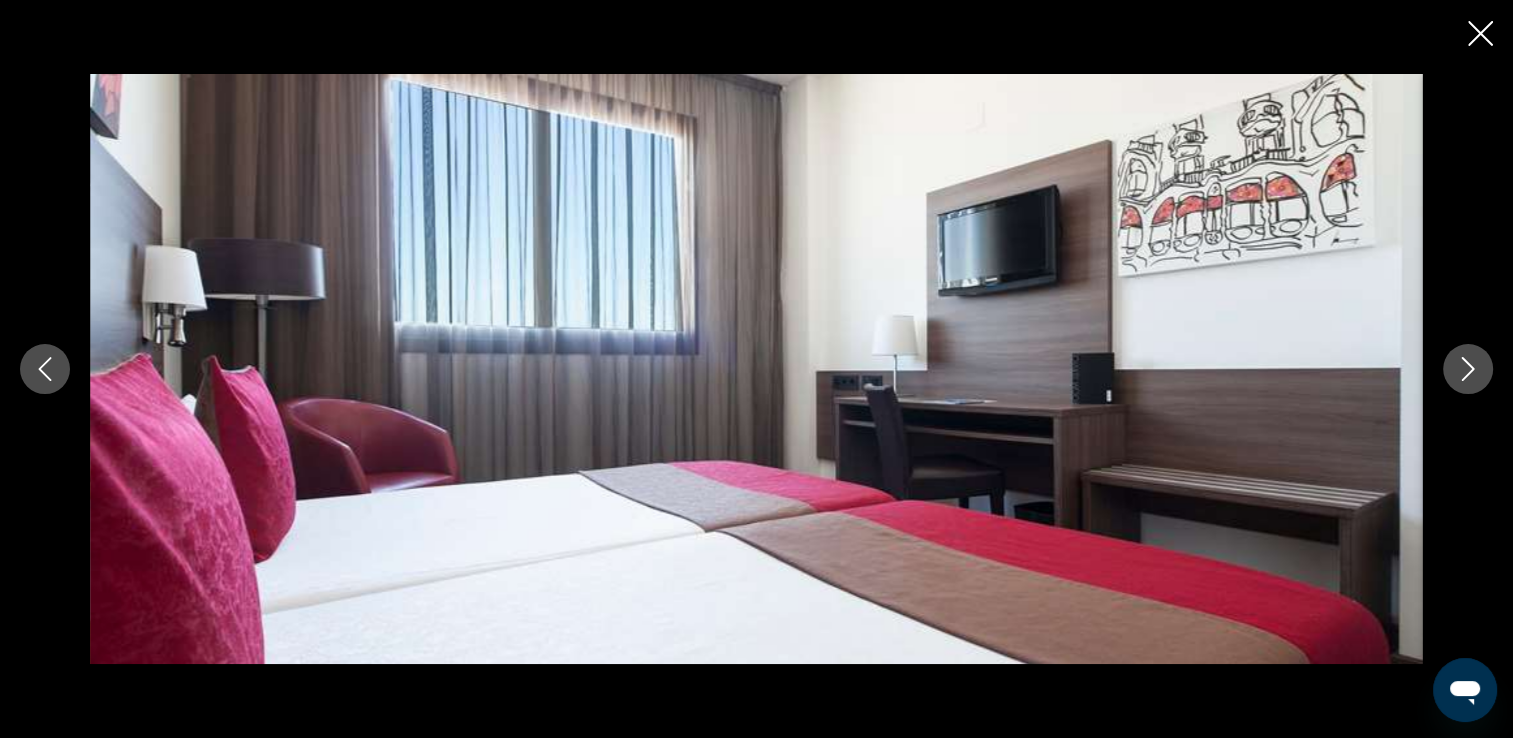 click at bounding box center (1468, 369) 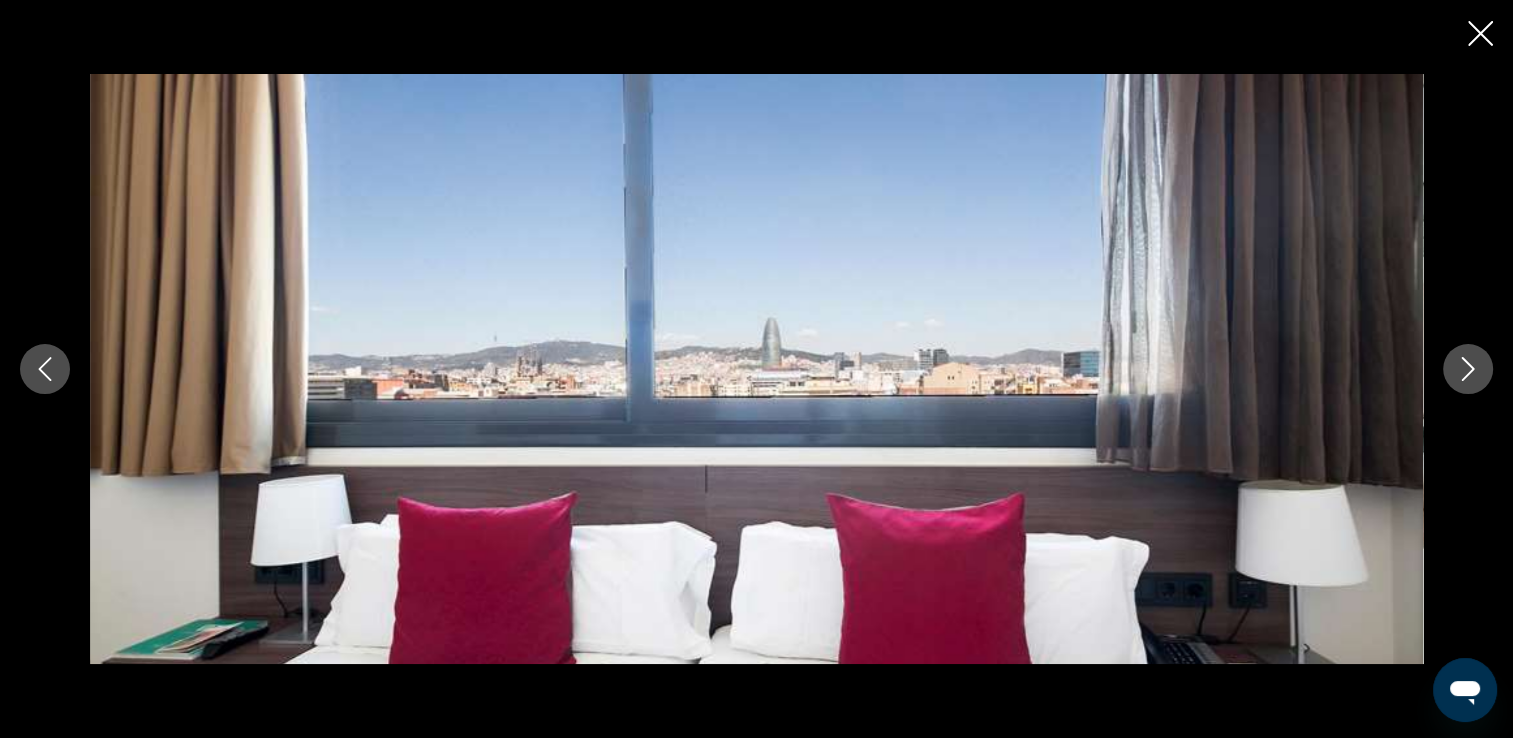 click at bounding box center (1468, 369) 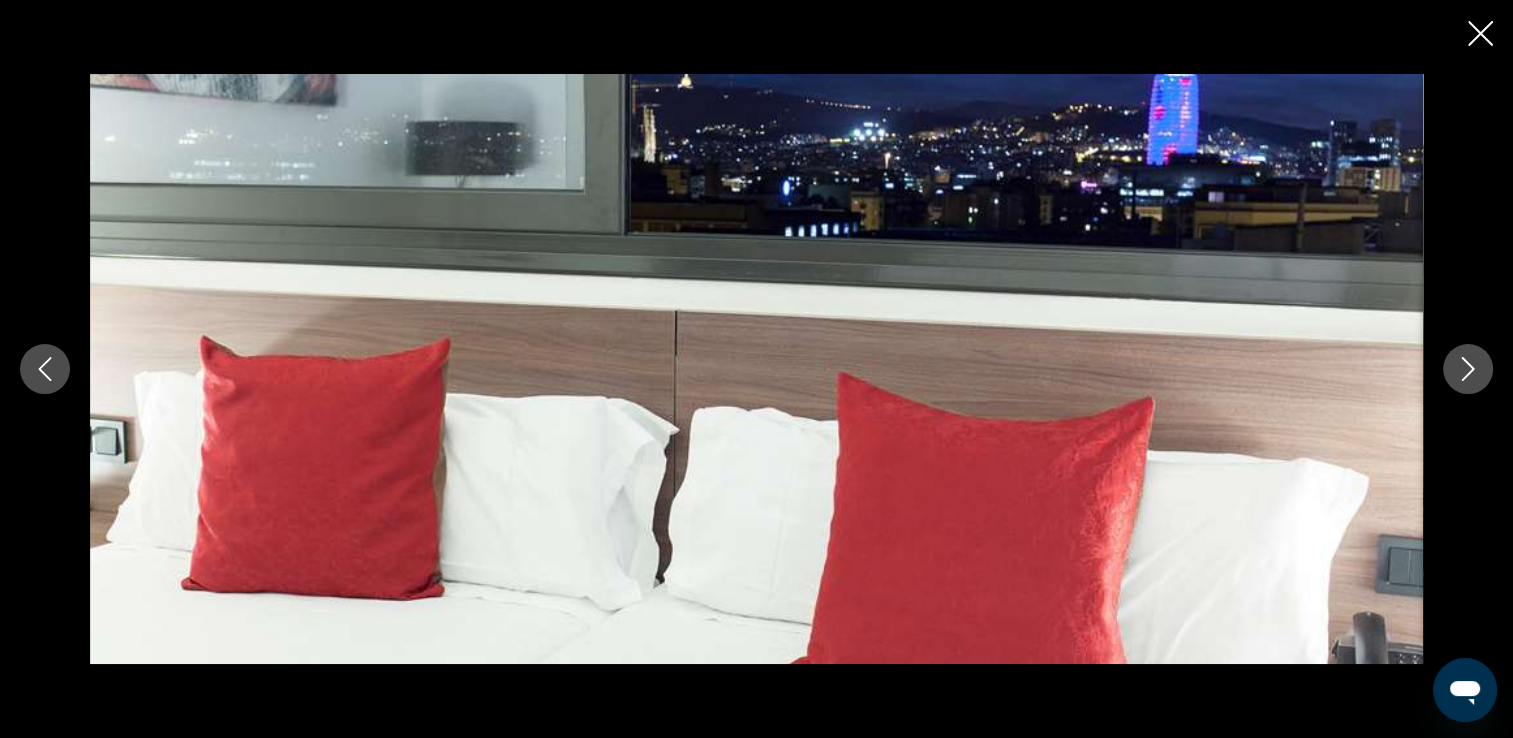 click at bounding box center [1468, 369] 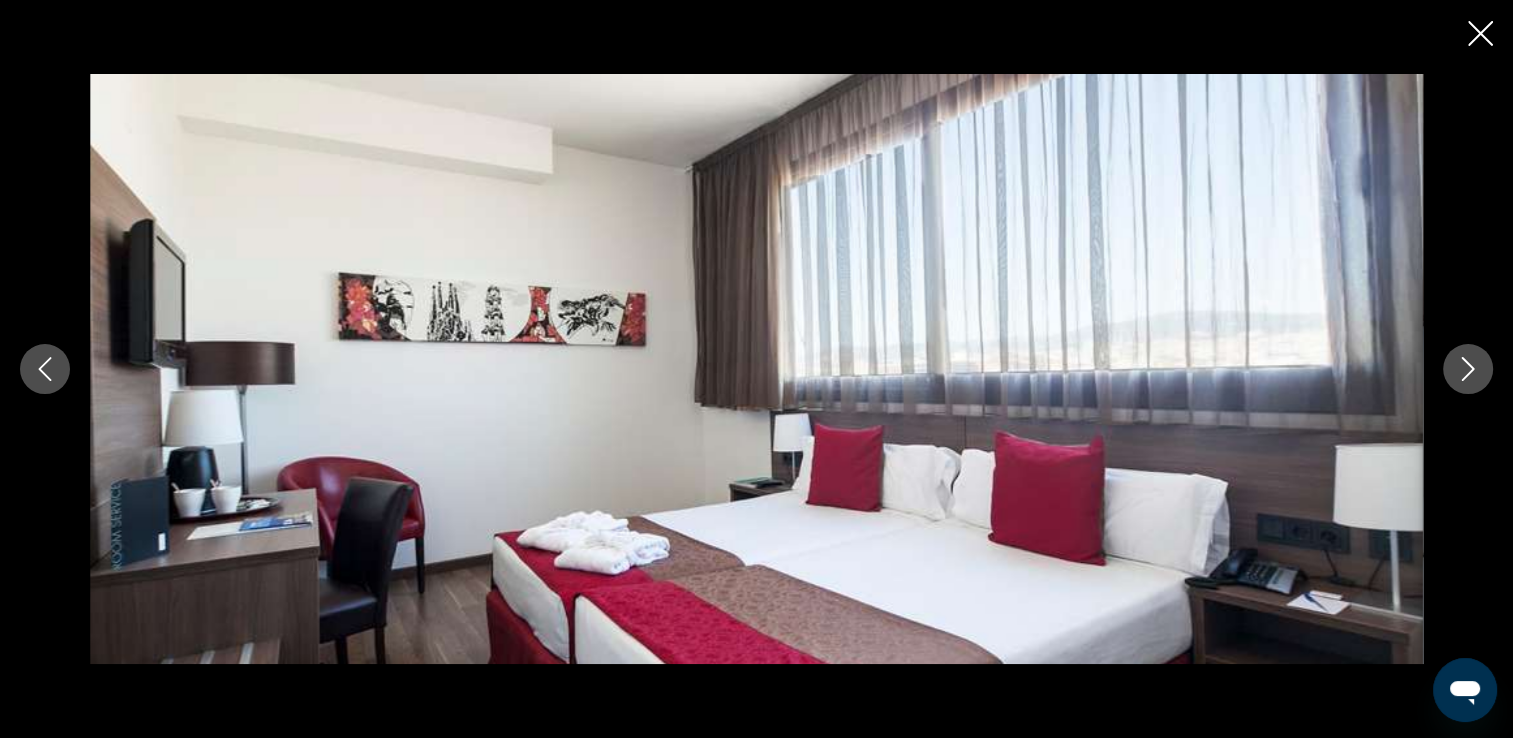 click at bounding box center (1468, 369) 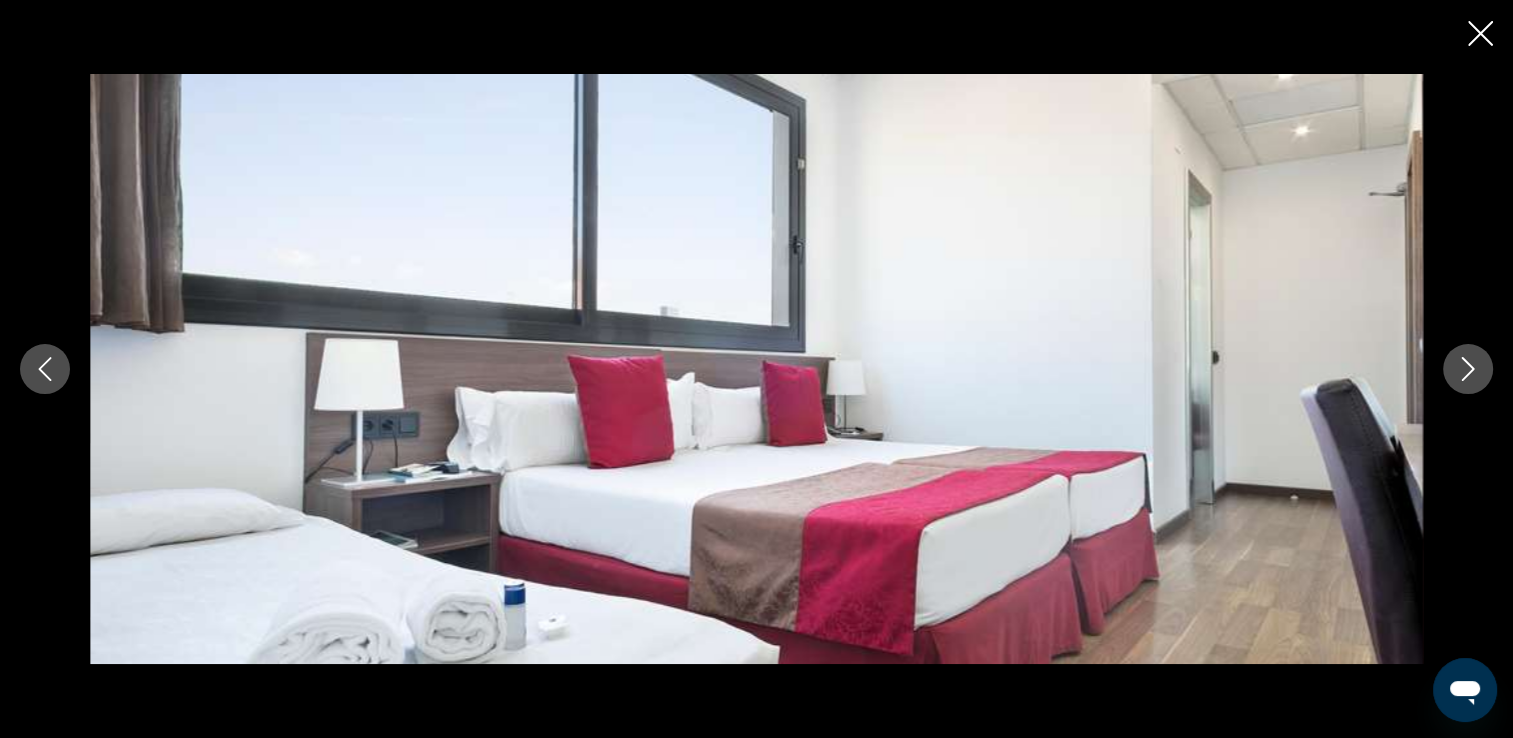 click at bounding box center [1468, 369] 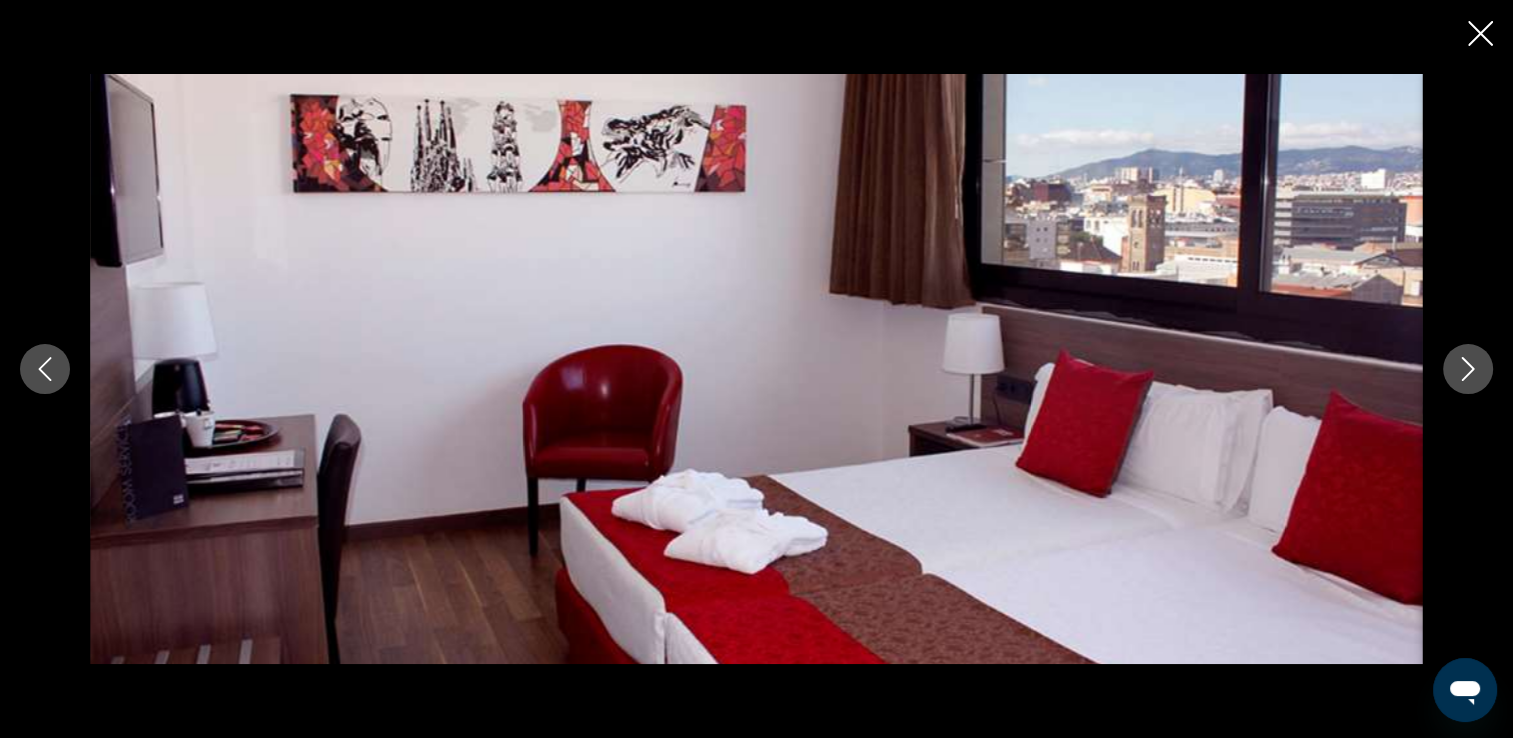 click at bounding box center [1468, 369] 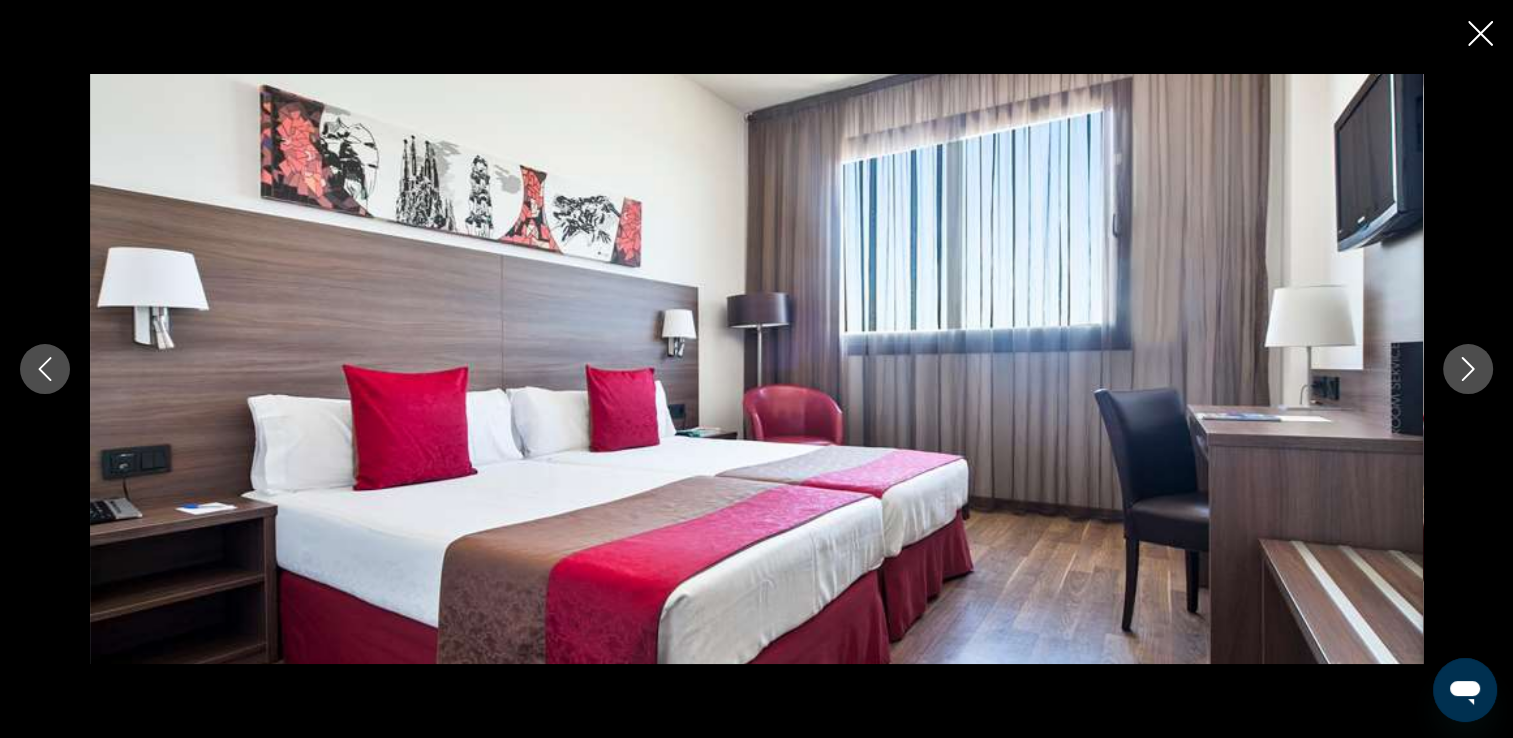 click at bounding box center [756, 369] 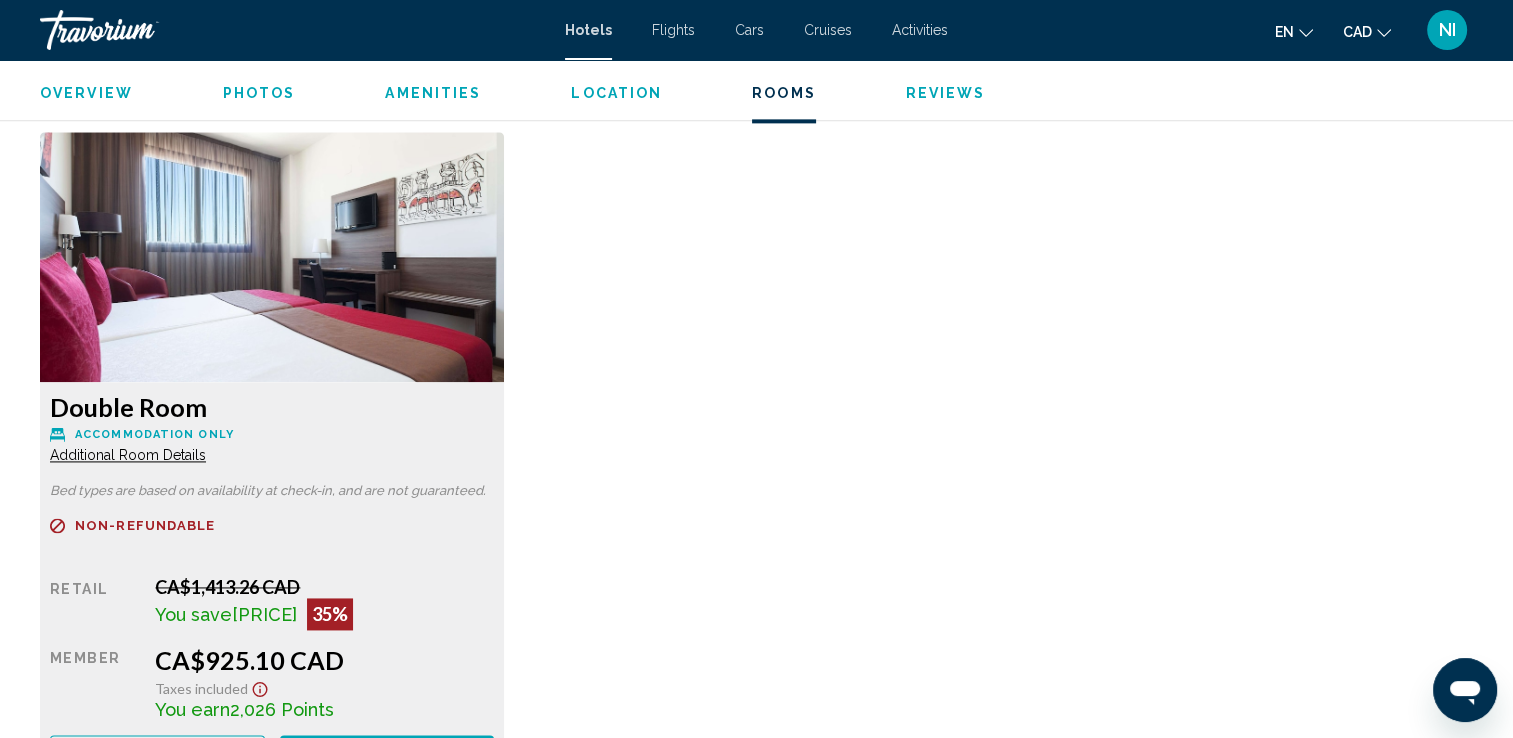 scroll, scrollTop: 2800, scrollLeft: 0, axis: vertical 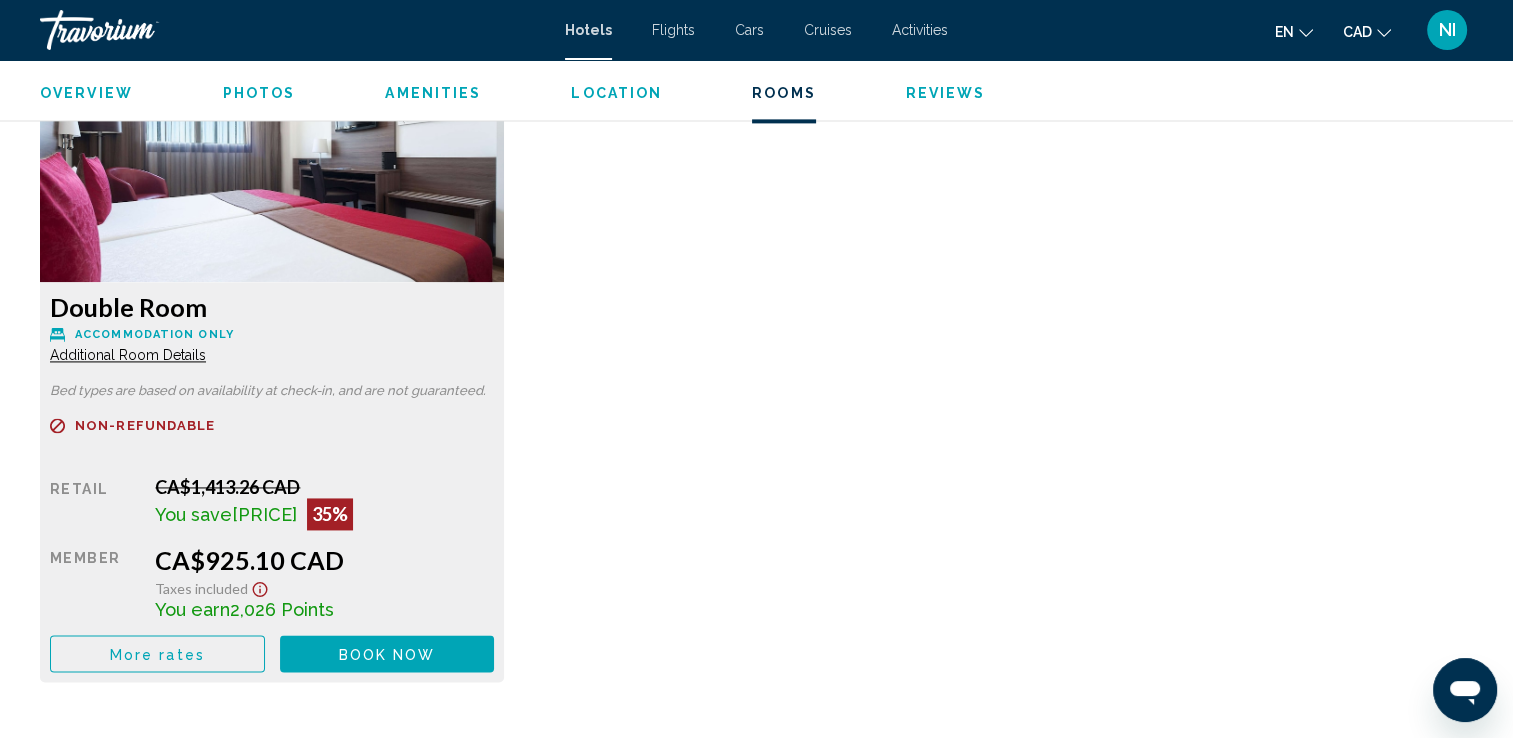 click on "Additional Room Details" at bounding box center [128, 355] 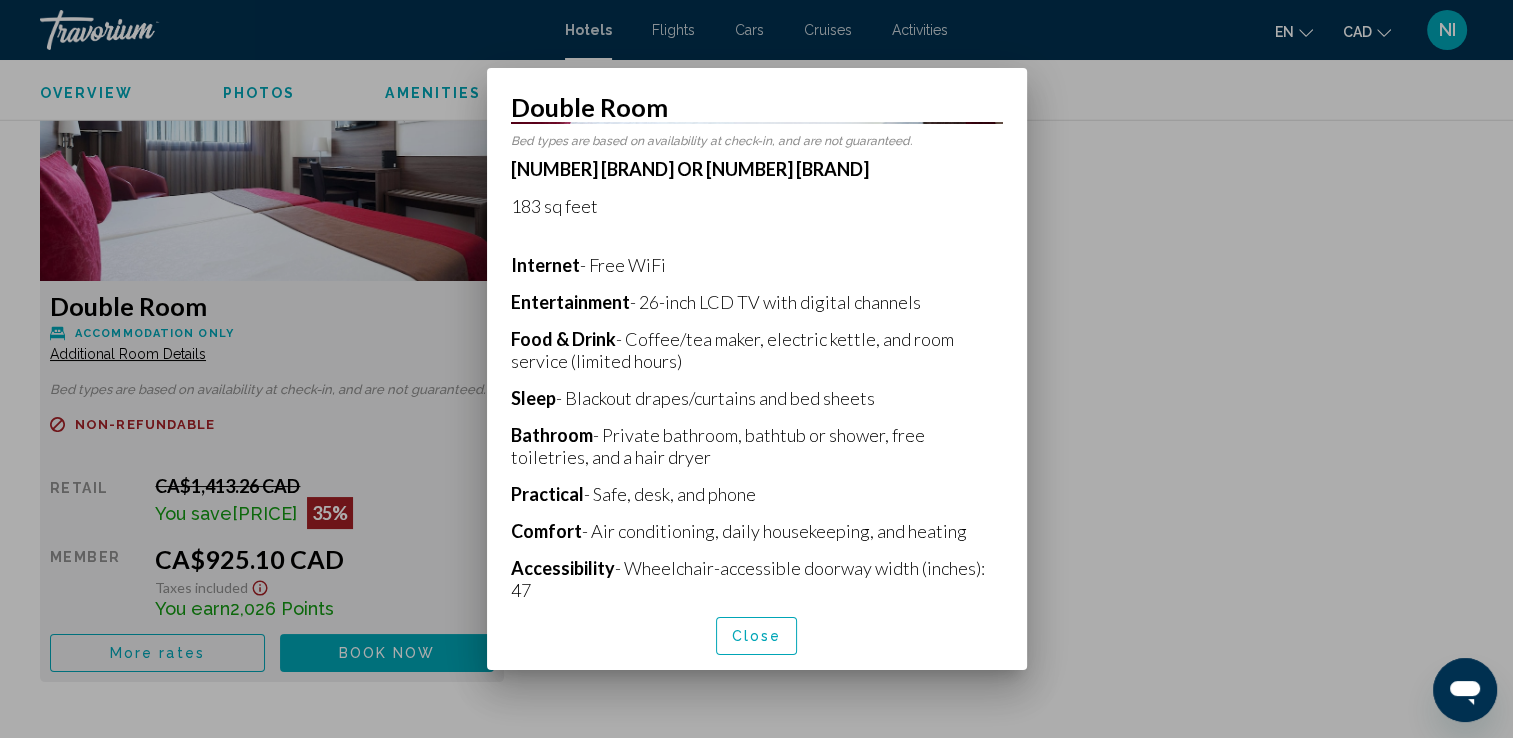 scroll, scrollTop: 436, scrollLeft: 0, axis: vertical 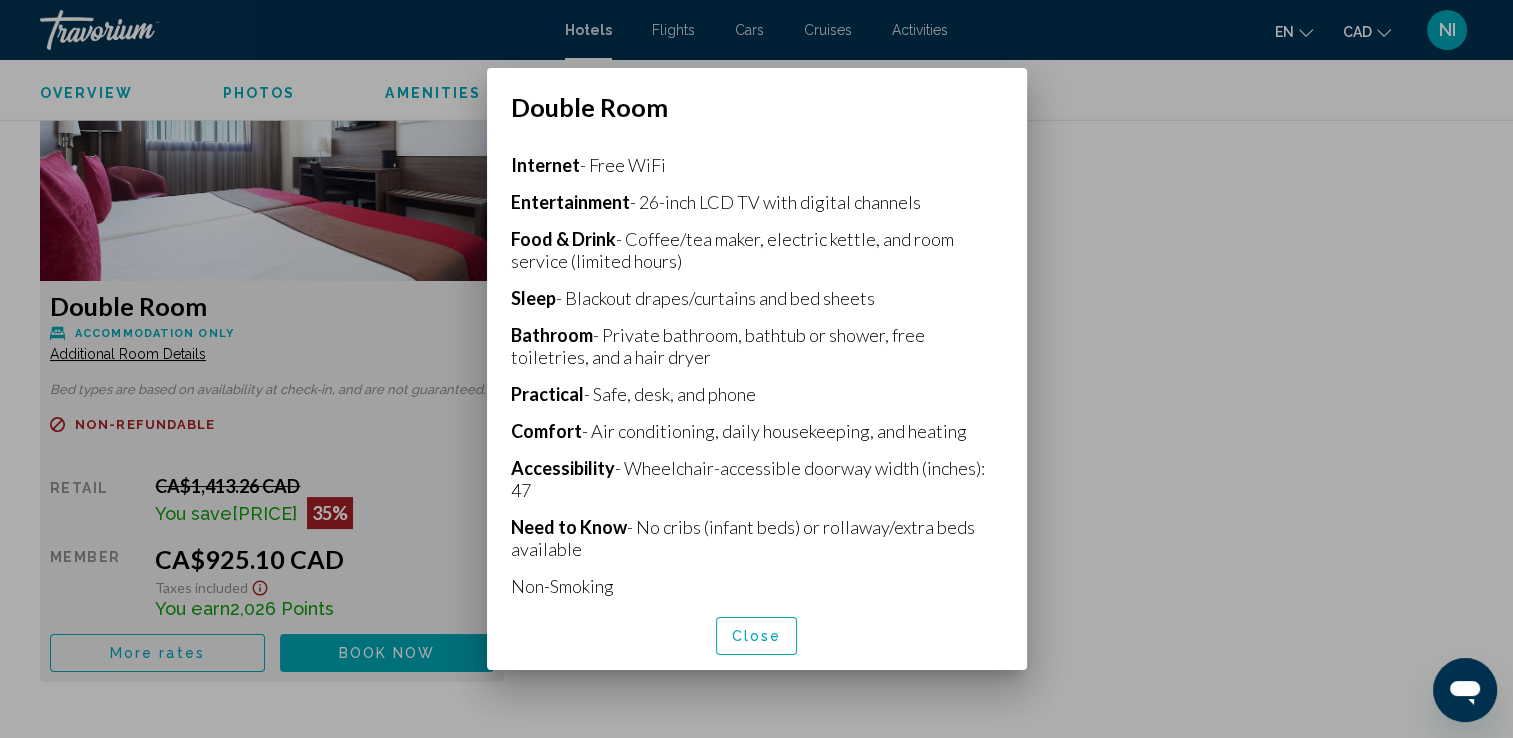click at bounding box center (756, 369) 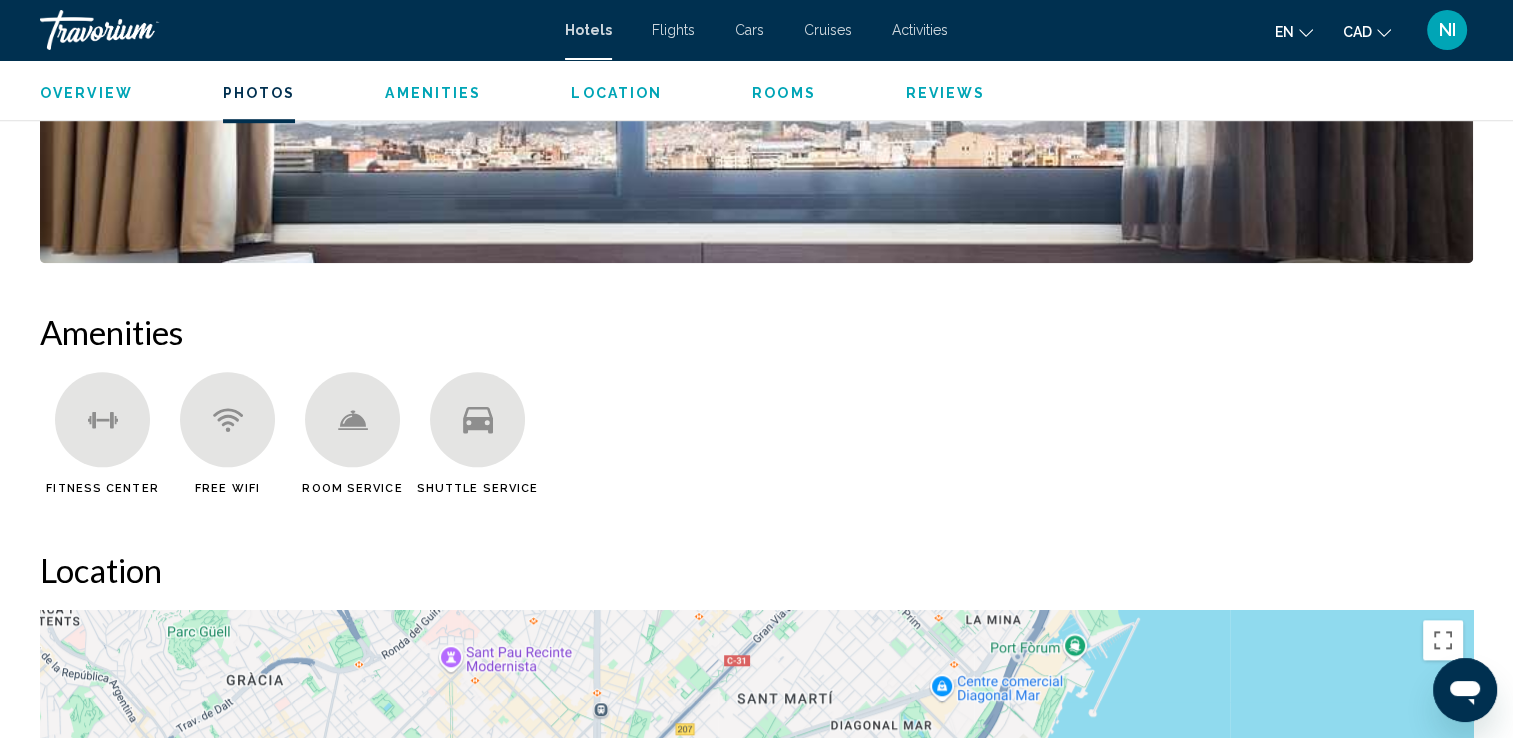 scroll, scrollTop: 1052, scrollLeft: 0, axis: vertical 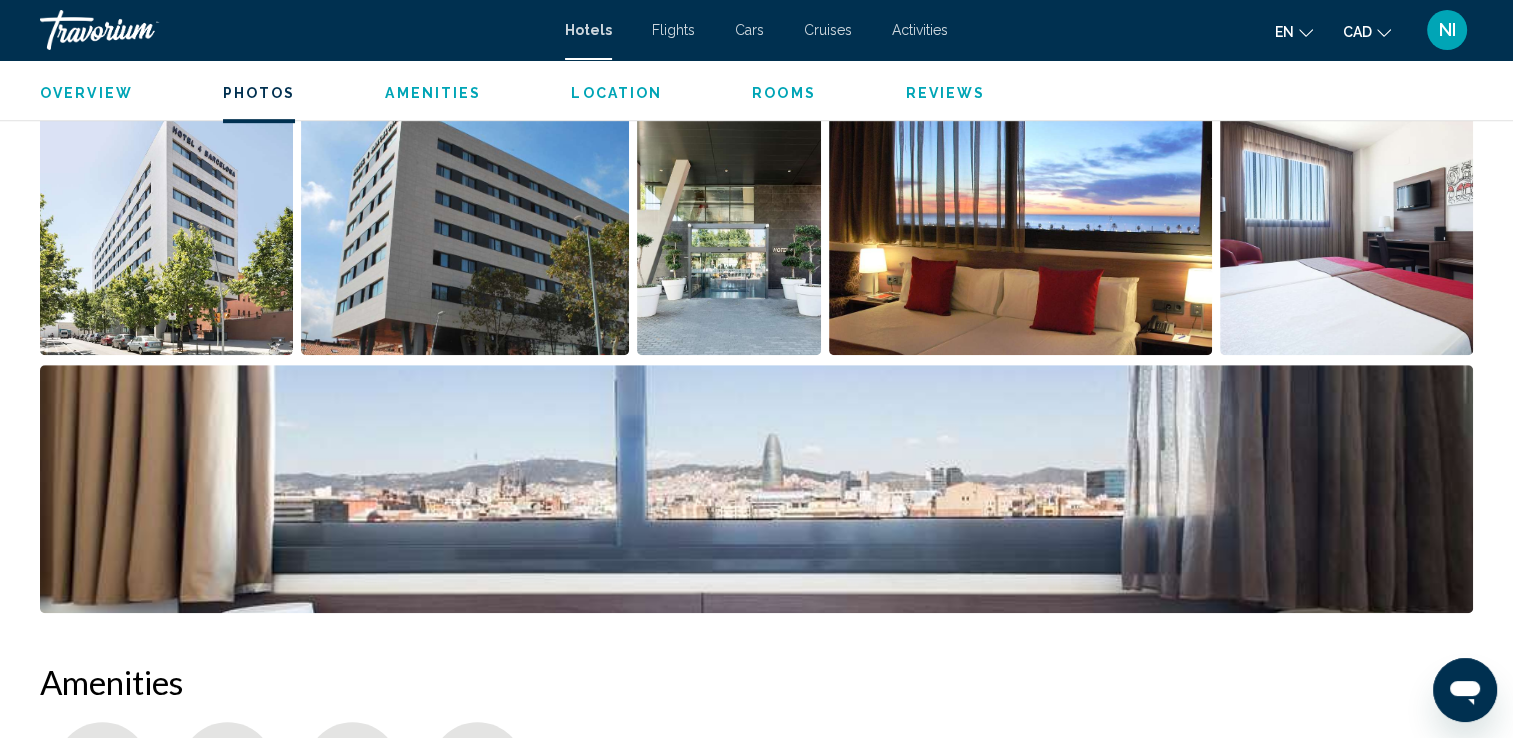 click at bounding box center [140, 30] 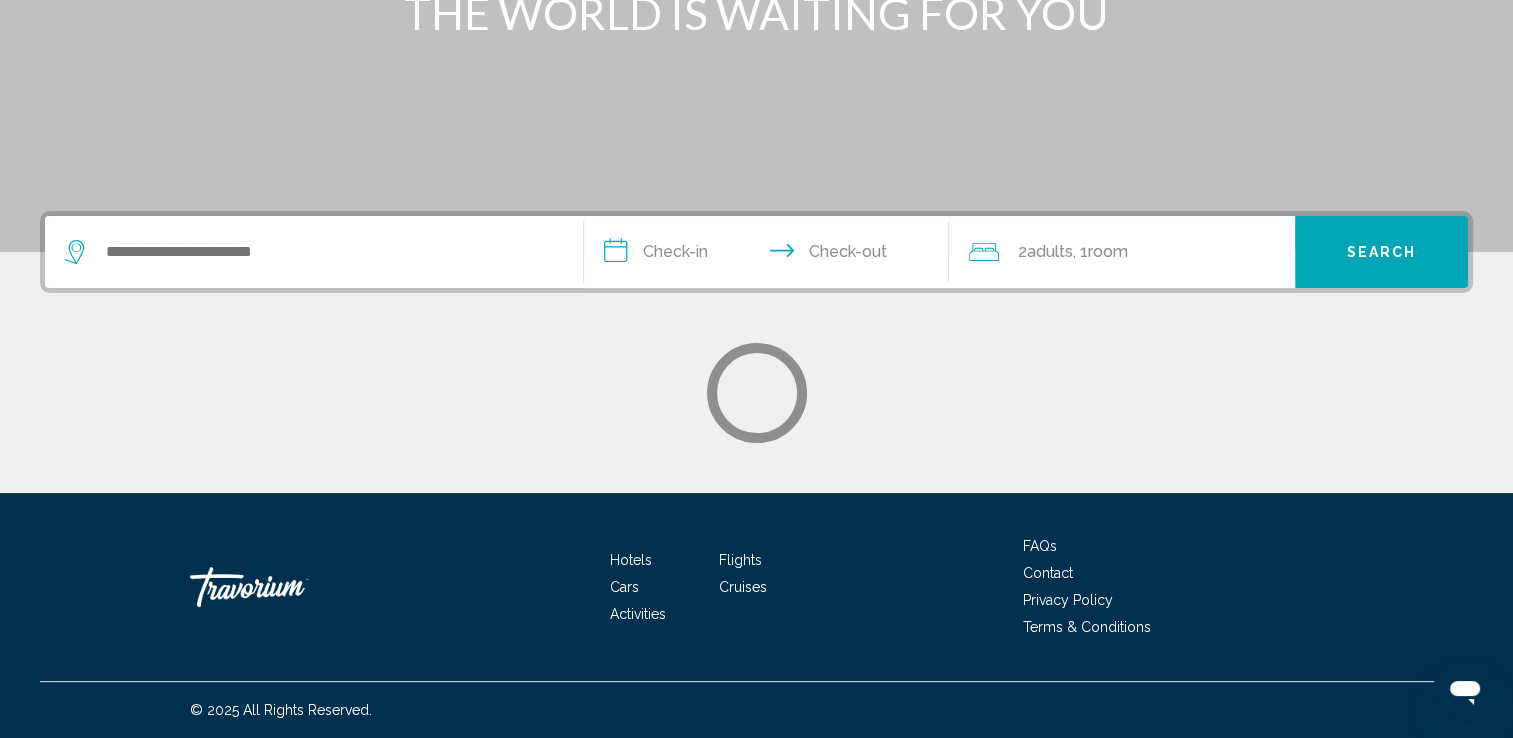 scroll, scrollTop: 0, scrollLeft: 0, axis: both 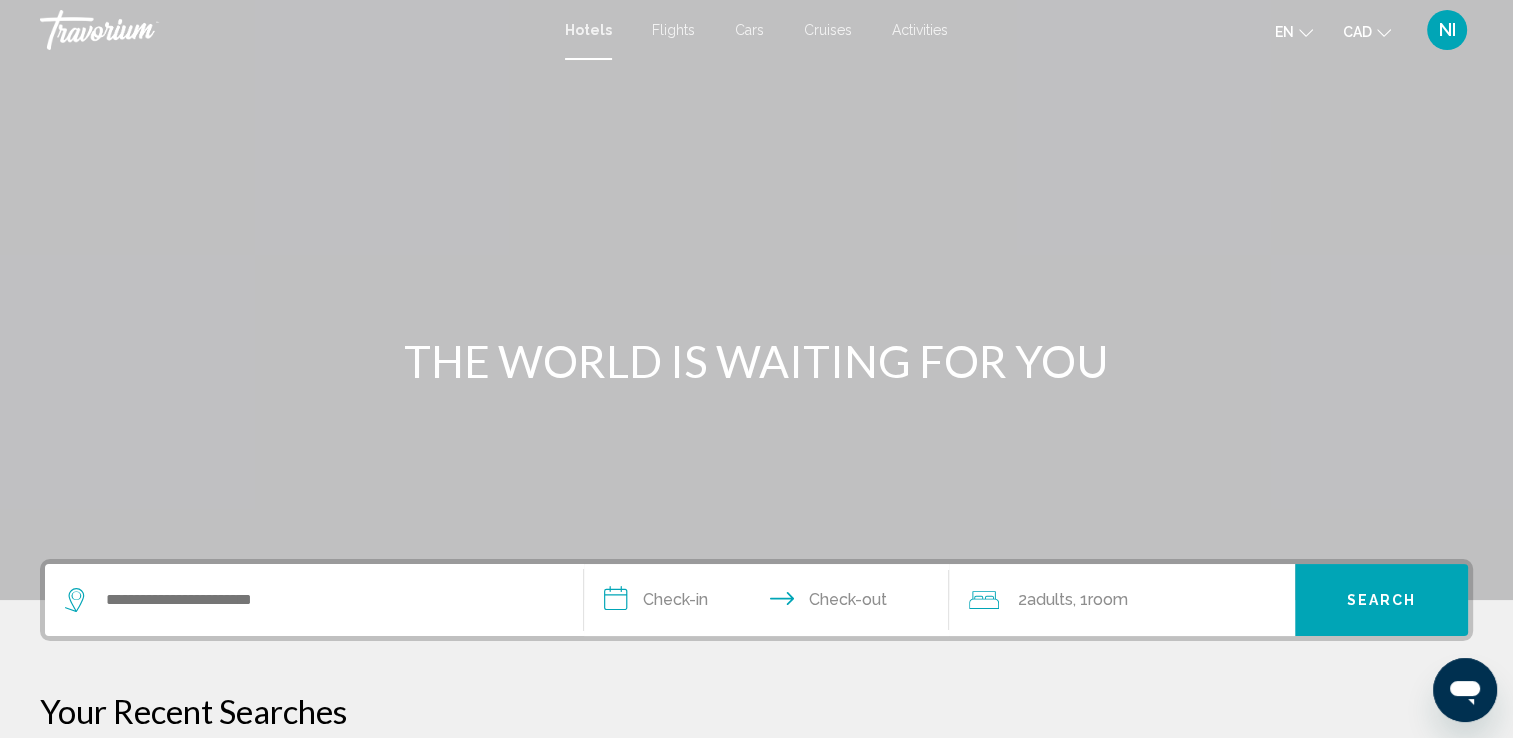 click at bounding box center [314, 600] 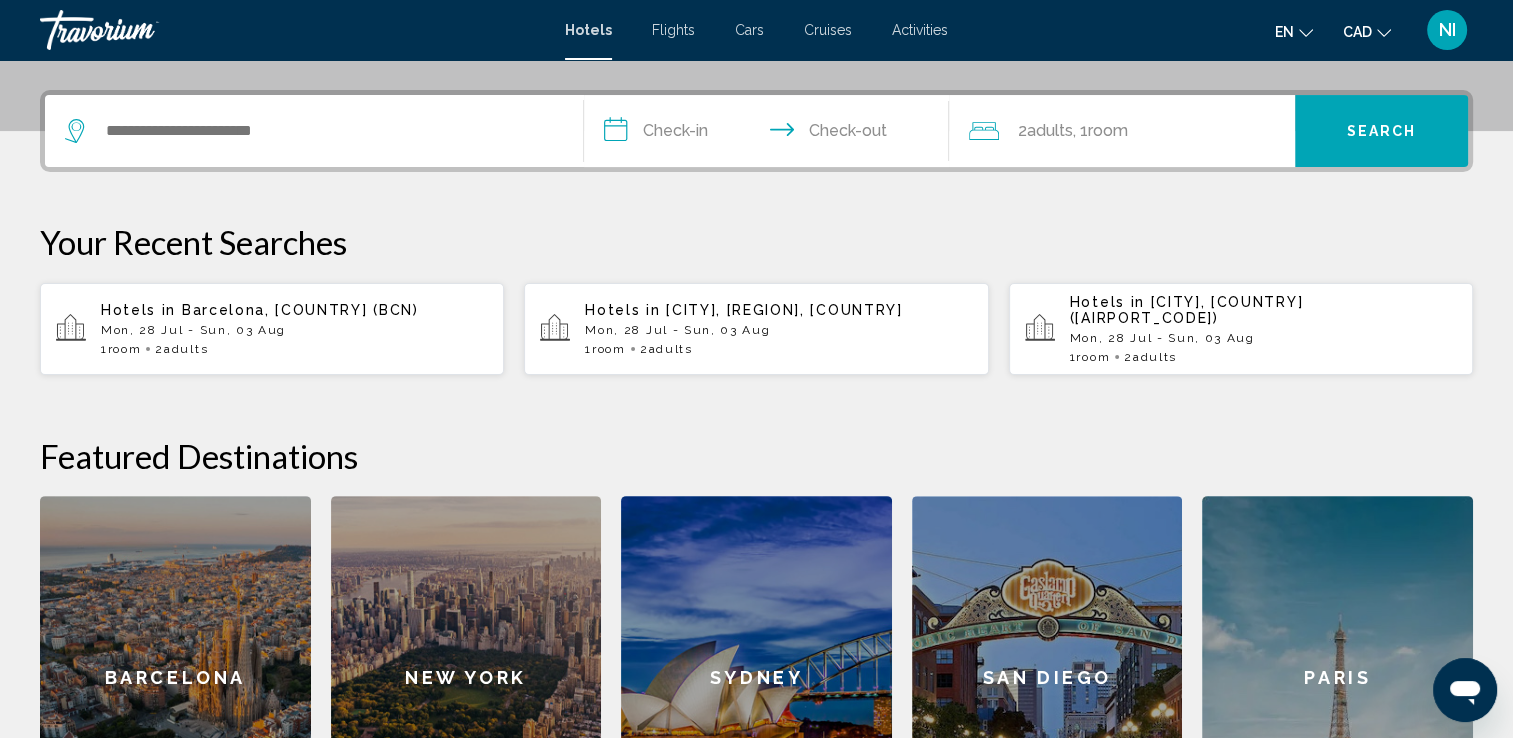 scroll, scrollTop: 493, scrollLeft: 0, axis: vertical 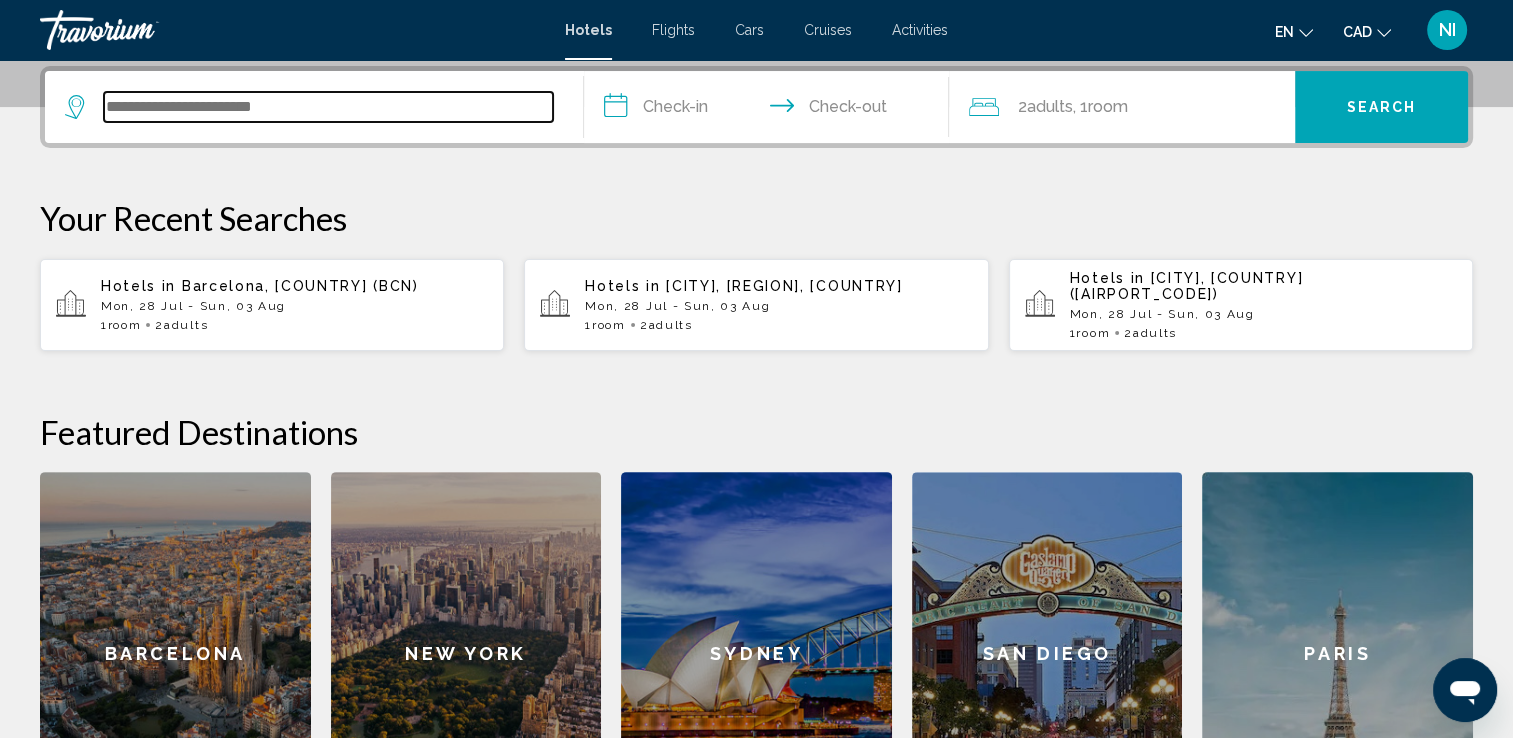 click at bounding box center [328, 107] 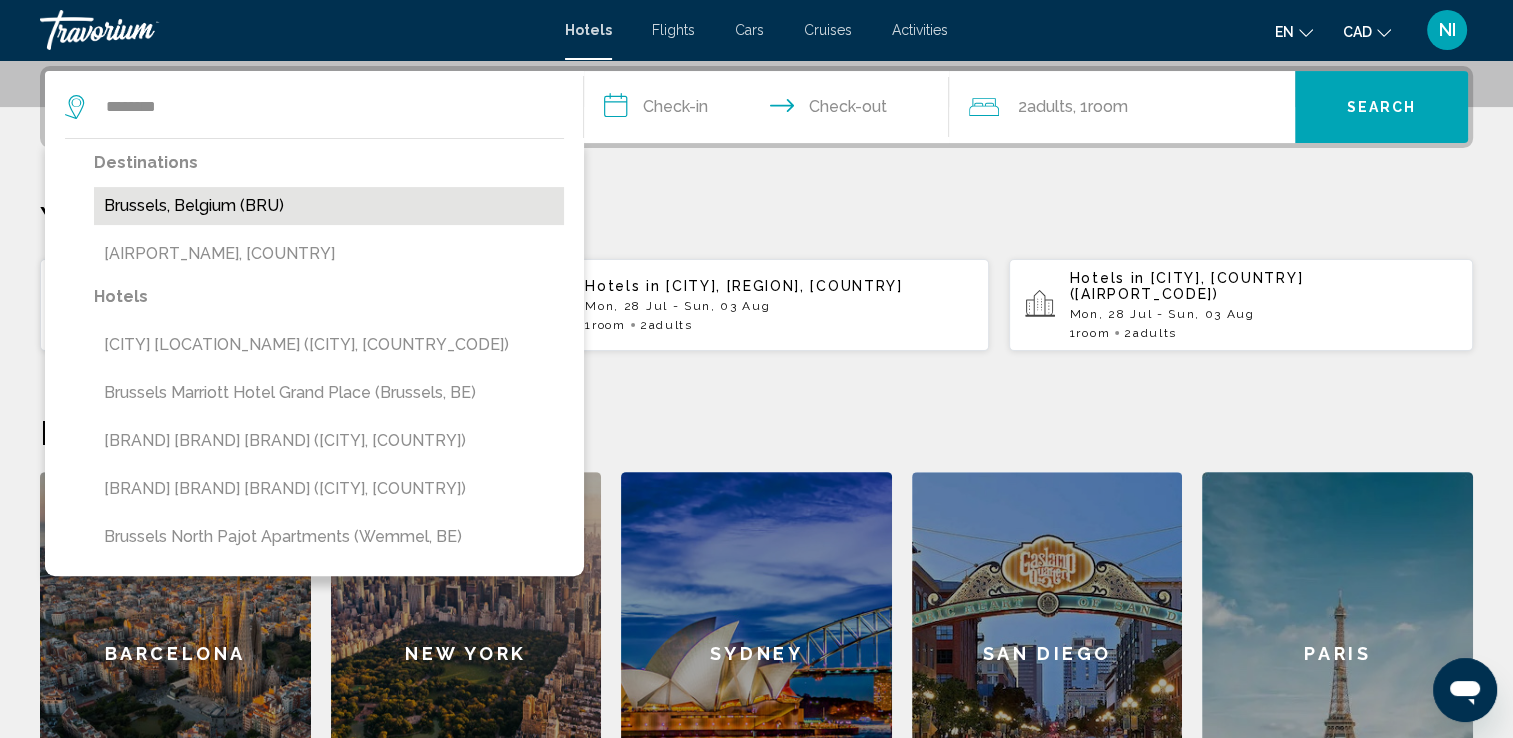 click on "Brussels, Belgium (BRU)" at bounding box center [329, 206] 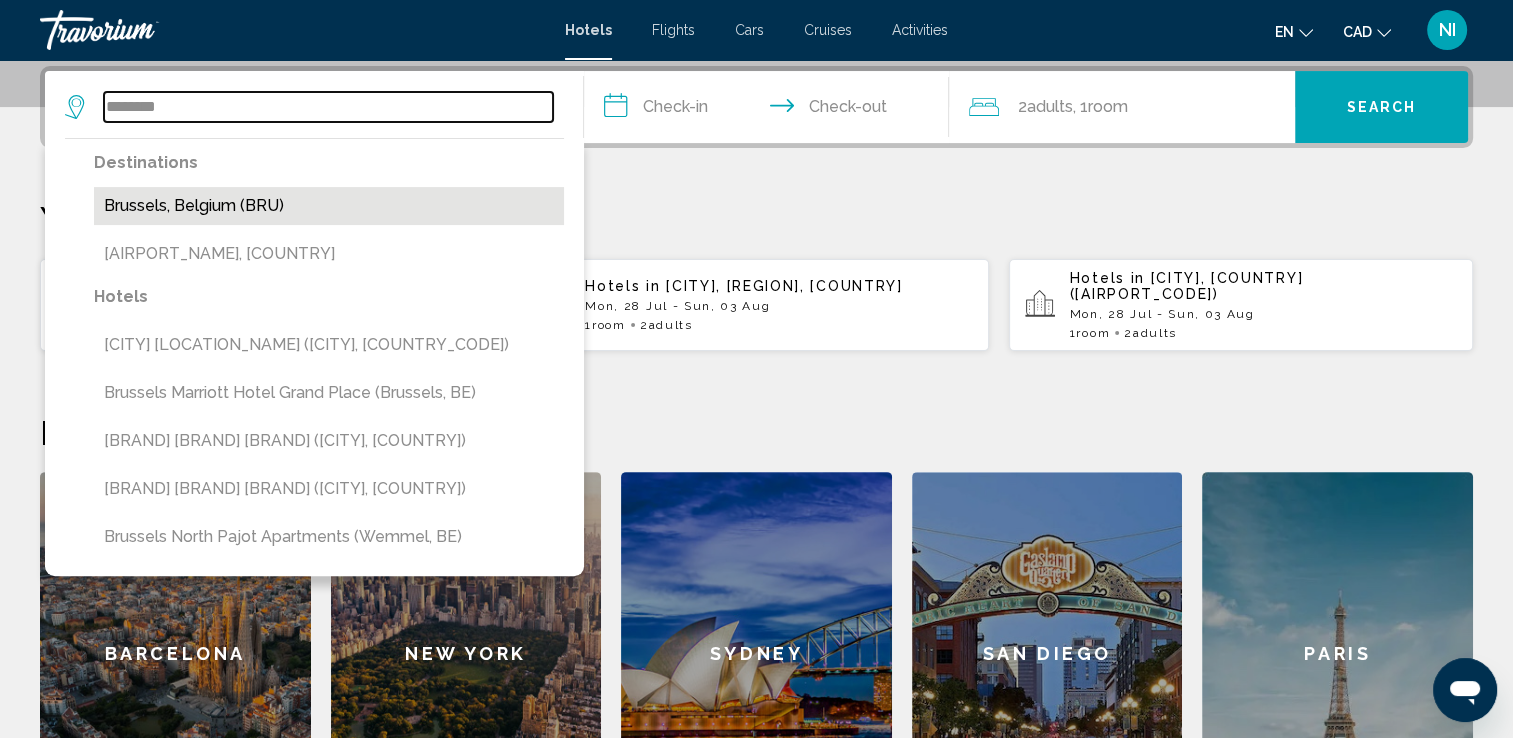 type on "**********" 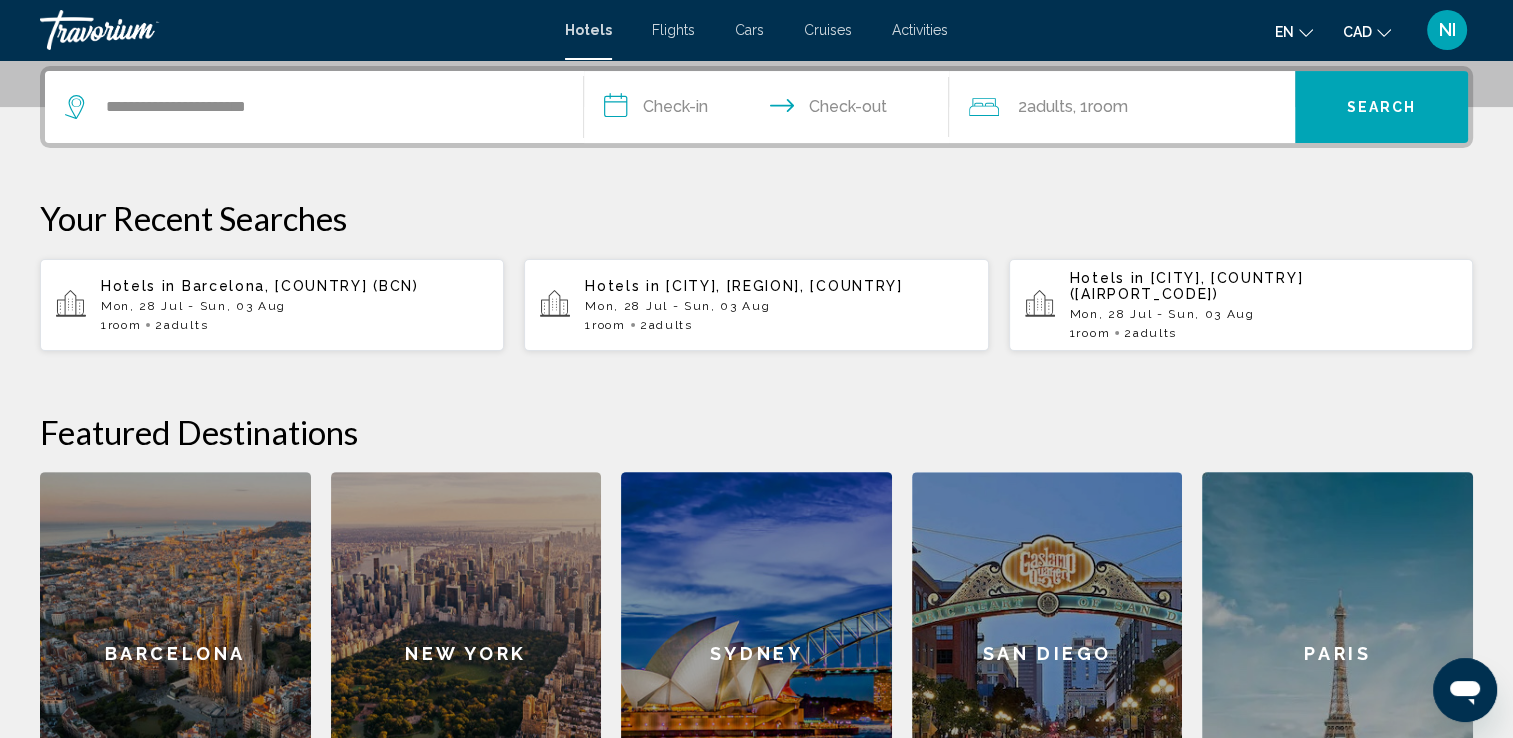click on "**********" at bounding box center [771, 110] 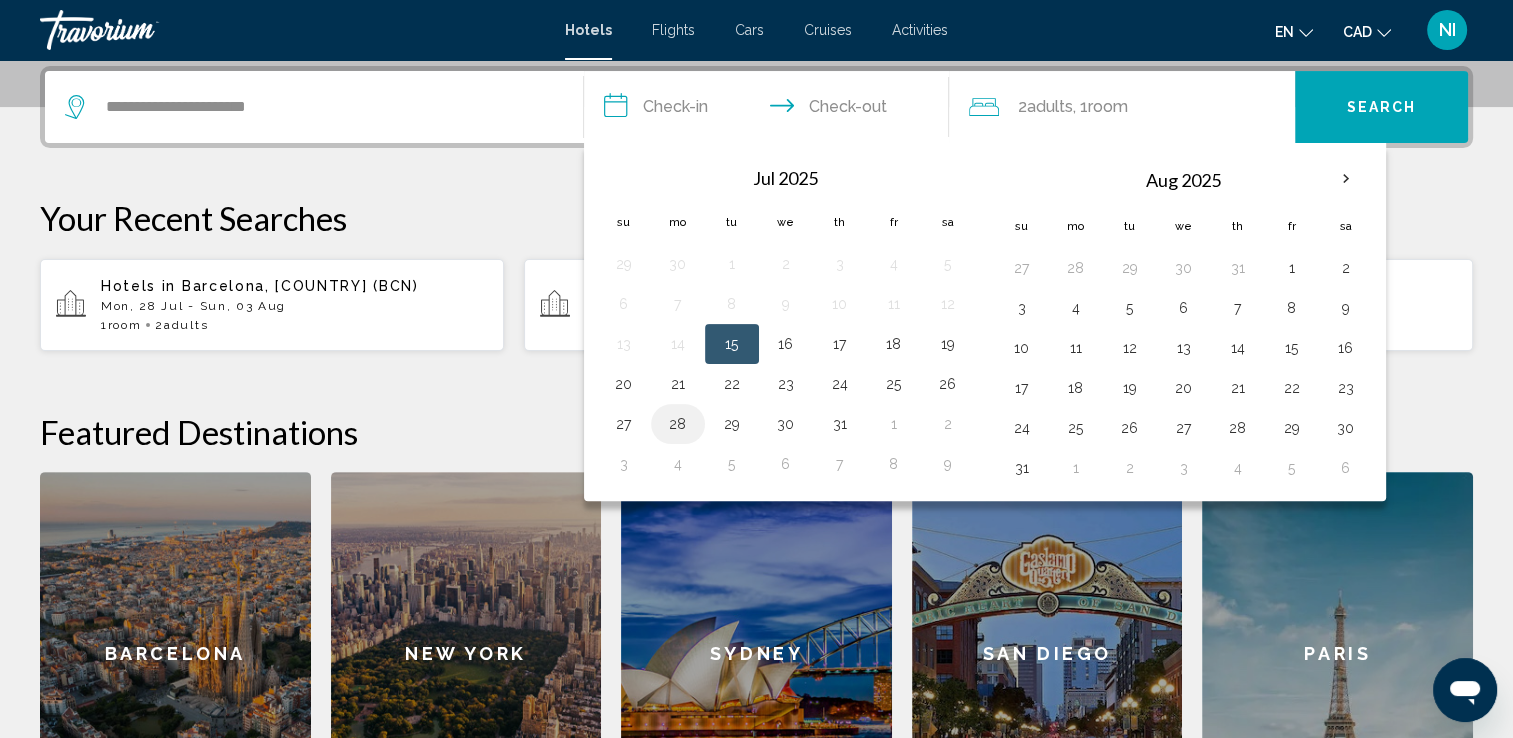 click on "28" at bounding box center [678, 424] 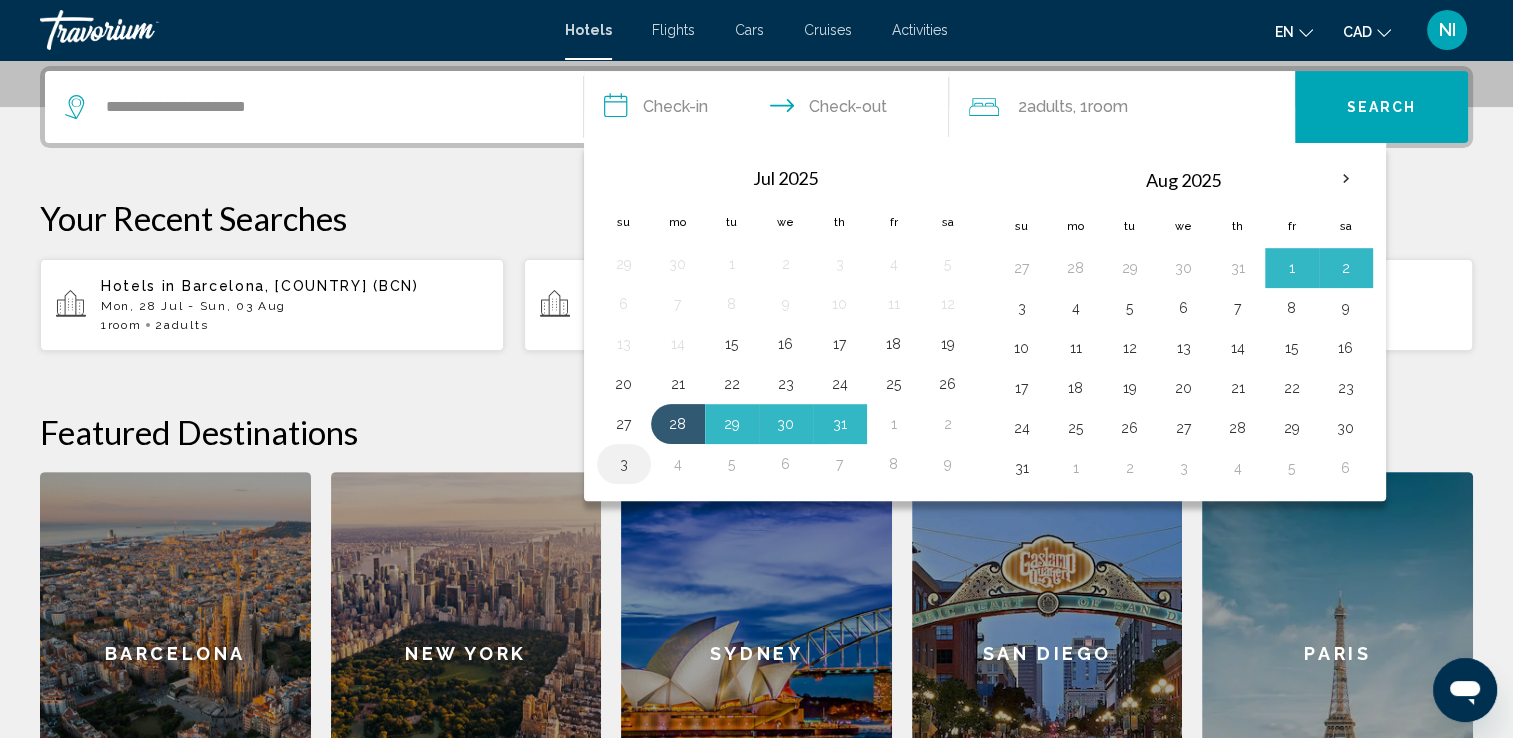 click on "3" at bounding box center (624, 464) 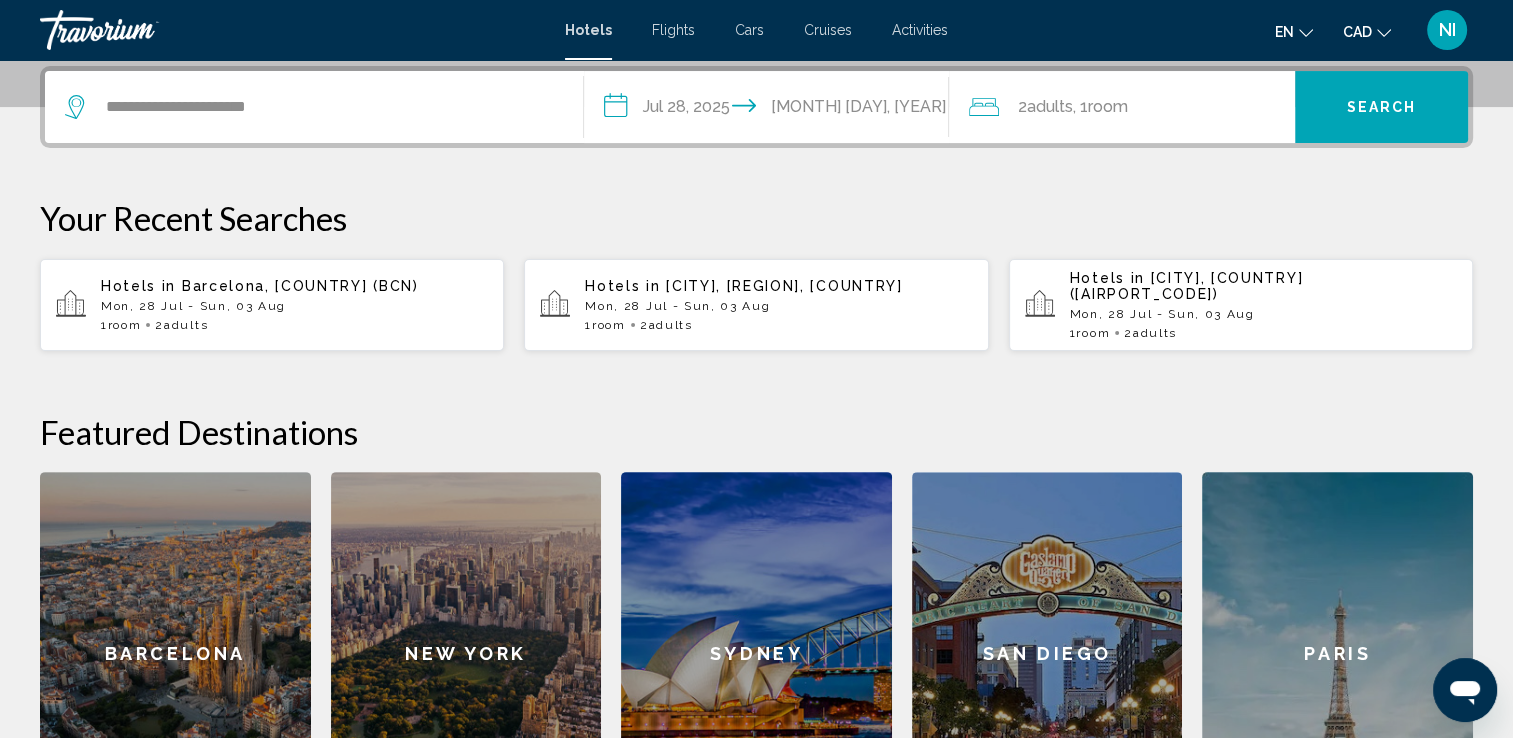 click on "Search" at bounding box center [1381, 107] 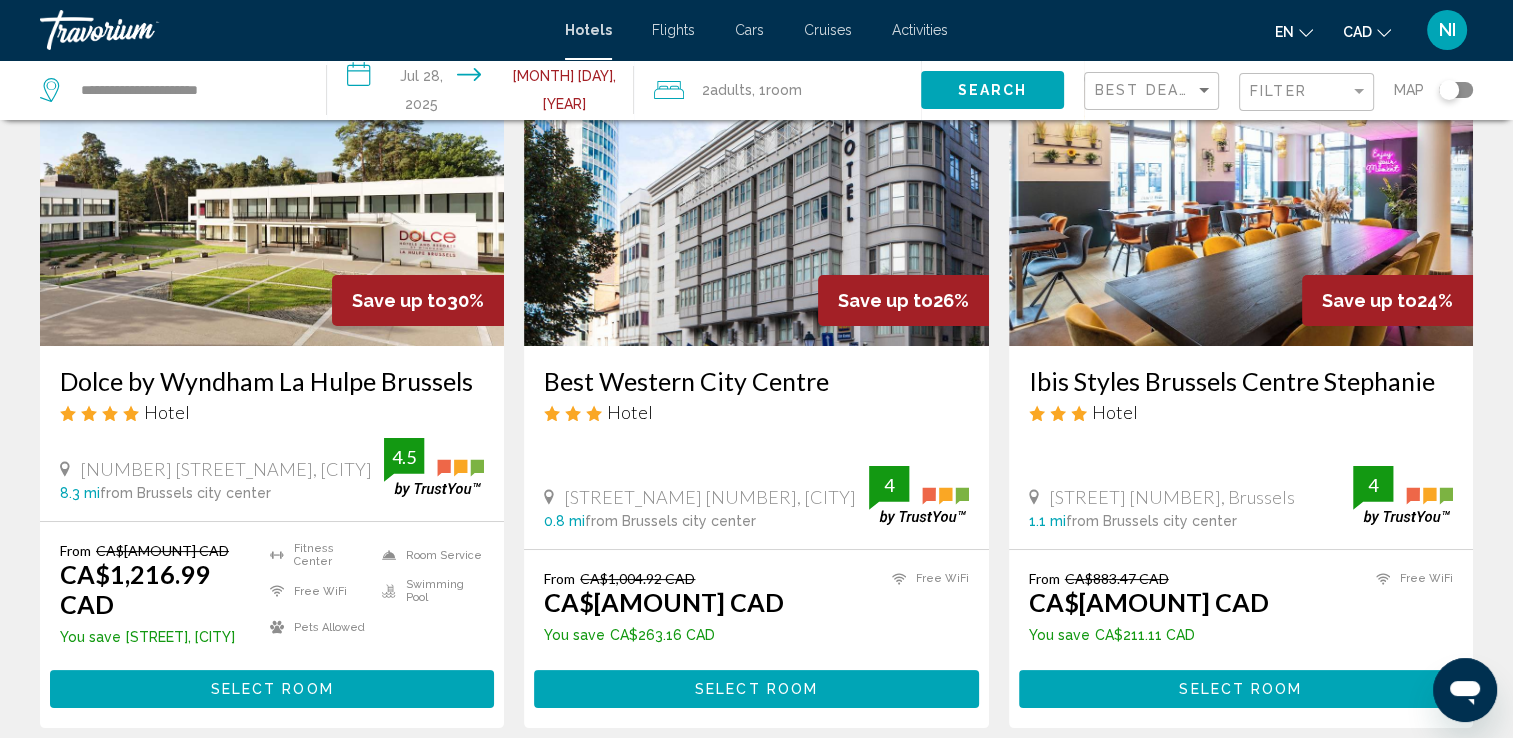 scroll, scrollTop: 200, scrollLeft: 0, axis: vertical 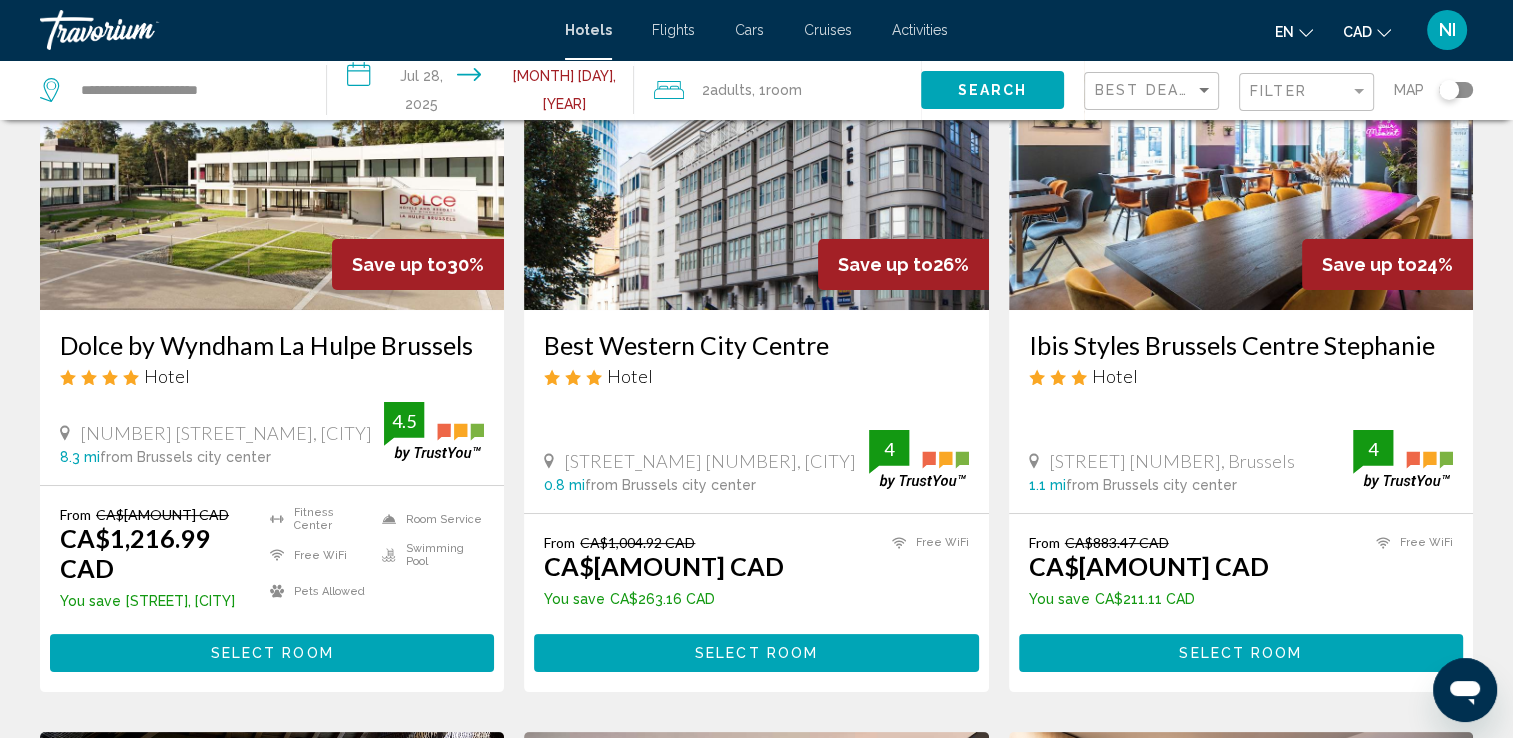 click at bounding box center [756, 150] 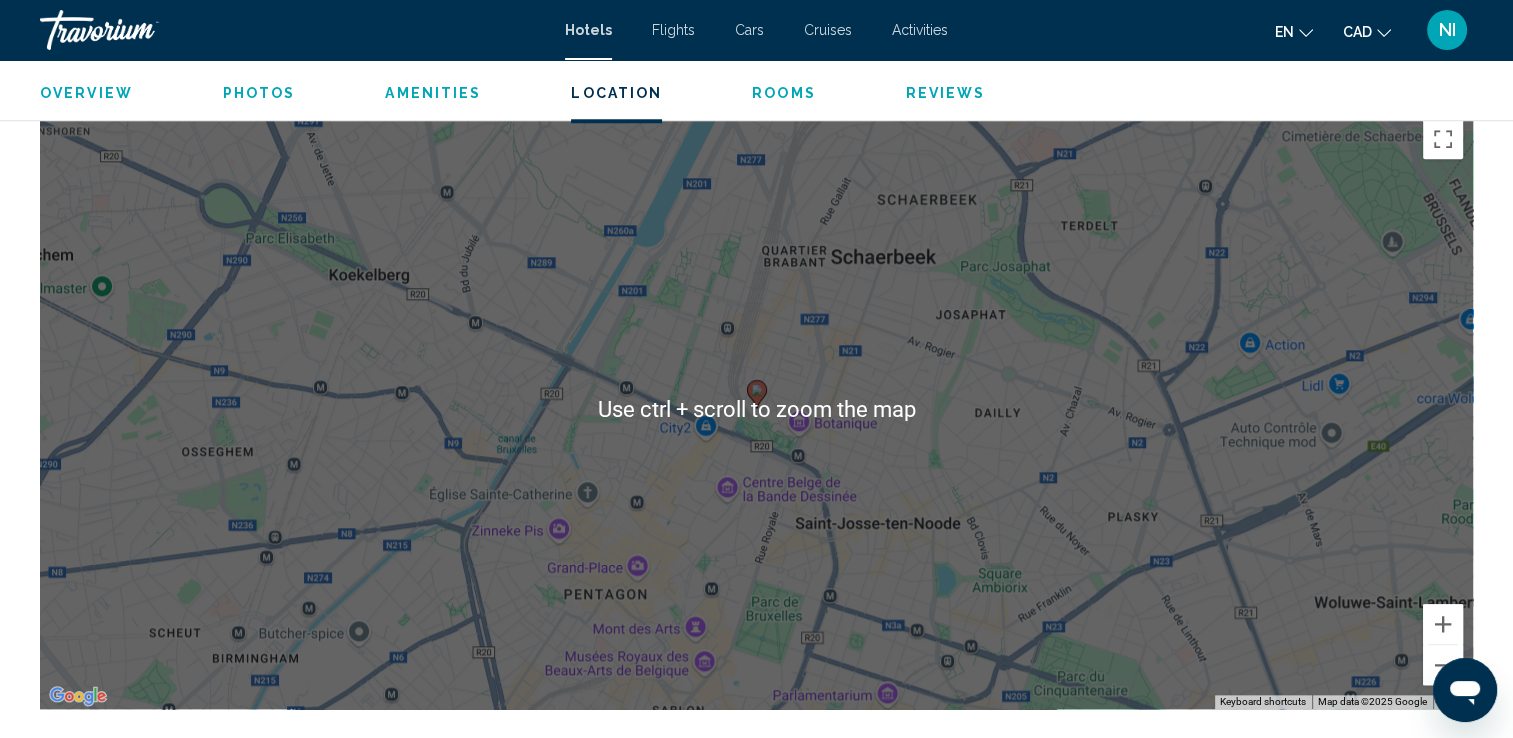 scroll, scrollTop: 2000, scrollLeft: 0, axis: vertical 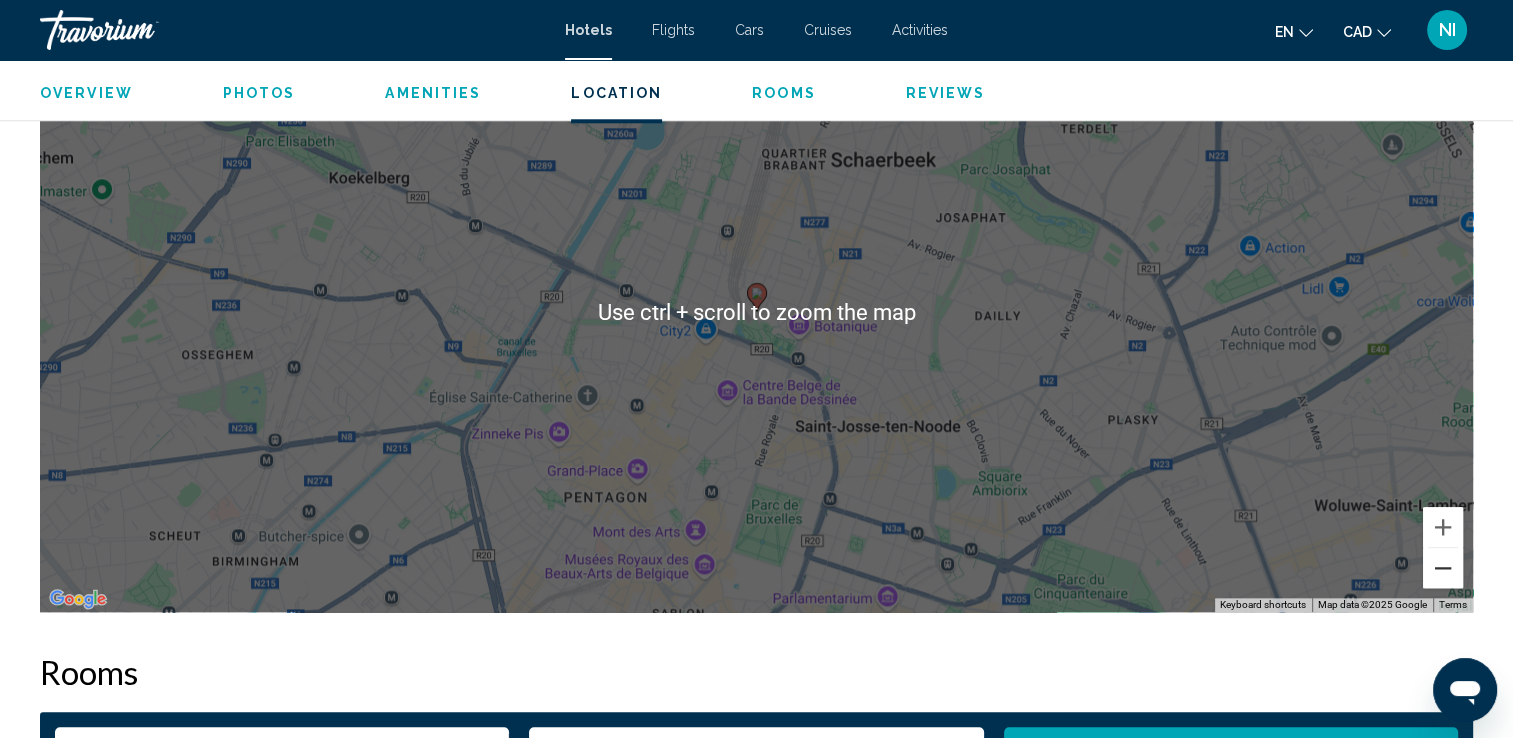 click at bounding box center [1443, 568] 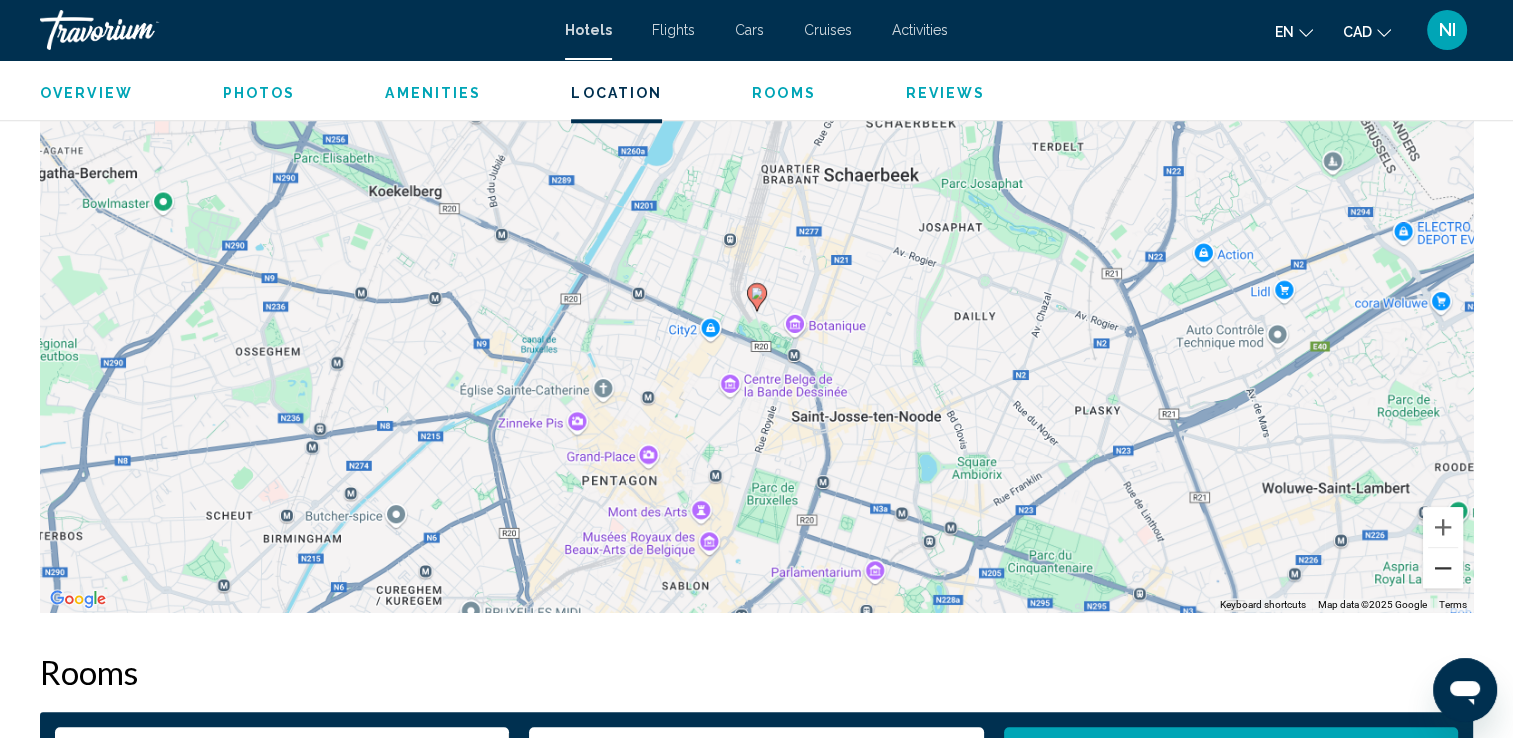 click at bounding box center [1443, 568] 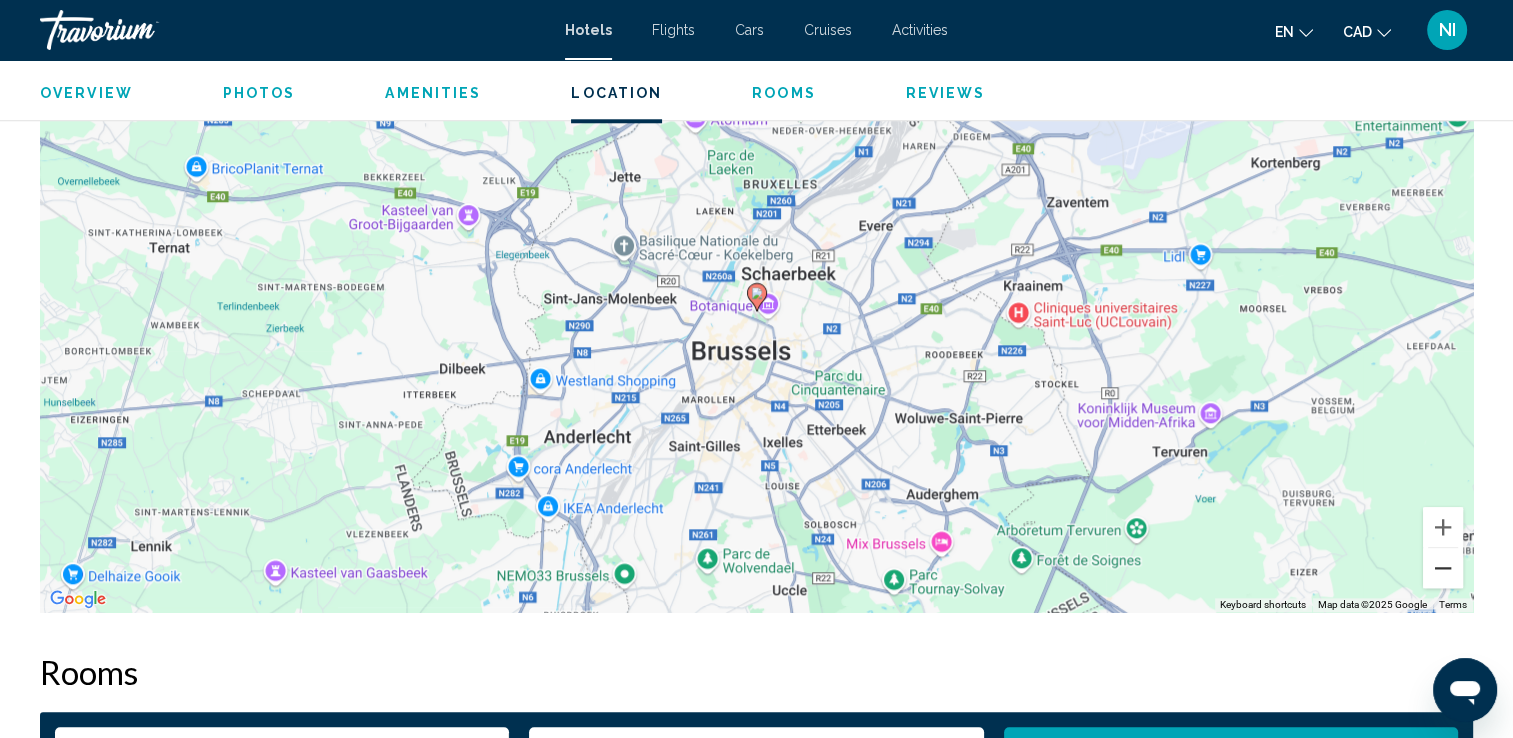 click at bounding box center (1443, 568) 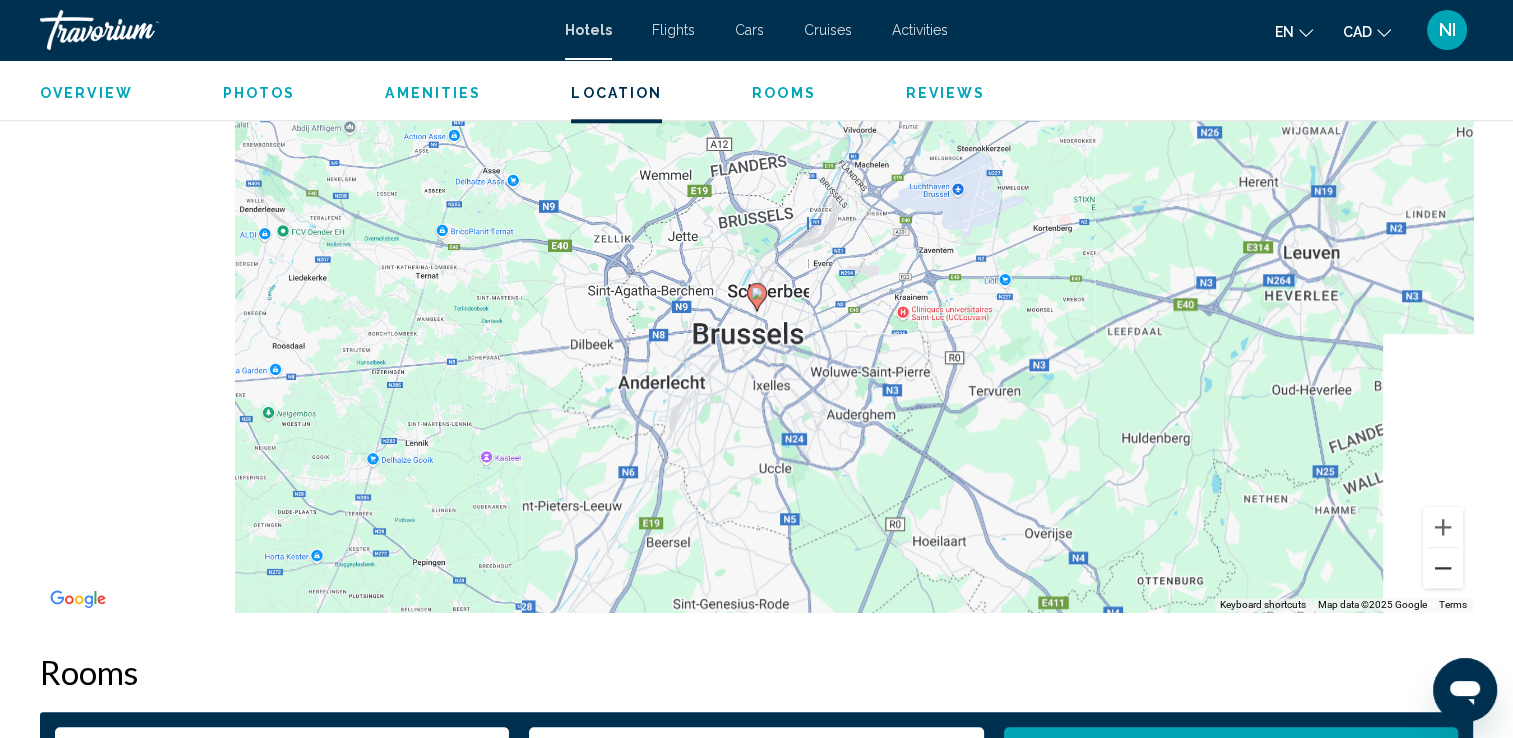 click at bounding box center (1443, 568) 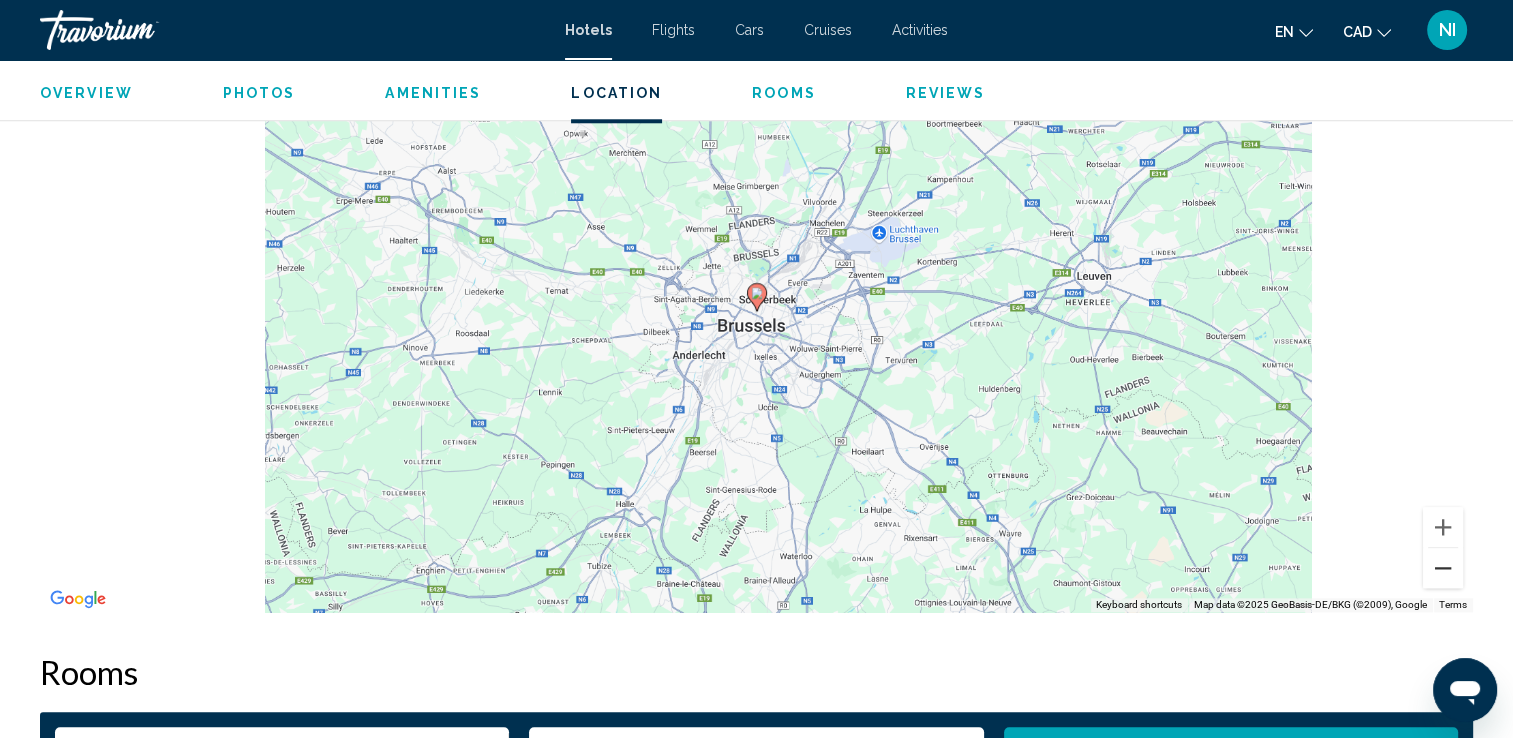click at bounding box center (1443, 568) 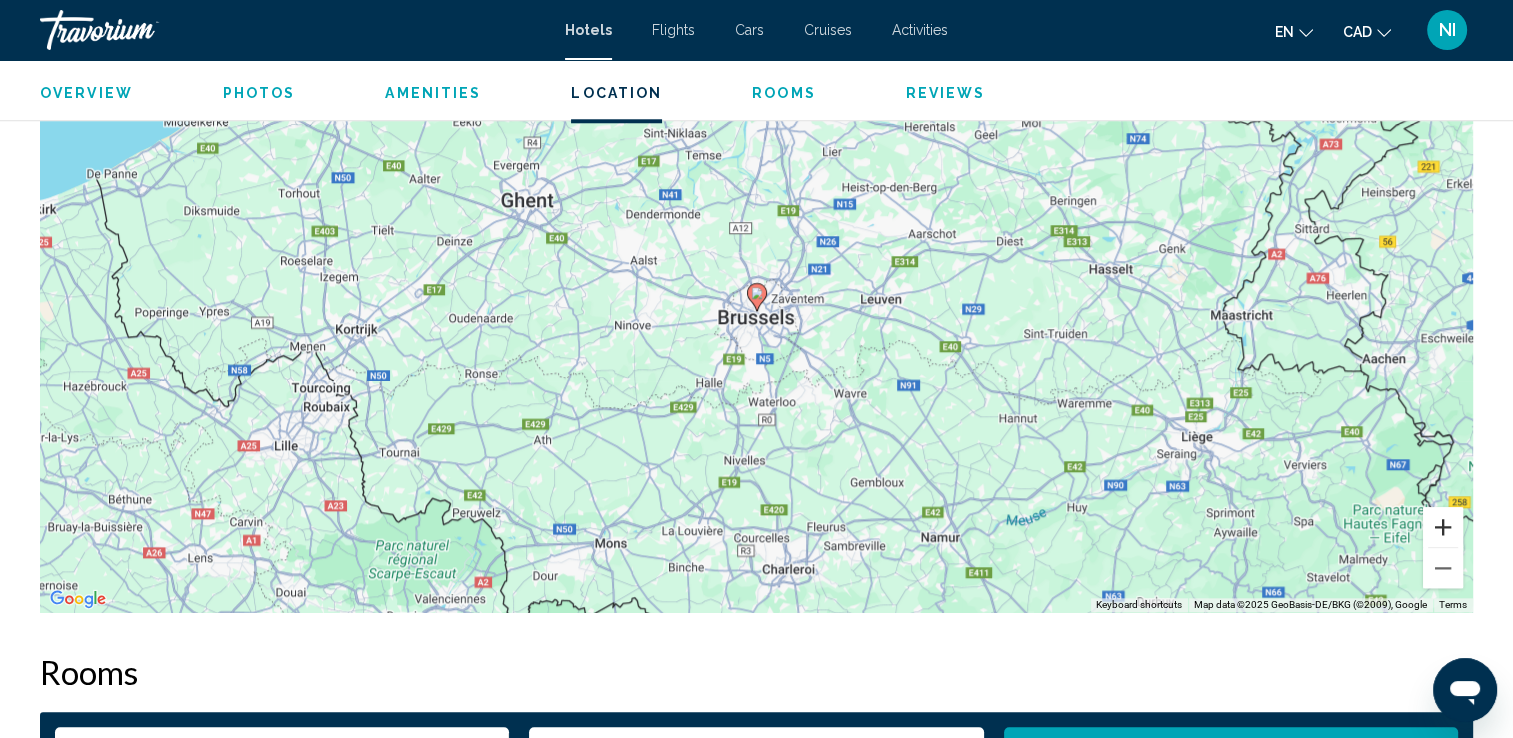 click at bounding box center (1443, 527) 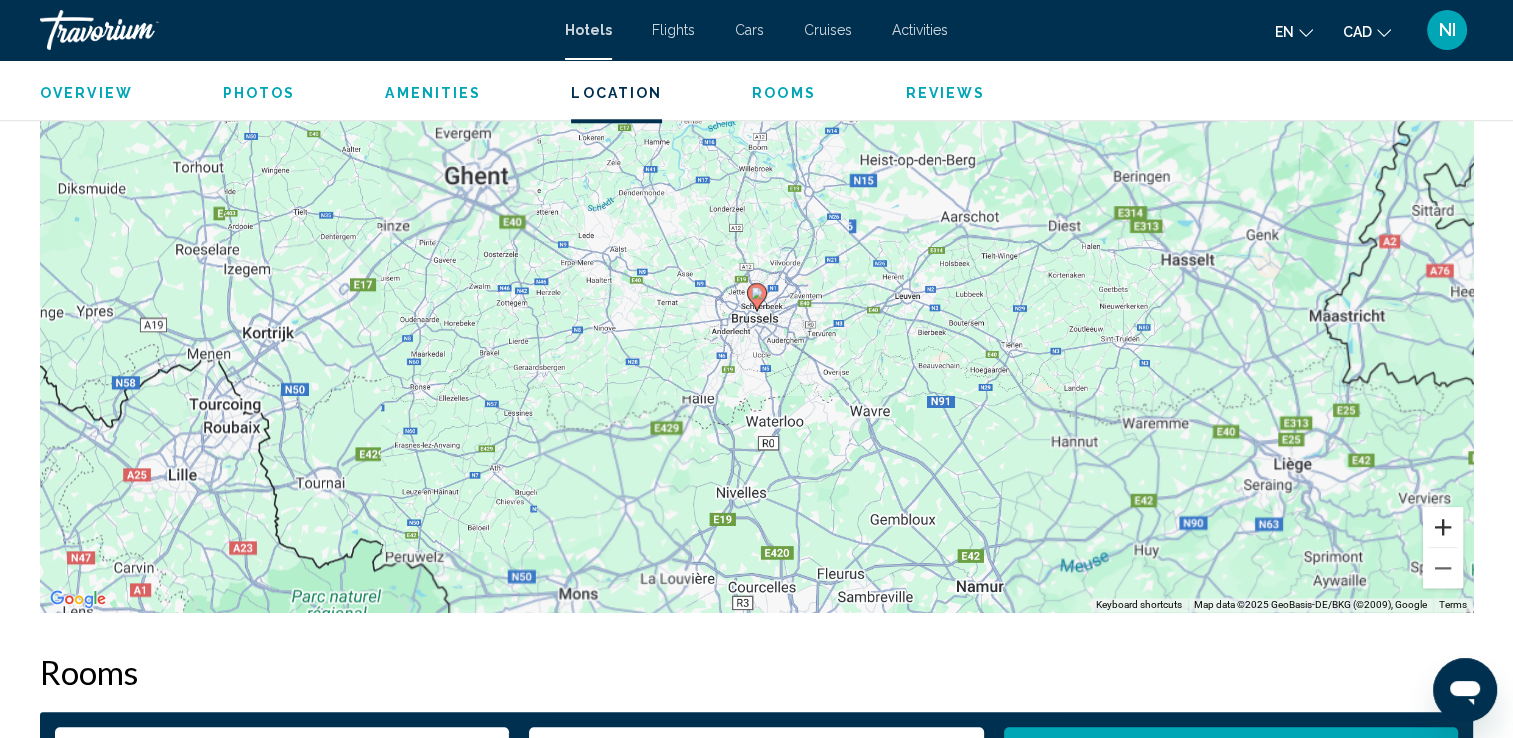 click at bounding box center [1443, 527] 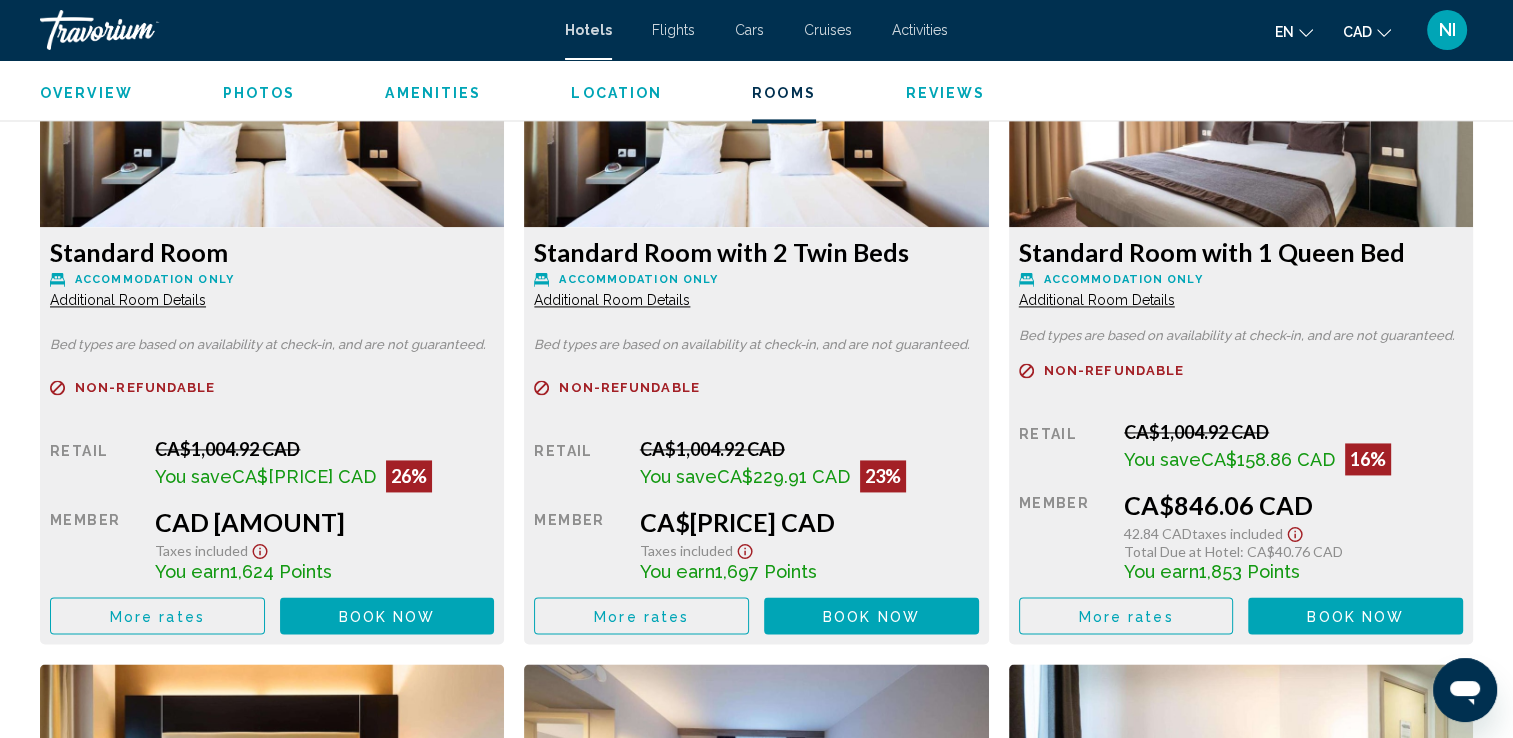 scroll, scrollTop: 2900, scrollLeft: 0, axis: vertical 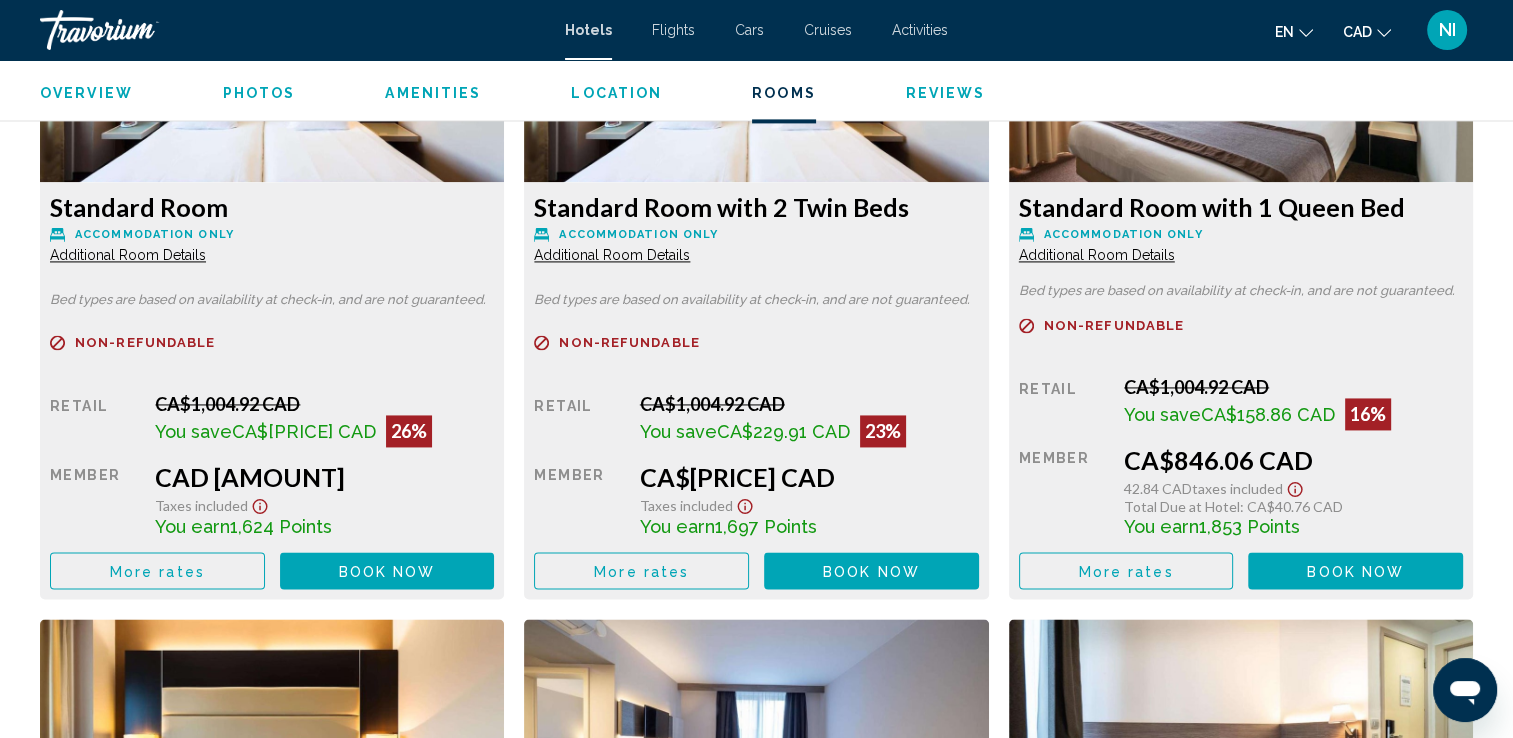 click on "Additional Room Details" at bounding box center [128, 255] 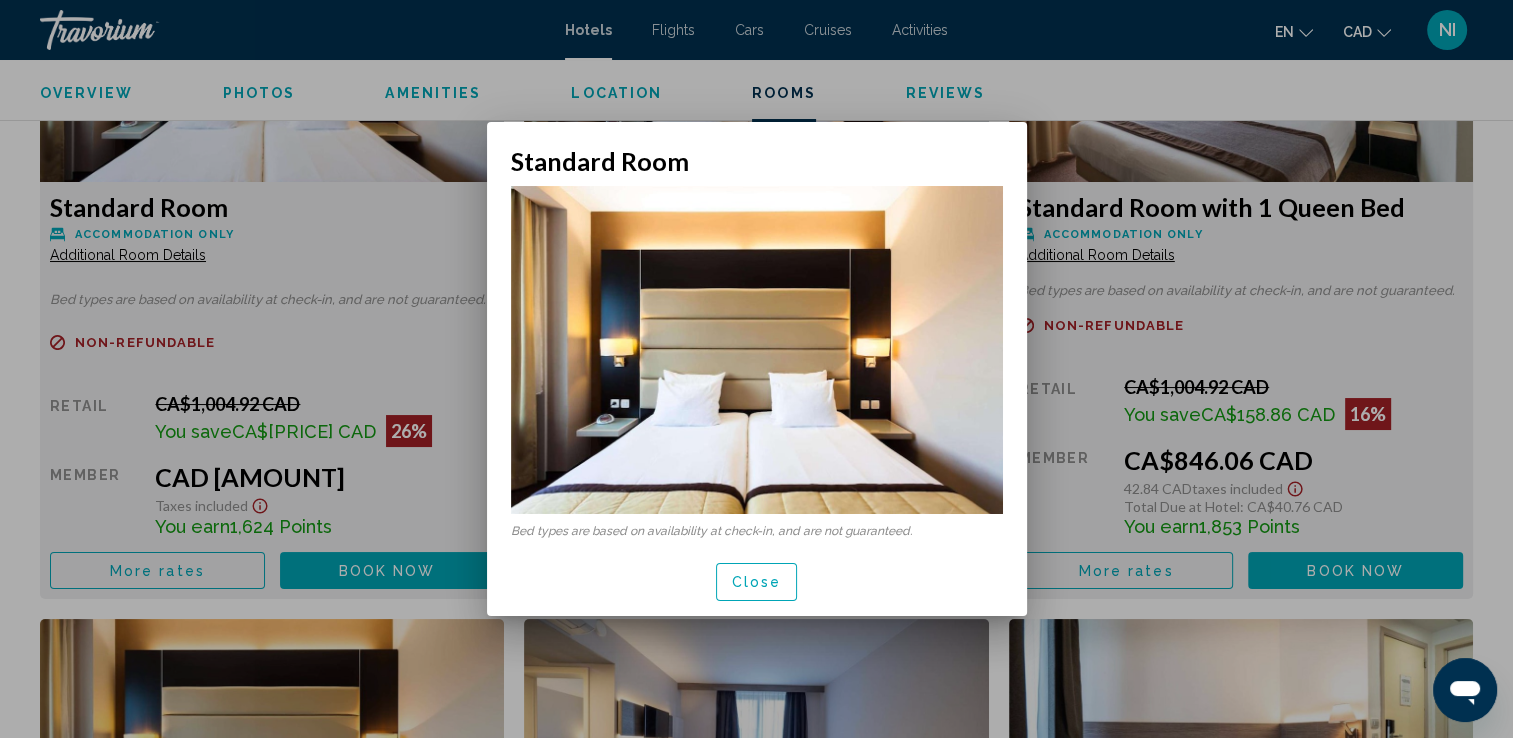 scroll, scrollTop: 0, scrollLeft: 0, axis: both 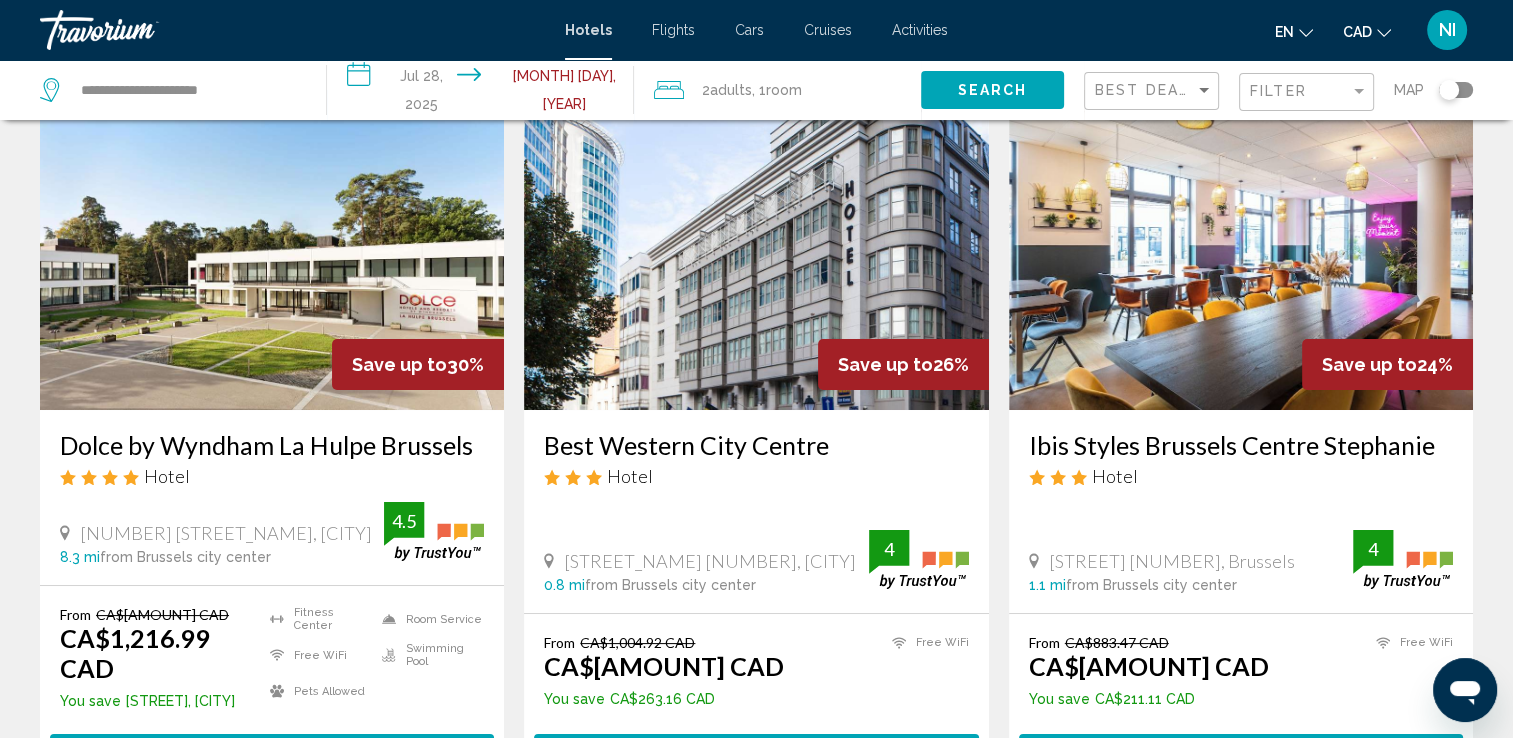 click at bounding box center (1241, 250) 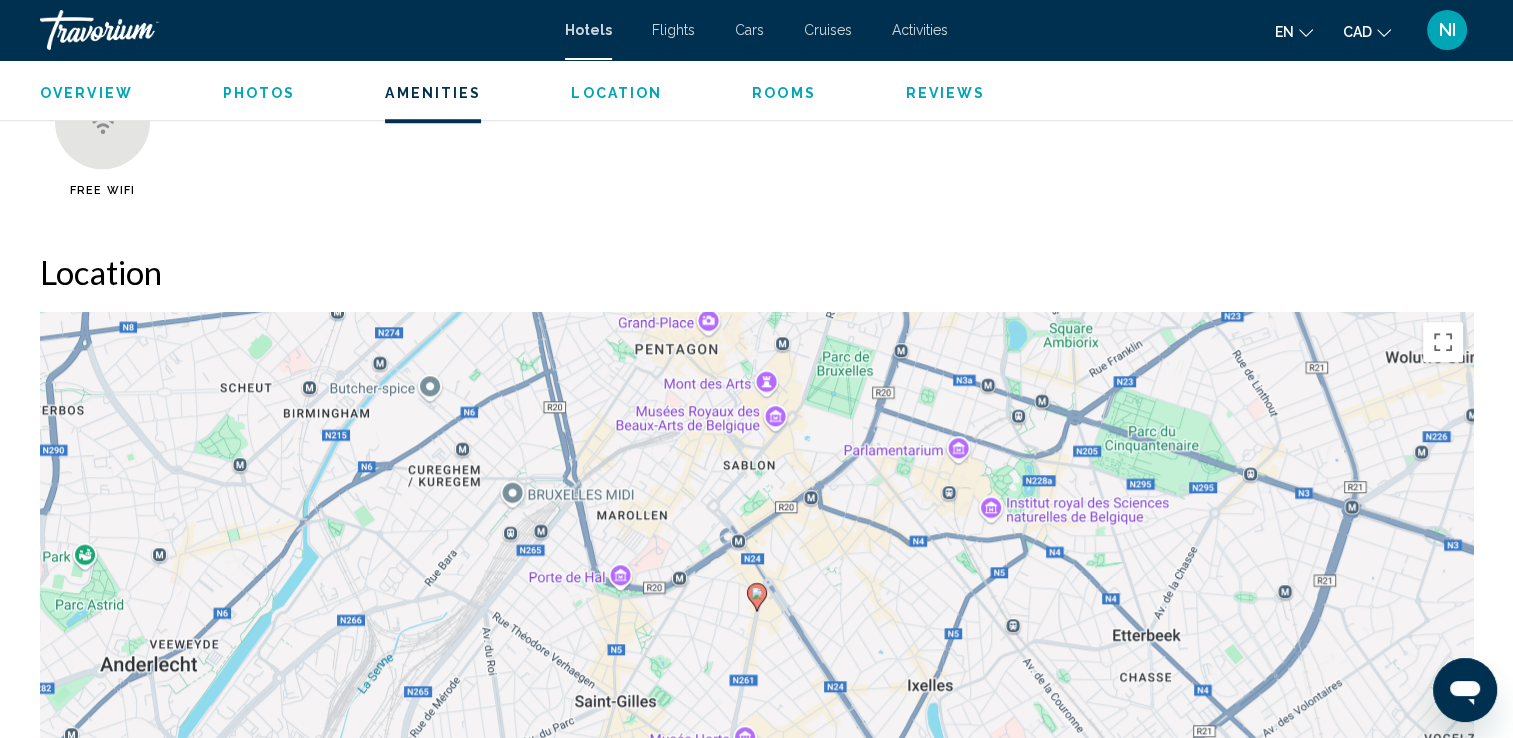 scroll, scrollTop: 1900, scrollLeft: 0, axis: vertical 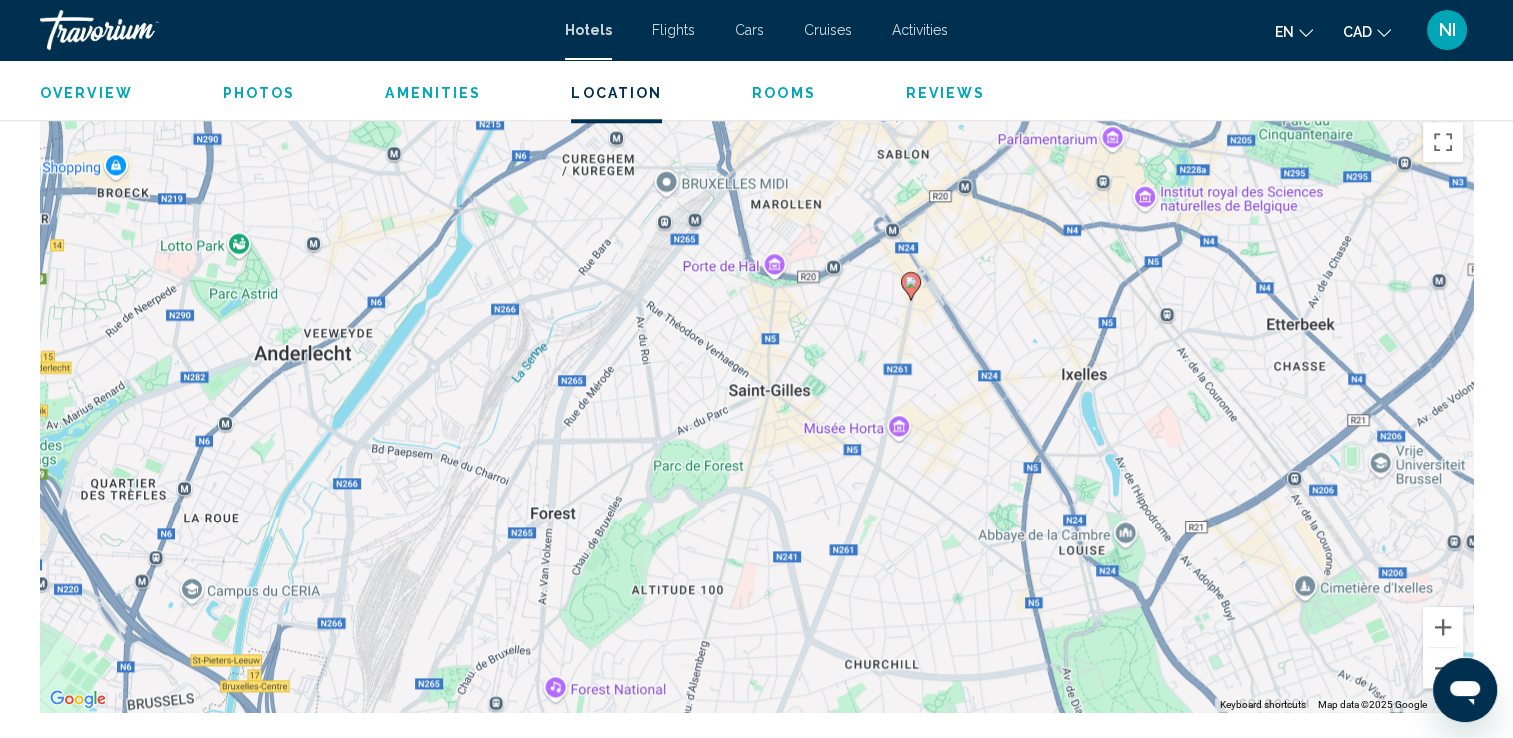 drag, startPoint x: 718, startPoint y: 481, endPoint x: 872, endPoint y: 366, distance: 192.20041 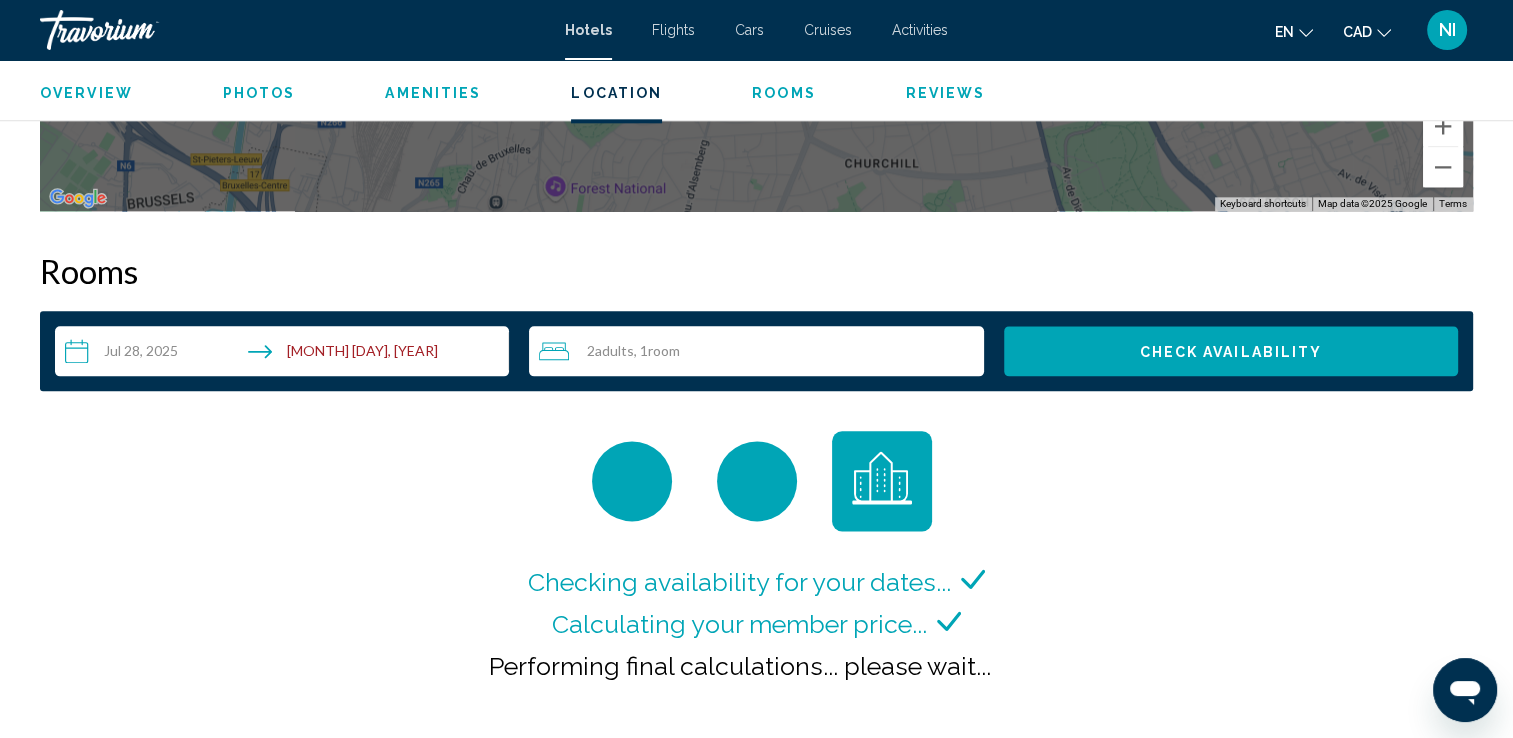 scroll, scrollTop: 2500, scrollLeft: 0, axis: vertical 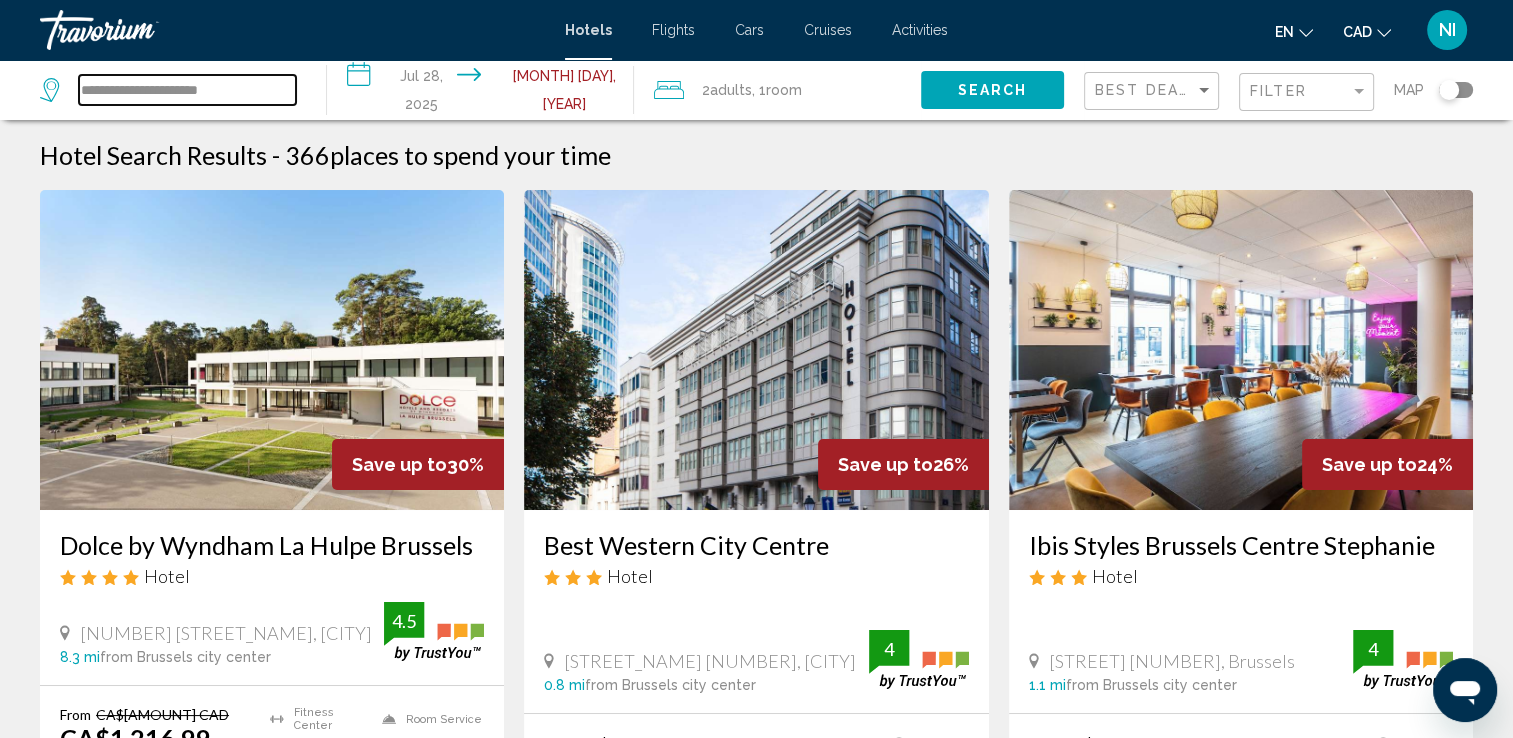click on "**********" at bounding box center [187, 90] 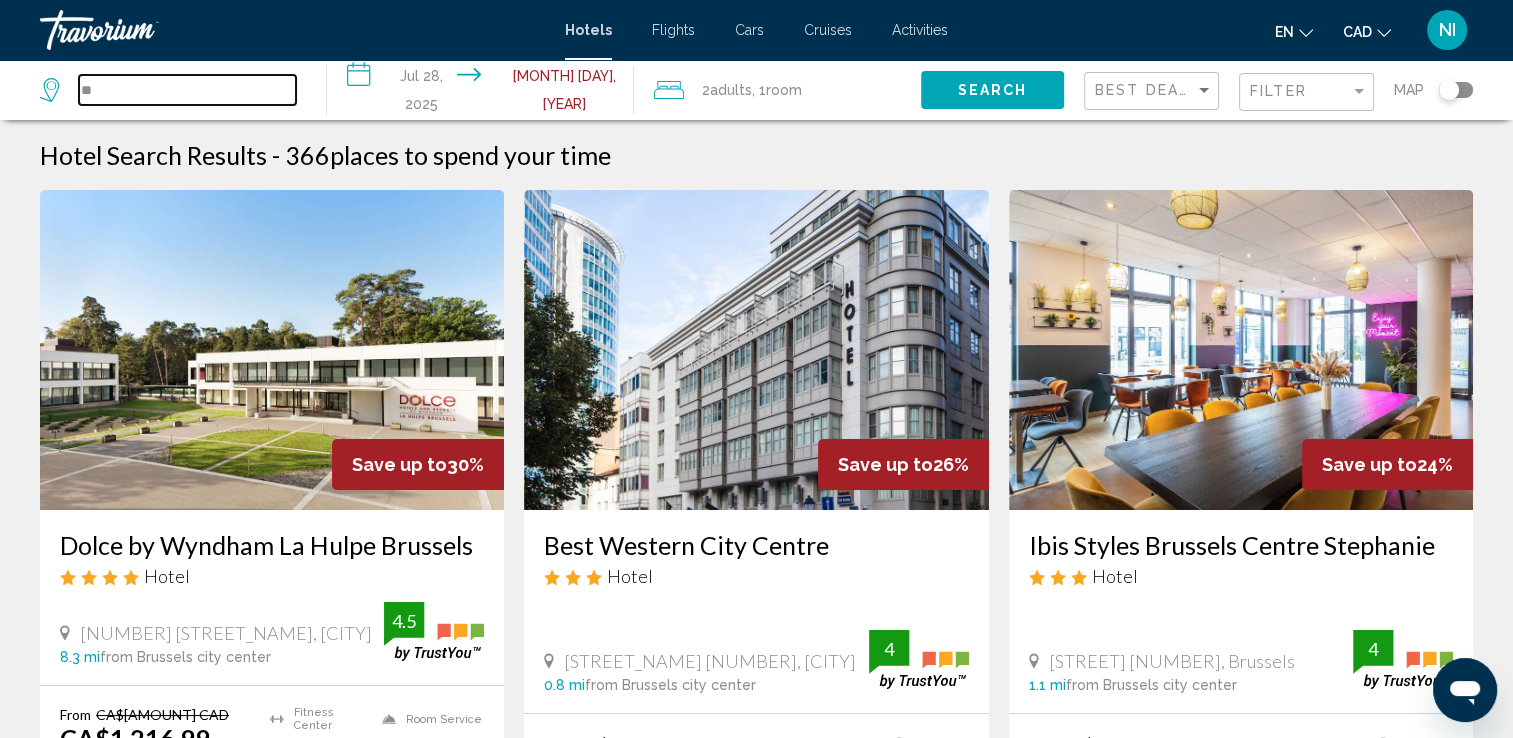 type on "*" 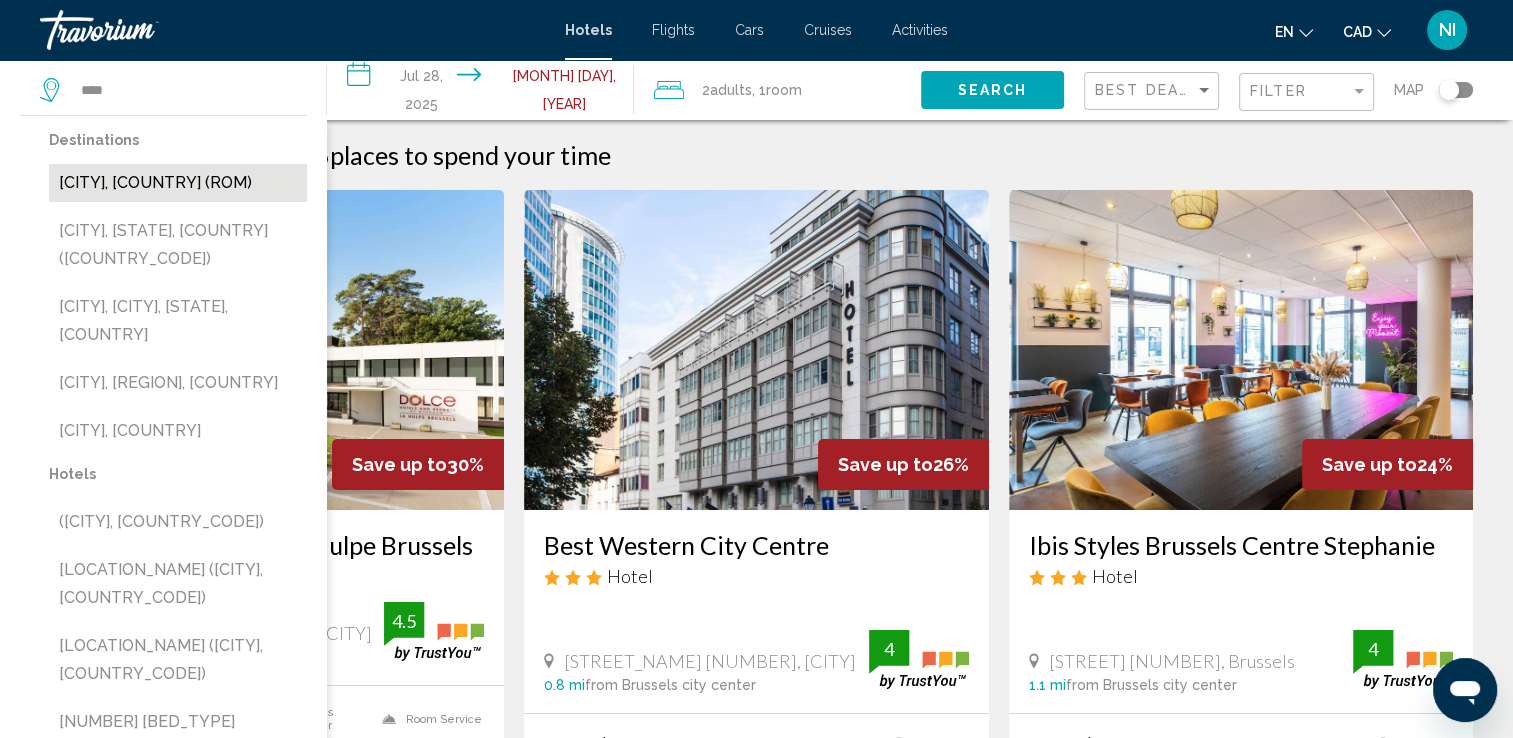 click on "[CITY], [COUNTRY] (ROM)" at bounding box center [178, 183] 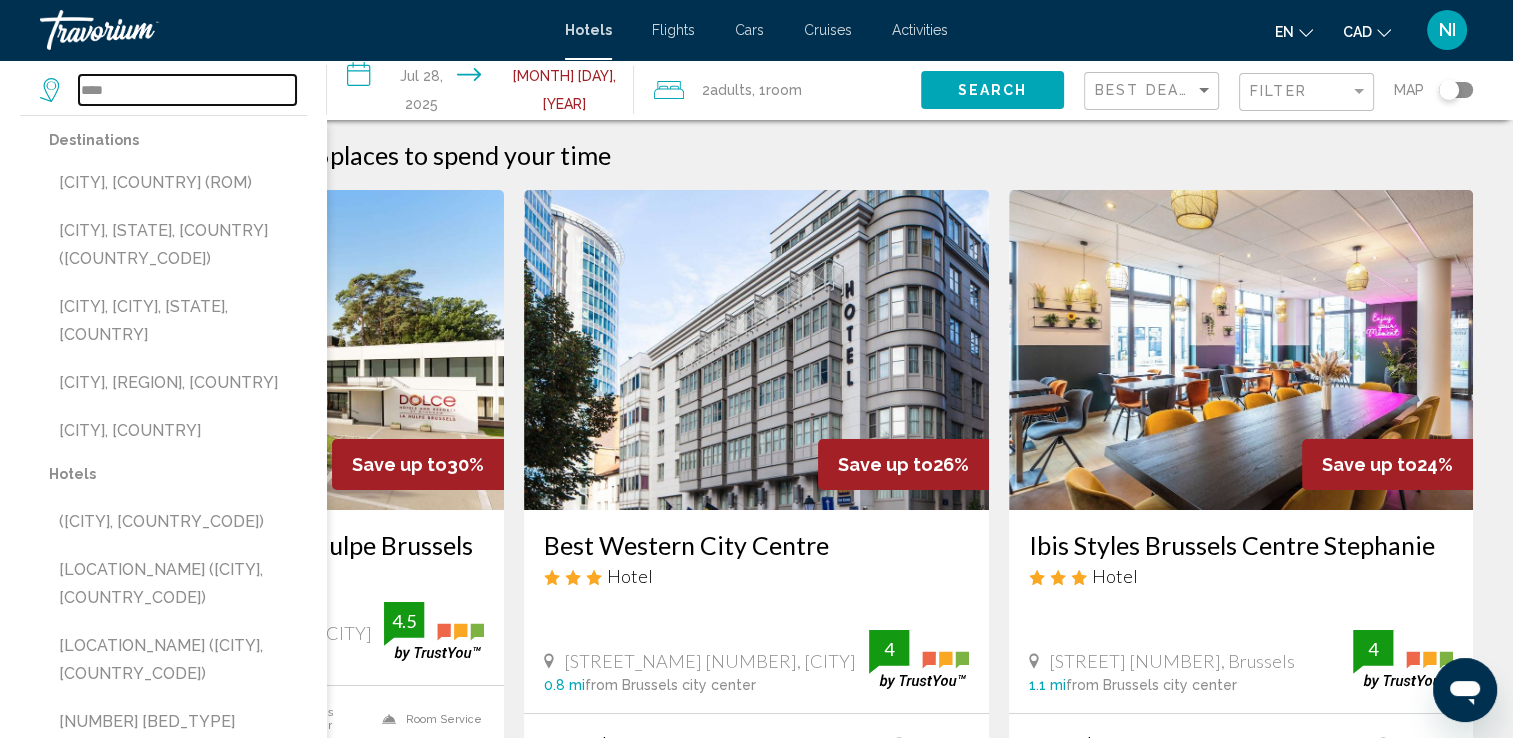 type on "**********" 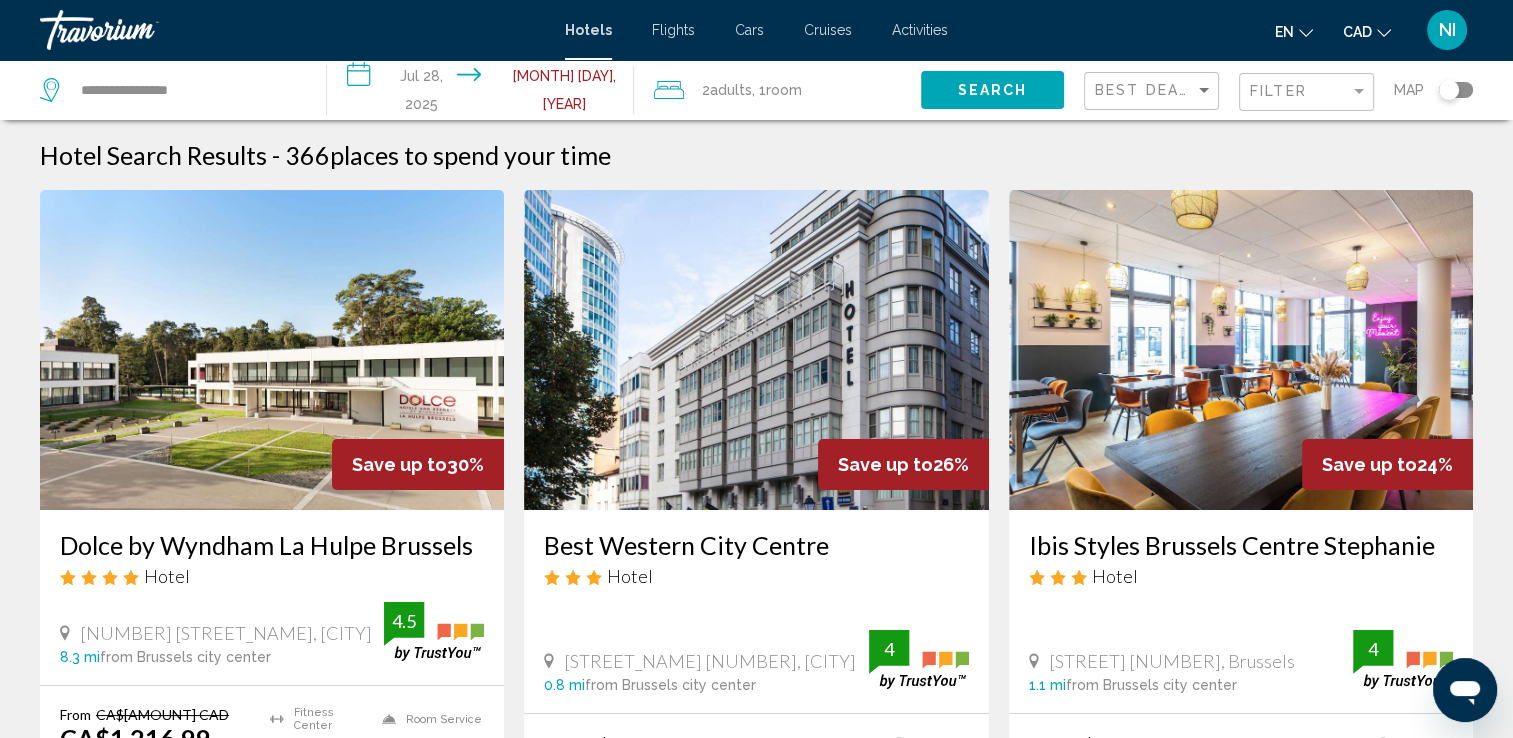 click on "Search" 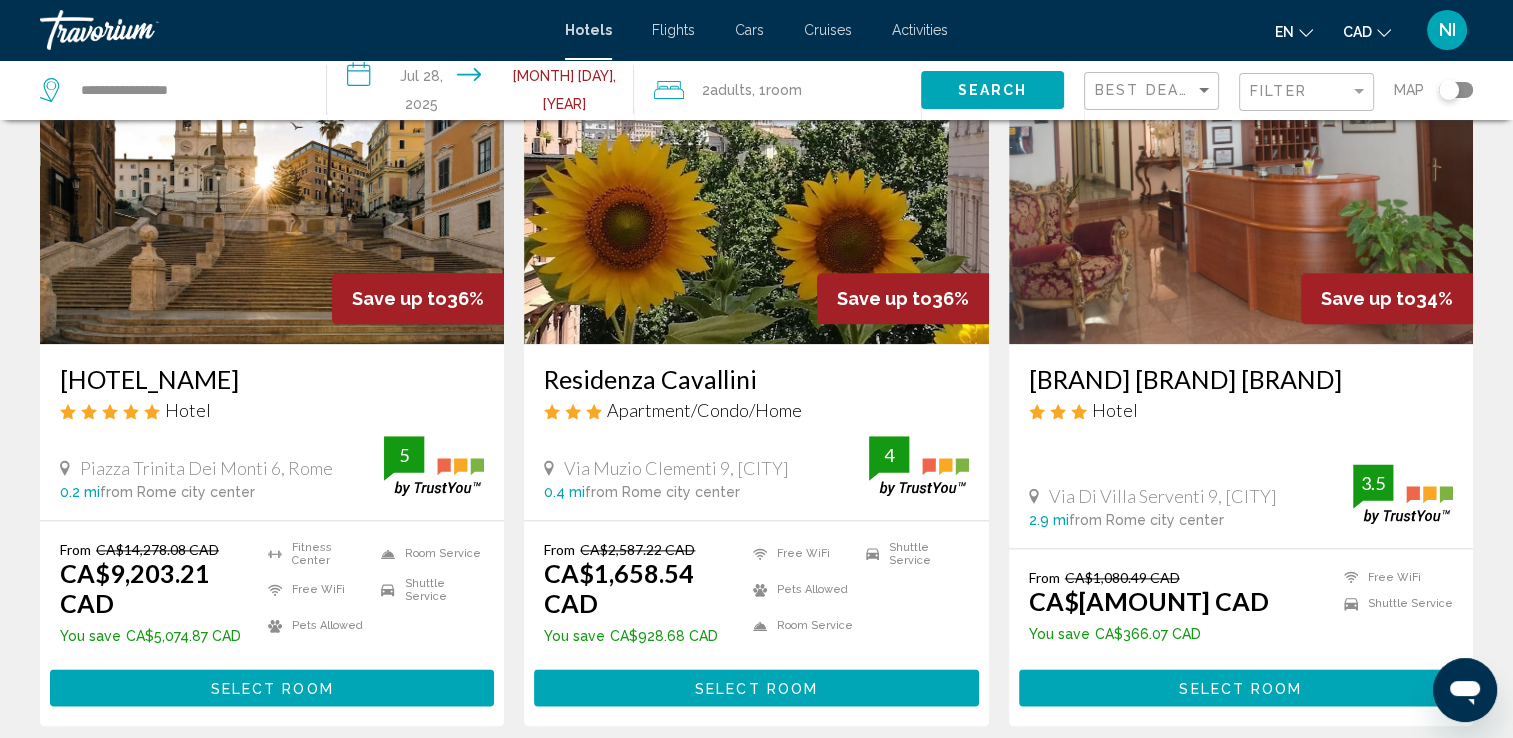 scroll, scrollTop: 2241, scrollLeft: 0, axis: vertical 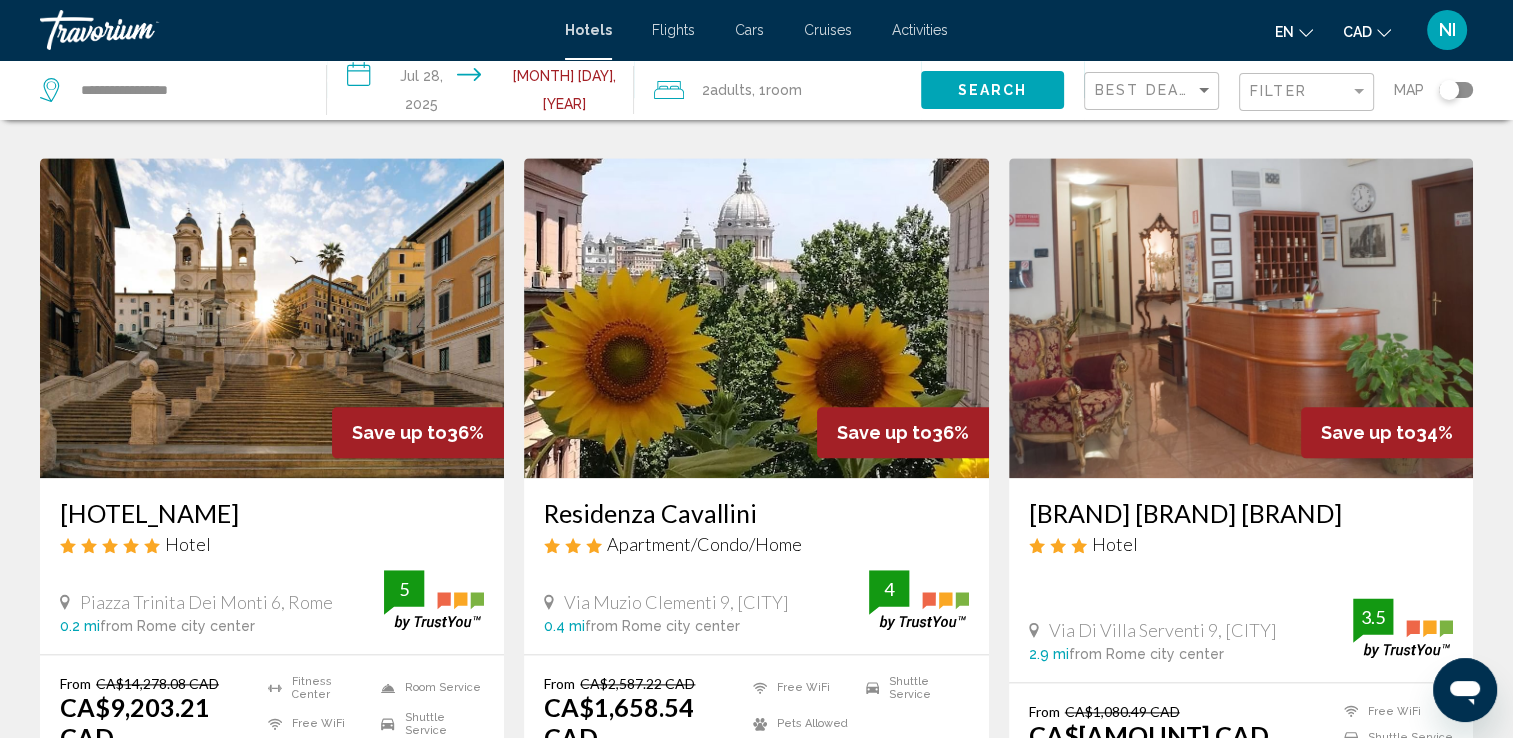 click at bounding box center [1241, 318] 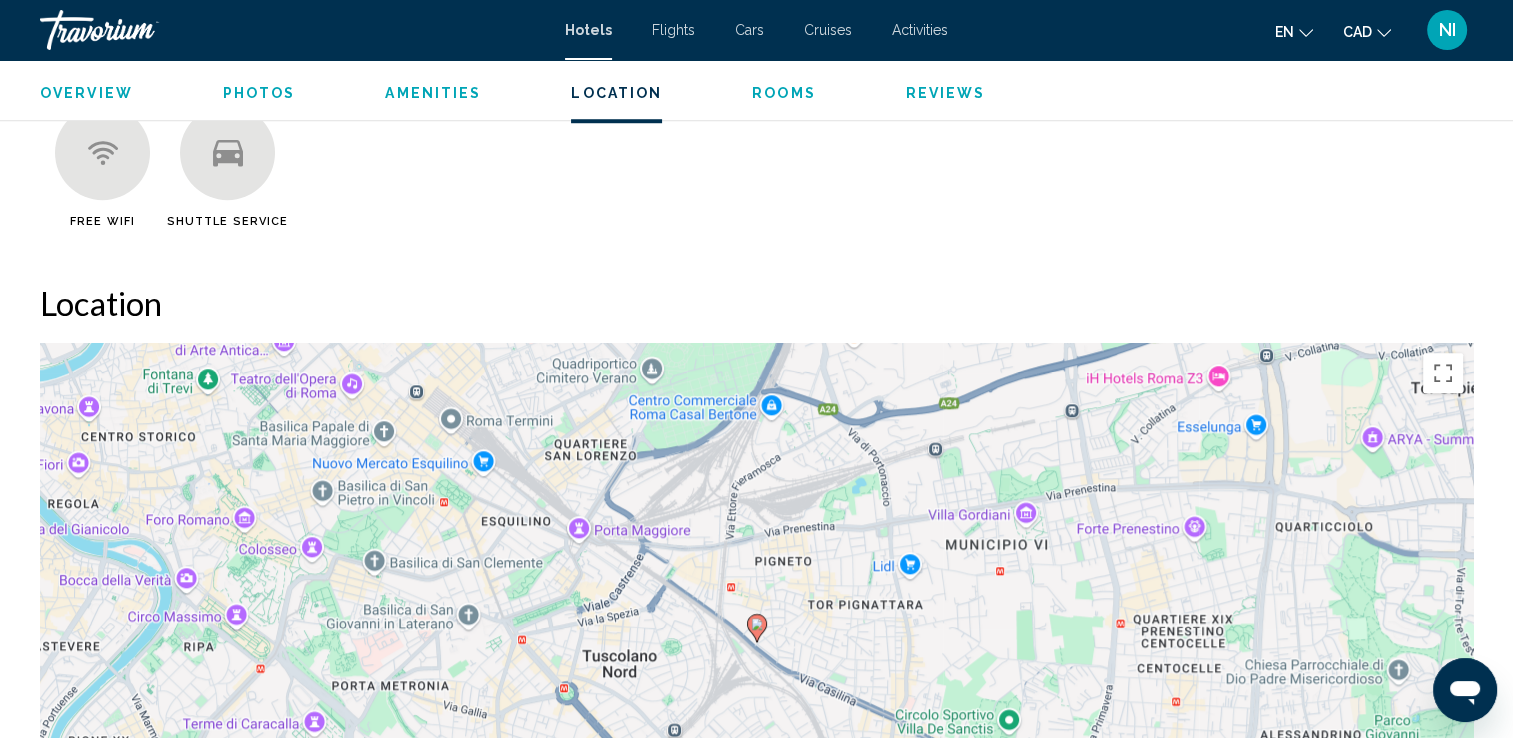 scroll, scrollTop: 1900, scrollLeft: 0, axis: vertical 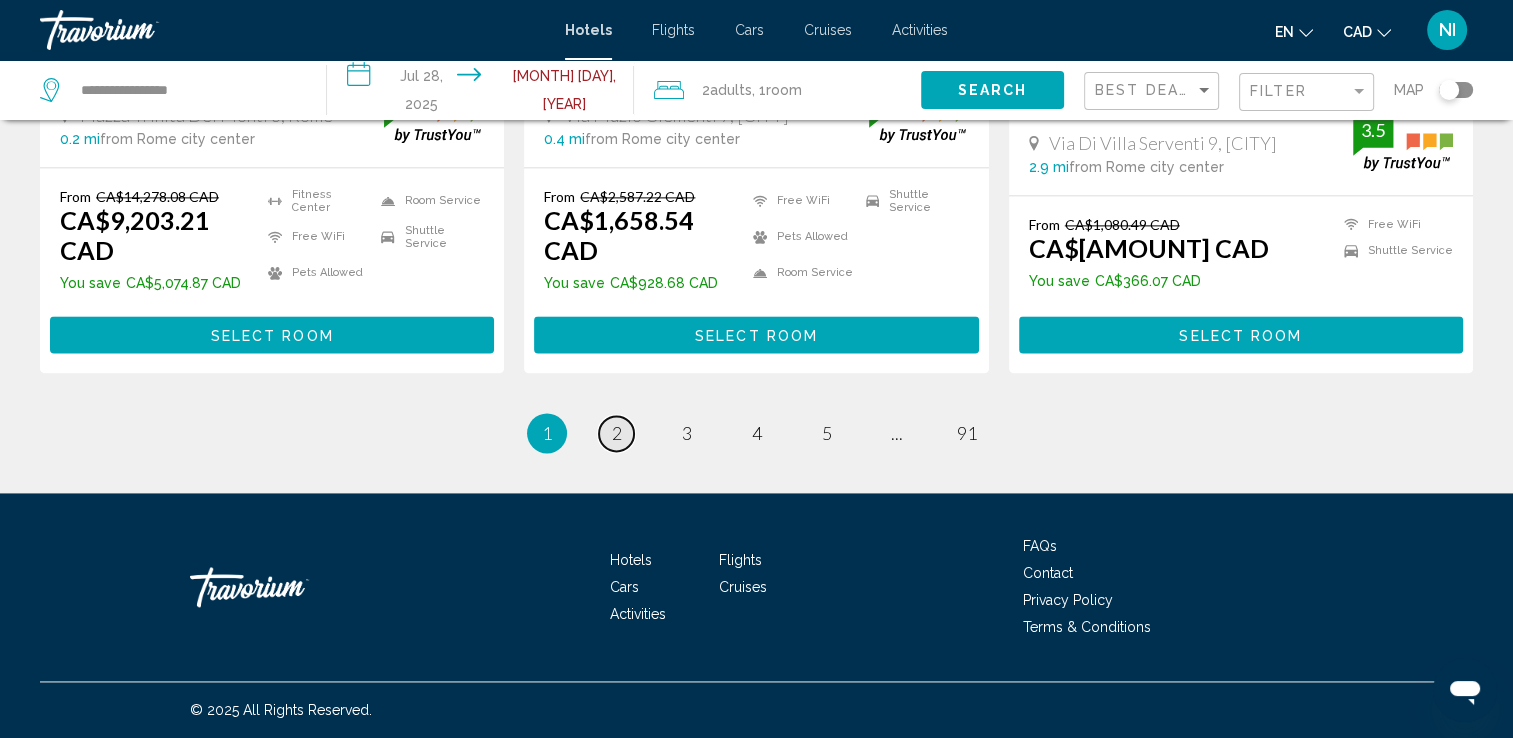 click on "2" at bounding box center (617, 433) 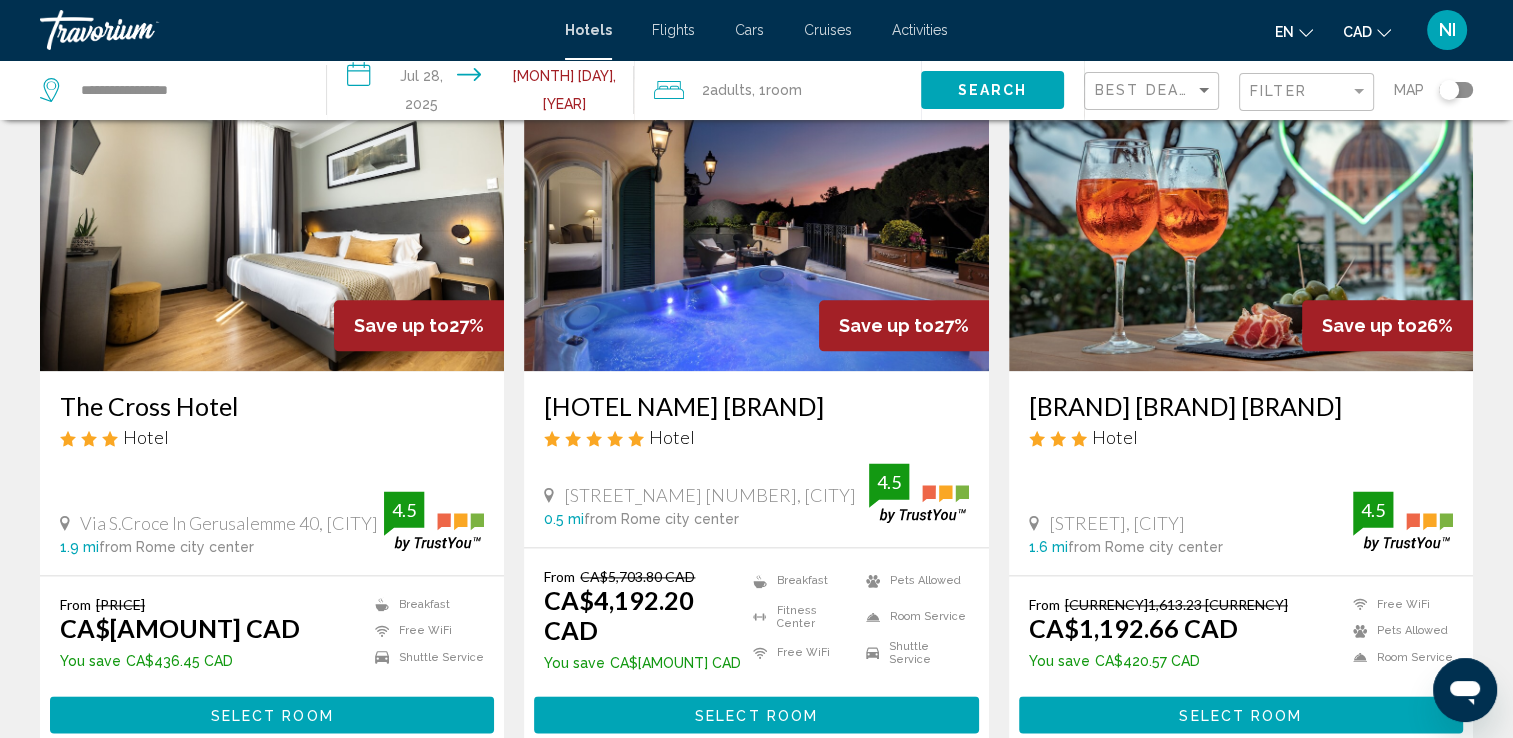 scroll, scrollTop: 2500, scrollLeft: 0, axis: vertical 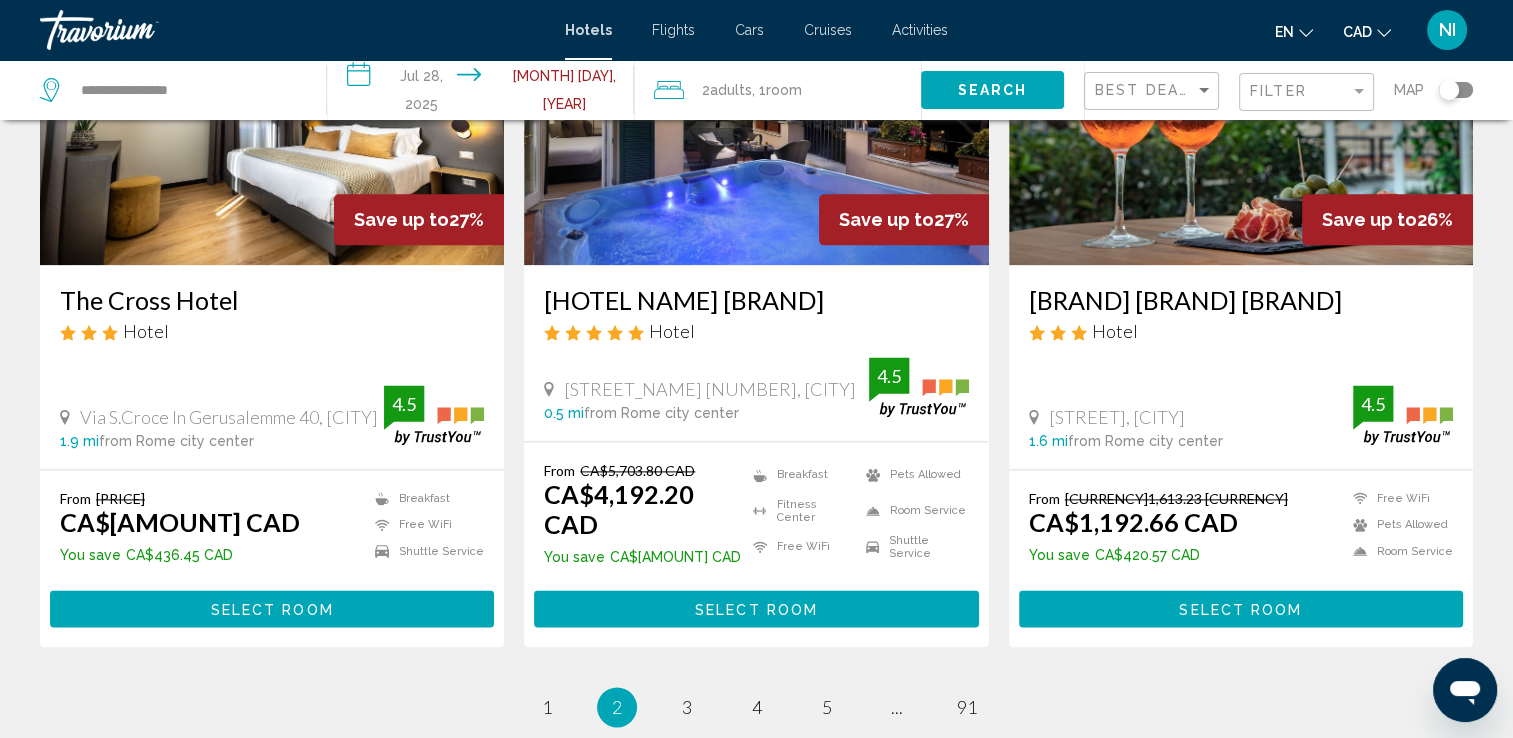 click on "page  3" at bounding box center (687, 707) 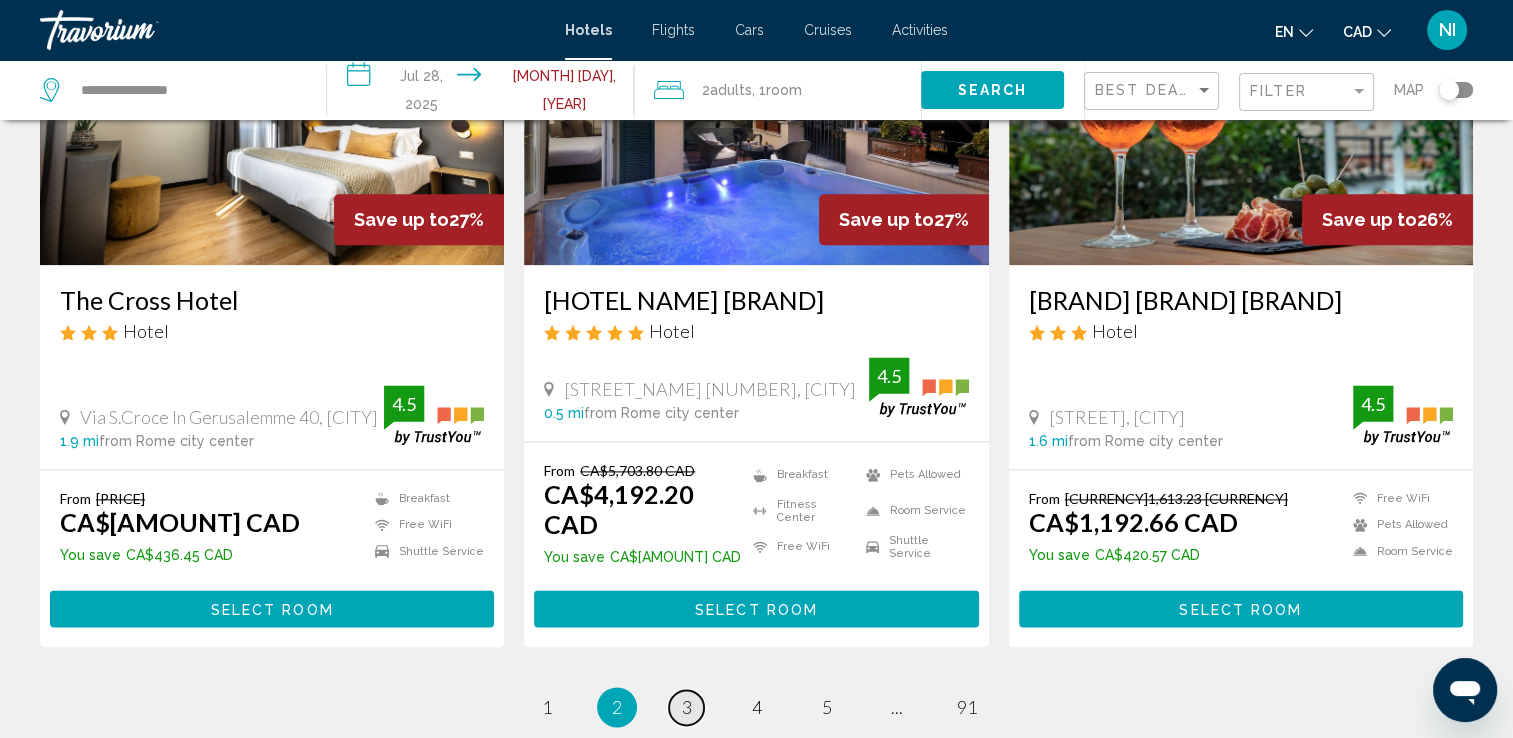 click on "3" at bounding box center (687, 707) 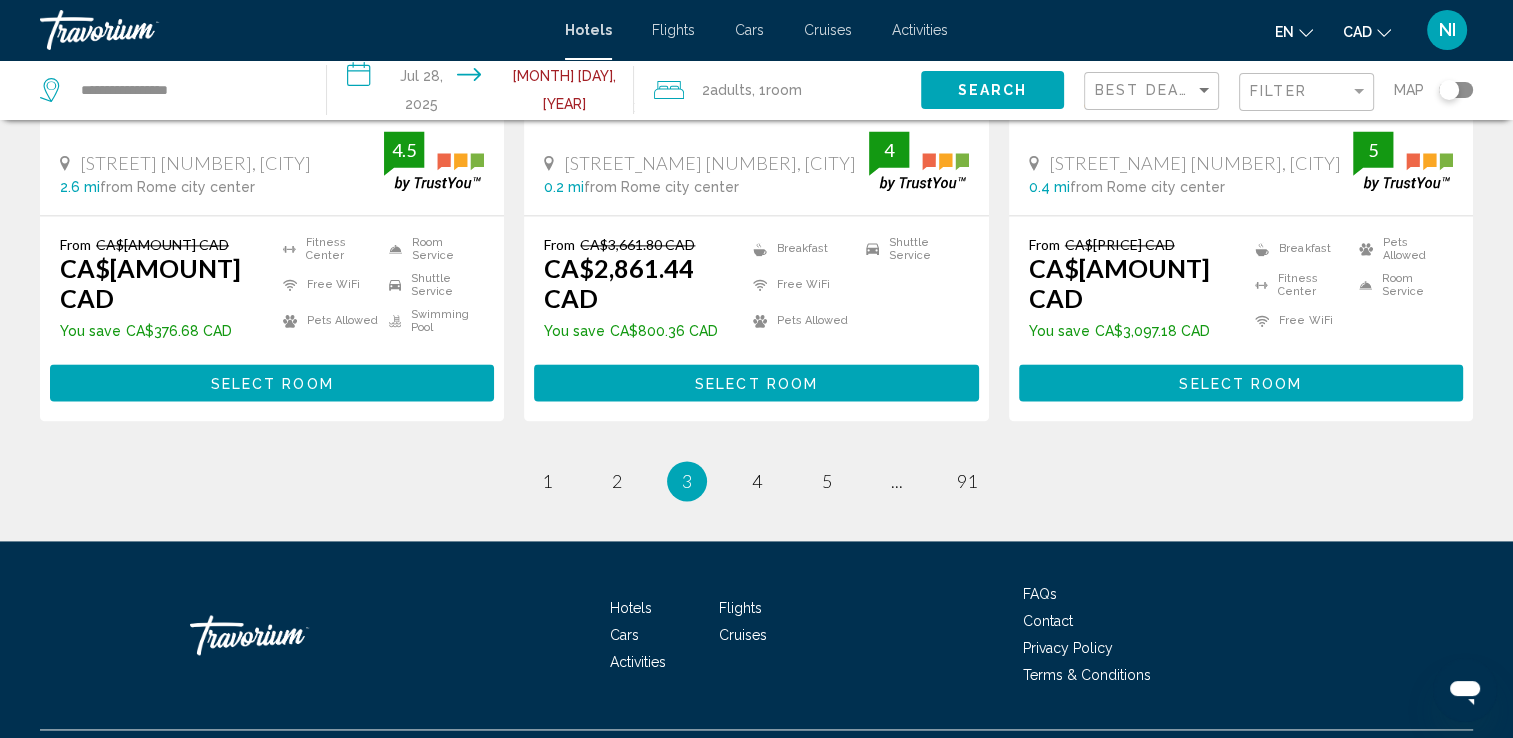 scroll, scrollTop: 2744, scrollLeft: 0, axis: vertical 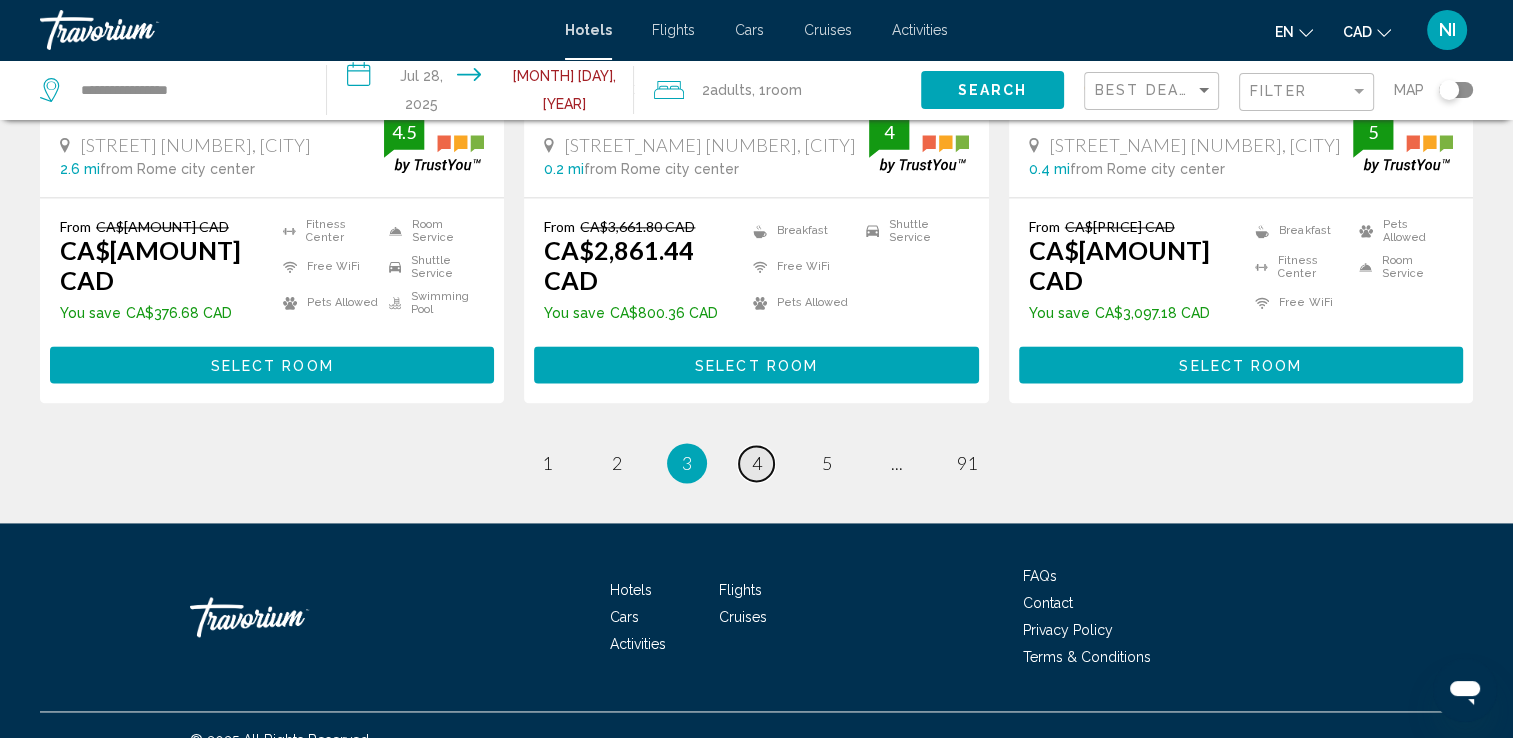 click on "4" at bounding box center [757, 463] 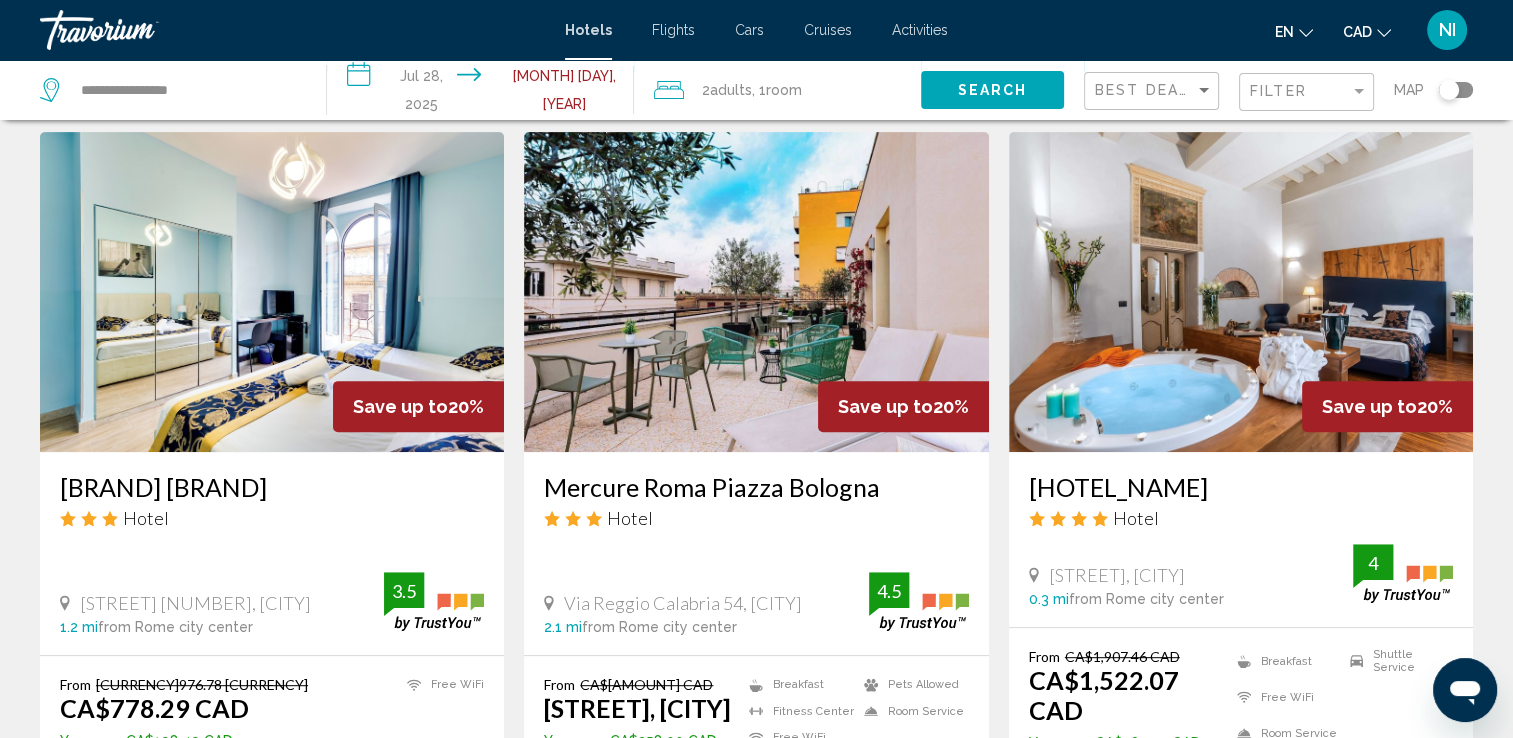 scroll, scrollTop: 900, scrollLeft: 0, axis: vertical 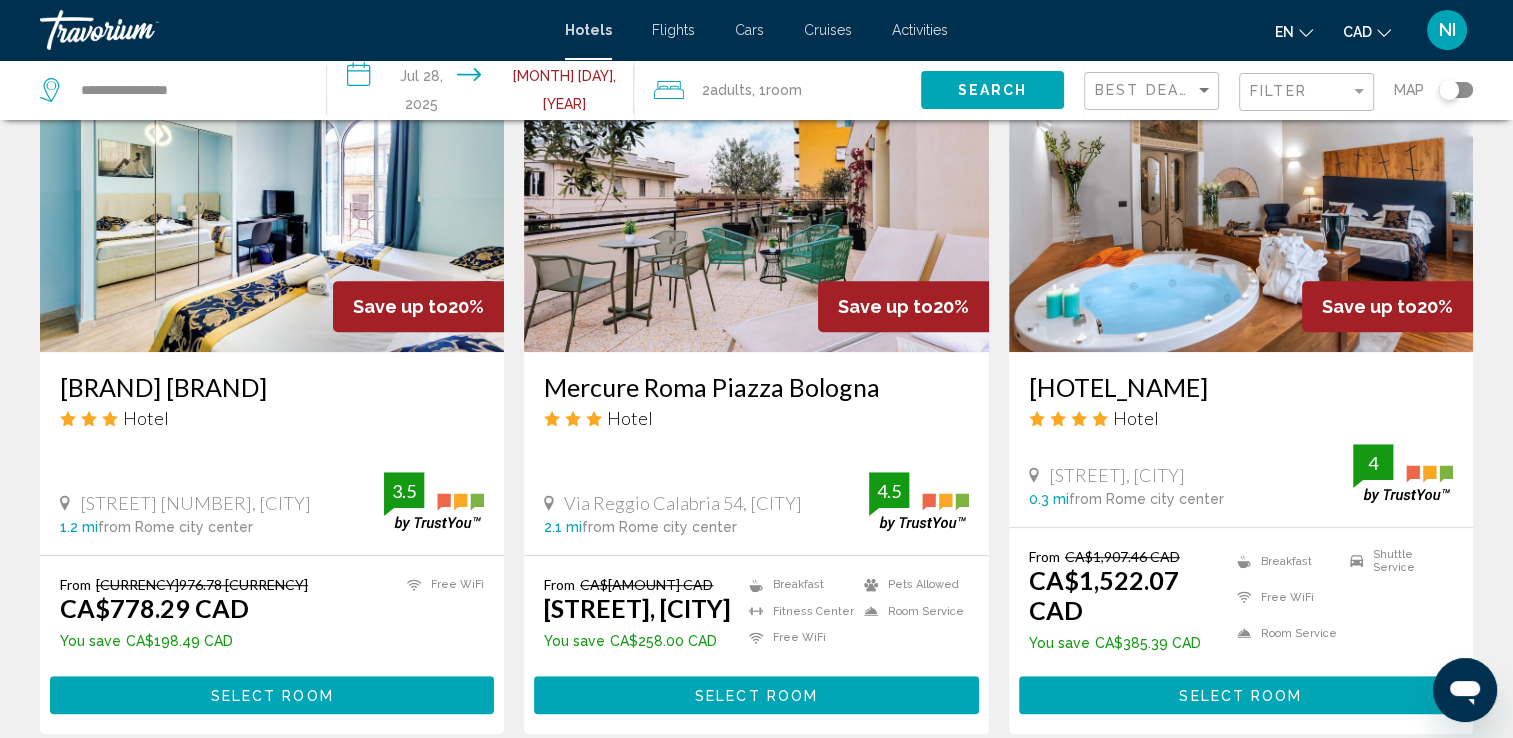 click at bounding box center (272, 192) 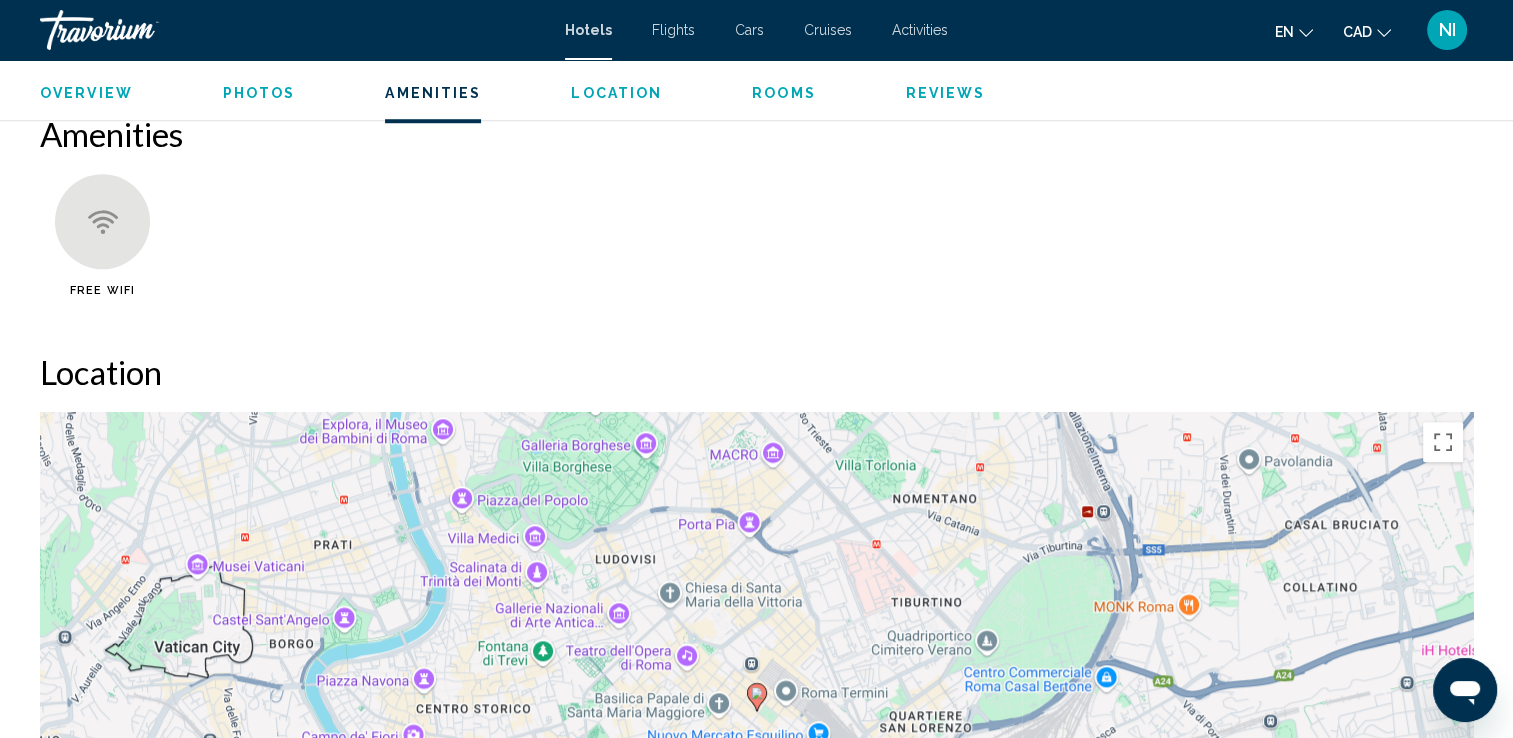 scroll, scrollTop: 1900, scrollLeft: 0, axis: vertical 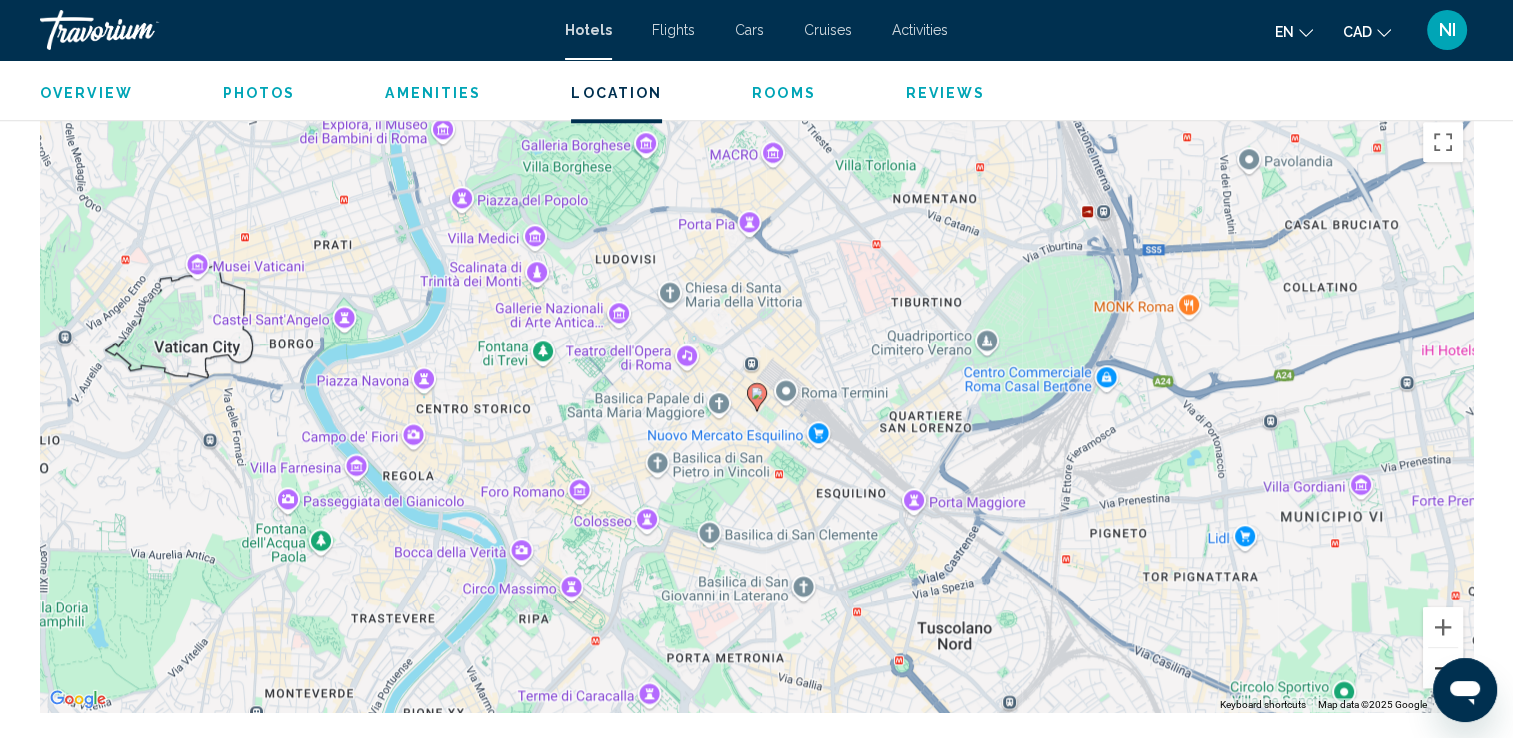 click at bounding box center (1443, 668) 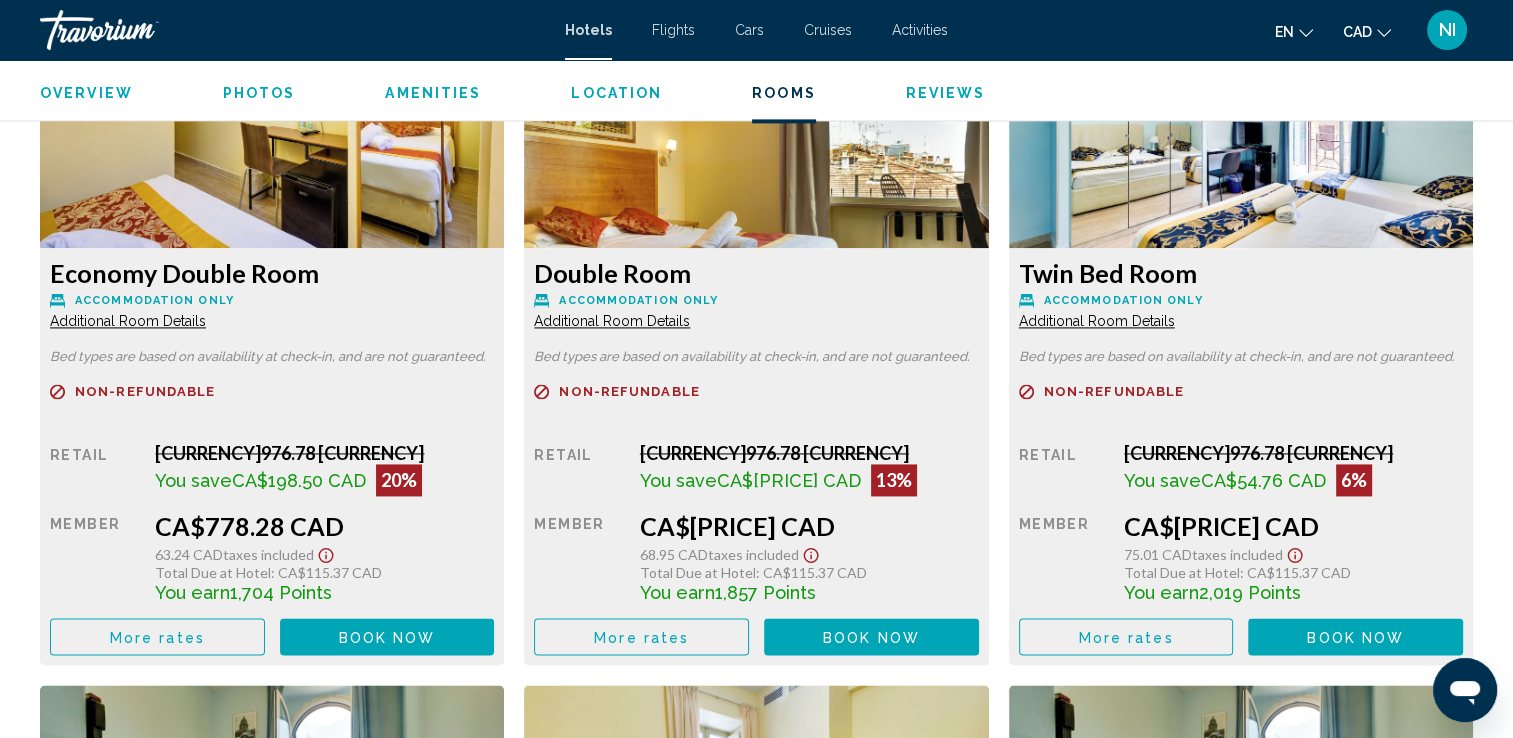 scroll, scrollTop: 2700, scrollLeft: 0, axis: vertical 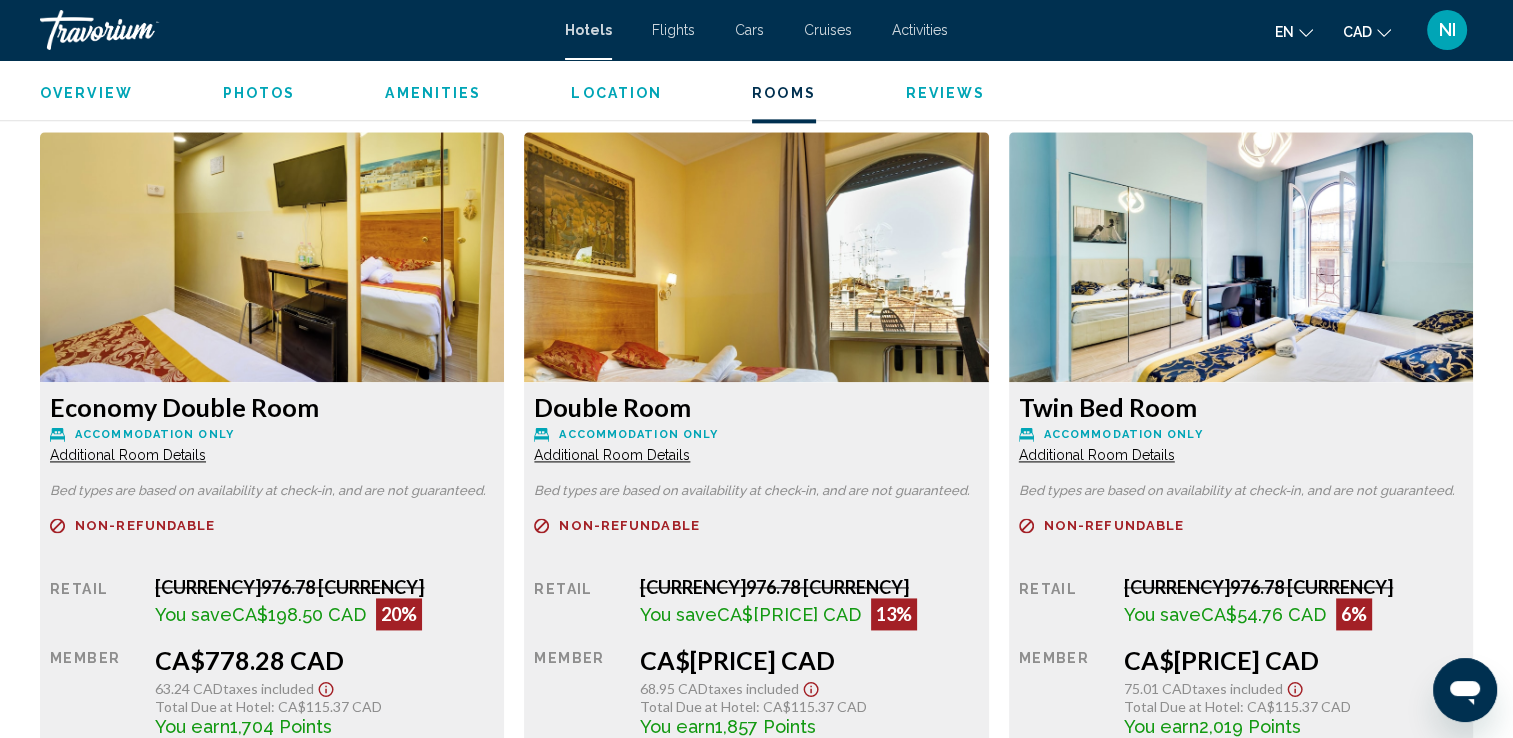 click on "Economy Double Room
Accommodation Only Additional Room Details" at bounding box center (272, 428) 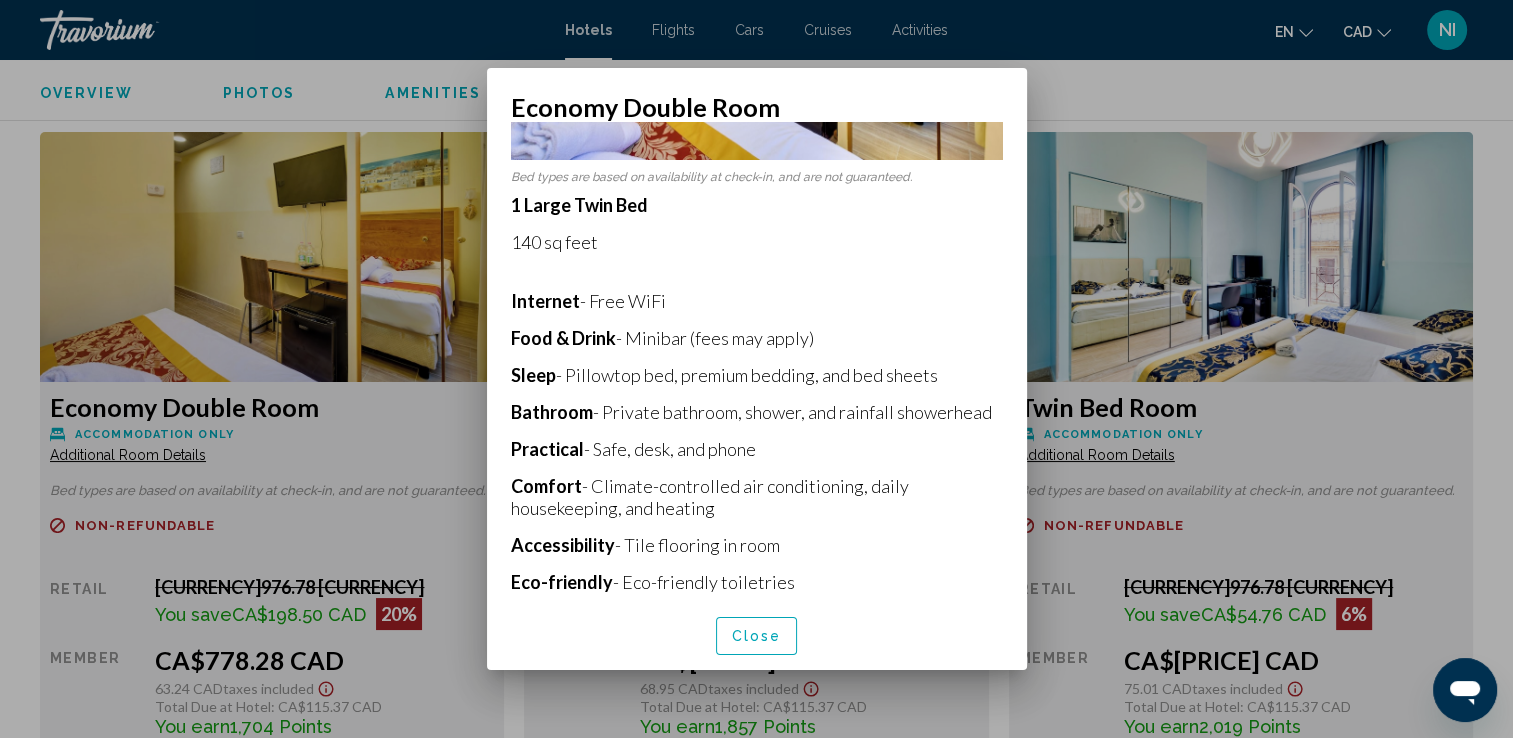 scroll, scrollTop: 392, scrollLeft: 0, axis: vertical 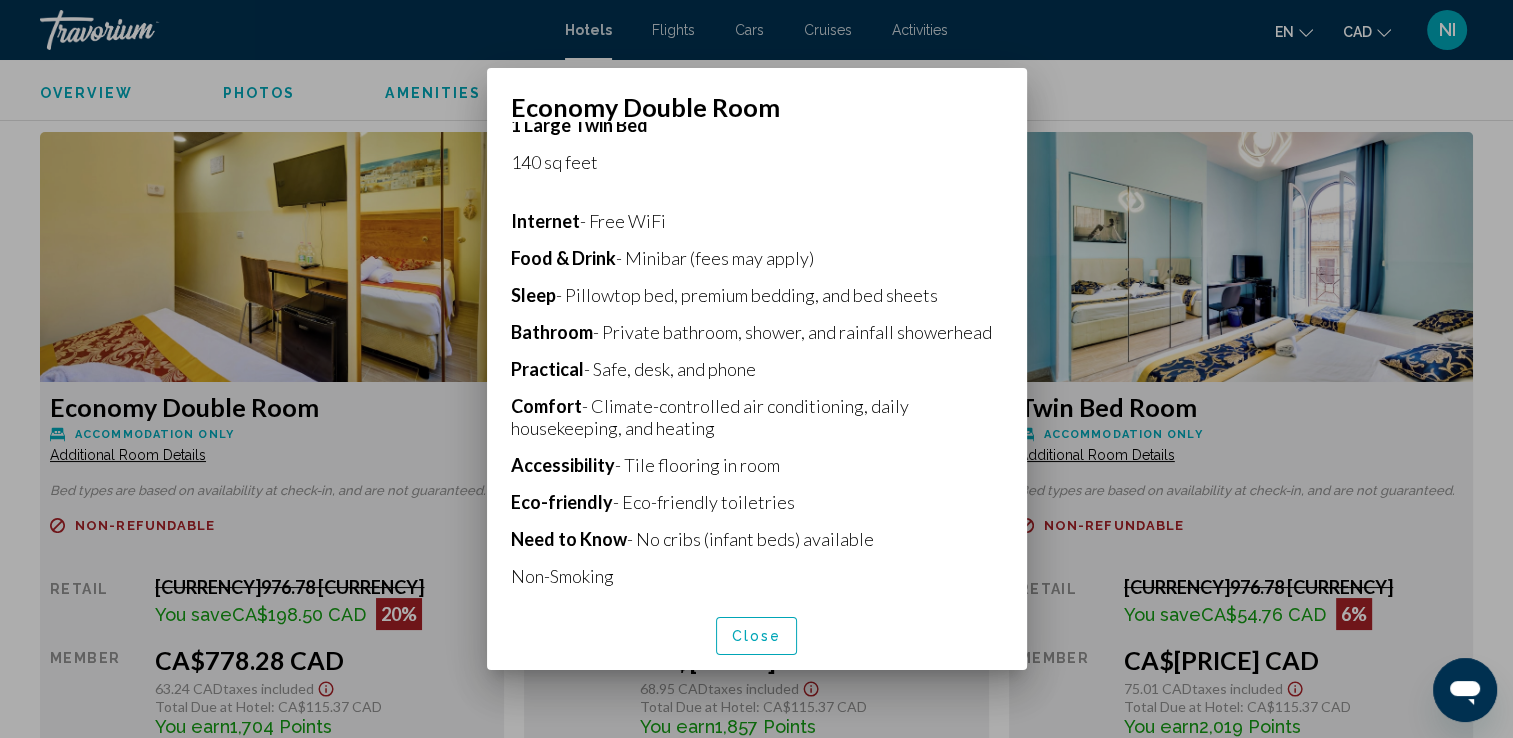 click at bounding box center (756, 369) 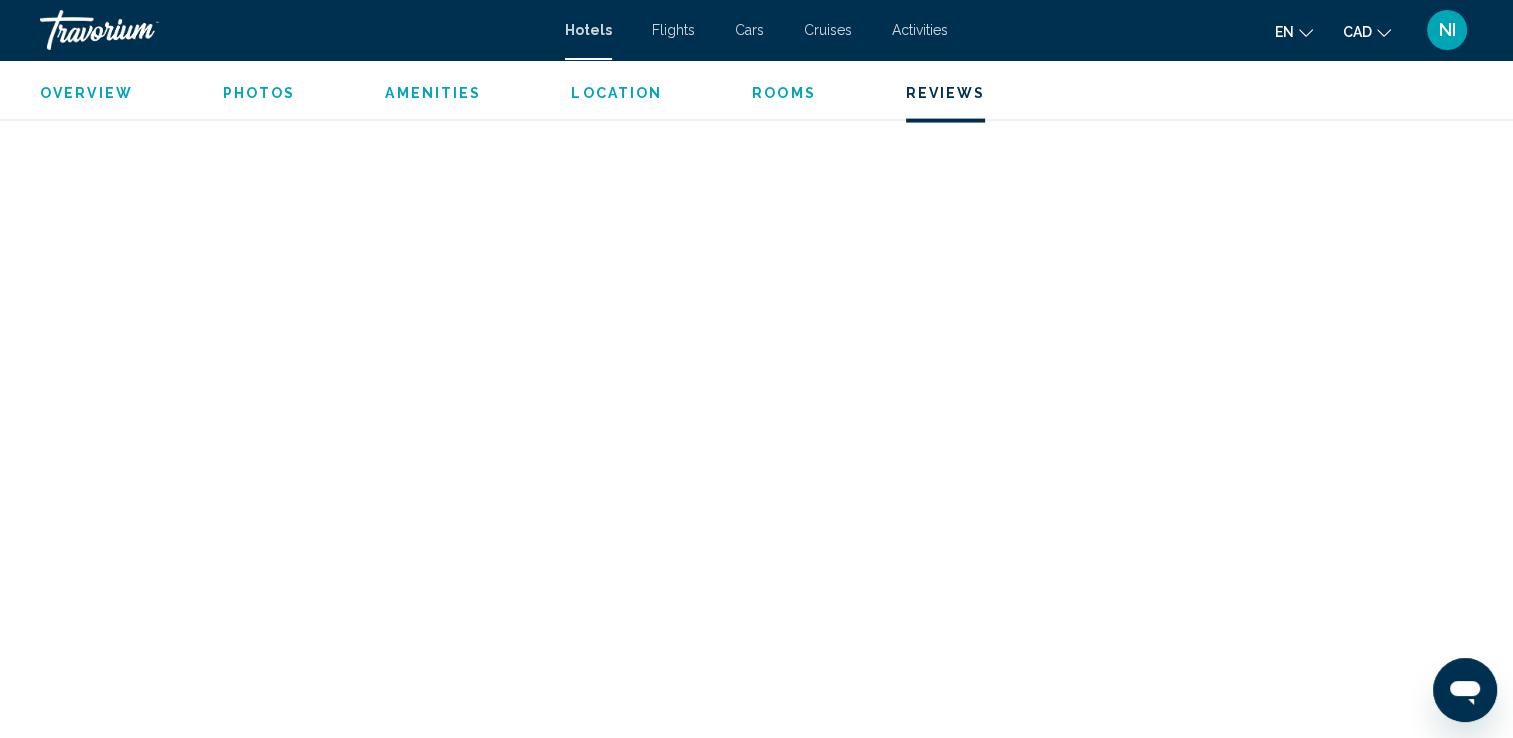 scroll, scrollTop: 4300, scrollLeft: 0, axis: vertical 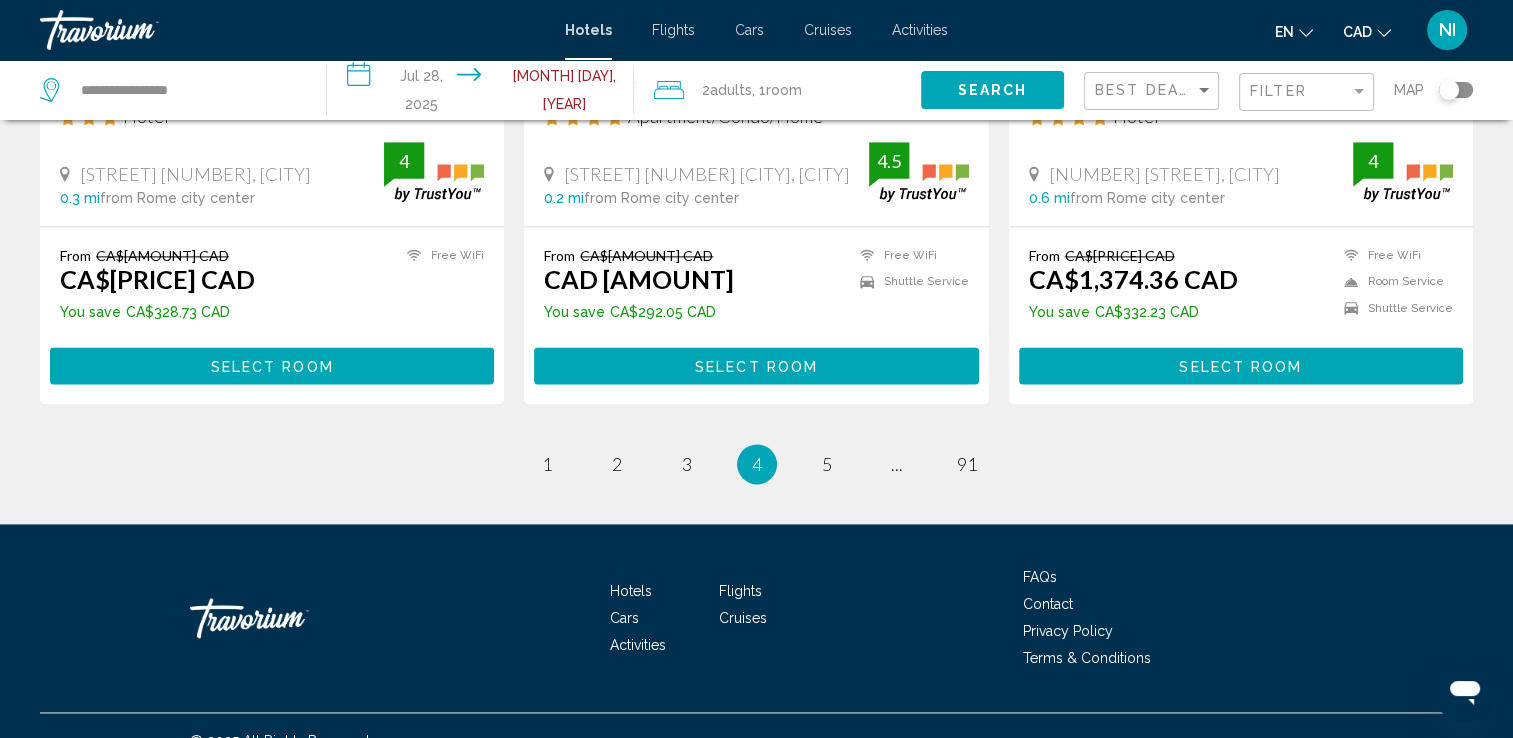 click on "Best Deals" 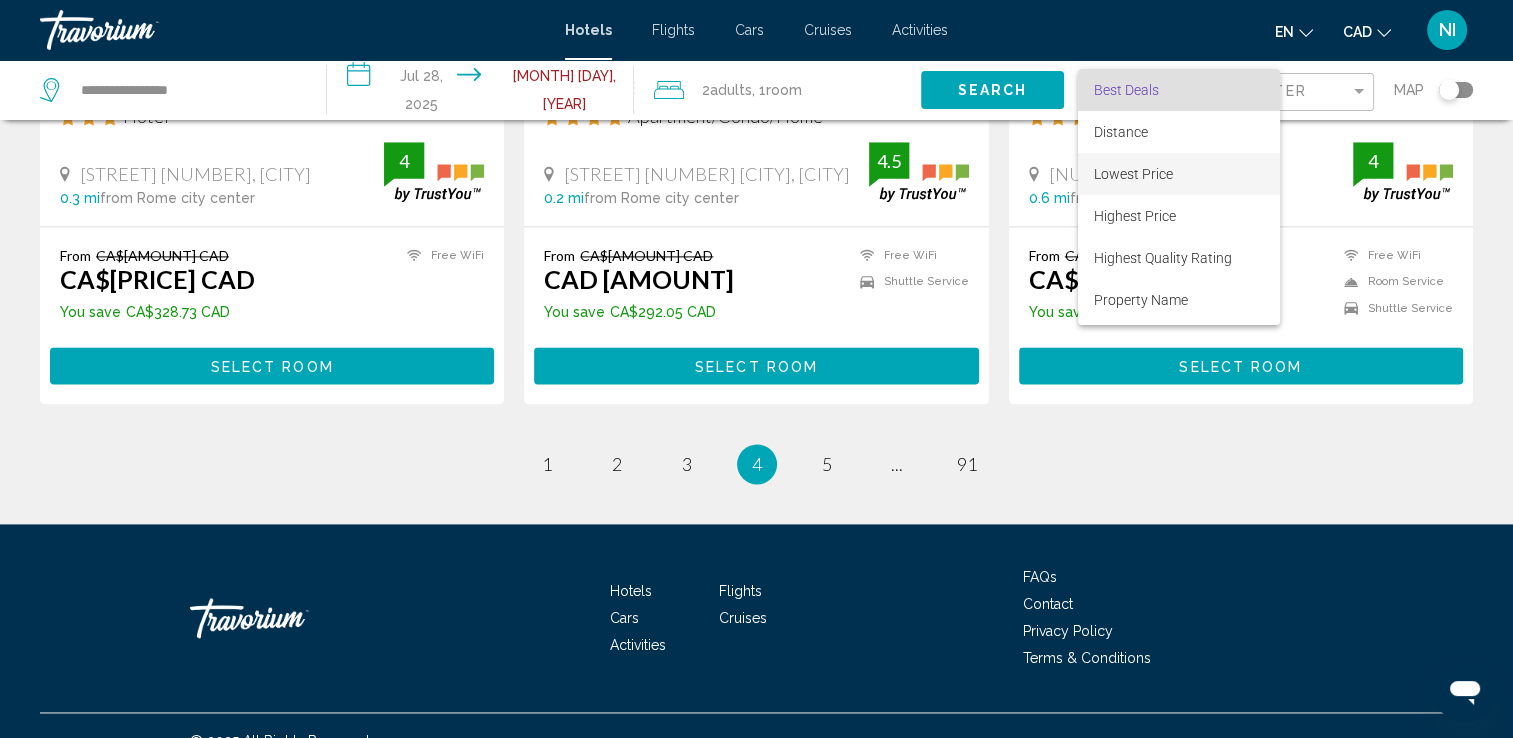 click on "Lowest Price" at bounding box center (1179, 174) 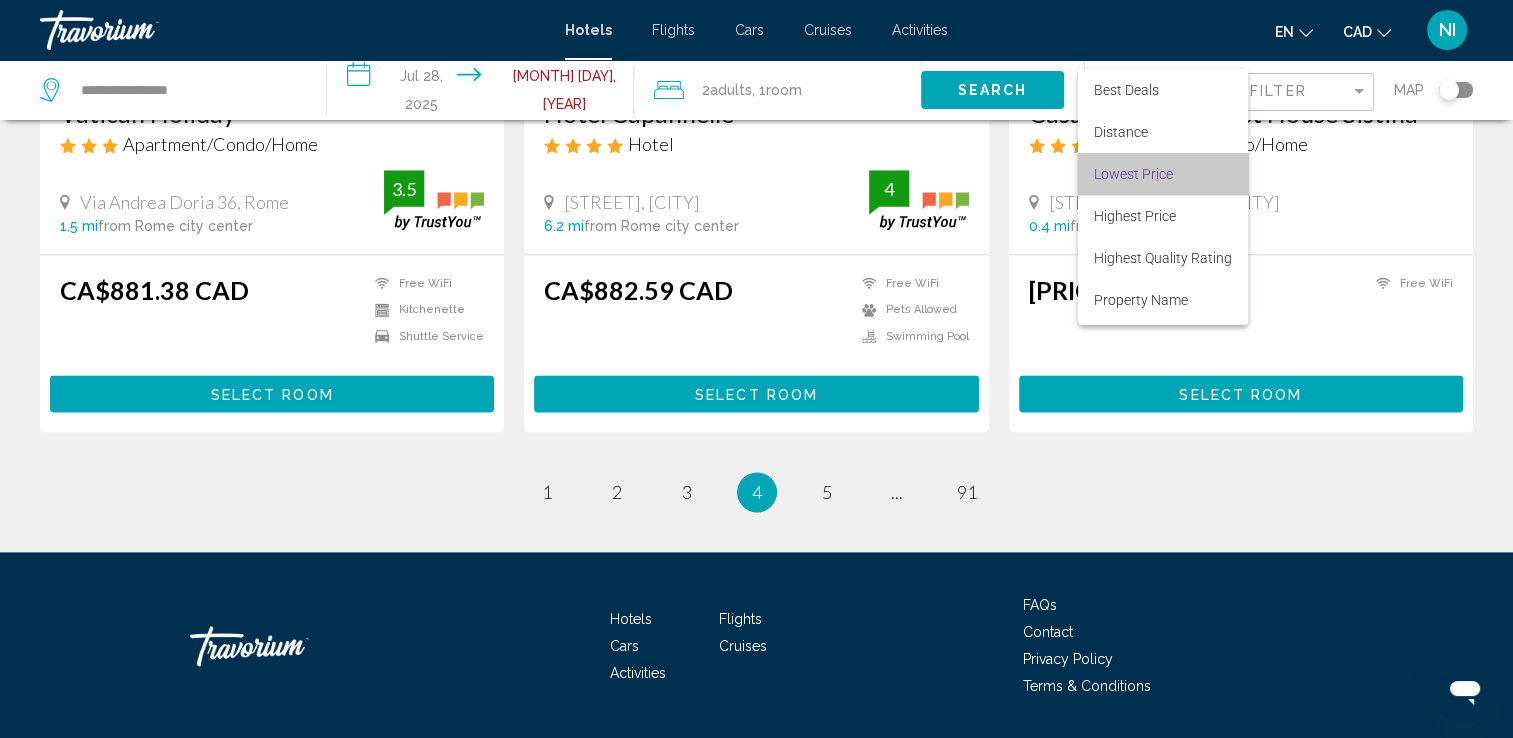 scroll, scrollTop: 2629, scrollLeft: 0, axis: vertical 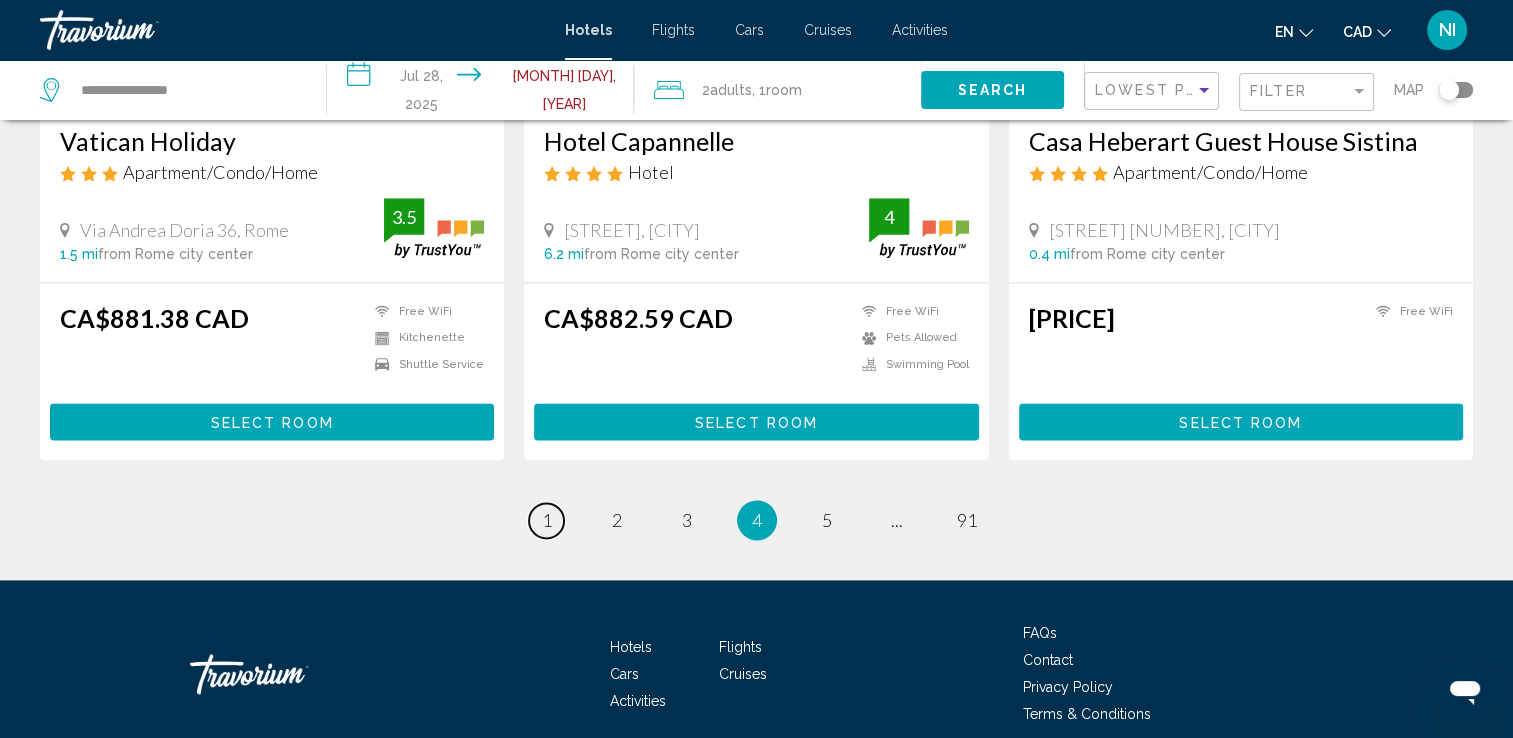 click on "1" at bounding box center (547, 520) 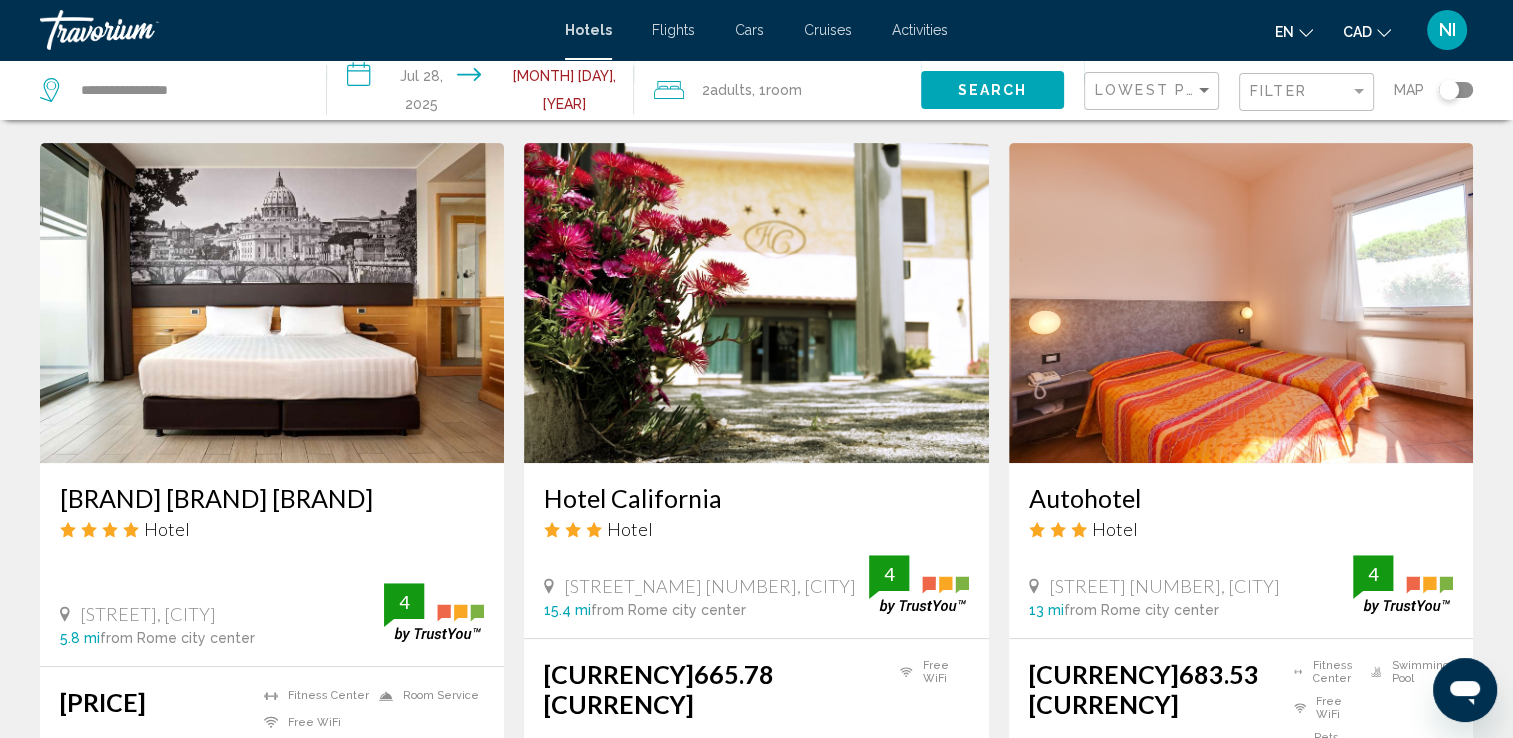 scroll, scrollTop: 800, scrollLeft: 0, axis: vertical 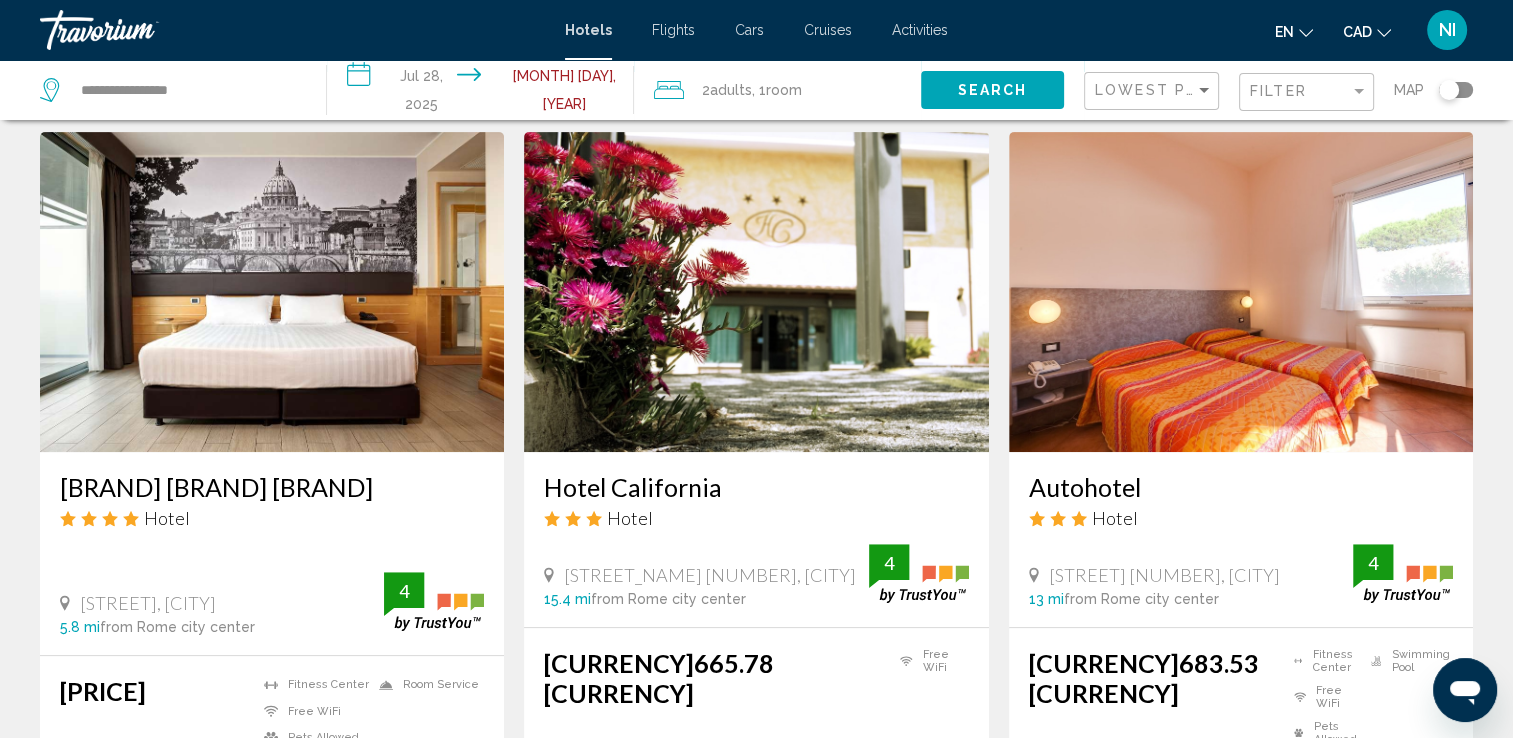 click at bounding box center (272, 292) 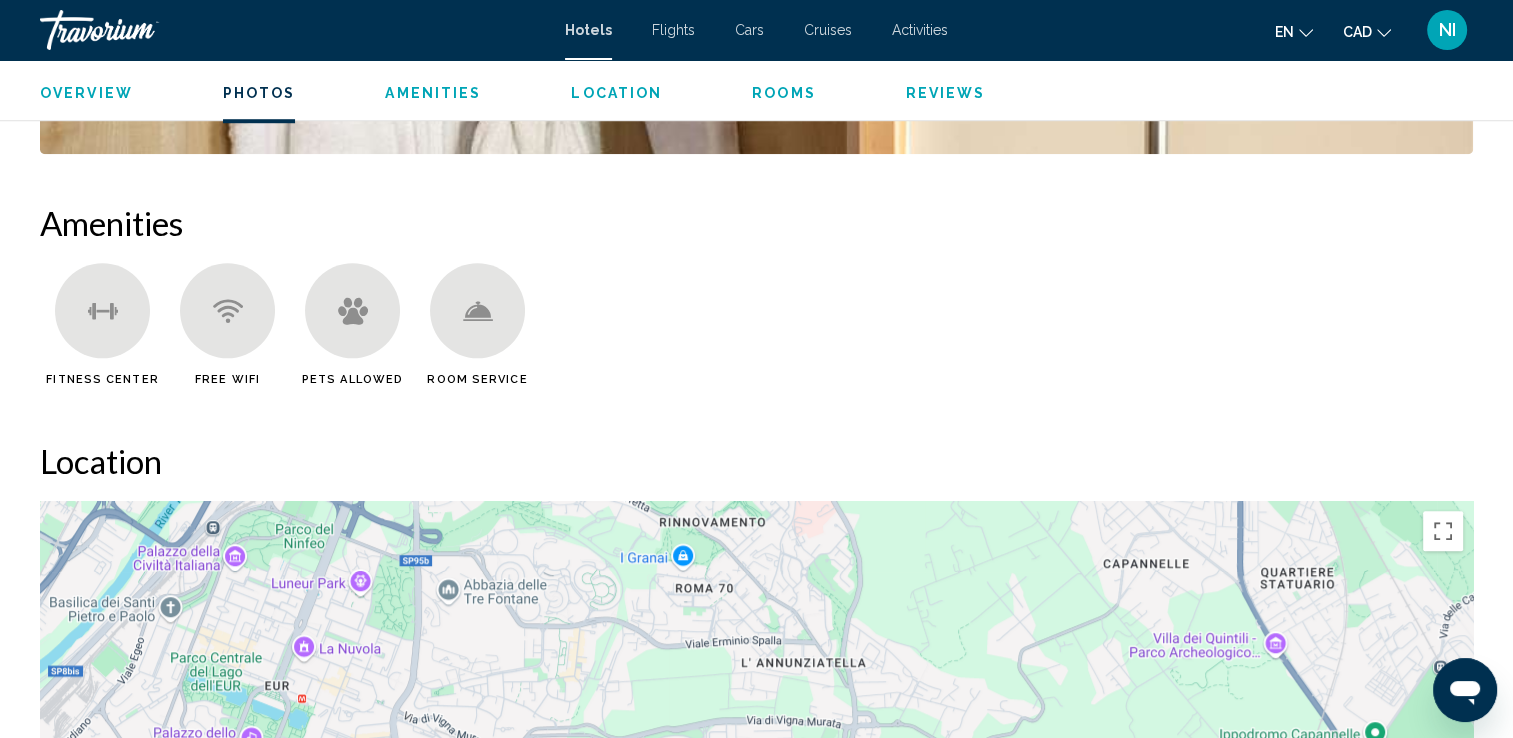 scroll, scrollTop: 2000, scrollLeft: 0, axis: vertical 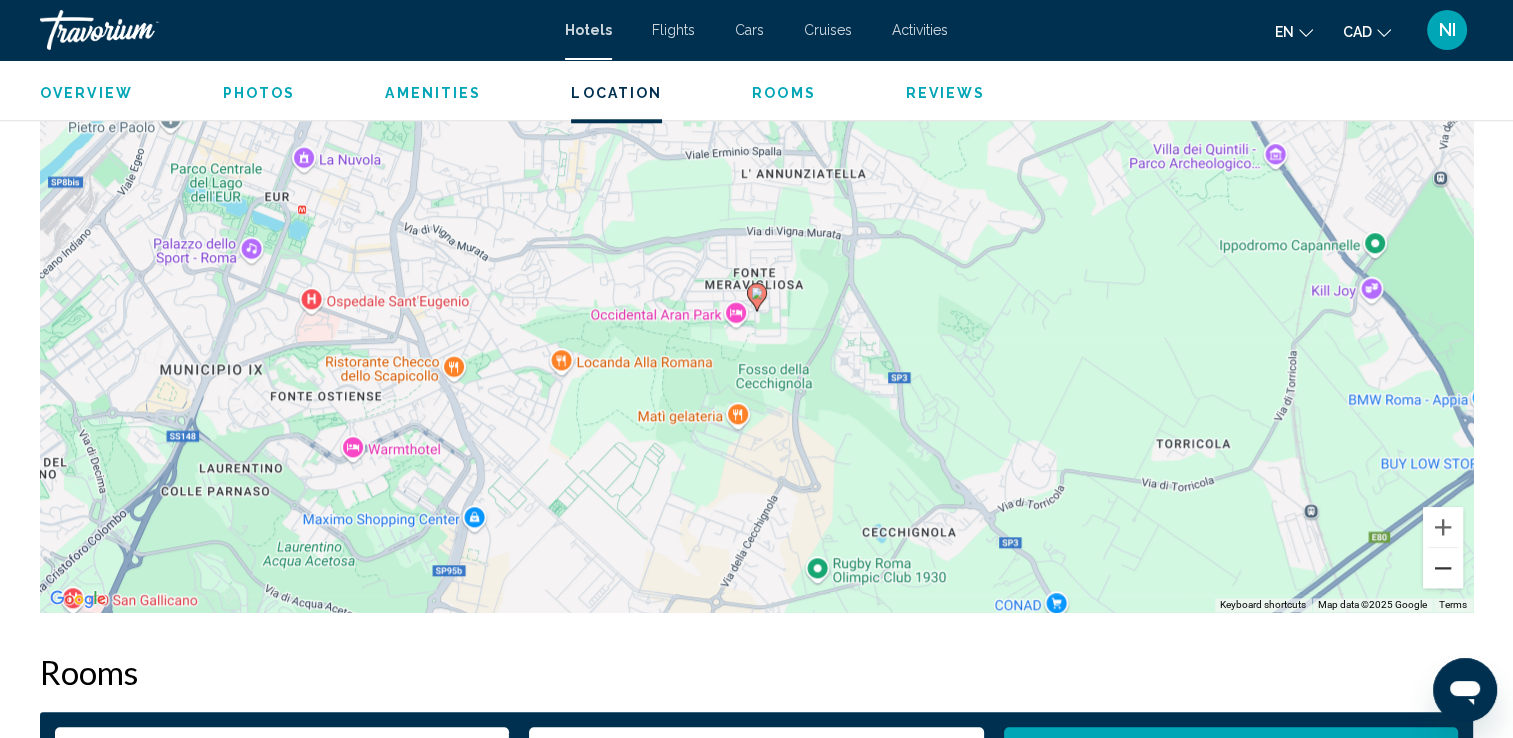 click at bounding box center (1443, 568) 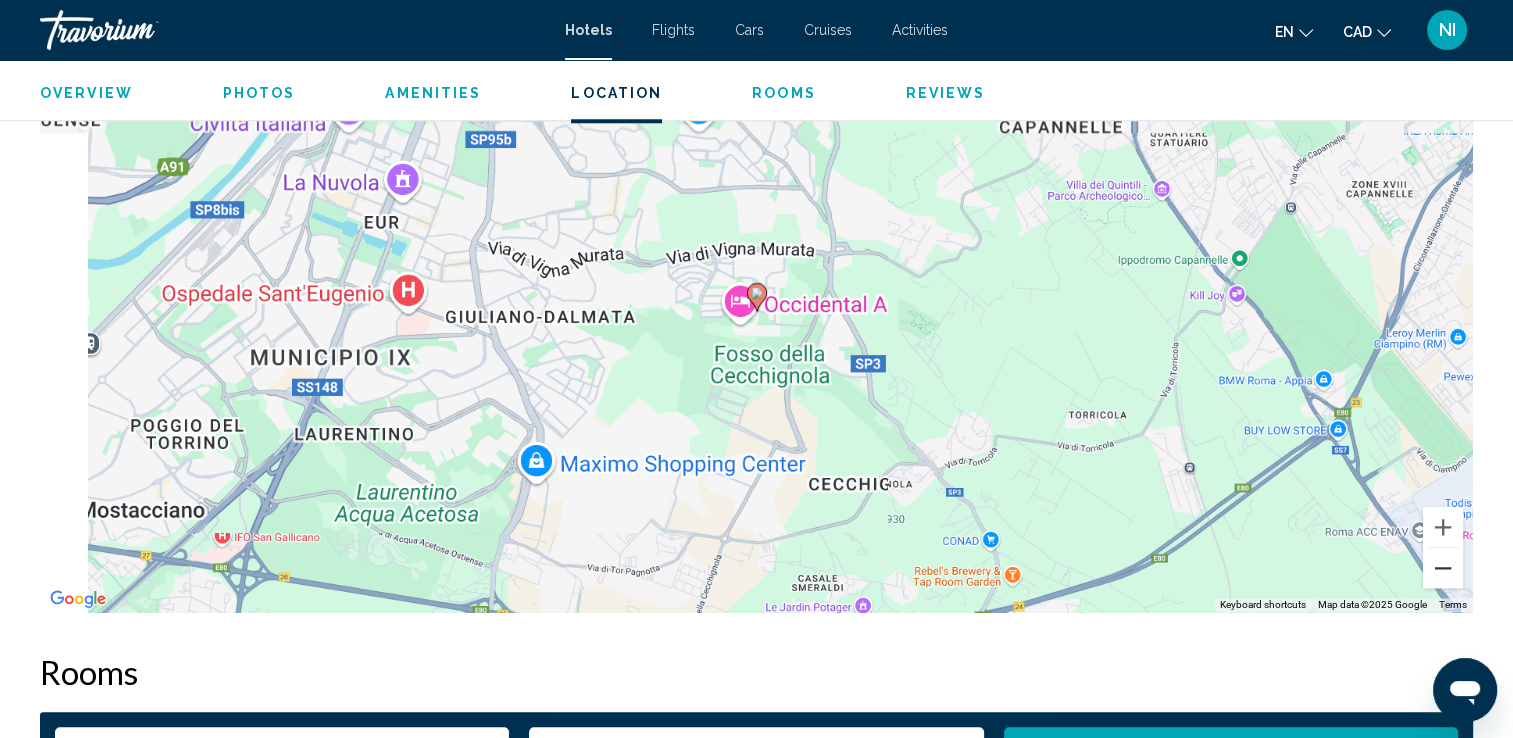 click at bounding box center (1443, 568) 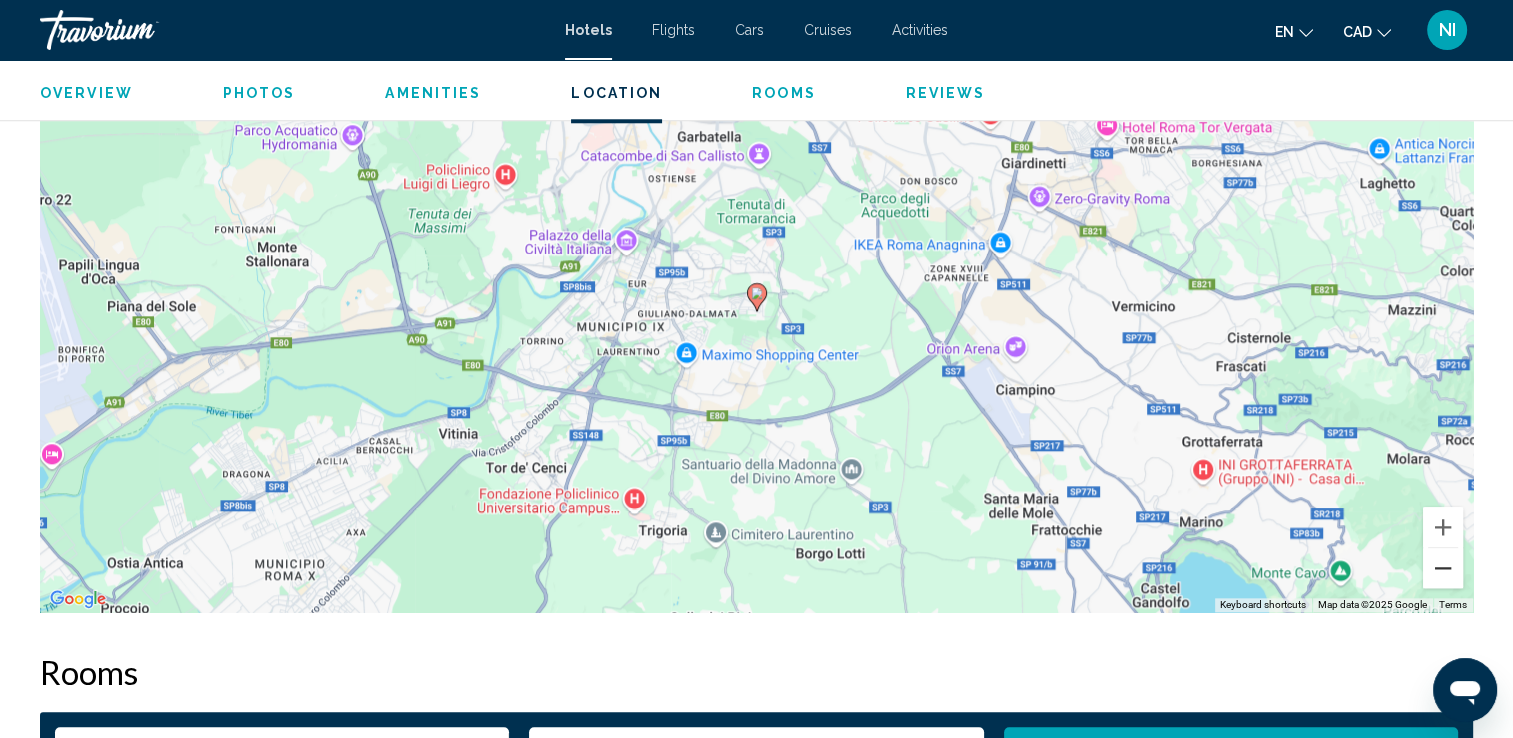 click at bounding box center (1443, 568) 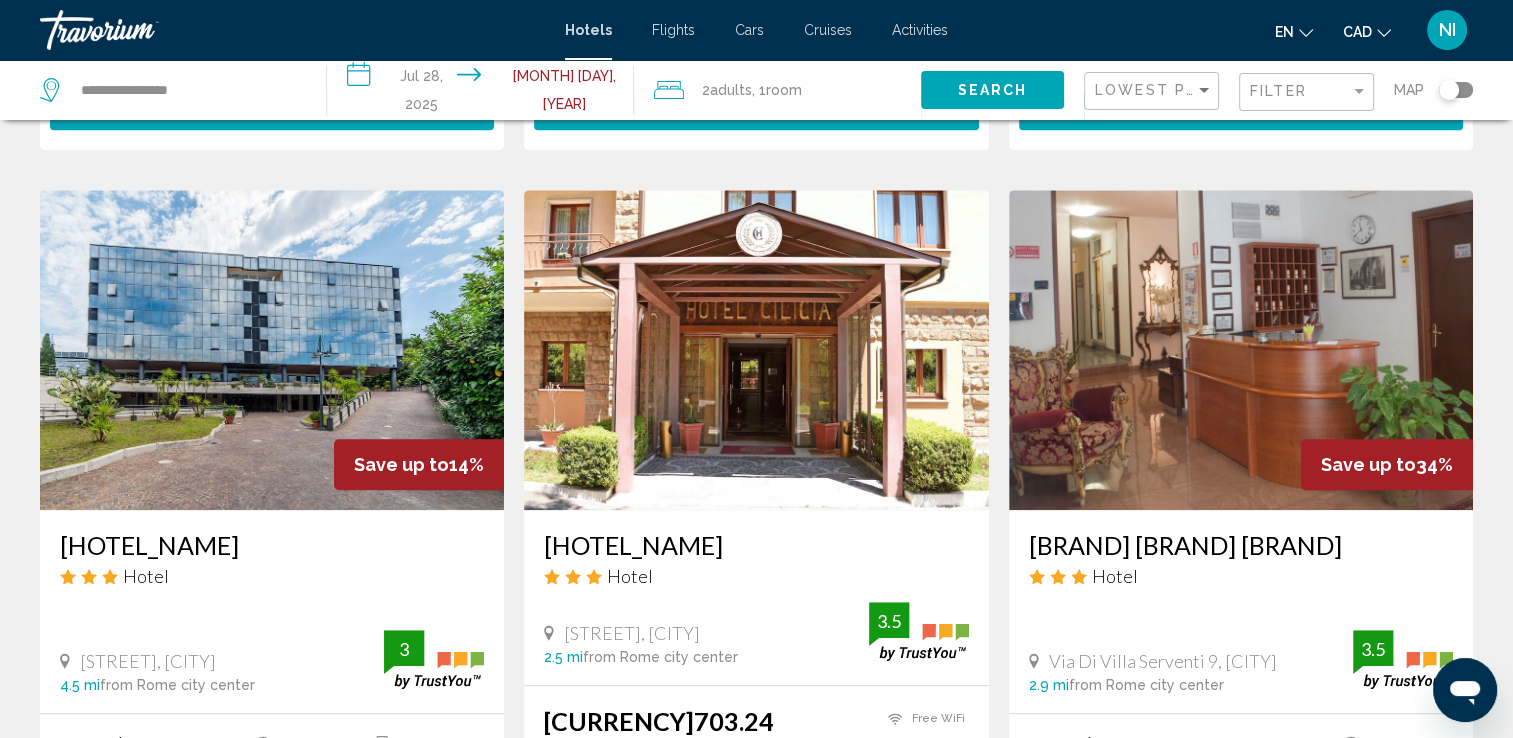 scroll, scrollTop: 1500, scrollLeft: 0, axis: vertical 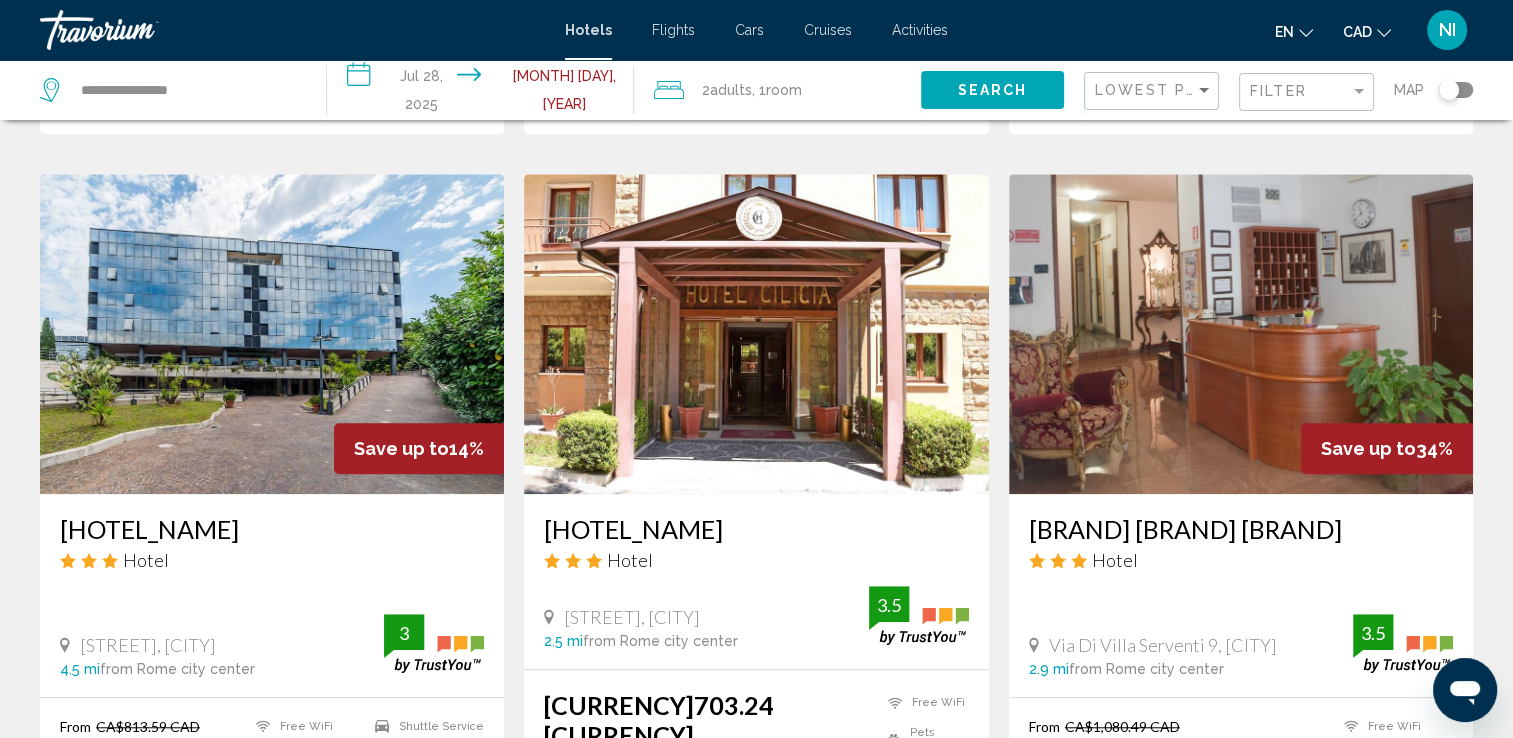 click at bounding box center [756, 334] 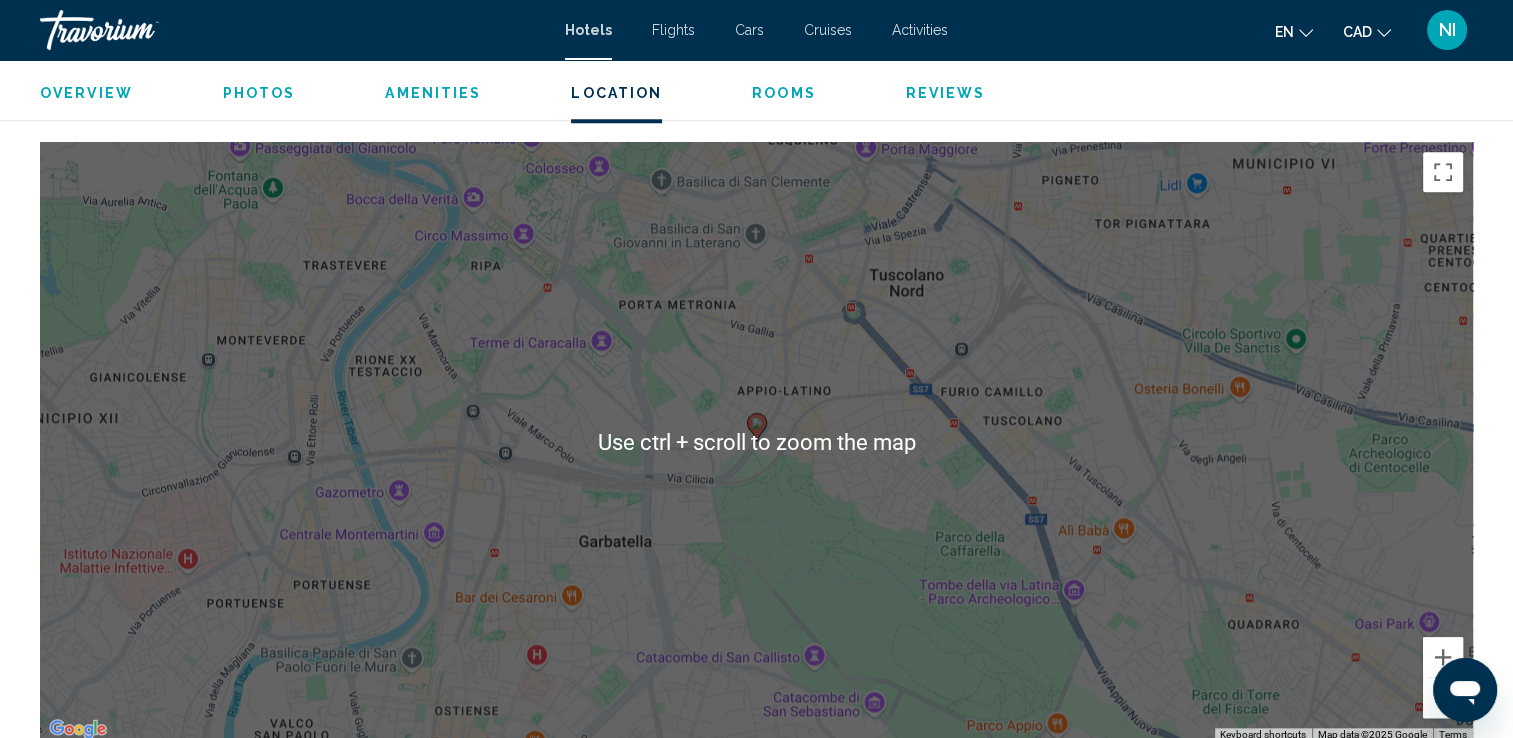scroll, scrollTop: 2000, scrollLeft: 0, axis: vertical 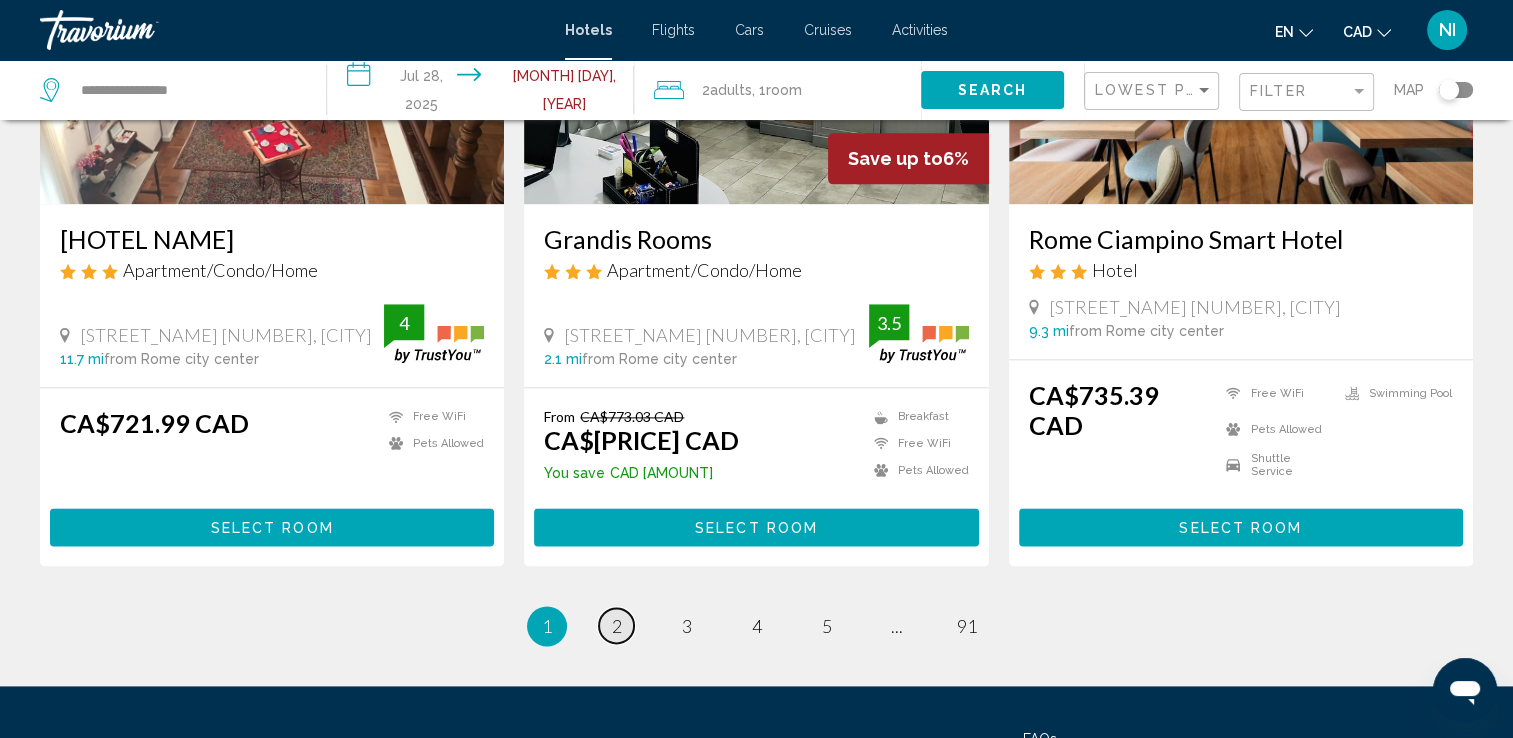 click on "page  2" at bounding box center (616, 625) 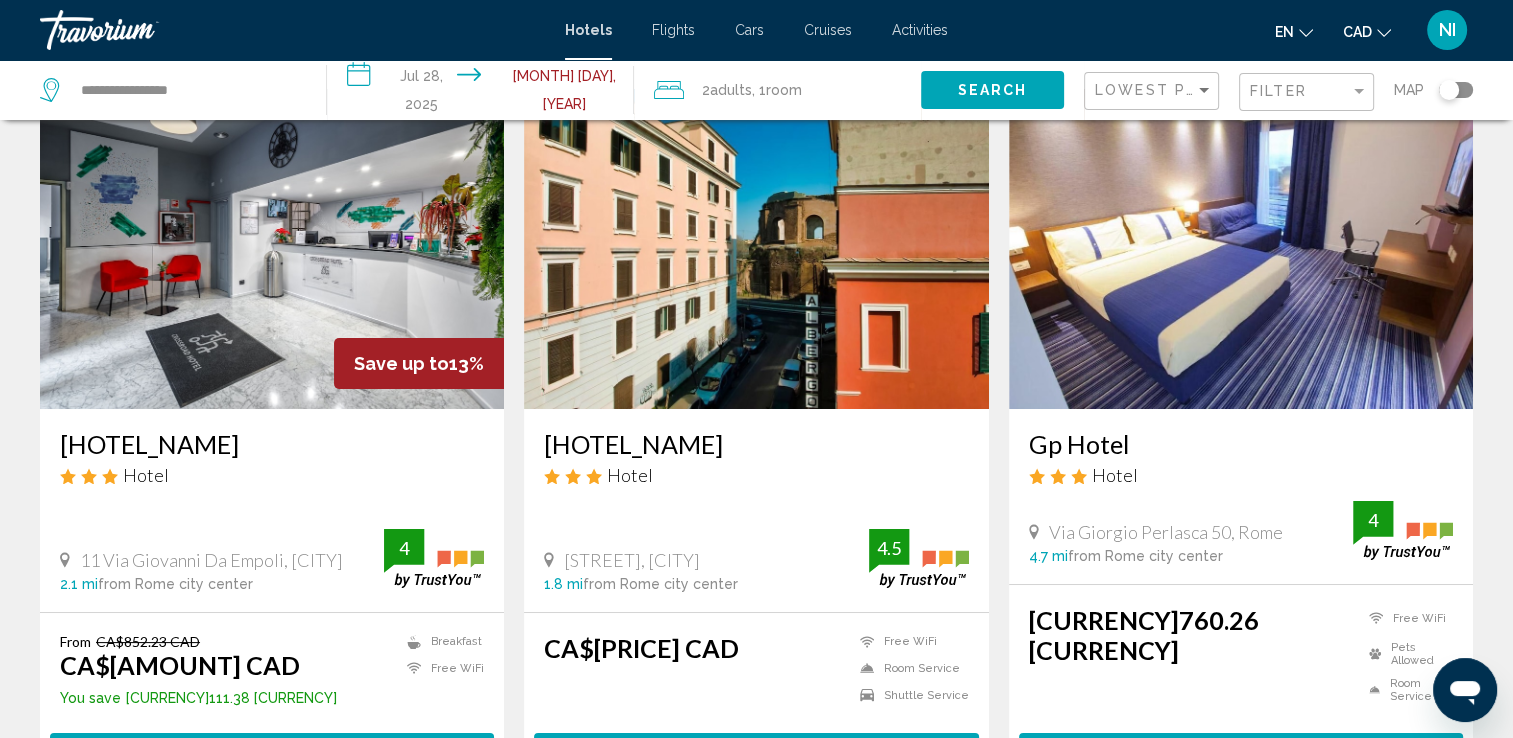 scroll, scrollTop: 100, scrollLeft: 0, axis: vertical 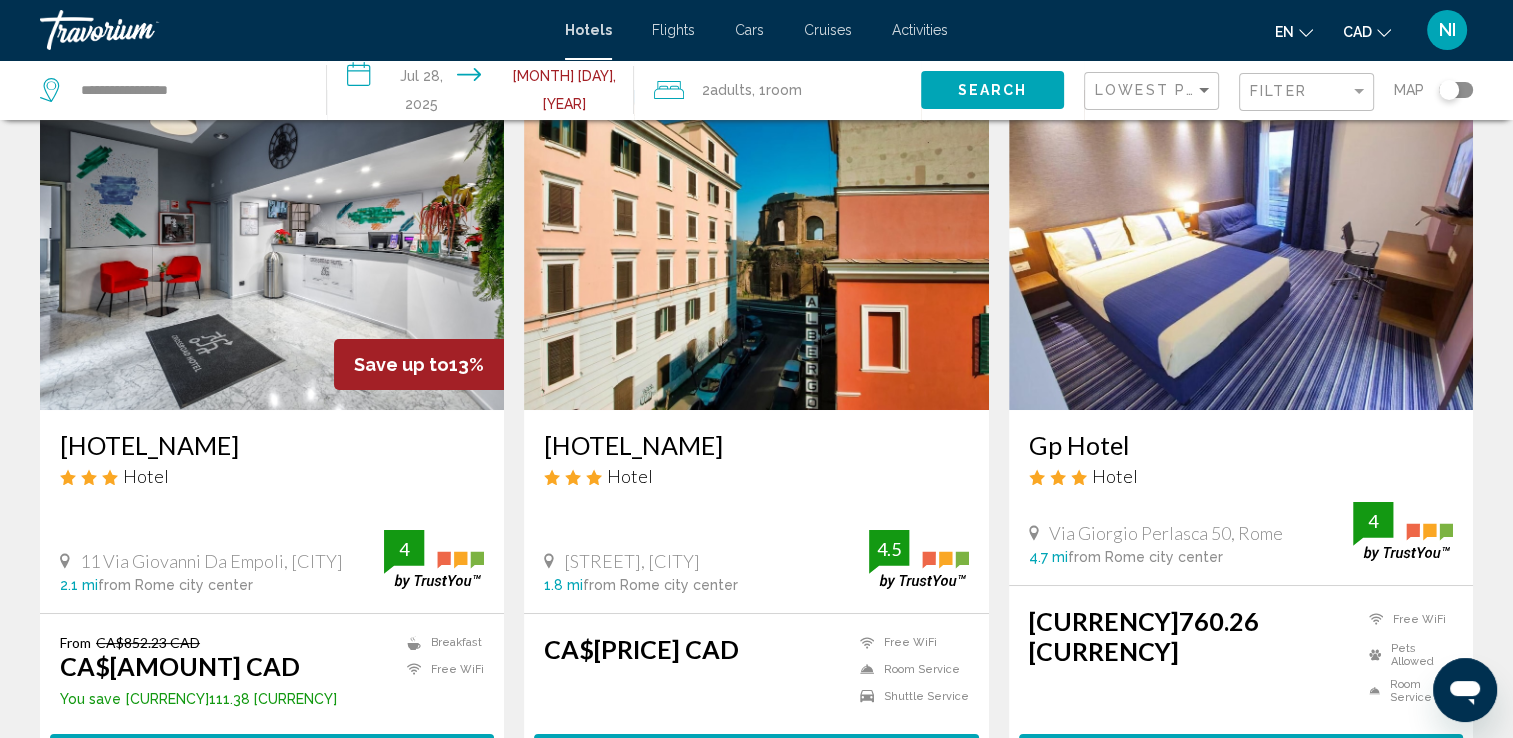 click at bounding box center (272, 250) 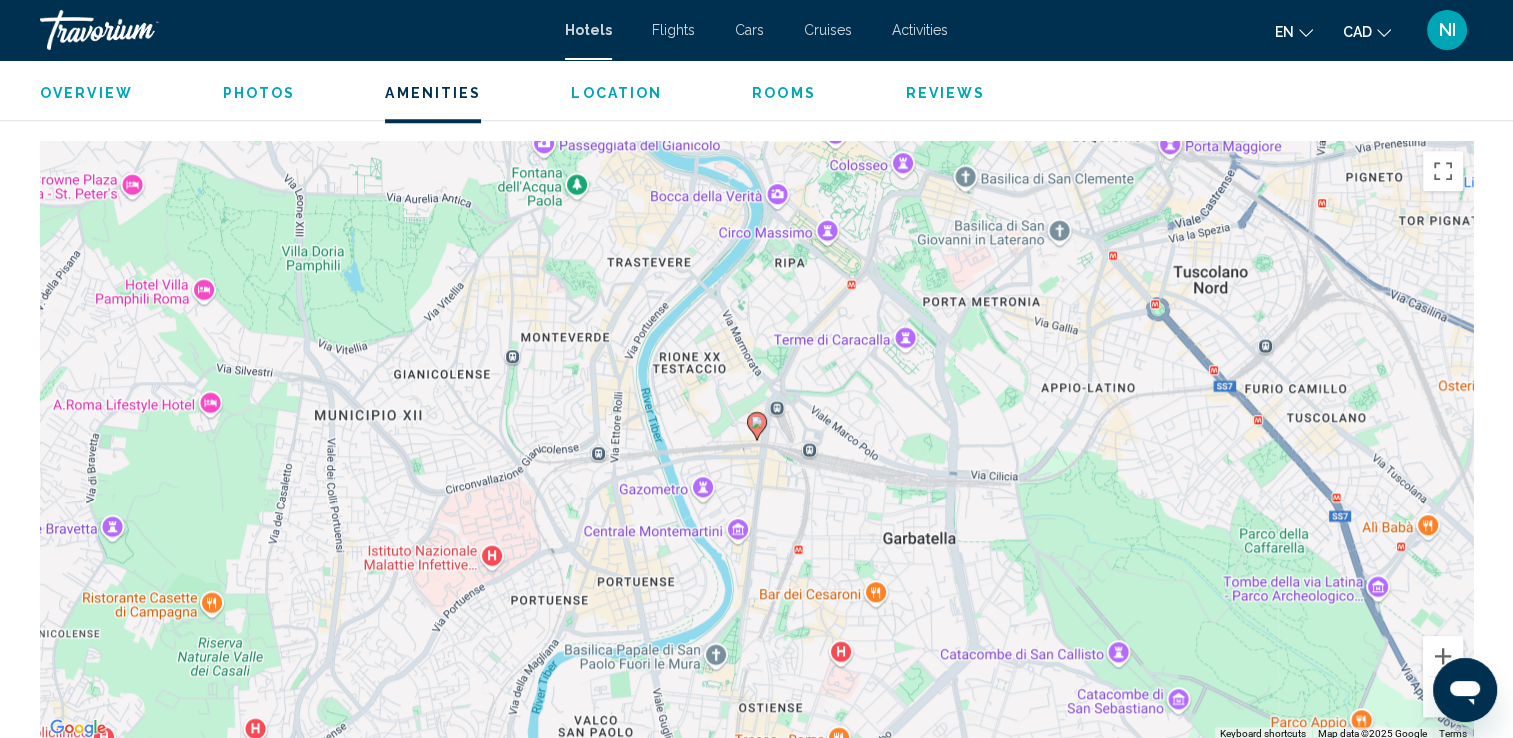 scroll, scrollTop: 1800, scrollLeft: 0, axis: vertical 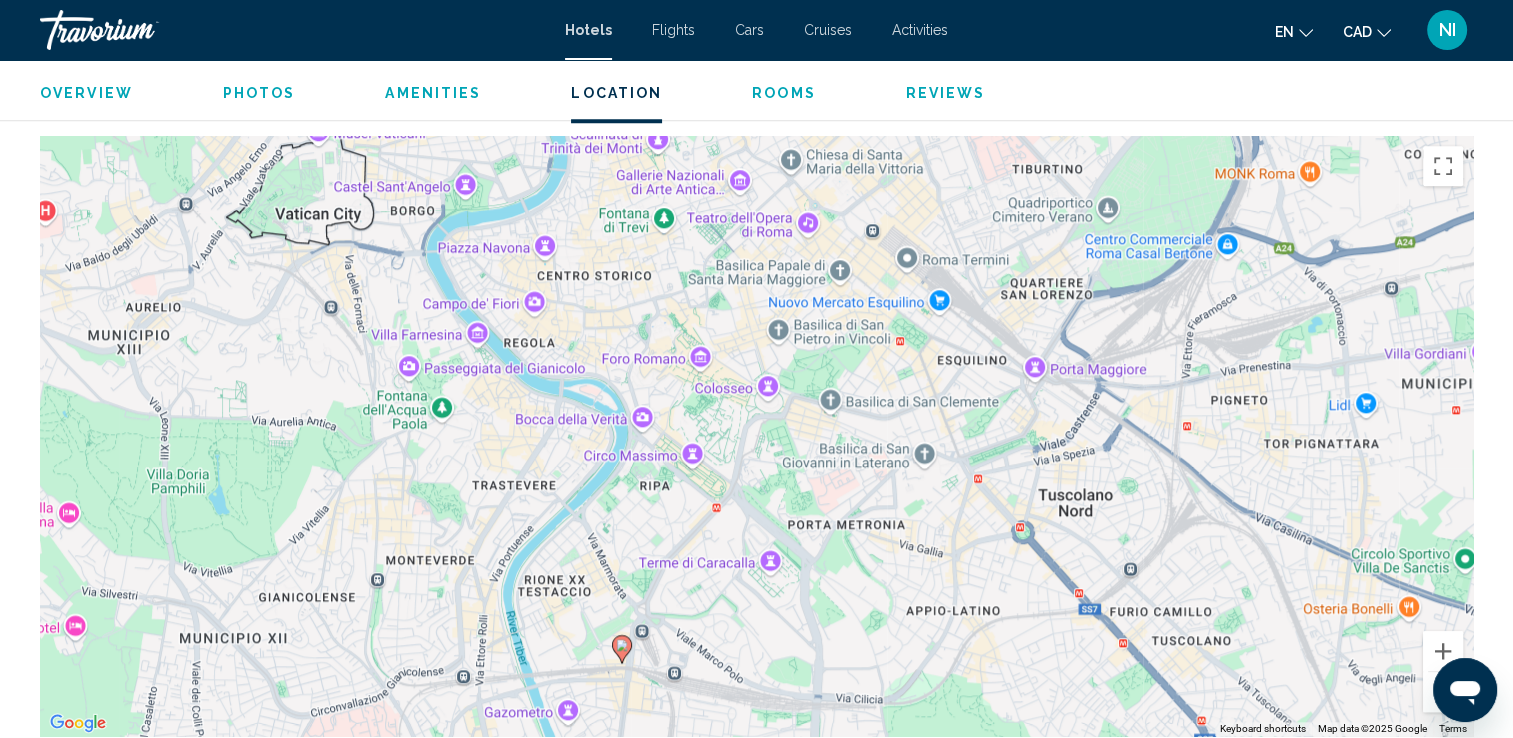 drag, startPoint x: 904, startPoint y: 352, endPoint x: 676, endPoint y: 590, distance: 329.58762 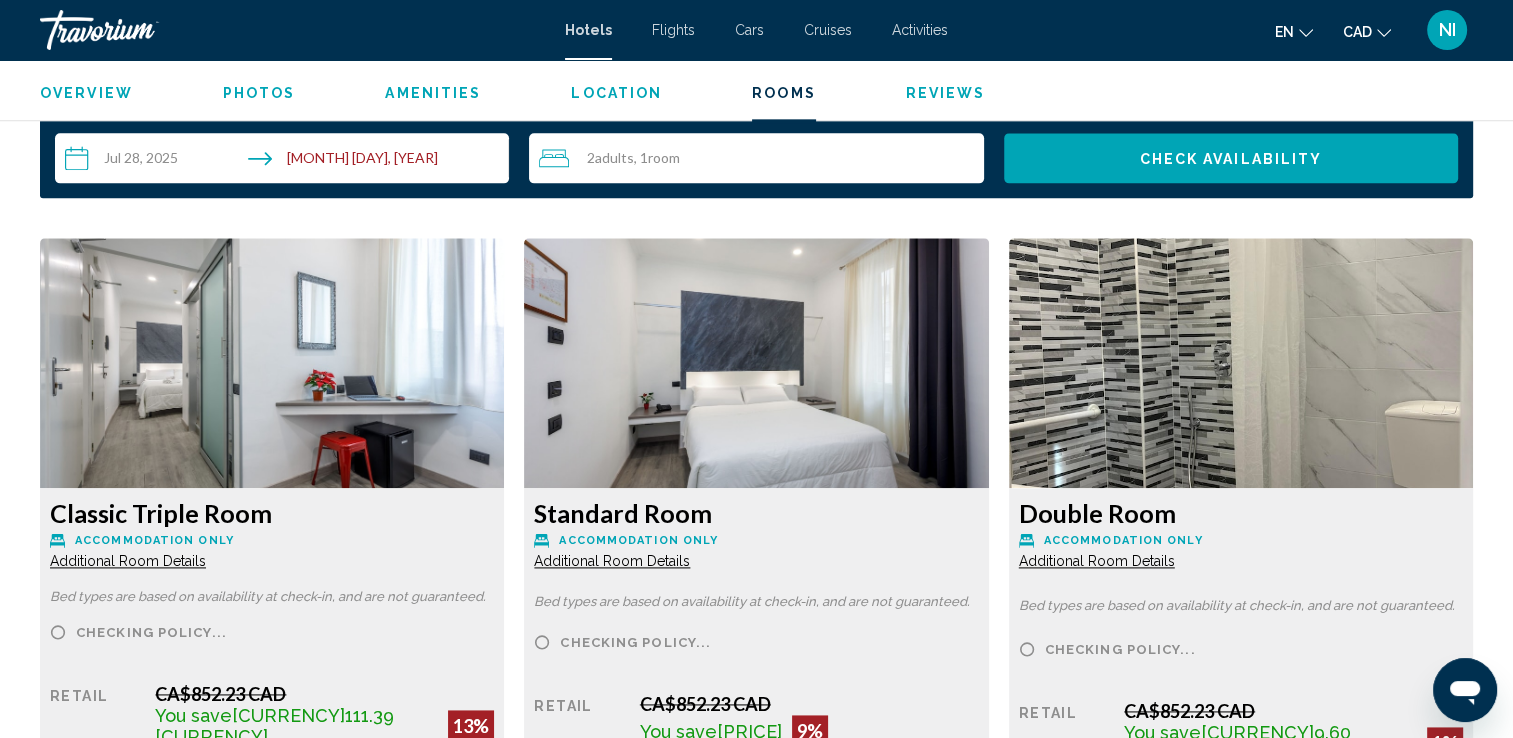 scroll, scrollTop: 2500, scrollLeft: 0, axis: vertical 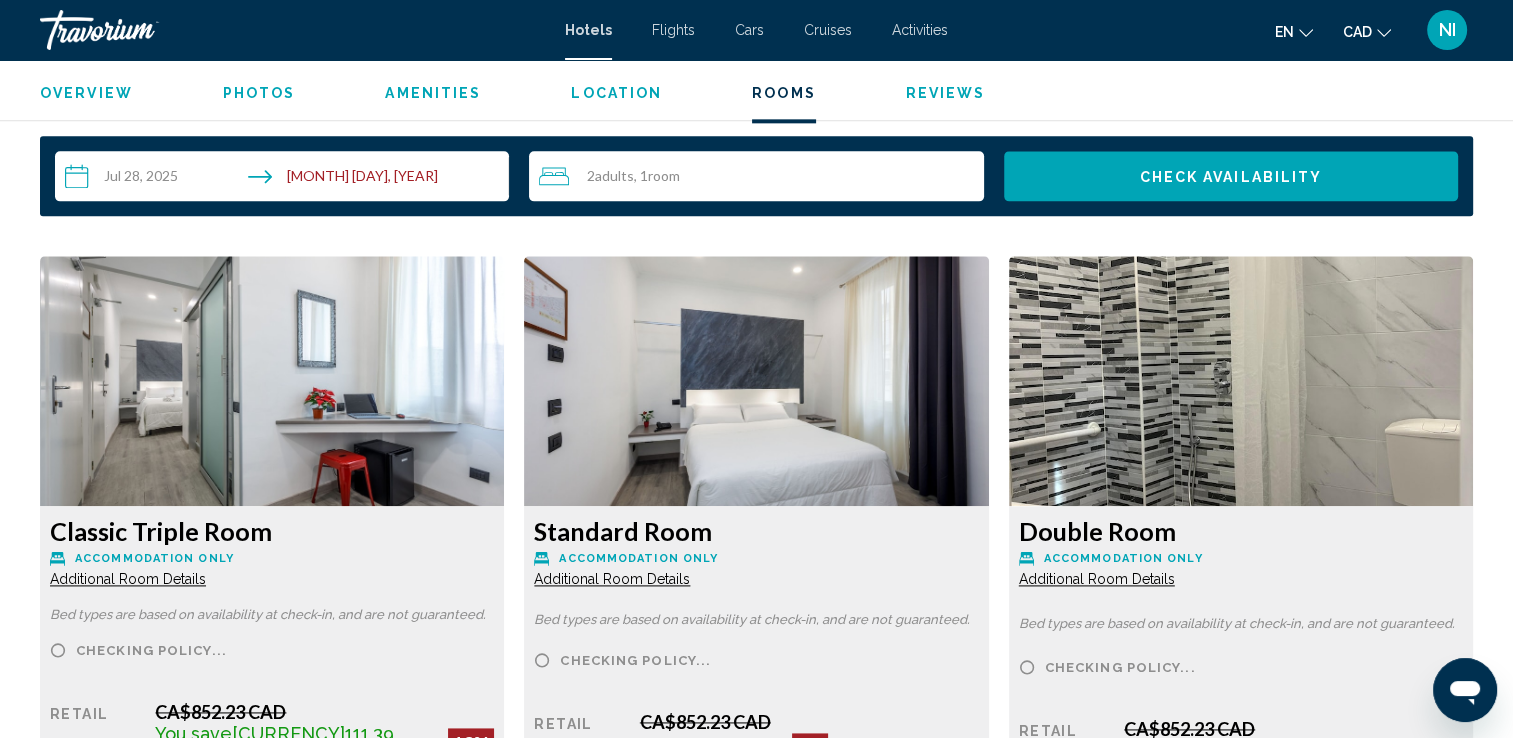 click at bounding box center (272, 381) 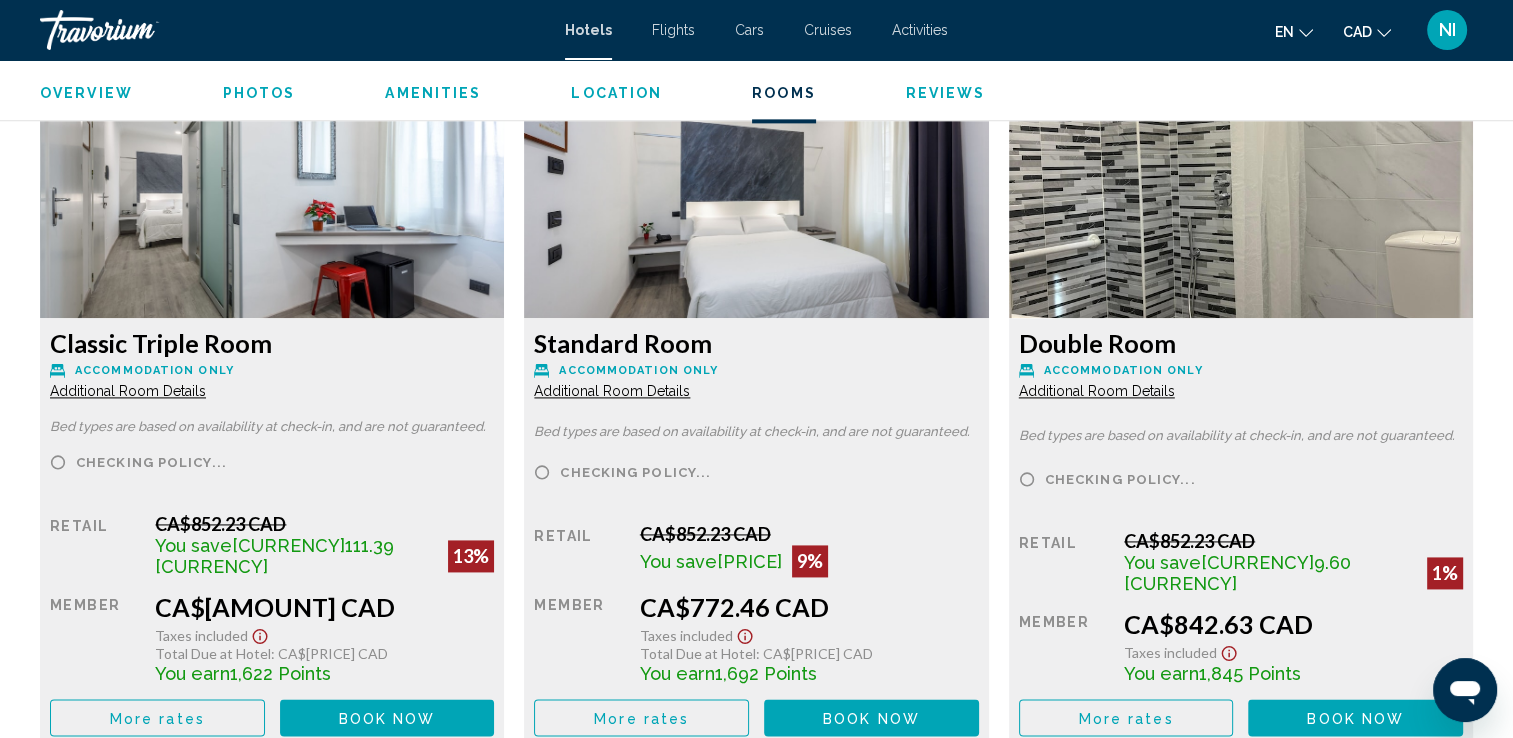 scroll, scrollTop: 2700, scrollLeft: 0, axis: vertical 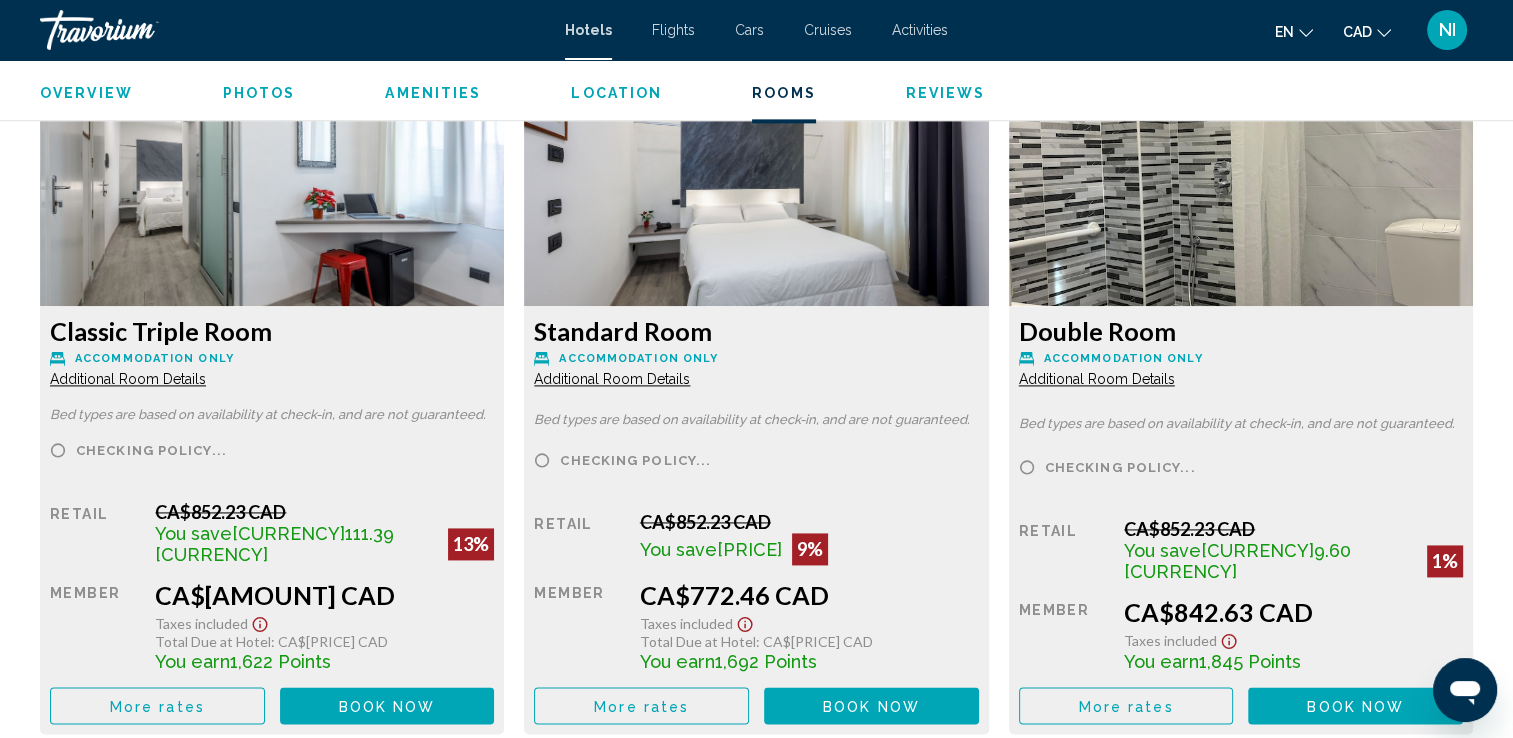 click on "Additional Room Details" at bounding box center (128, 379) 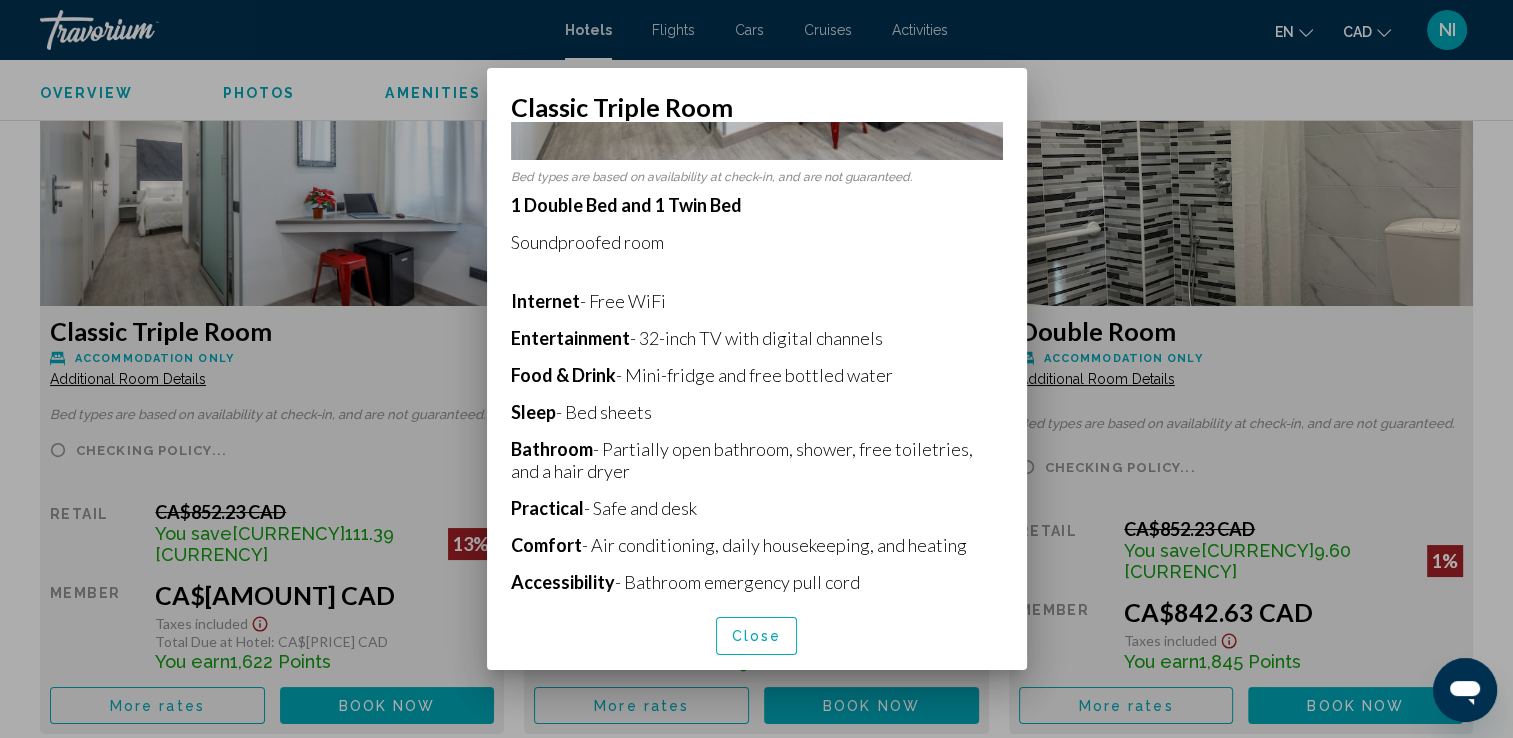 scroll, scrollTop: 369, scrollLeft: 0, axis: vertical 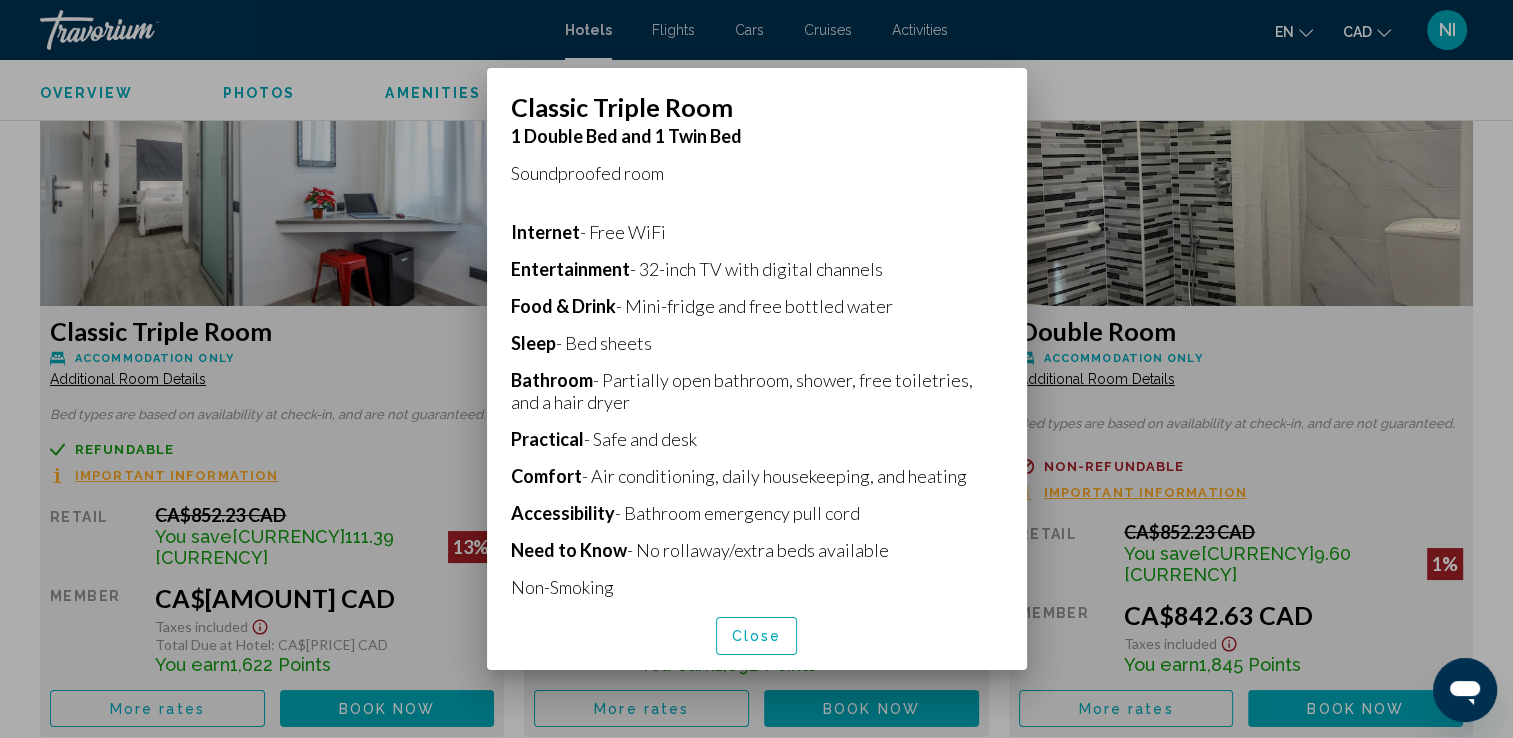 click at bounding box center [756, 369] 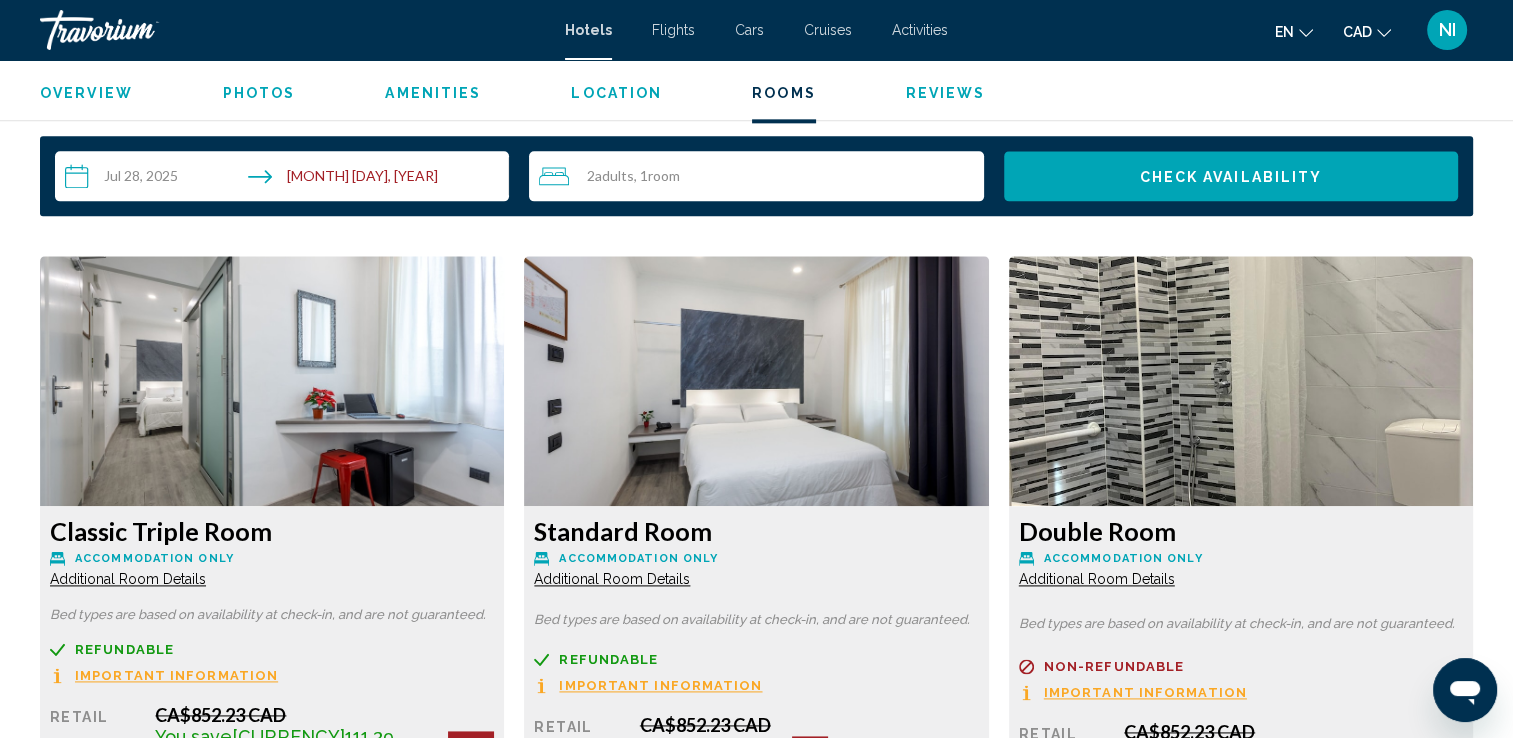 scroll, scrollTop: 2600, scrollLeft: 0, axis: vertical 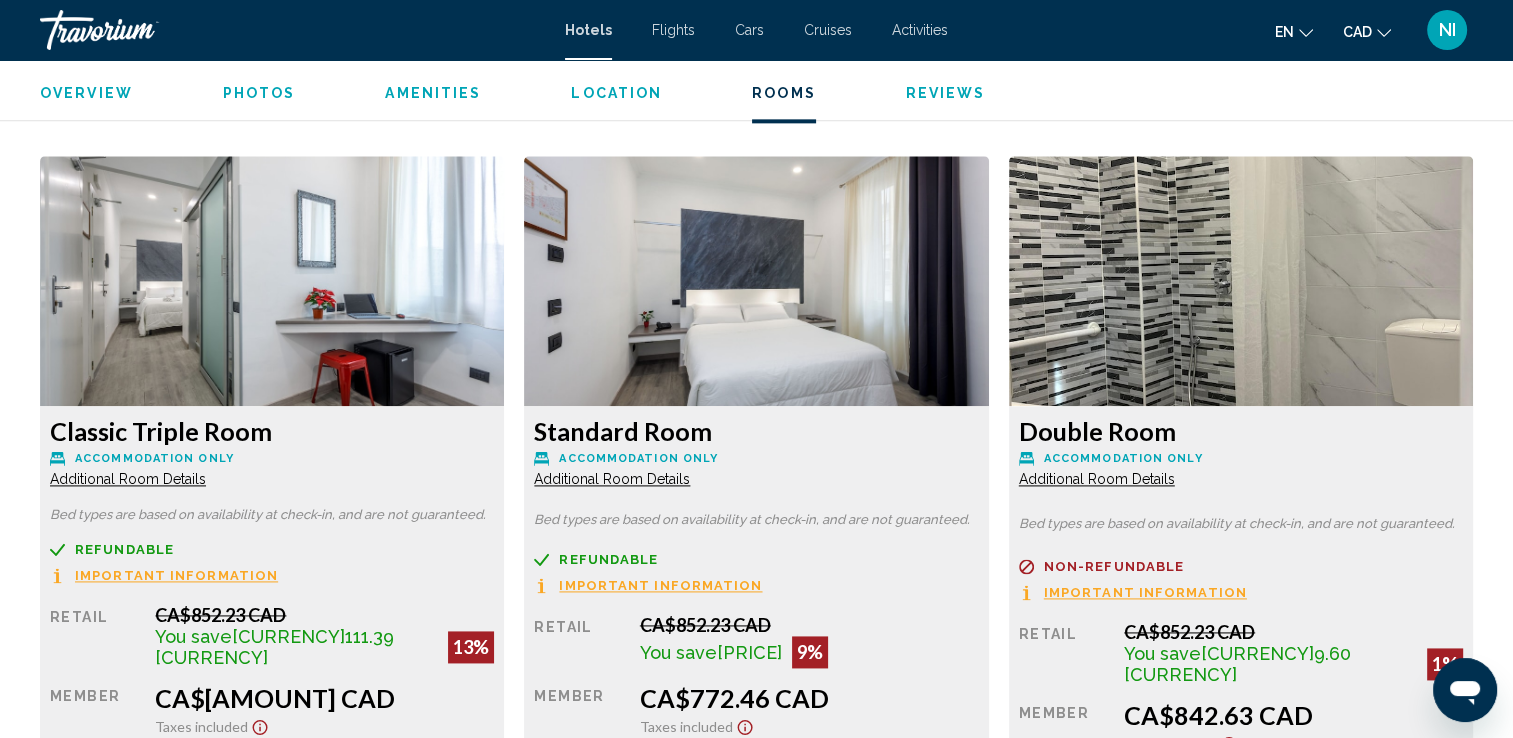 click on "Additional Room Details" at bounding box center (128, 479) 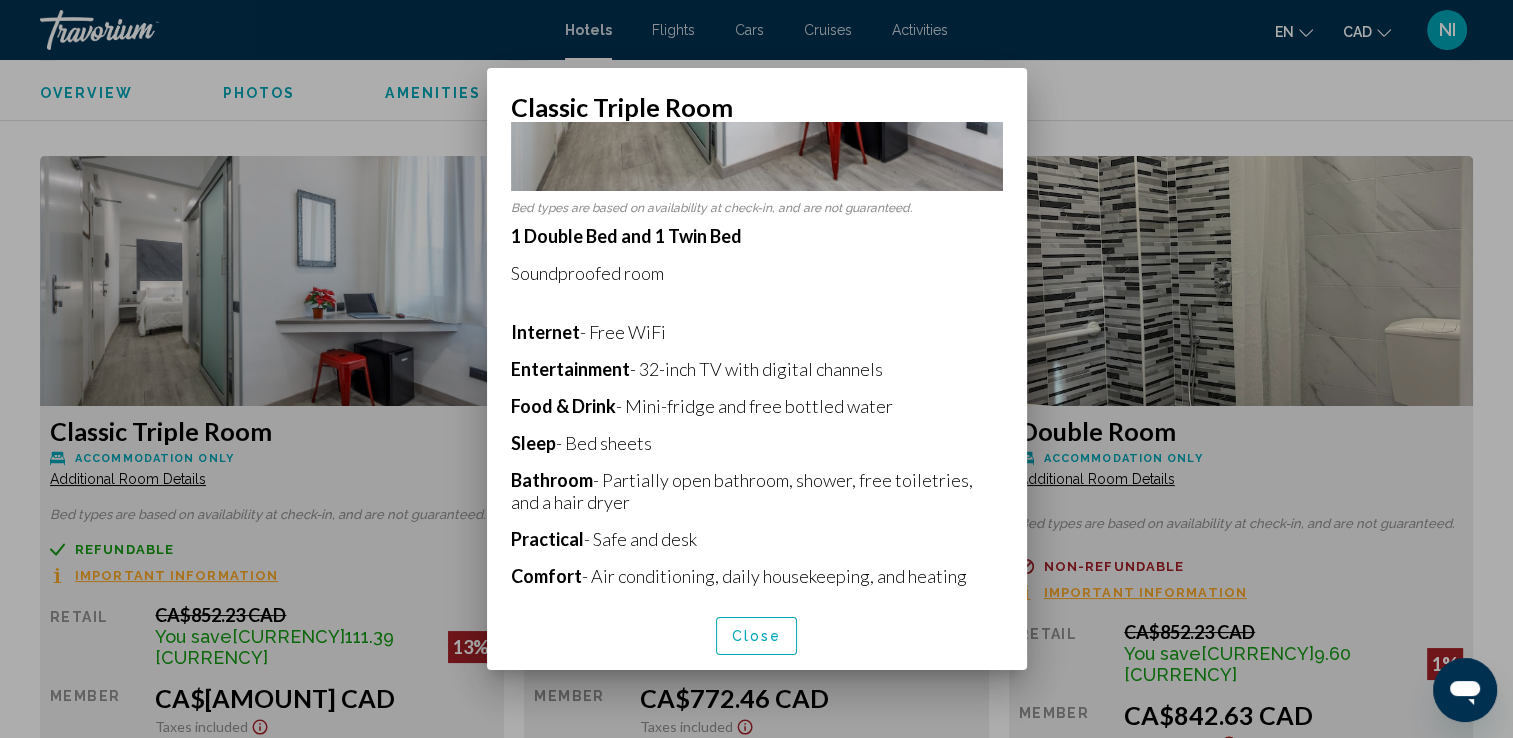 scroll, scrollTop: 369, scrollLeft: 0, axis: vertical 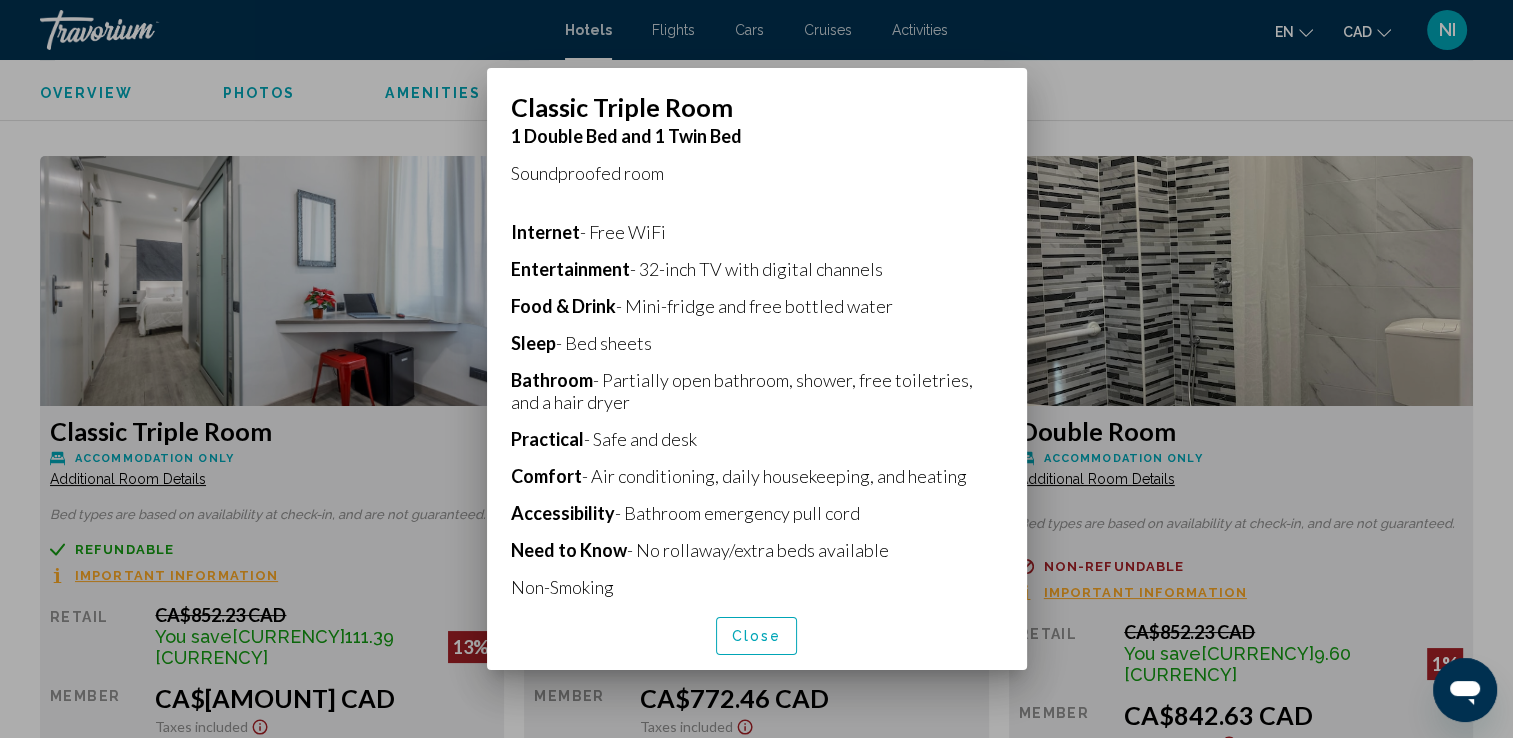 click at bounding box center [756, 369] 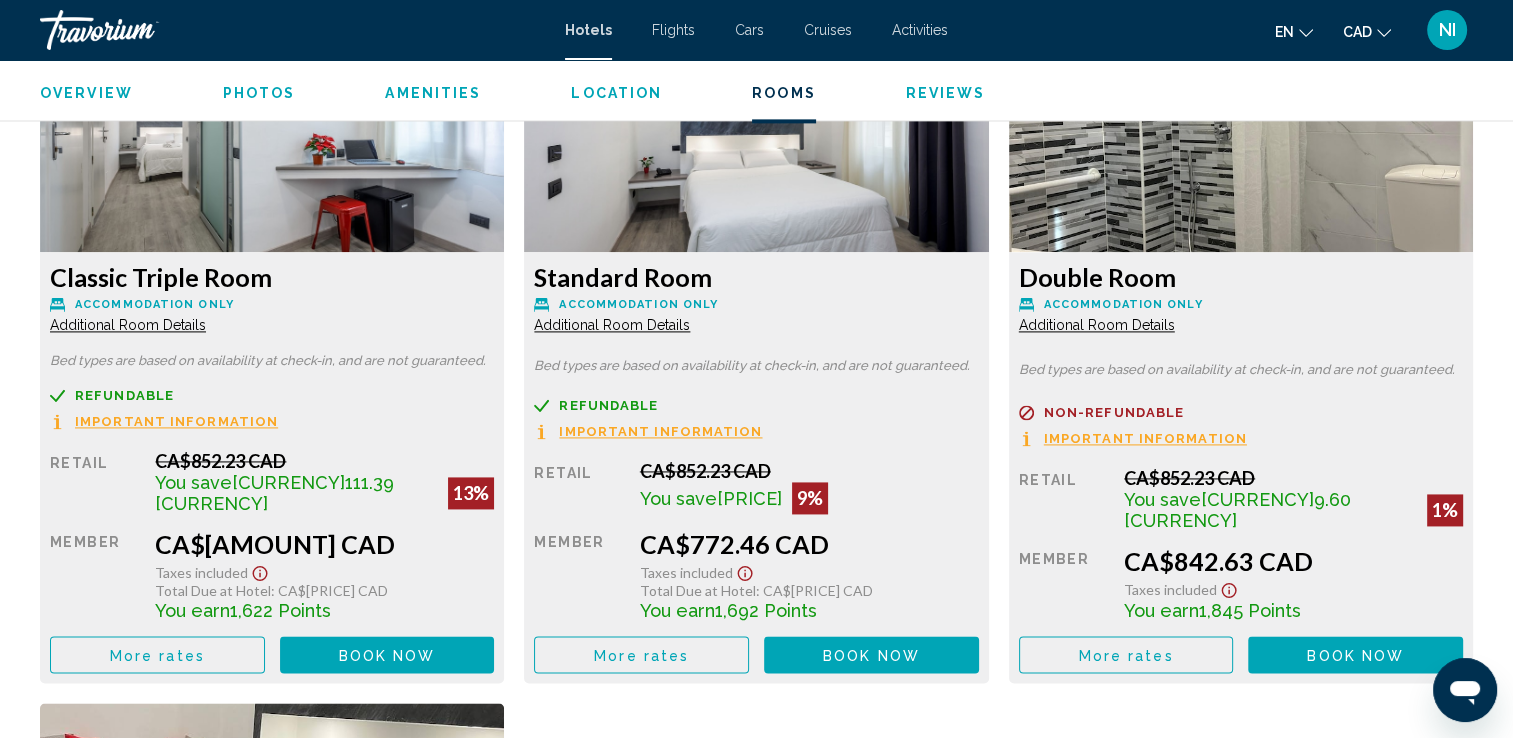 scroll, scrollTop: 2800, scrollLeft: 0, axis: vertical 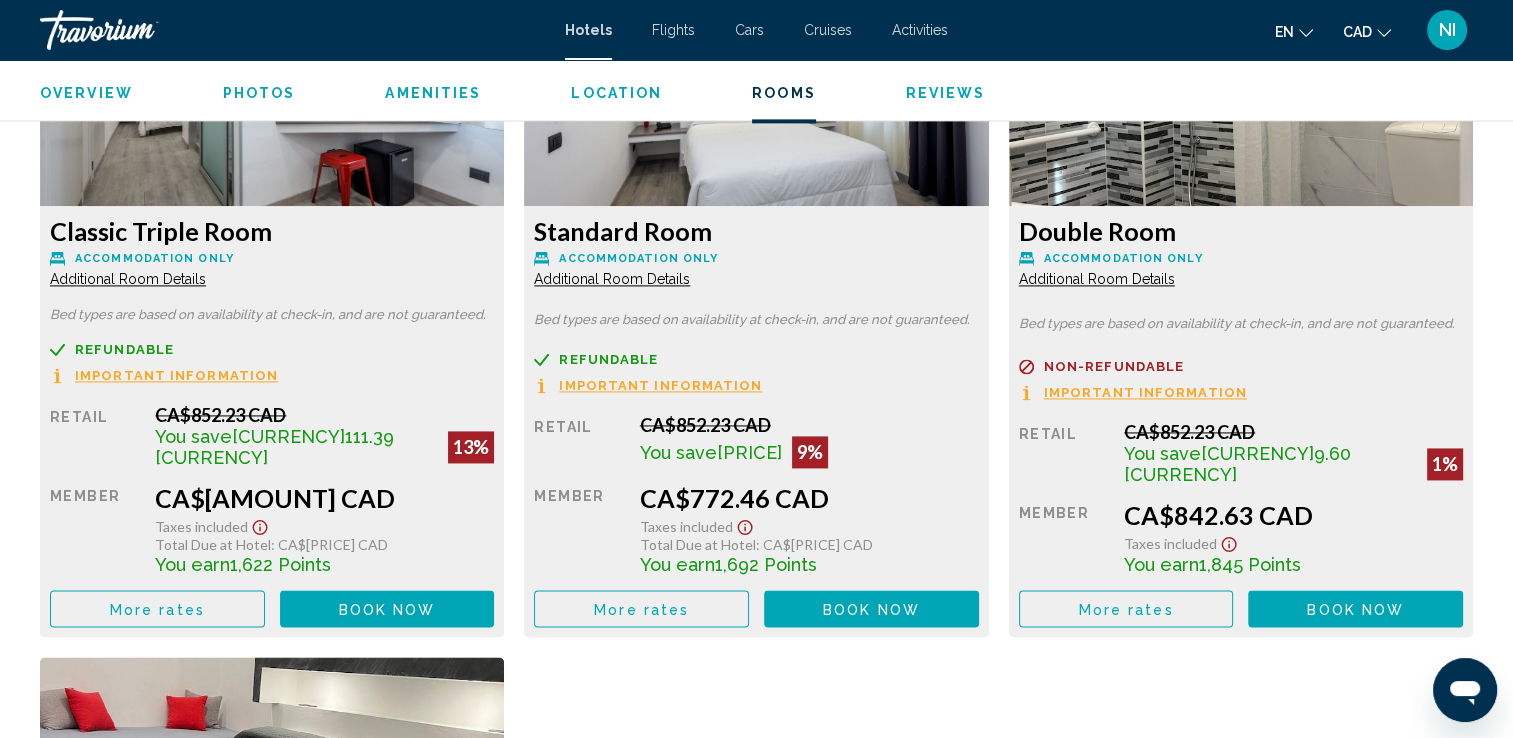 click on "Book now" at bounding box center (387, 609) 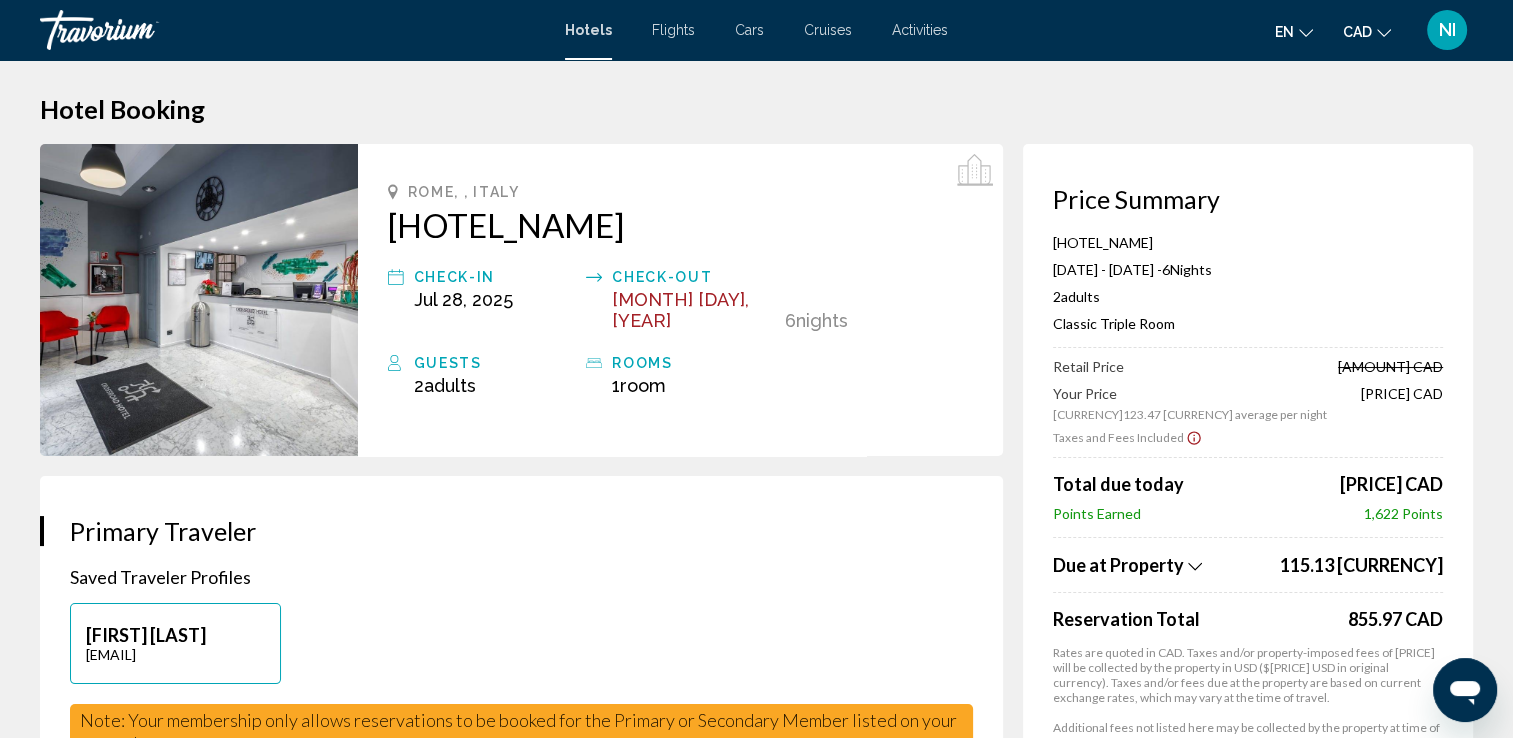 scroll, scrollTop: 0, scrollLeft: 0, axis: both 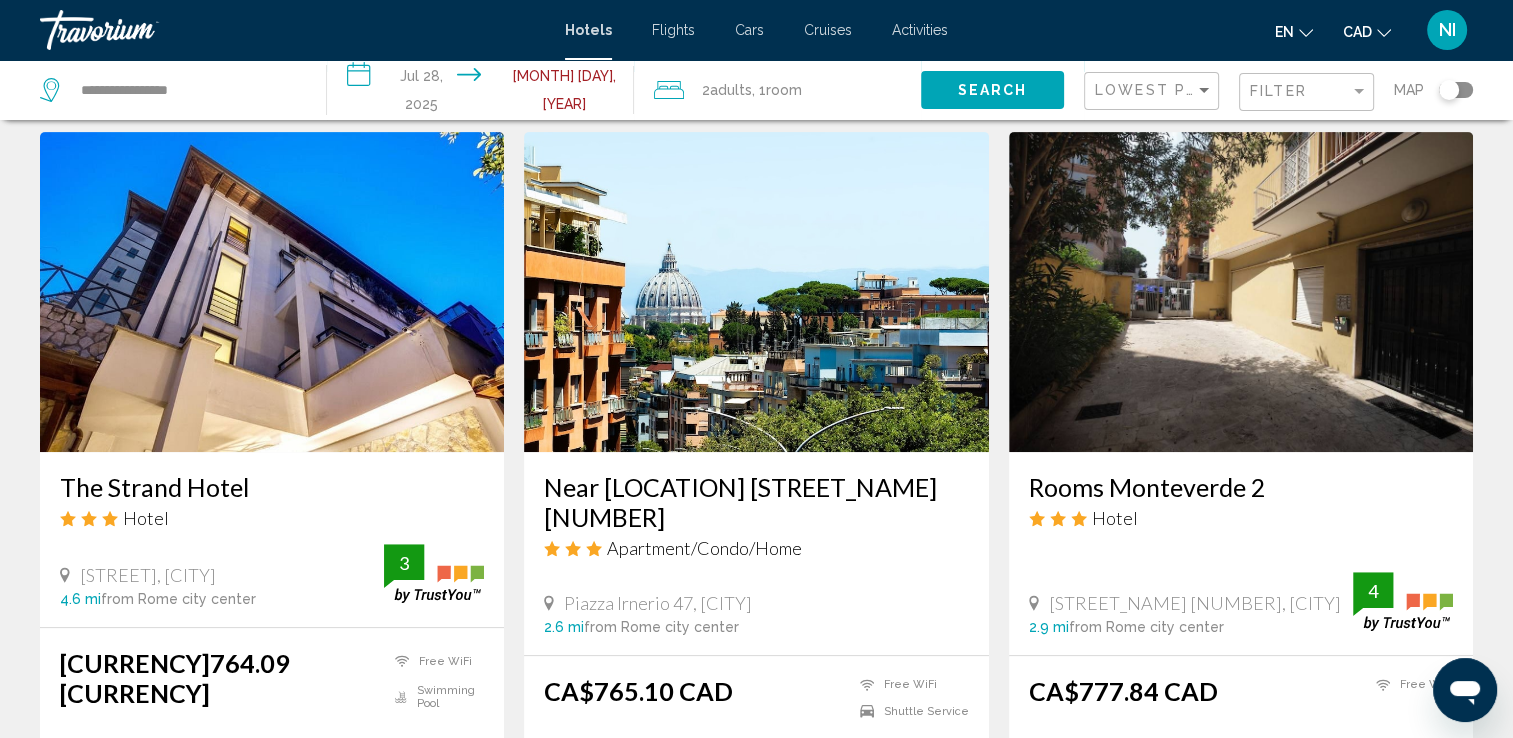 click at bounding box center (756, 292) 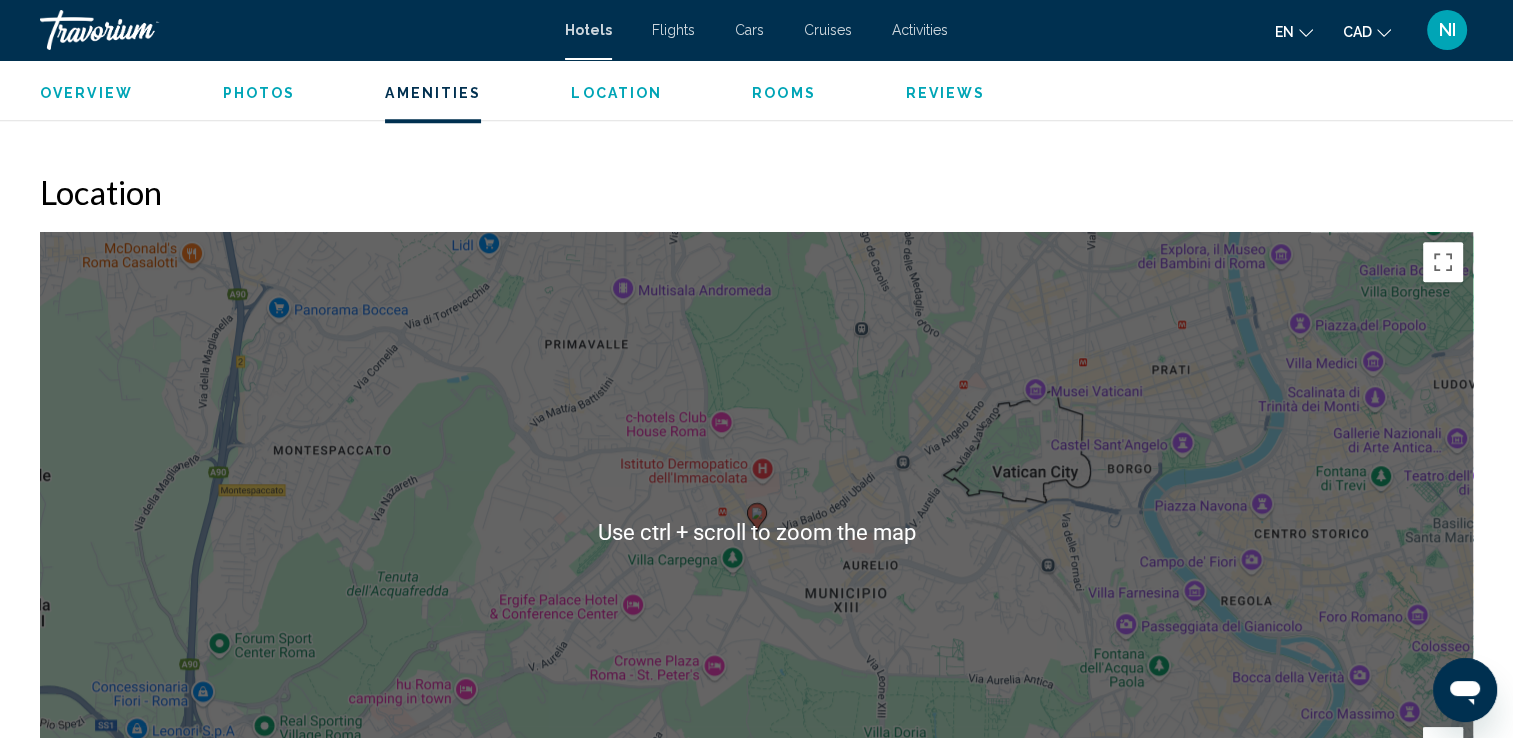 scroll, scrollTop: 1900, scrollLeft: 0, axis: vertical 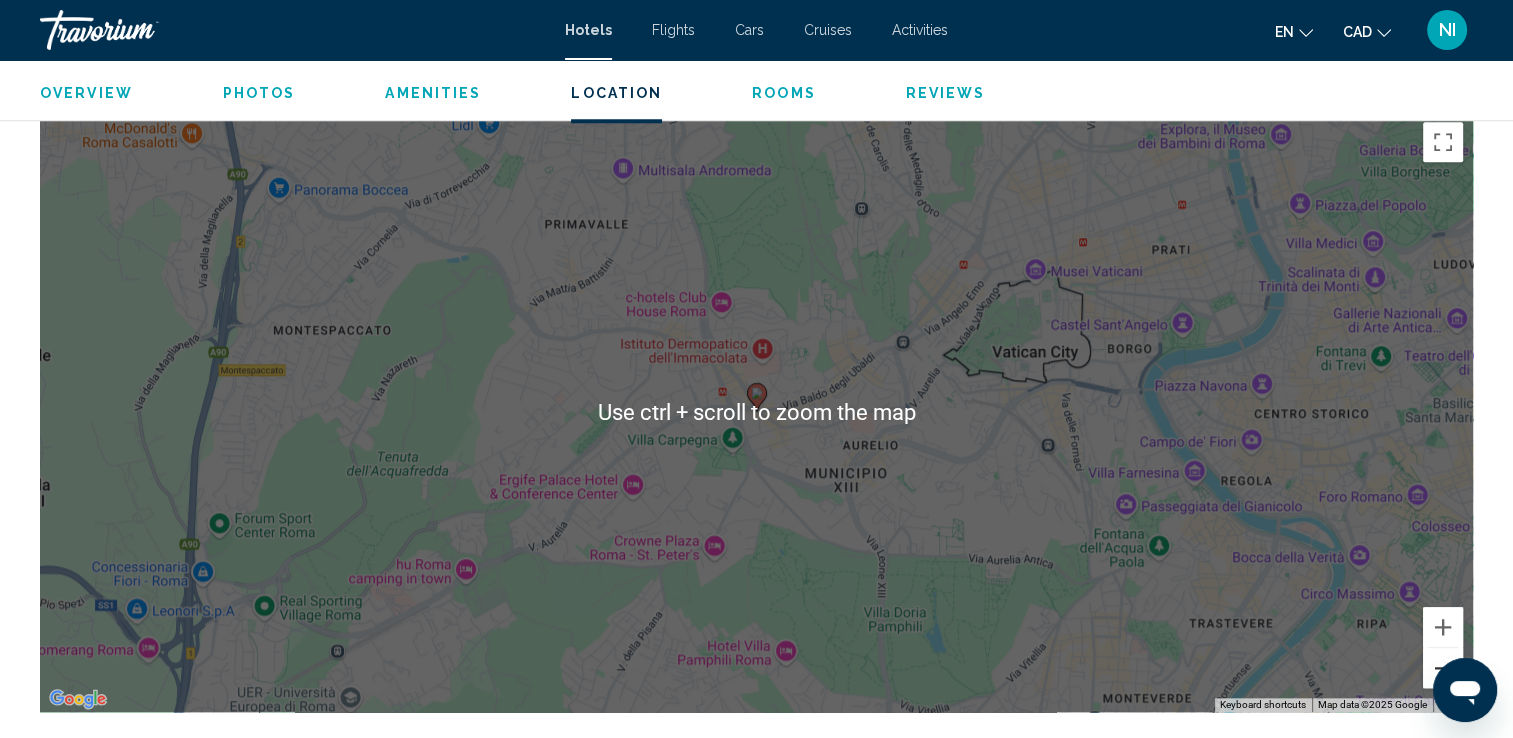 click at bounding box center [1443, 668] 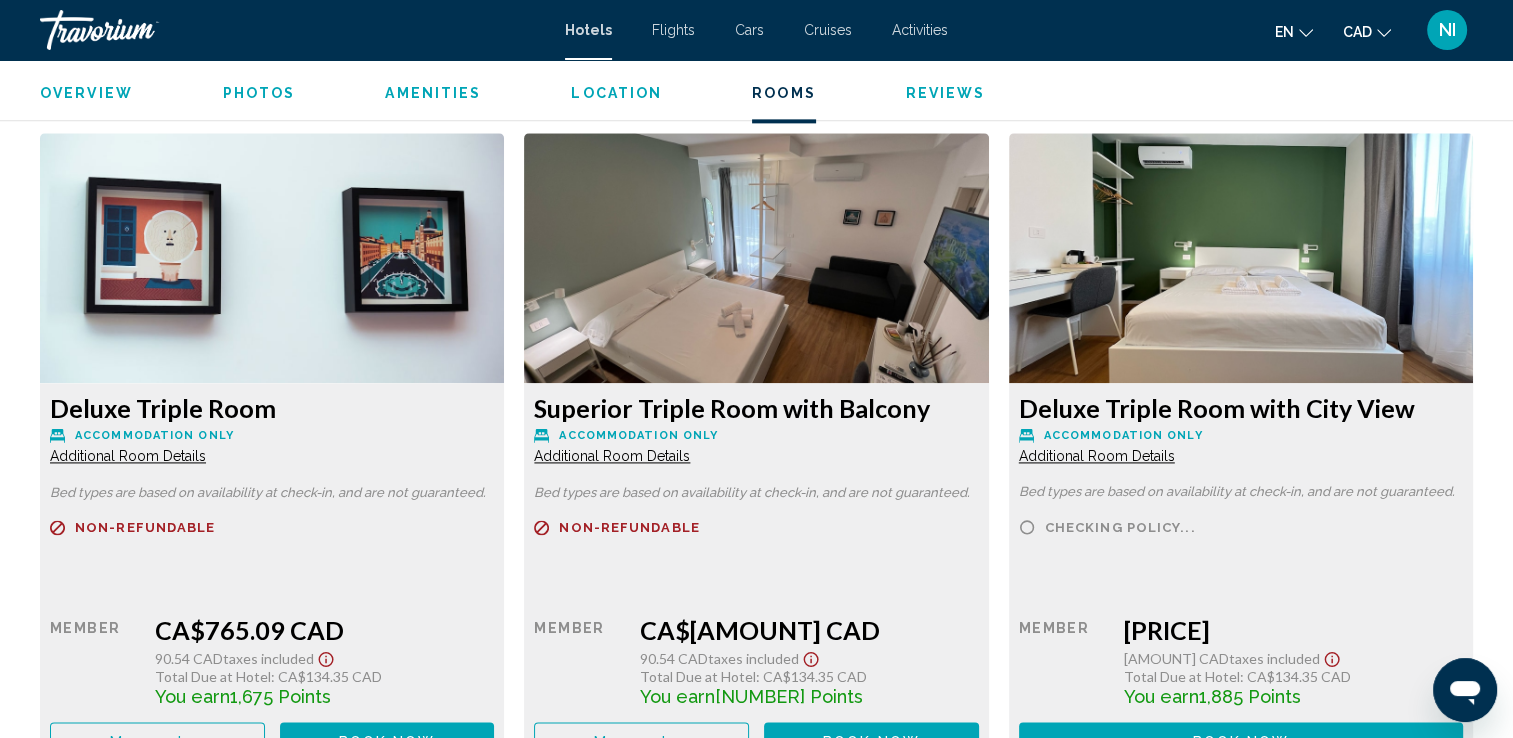 scroll, scrollTop: 2700, scrollLeft: 0, axis: vertical 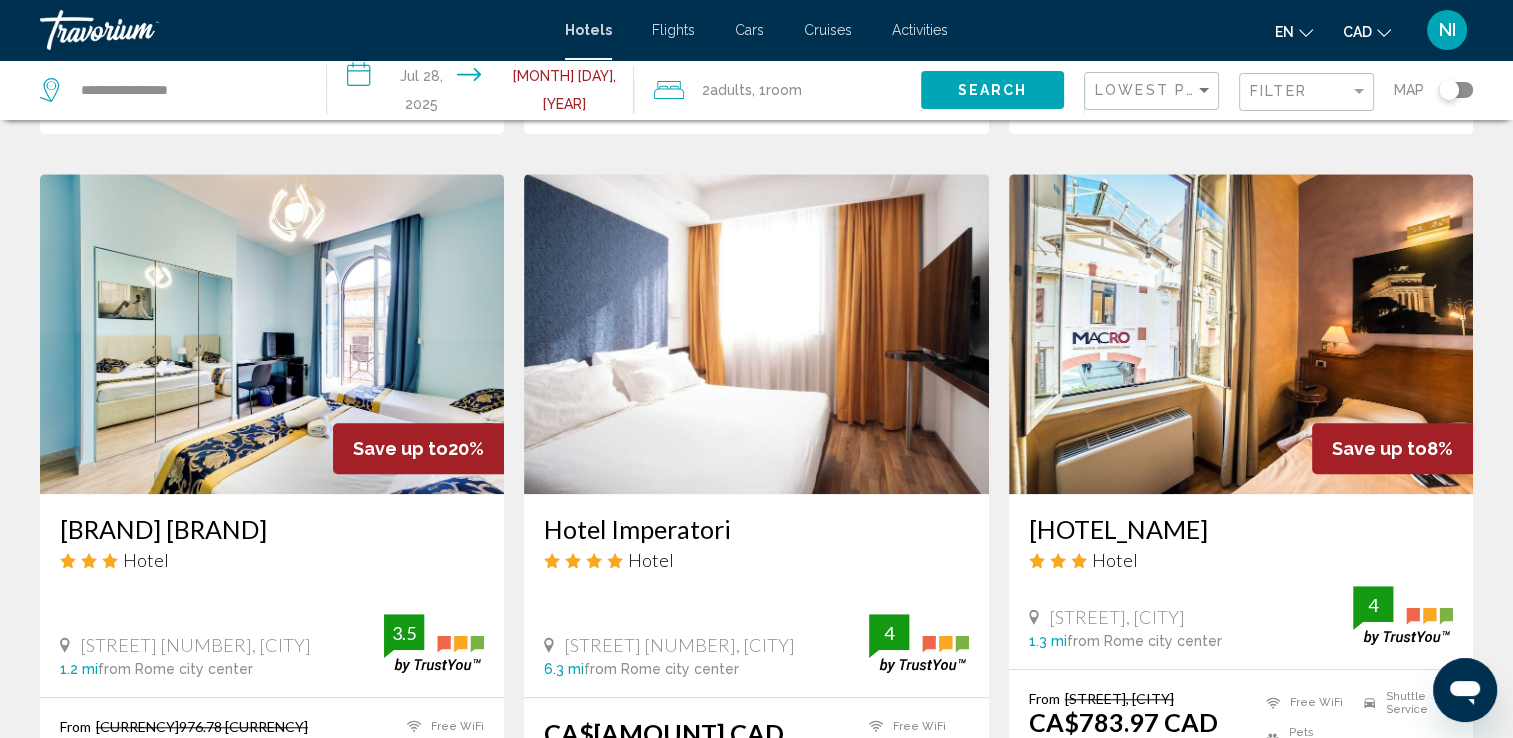 click at bounding box center (1241, 334) 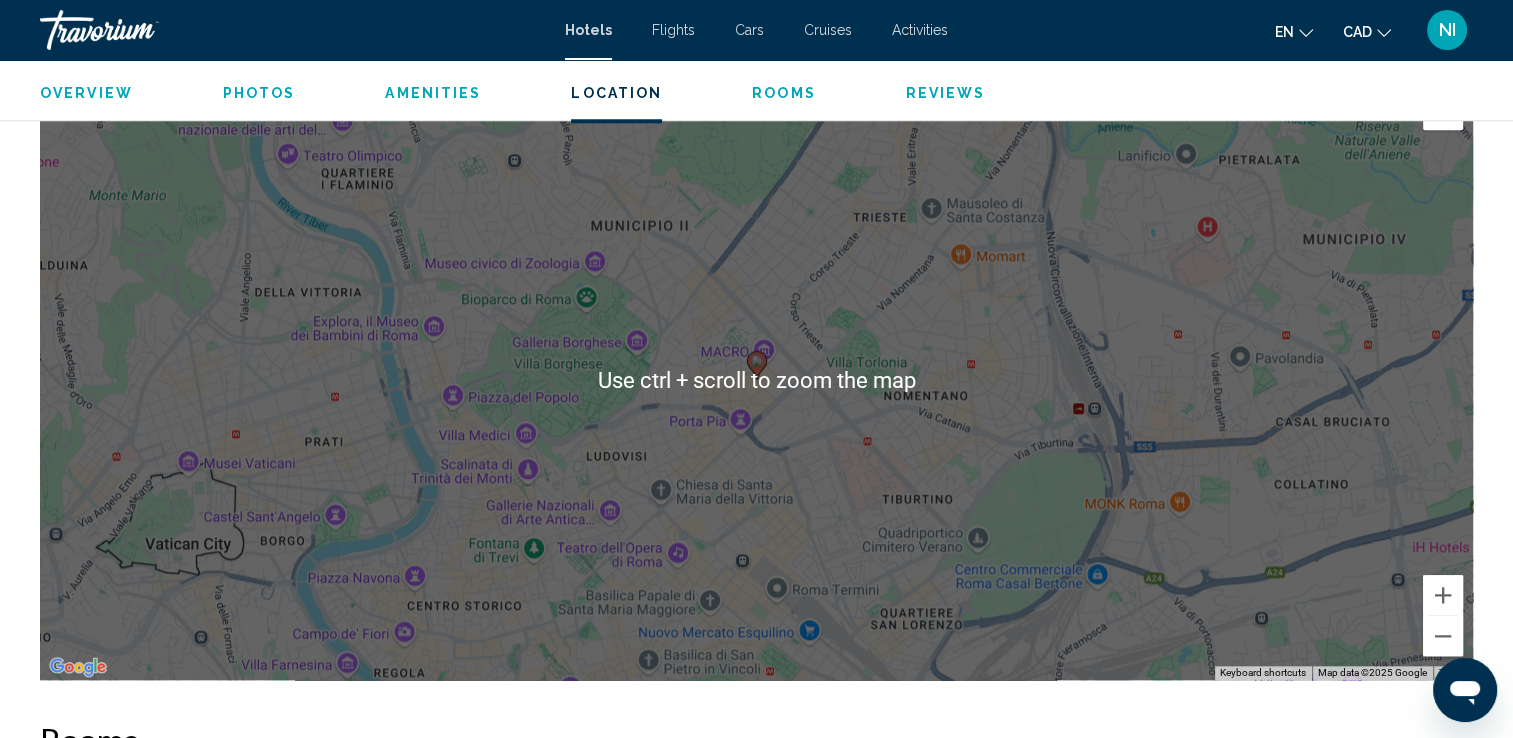scroll, scrollTop: 1900, scrollLeft: 0, axis: vertical 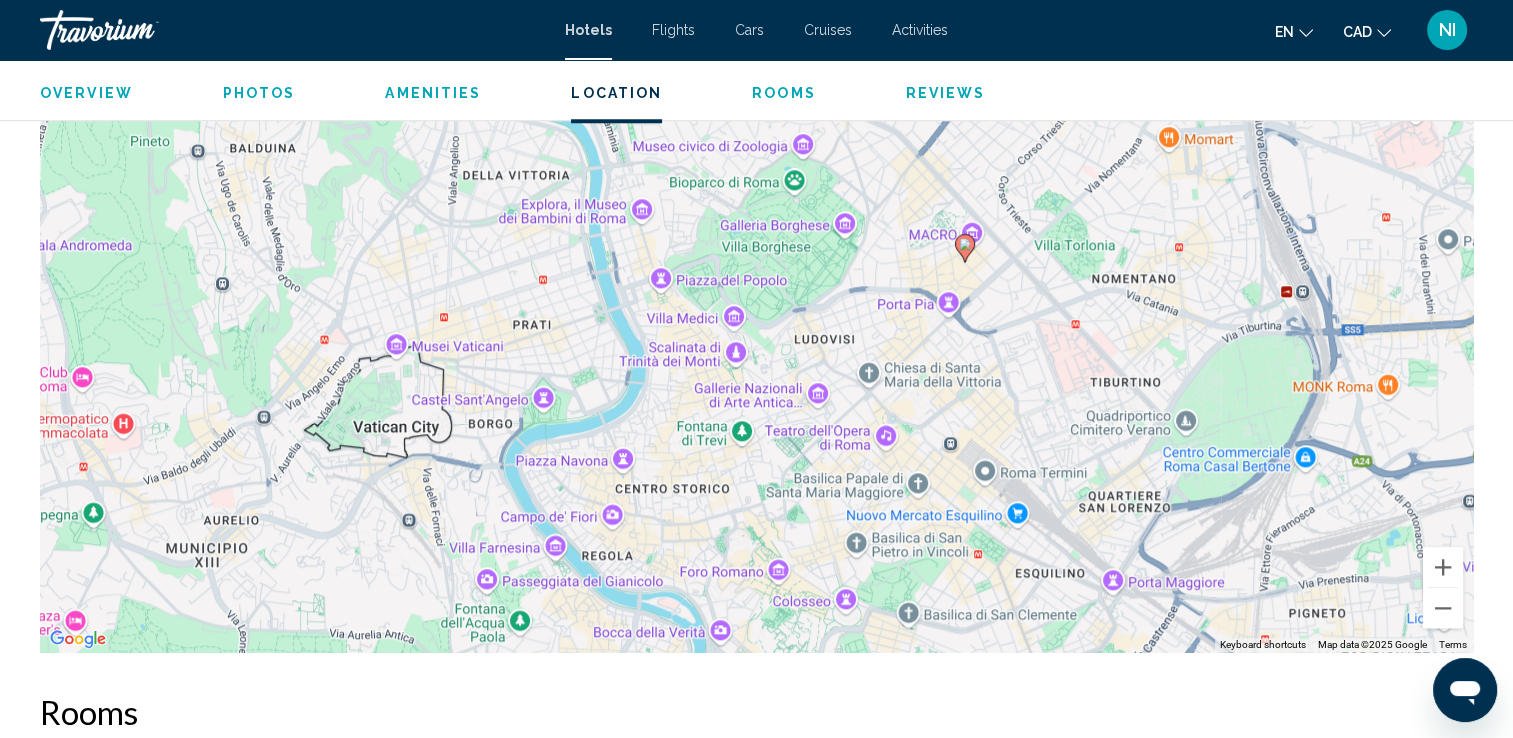 drag, startPoint x: 859, startPoint y: 319, endPoint x: 1068, endPoint y: 240, distance: 223.43231 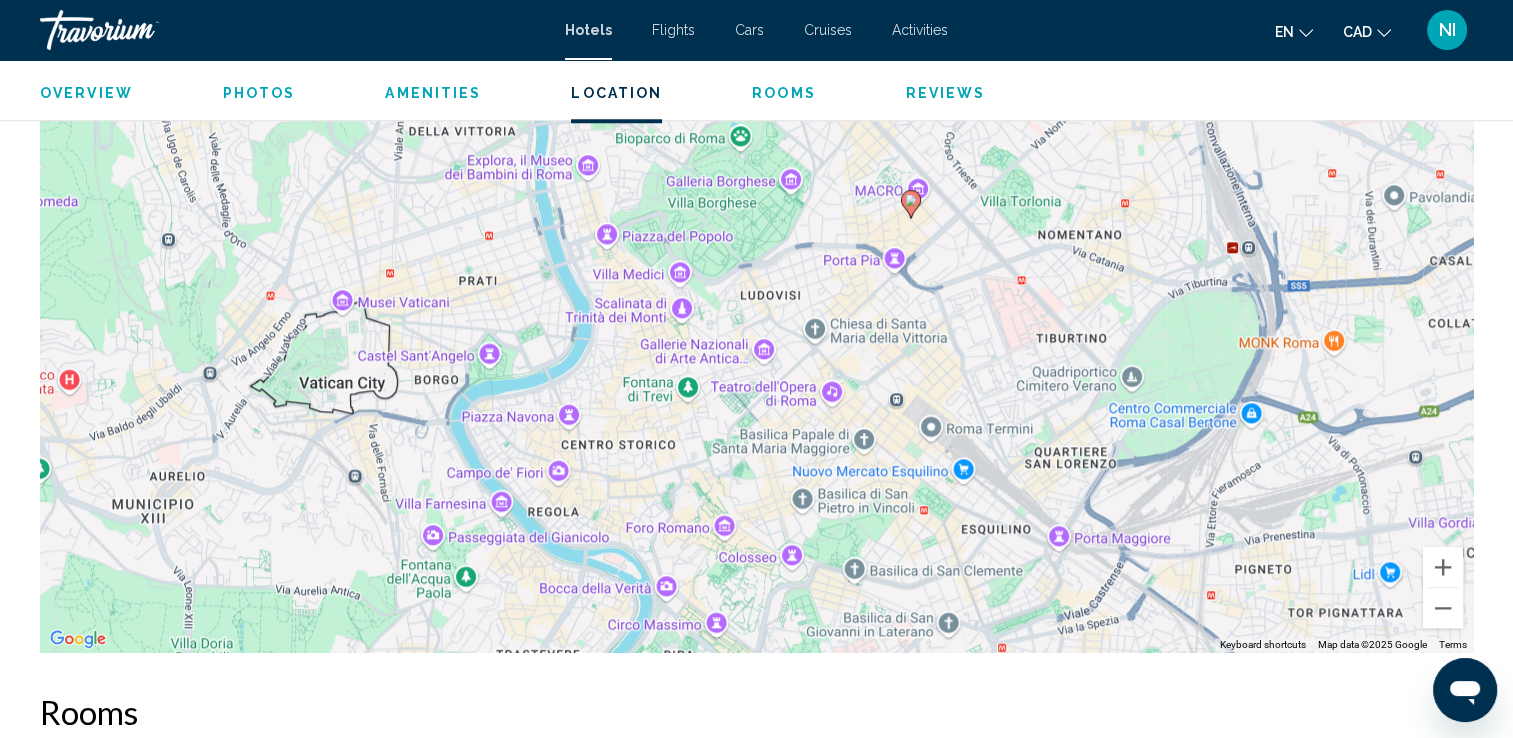 drag, startPoint x: 1016, startPoint y: 457, endPoint x: 957, endPoint y: 409, distance: 76.05919 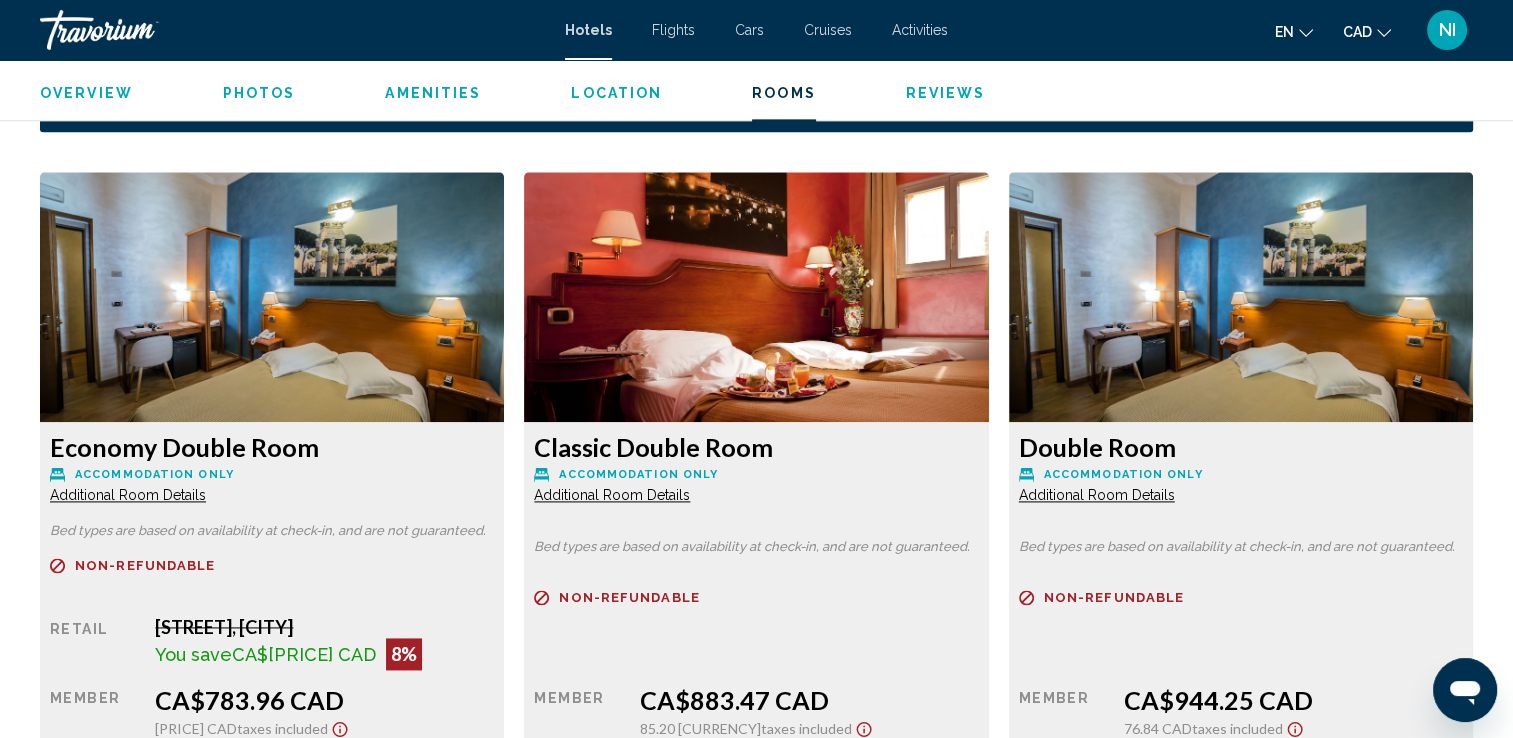 scroll, scrollTop: 2800, scrollLeft: 0, axis: vertical 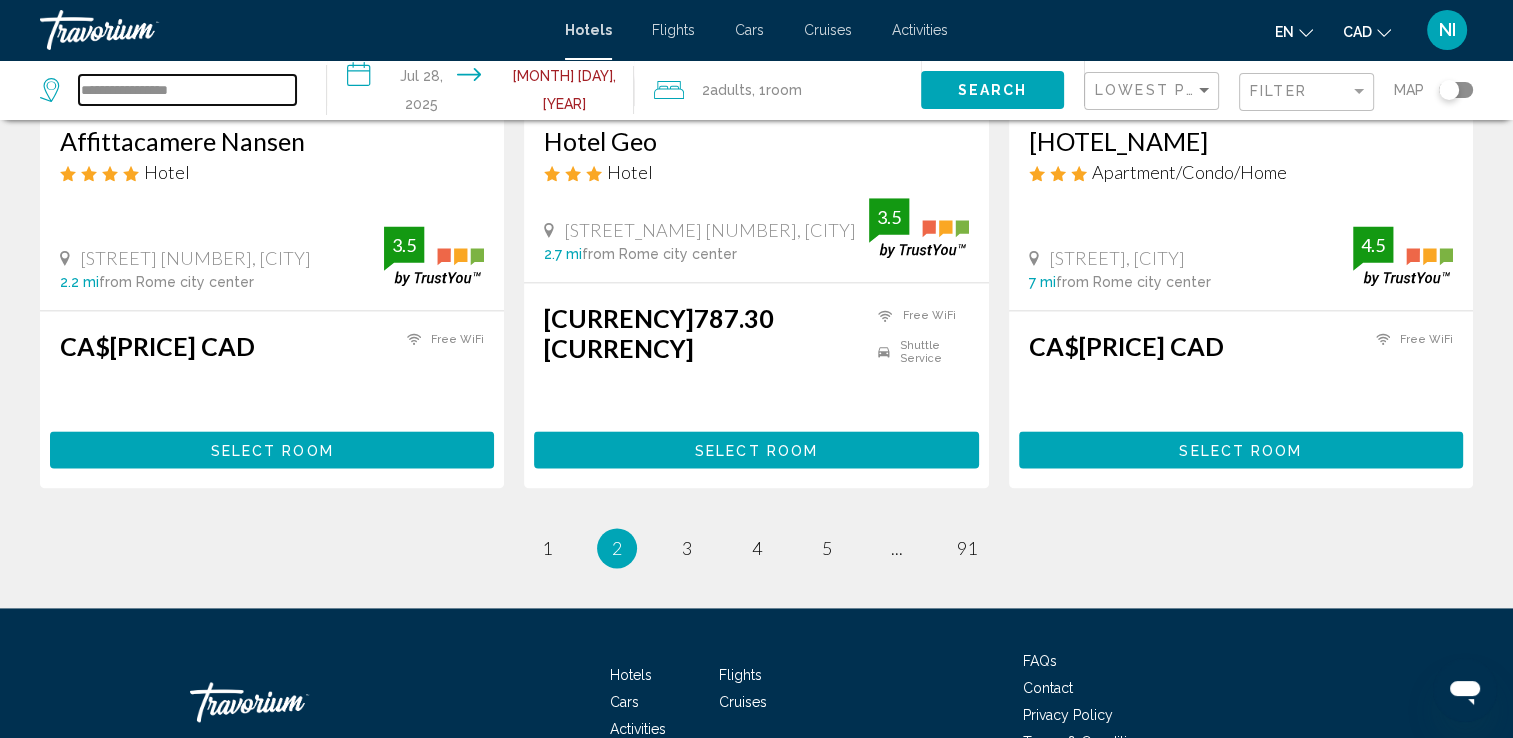 drag, startPoint x: 219, startPoint y: 102, endPoint x: 0, endPoint y: 111, distance: 219.18486 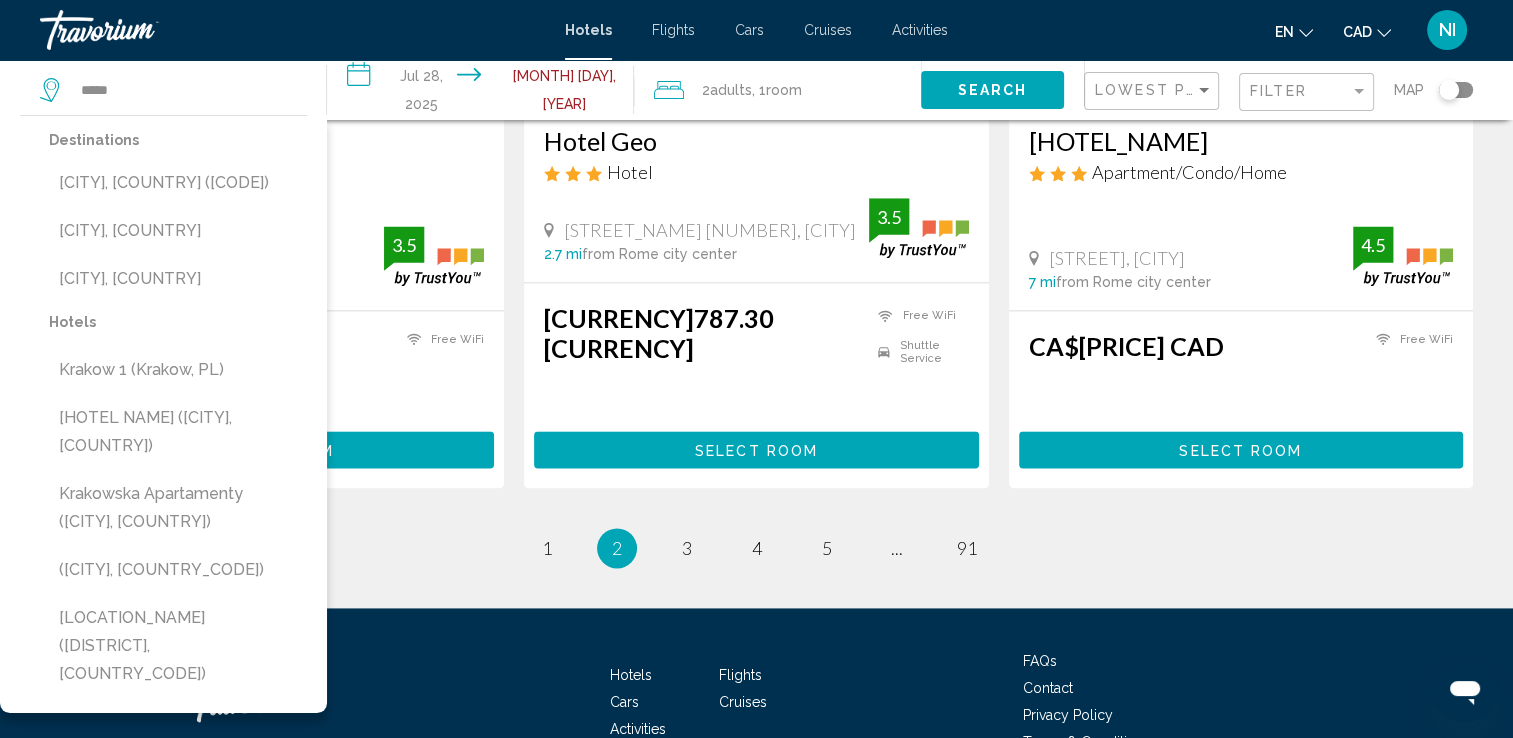 click on "[CITY], [COUNTRY] ([CODE])" at bounding box center [178, 183] 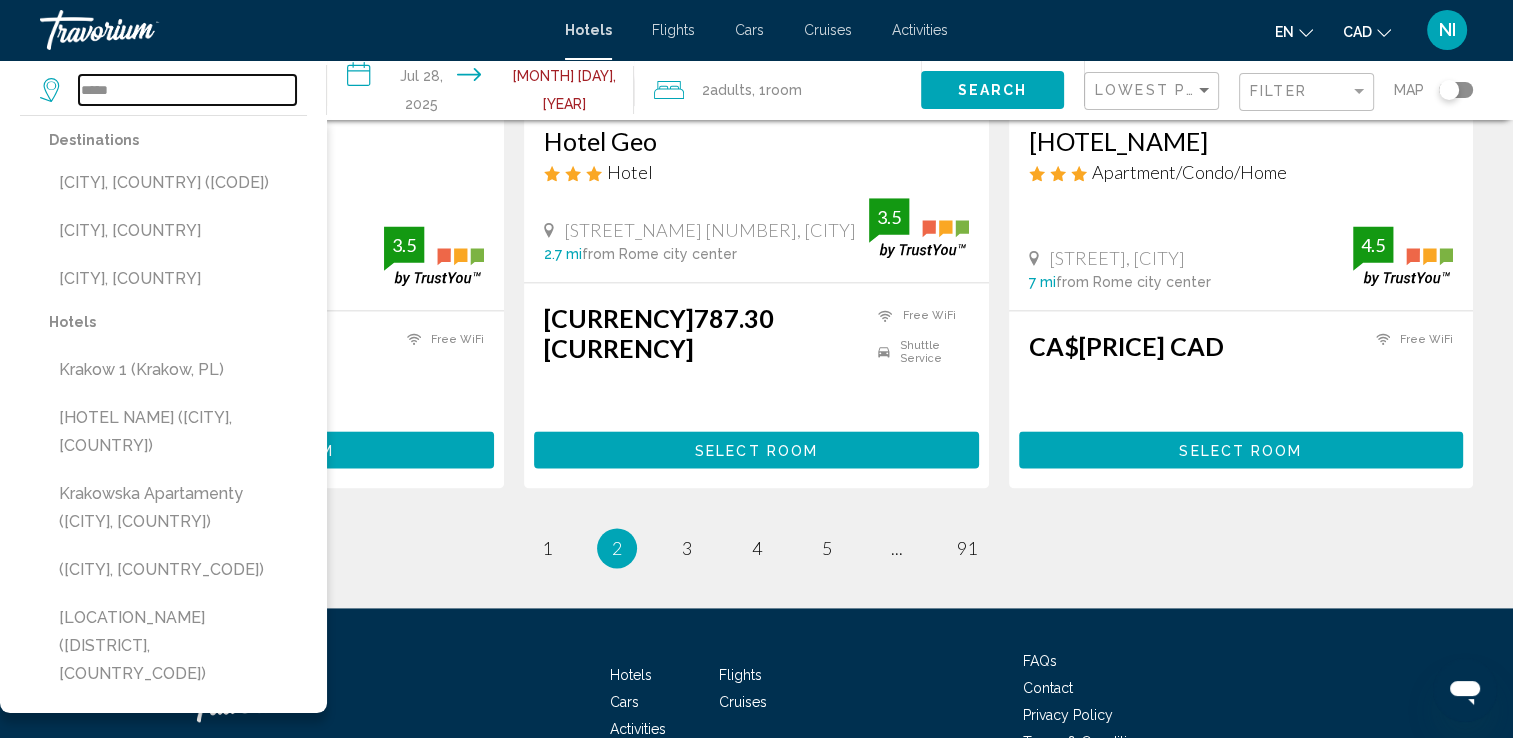 type on "**********" 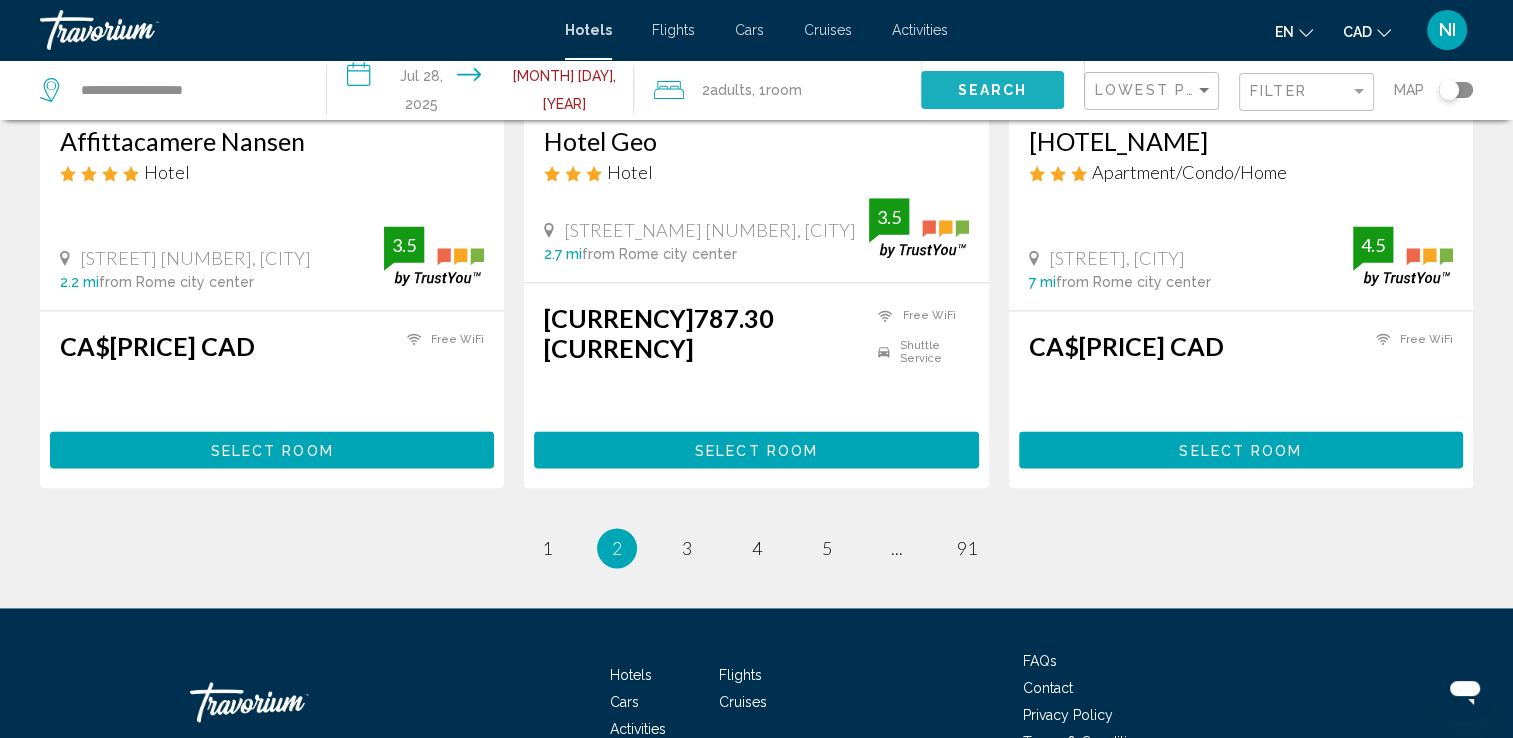 click on "Search" 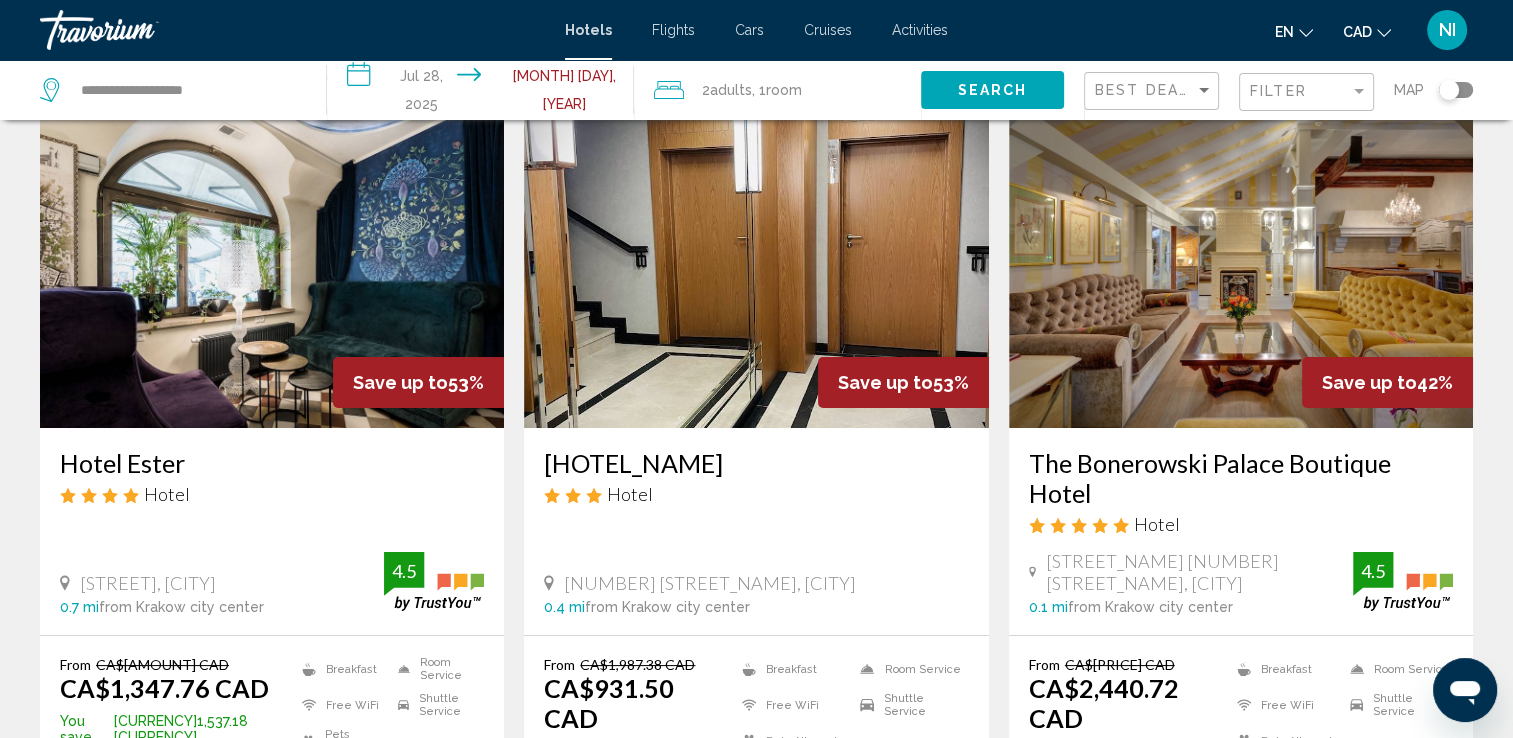 scroll, scrollTop: 200, scrollLeft: 0, axis: vertical 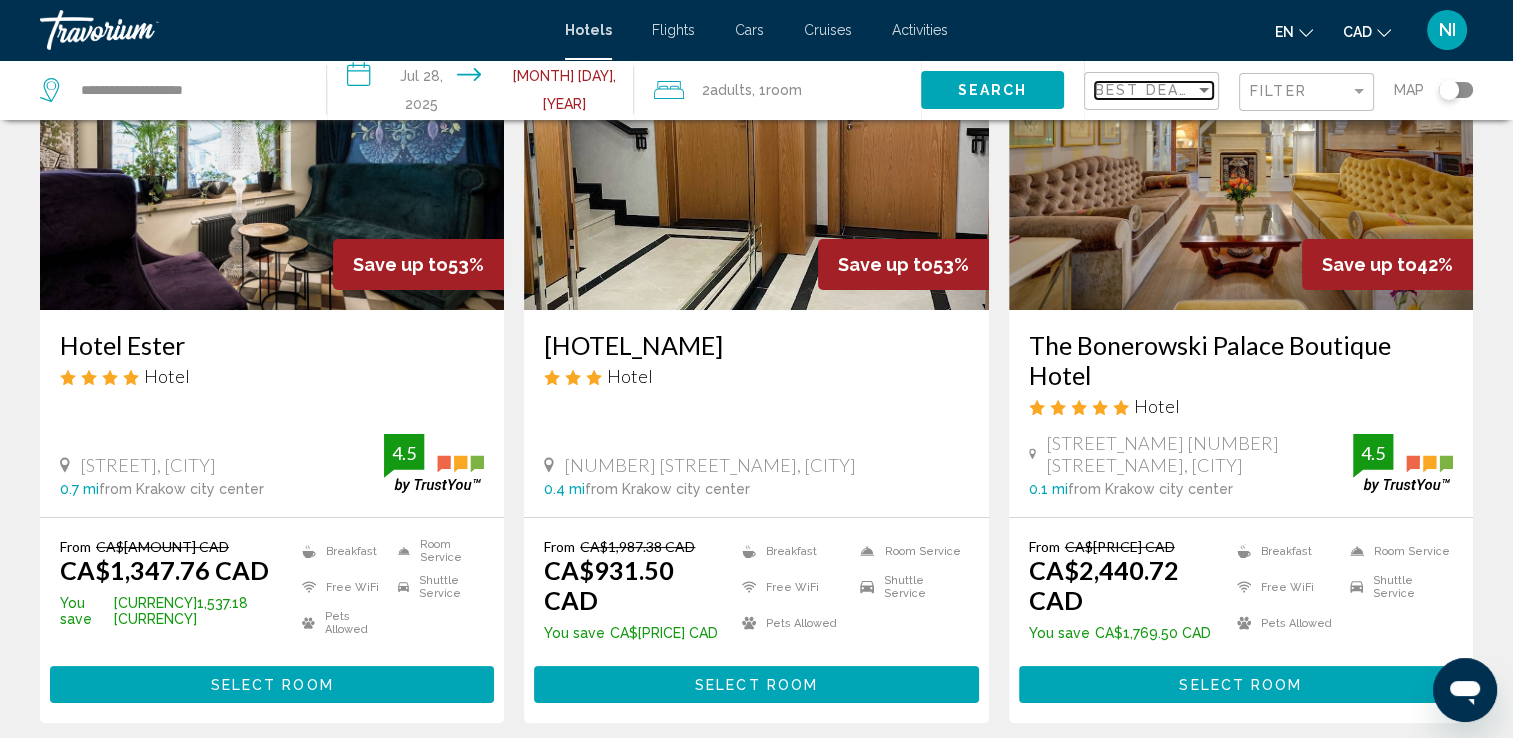 click on "Best Deals" at bounding box center (1147, 90) 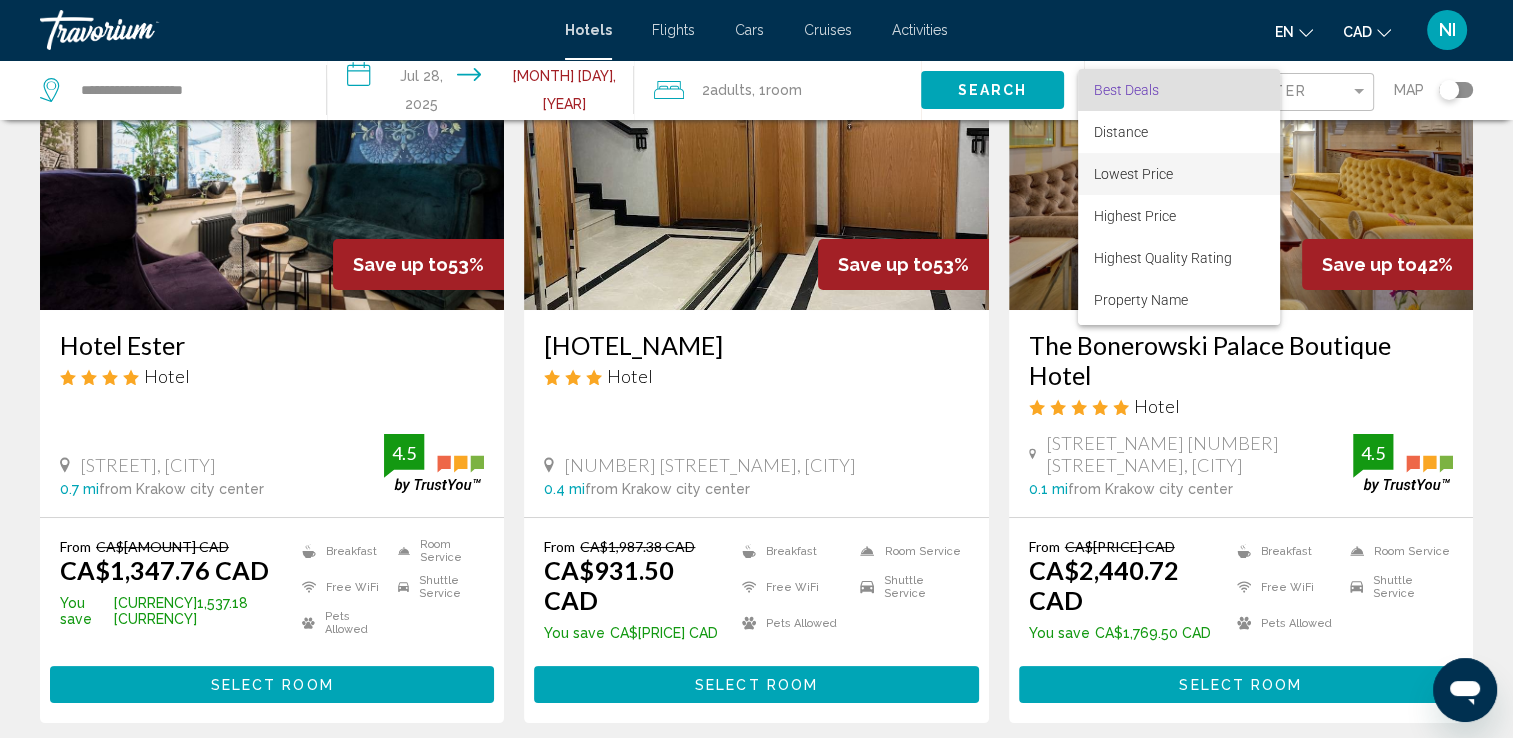 click on "Lowest Price" at bounding box center (1179, 174) 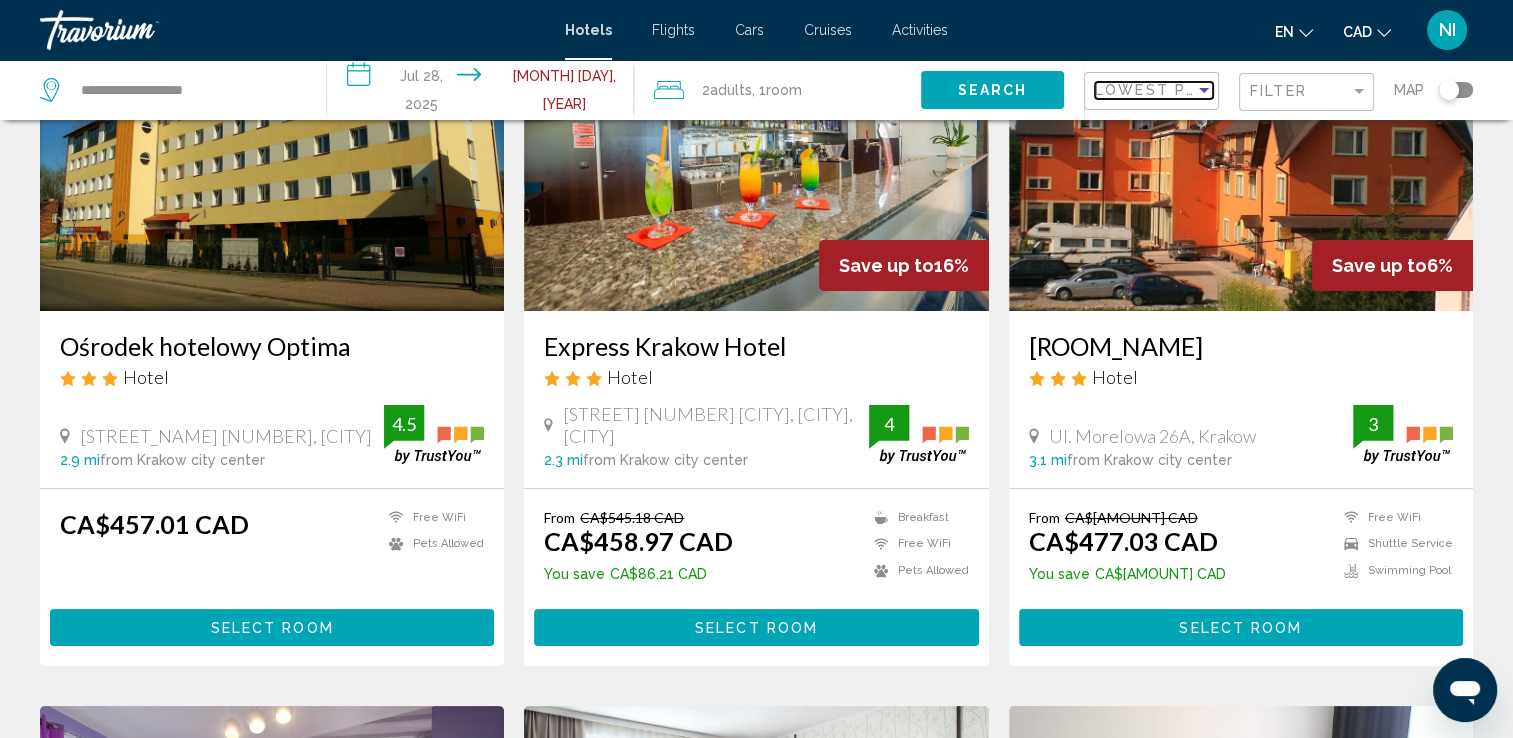 scroll, scrollTop: 200, scrollLeft: 0, axis: vertical 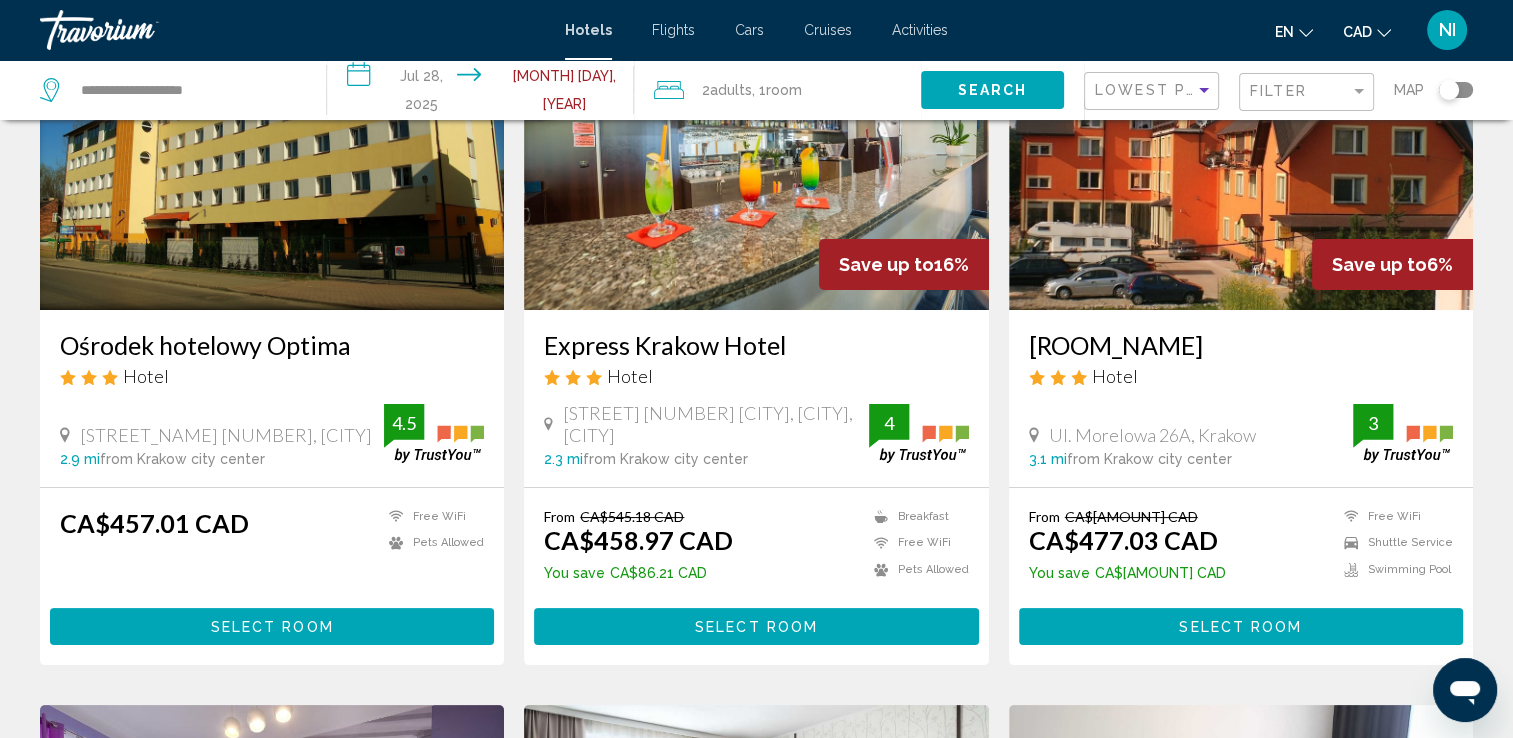 click at bounding box center [756, 150] 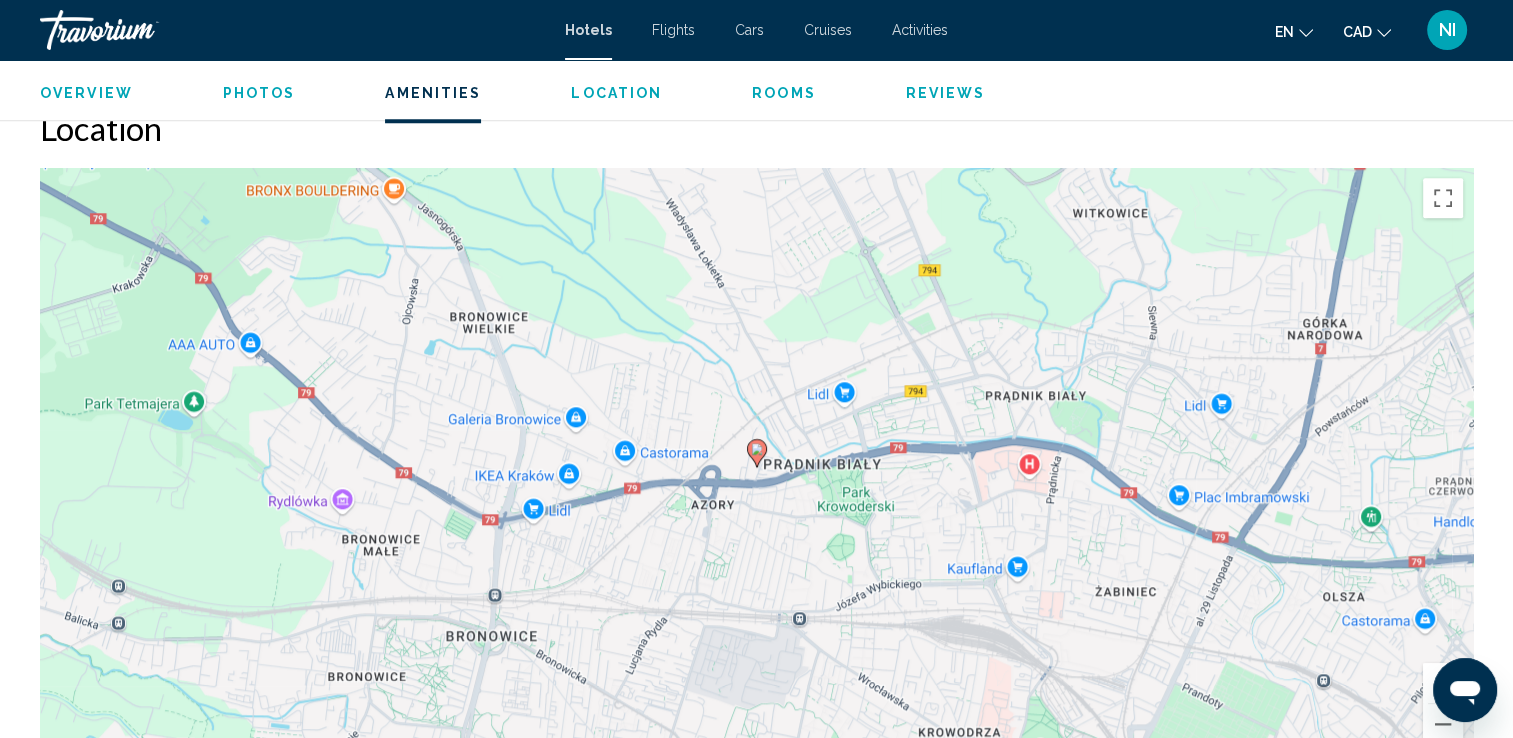 scroll, scrollTop: 1900, scrollLeft: 0, axis: vertical 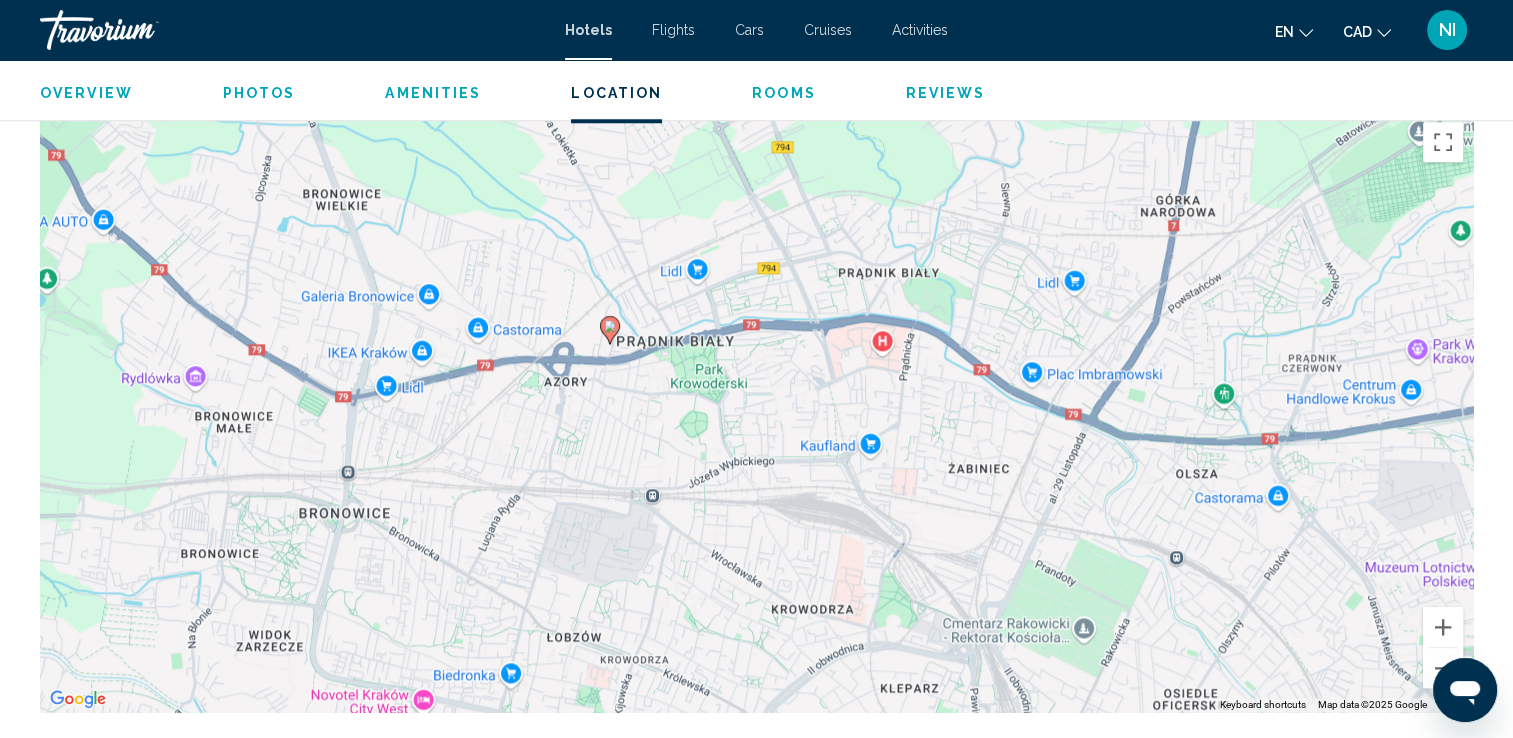 drag, startPoint x: 1278, startPoint y: 550, endPoint x: 1129, endPoint y: 479, distance: 165.05151 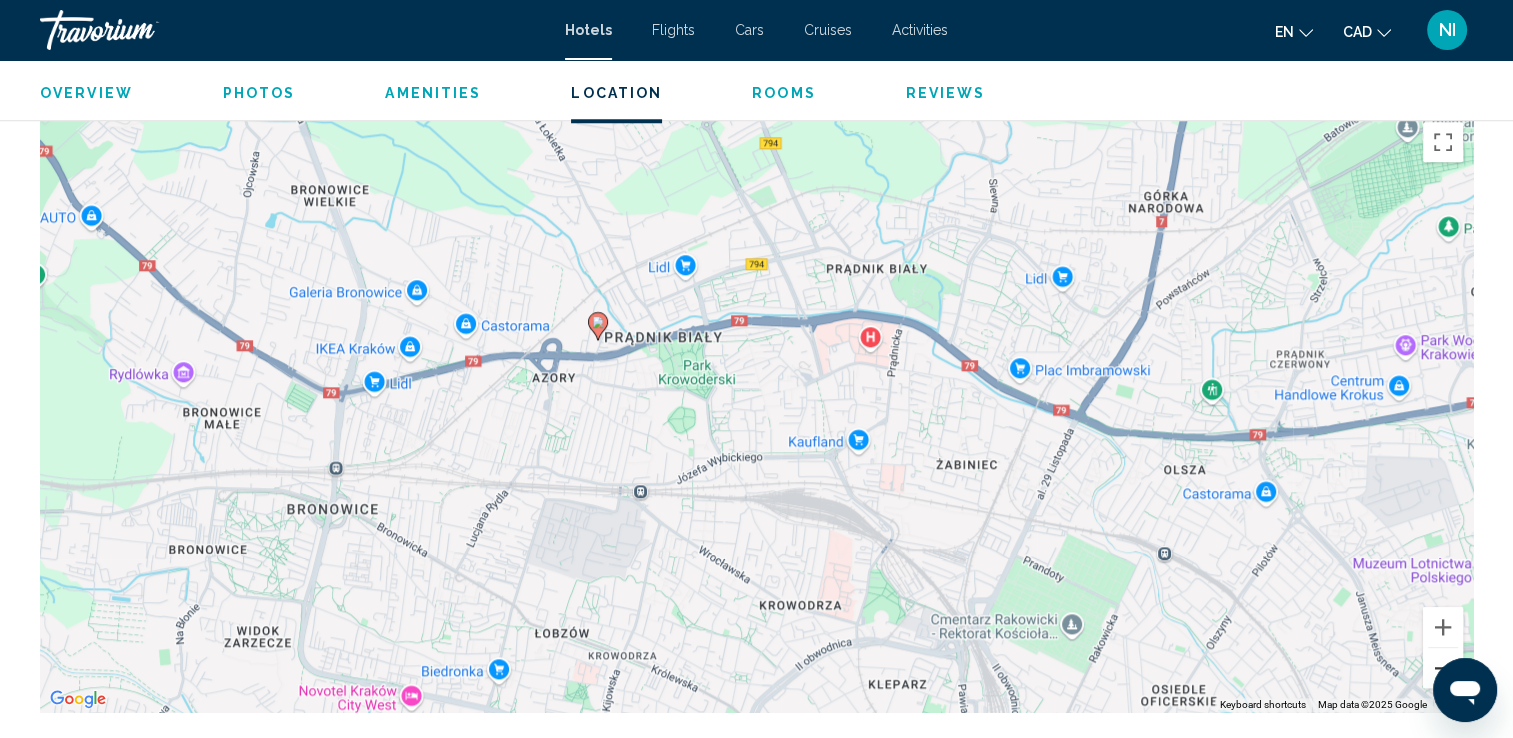 click at bounding box center [1443, 668] 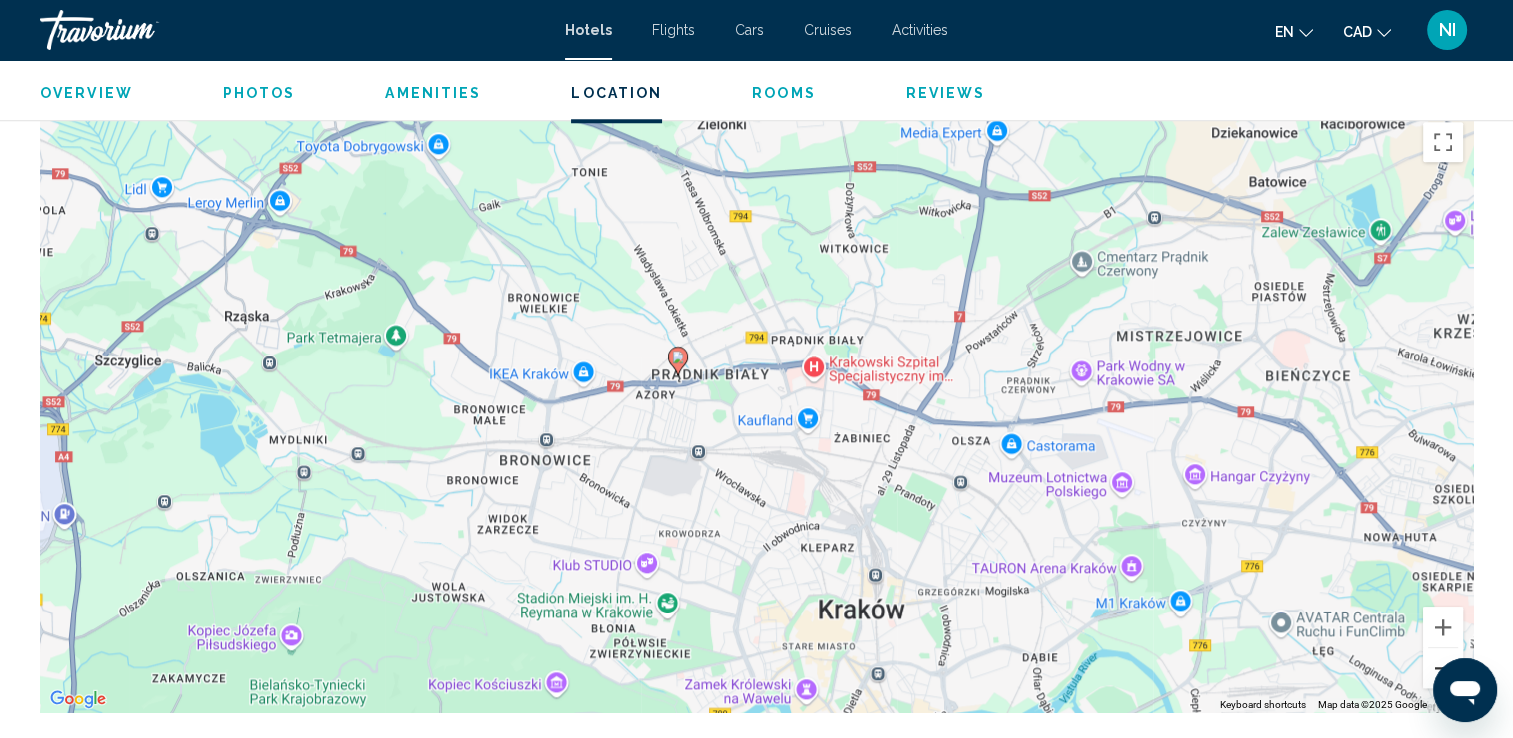 click at bounding box center (1443, 668) 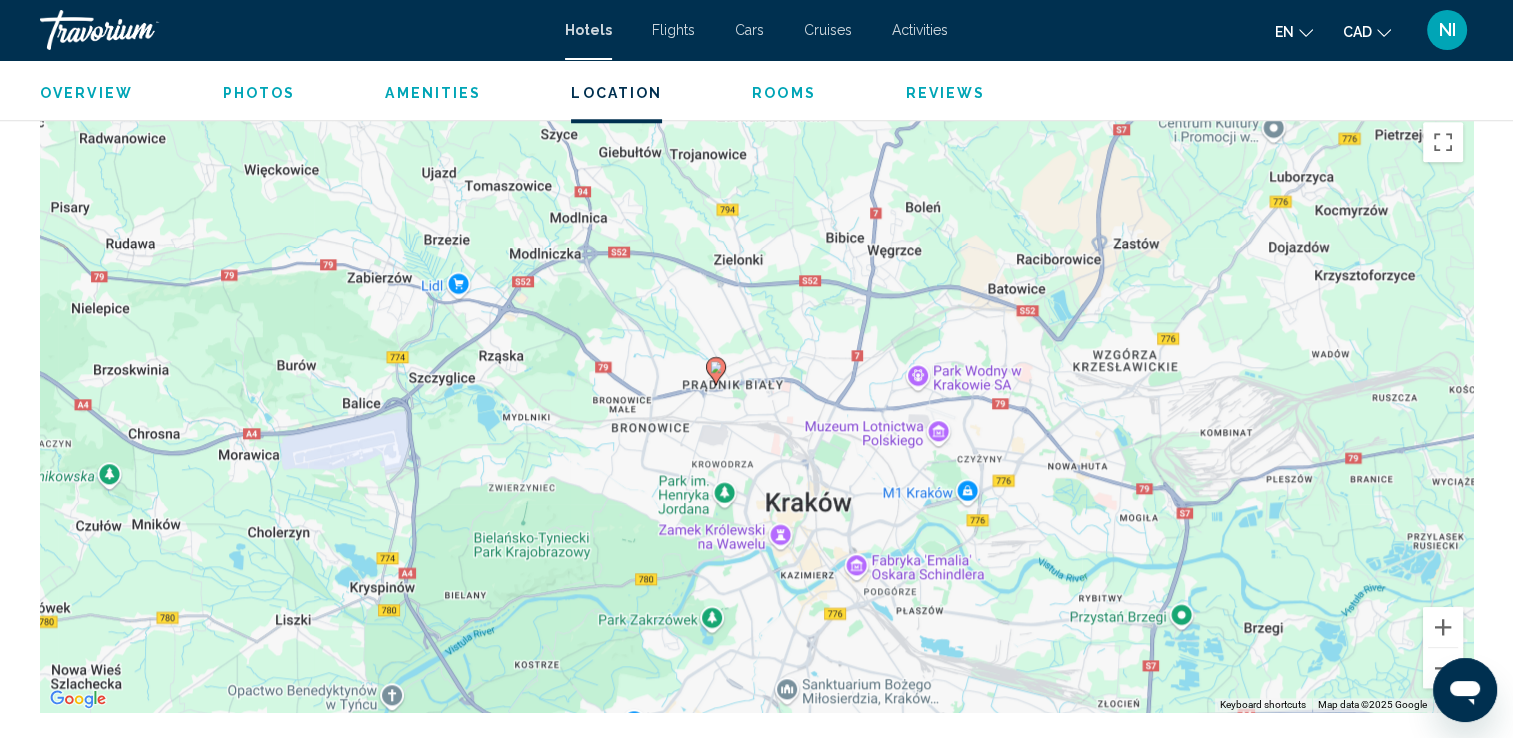 drag, startPoint x: 914, startPoint y: 555, endPoint x: 828, endPoint y: 504, distance: 99.985 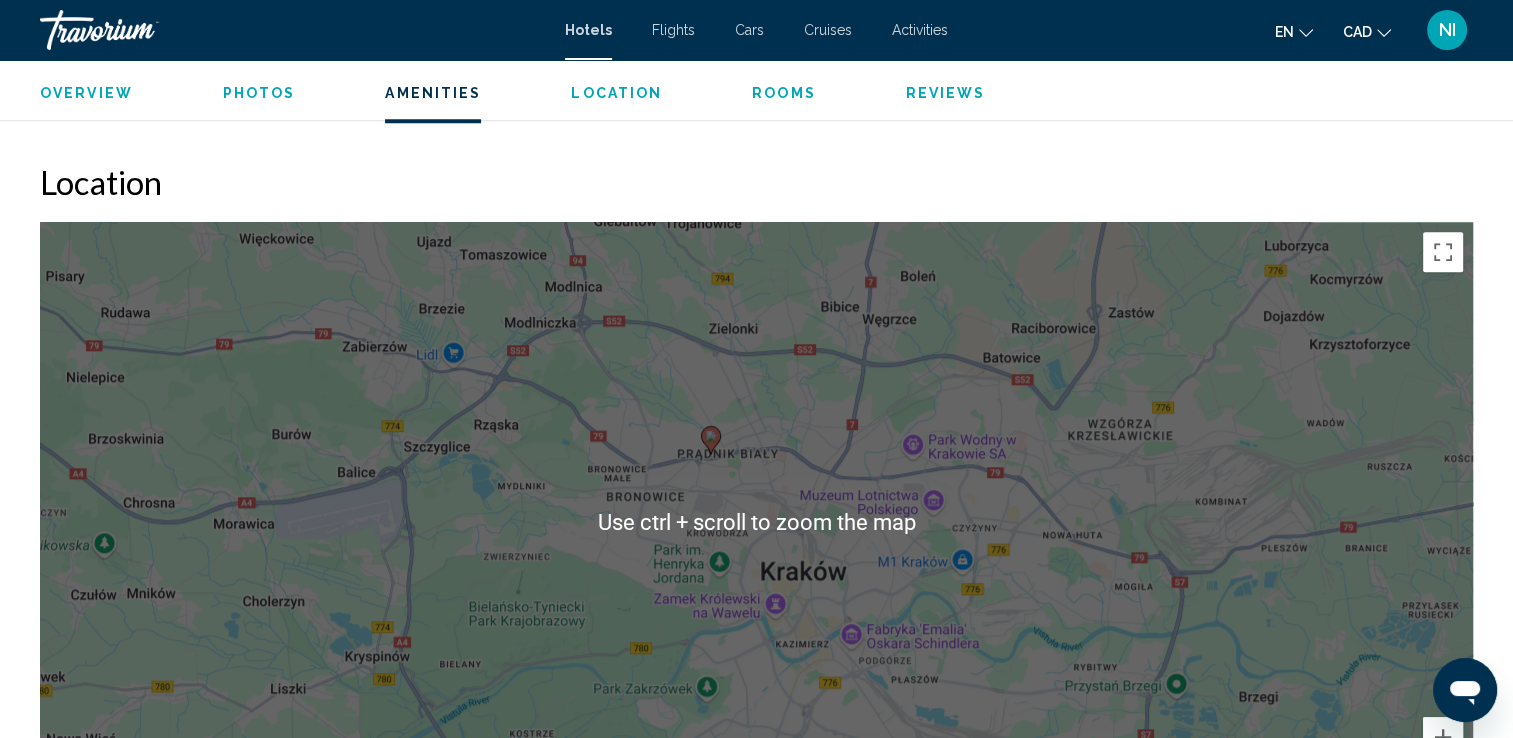 scroll, scrollTop: 1700, scrollLeft: 0, axis: vertical 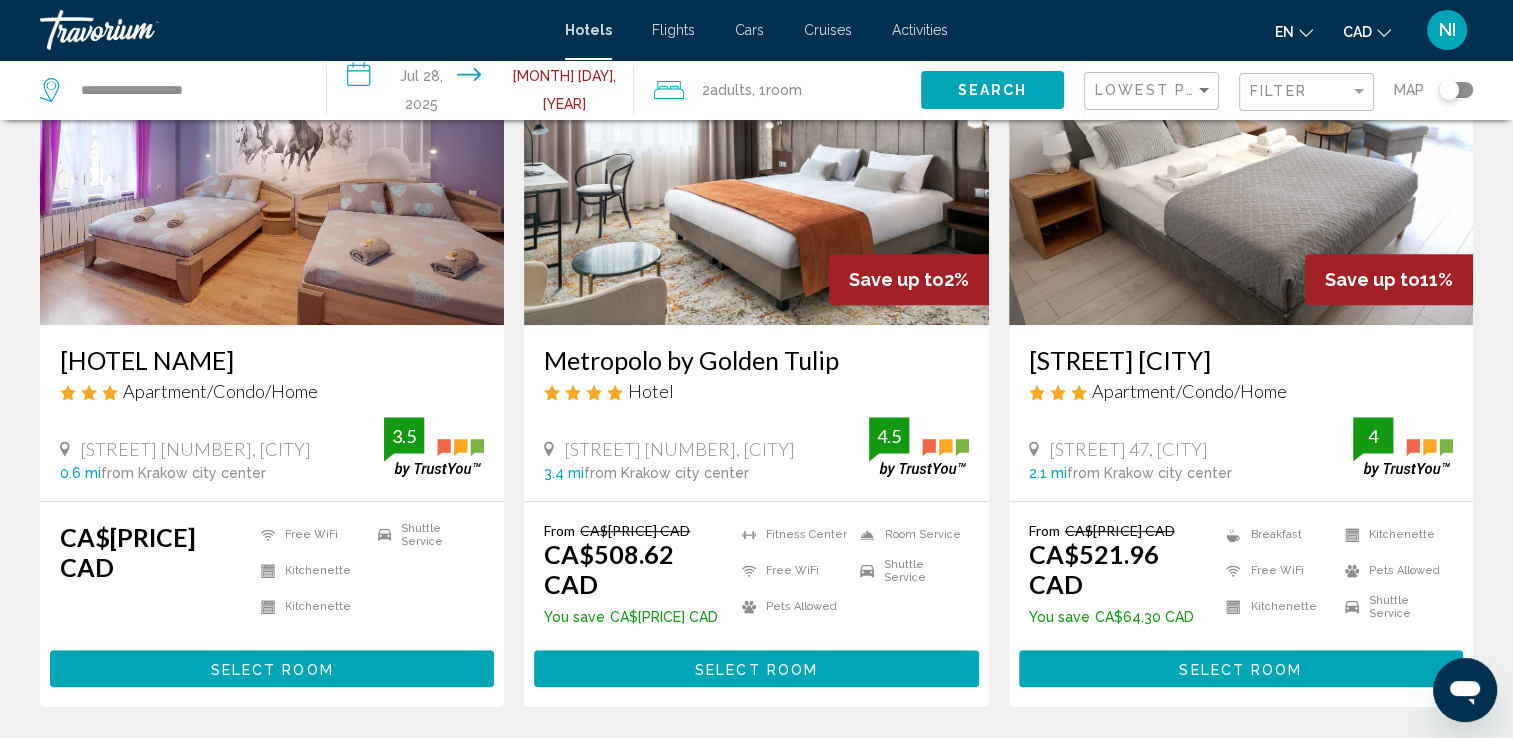 click at bounding box center [756, 165] 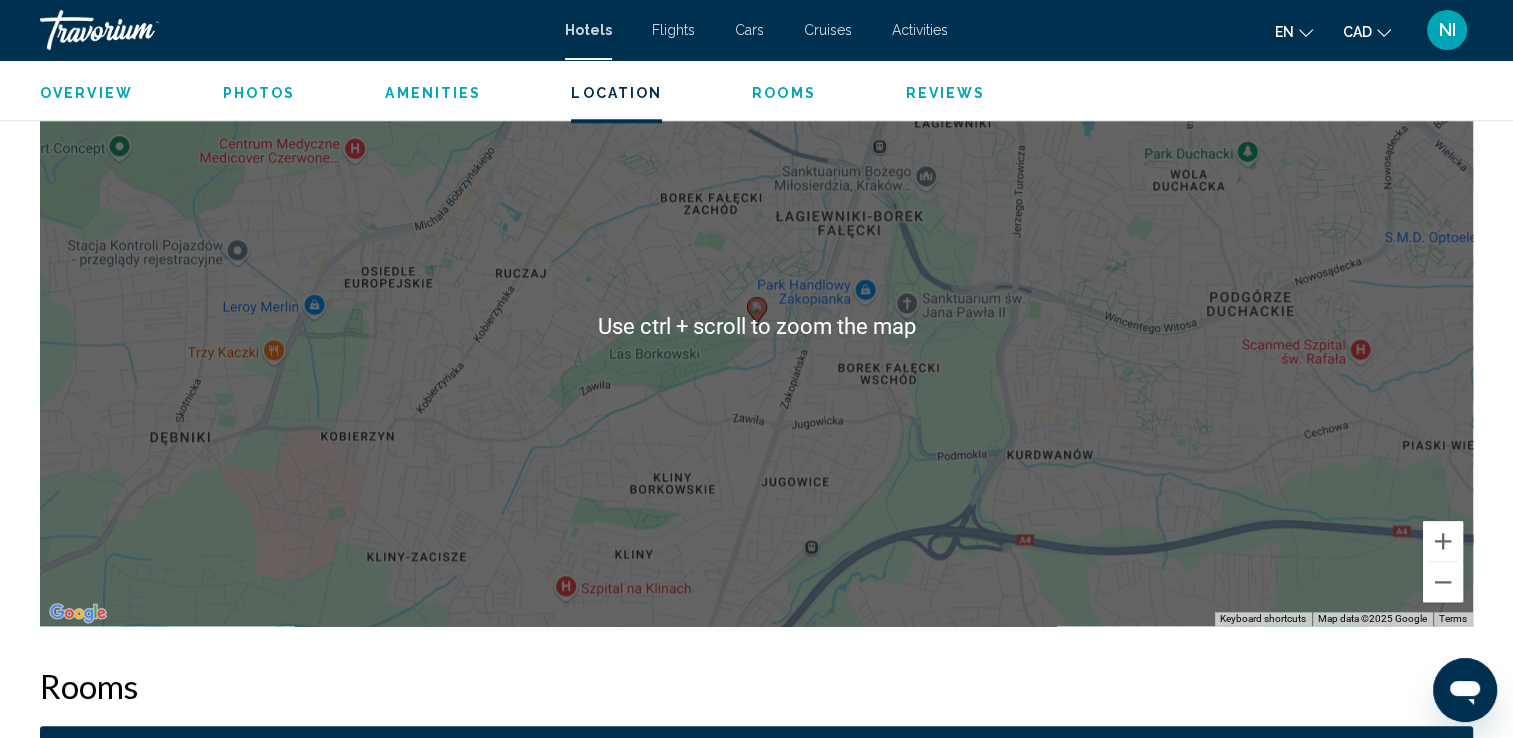 scroll, scrollTop: 2000, scrollLeft: 0, axis: vertical 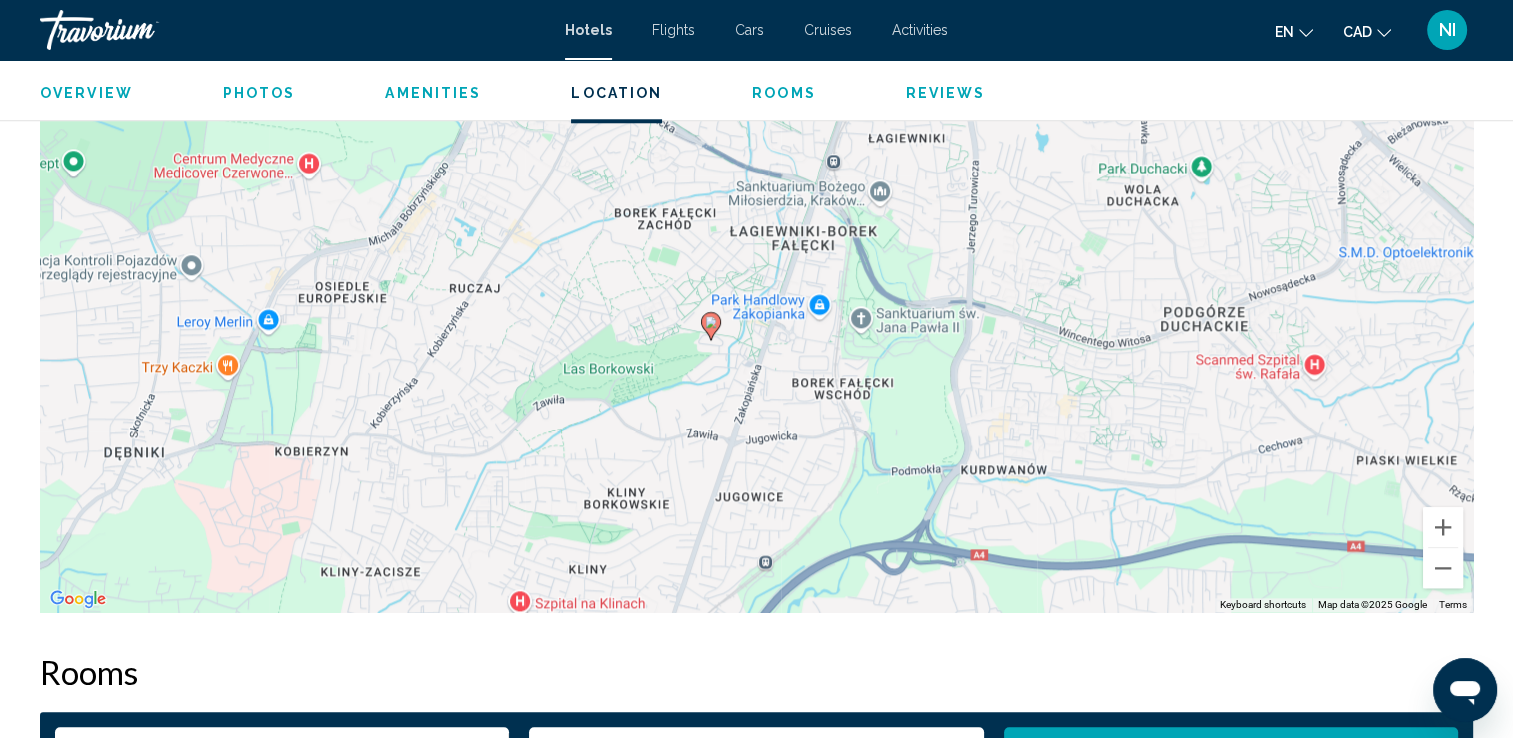 drag, startPoint x: 1082, startPoint y: 368, endPoint x: 1044, endPoint y: 412, distance: 58.137768 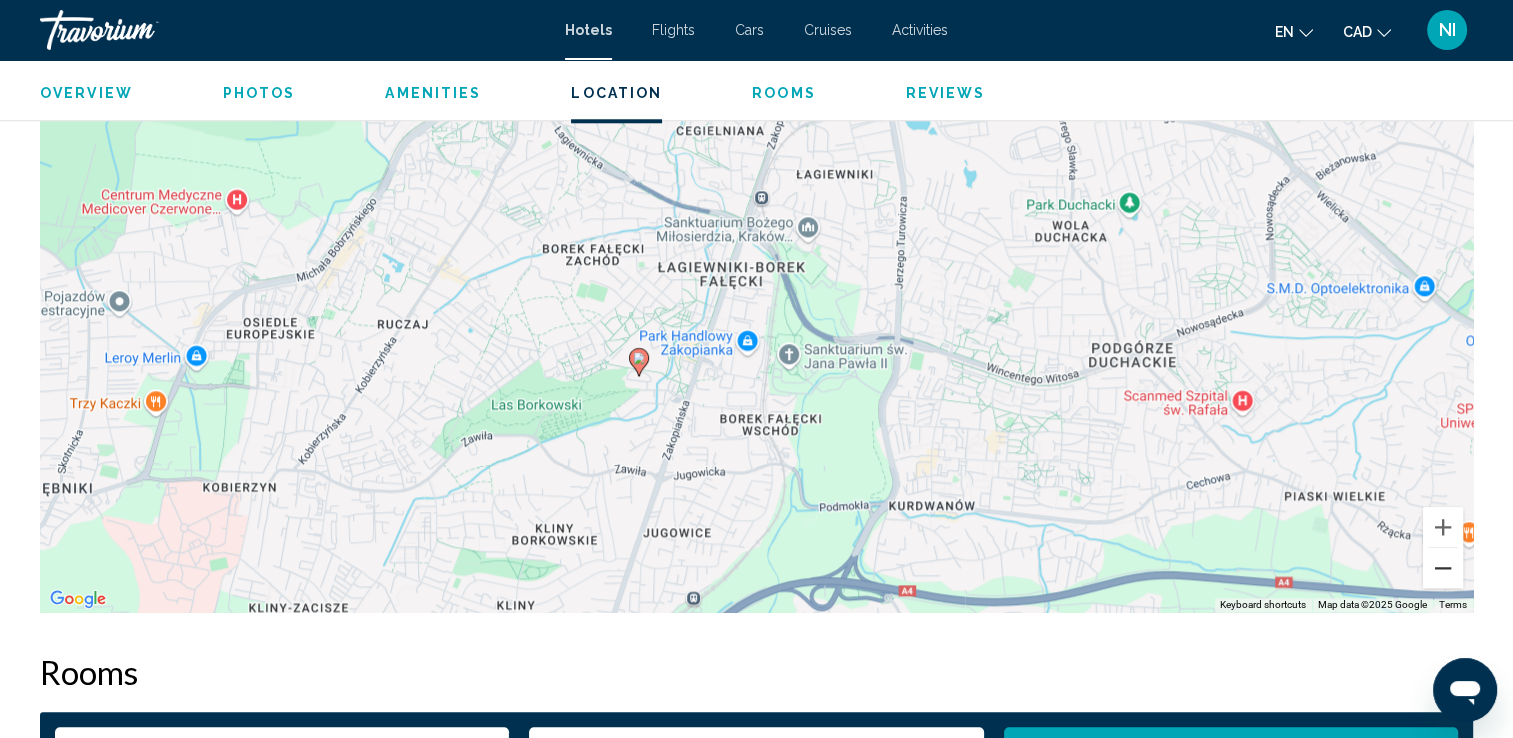click at bounding box center [1443, 568] 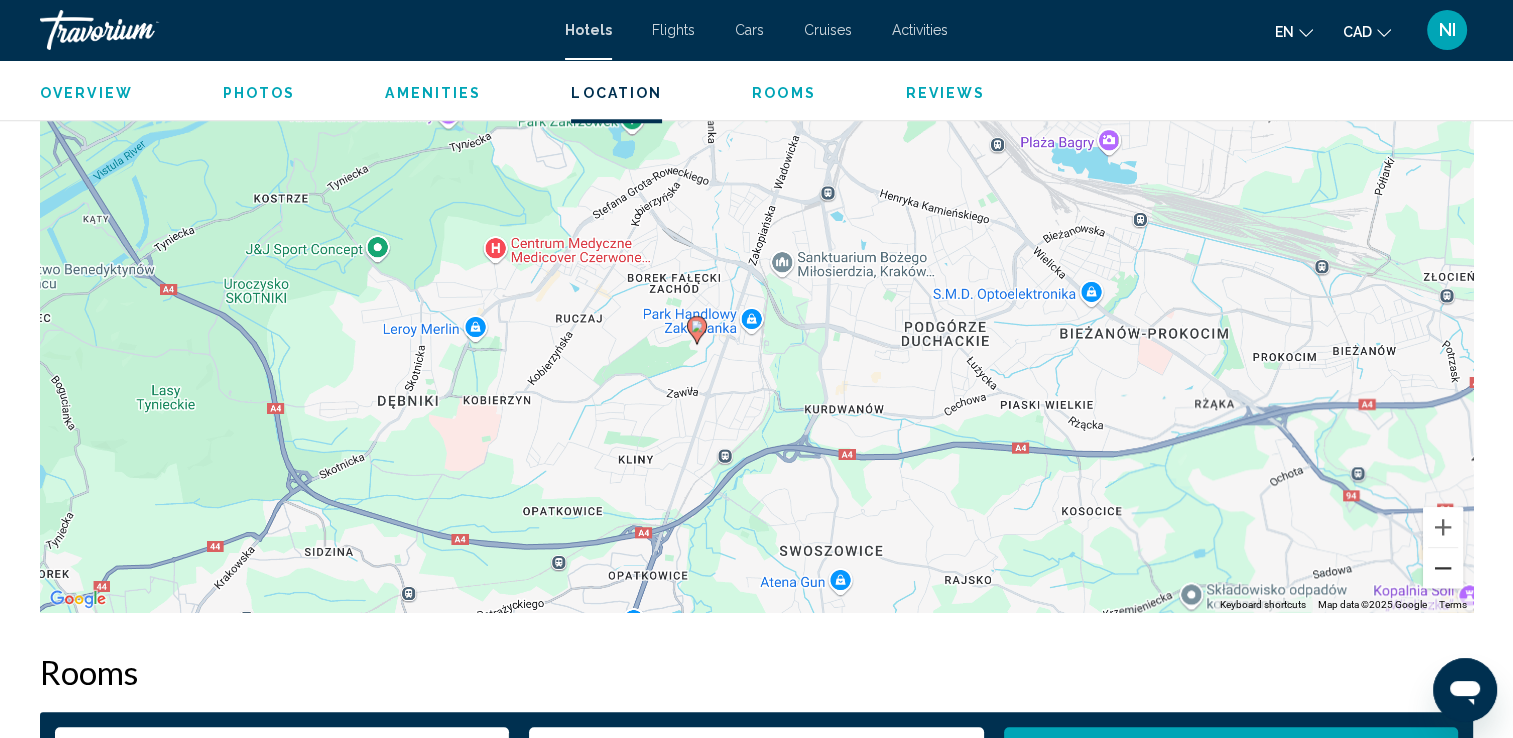 click at bounding box center (1443, 568) 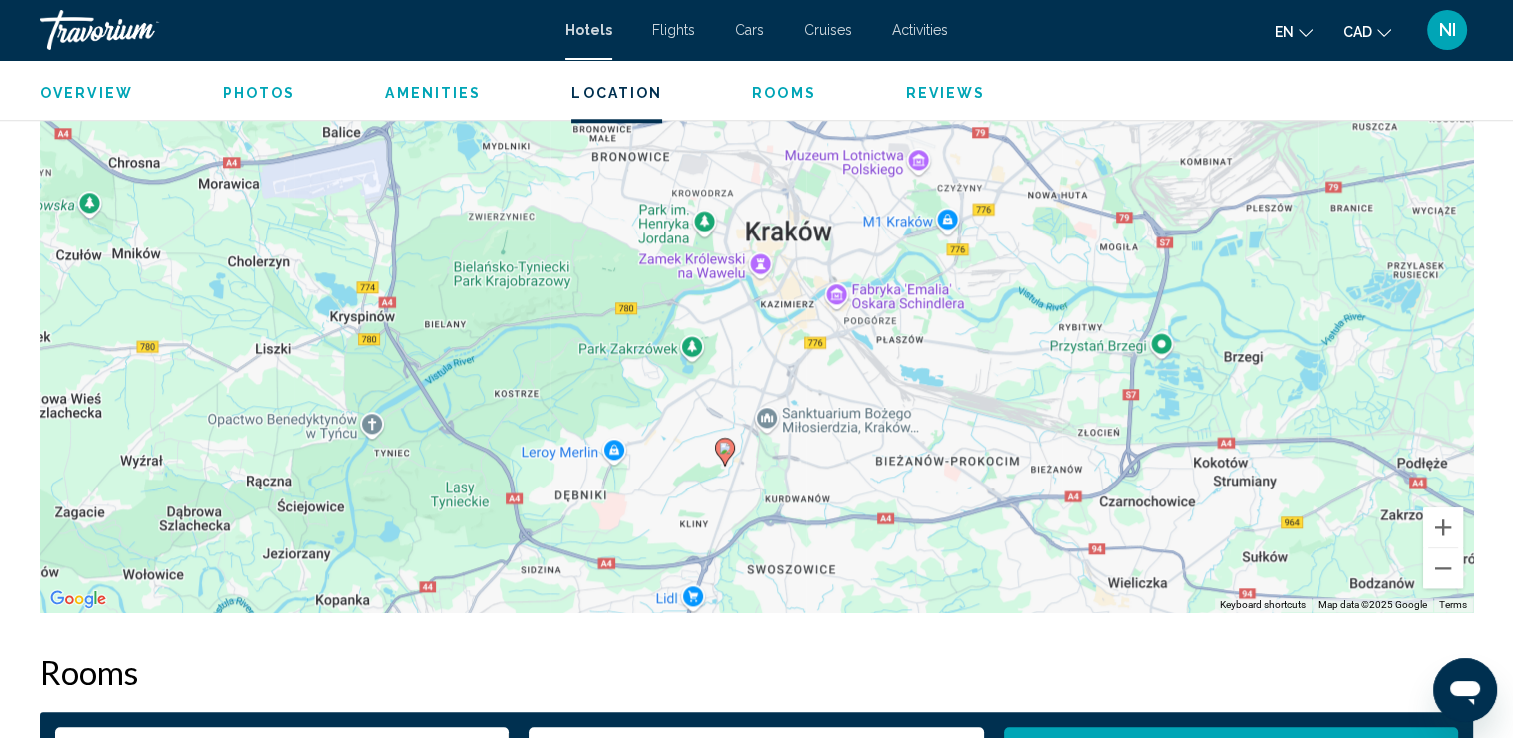 drag, startPoint x: 856, startPoint y: 366, endPoint x: 859, endPoint y: 429, distance: 63.07139 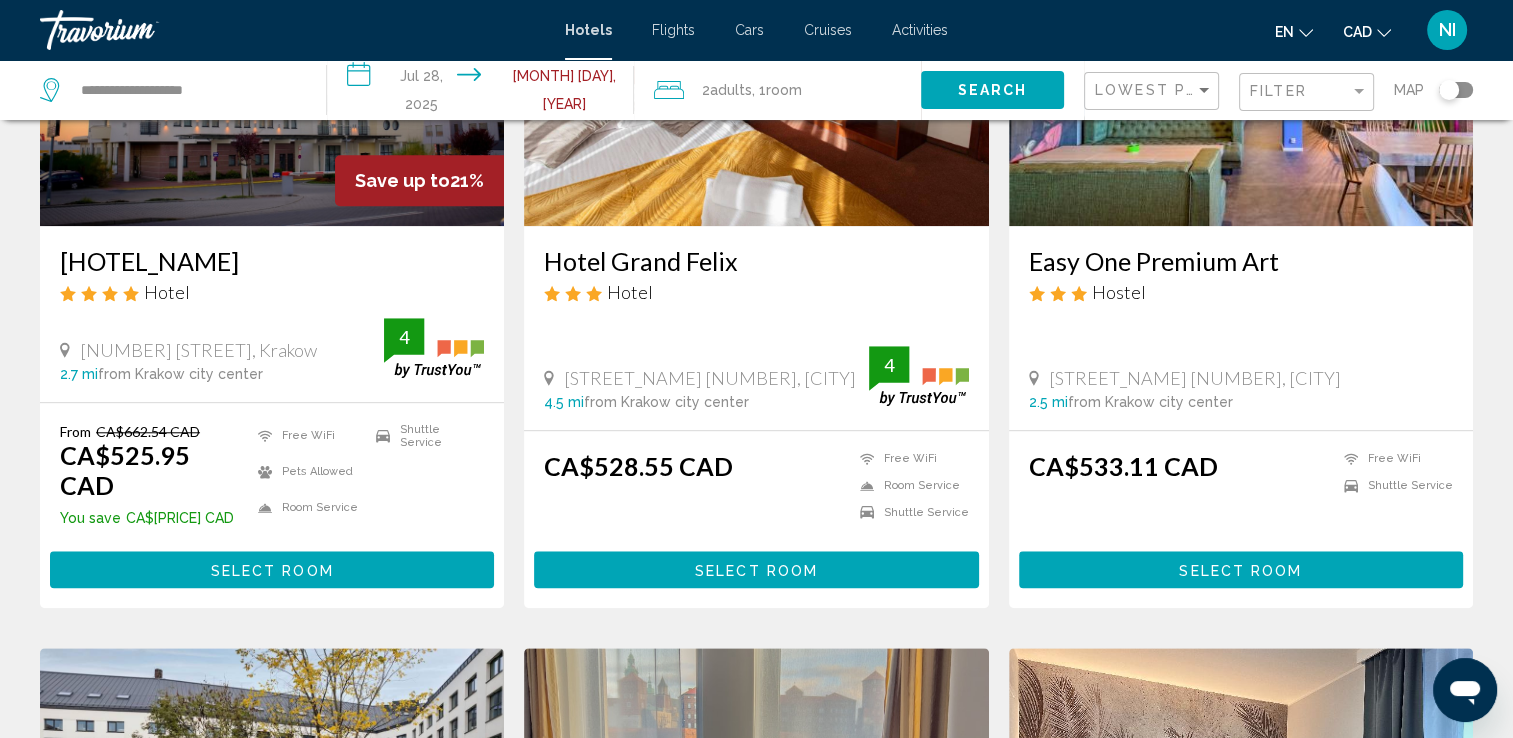 scroll, scrollTop: 2200, scrollLeft: 0, axis: vertical 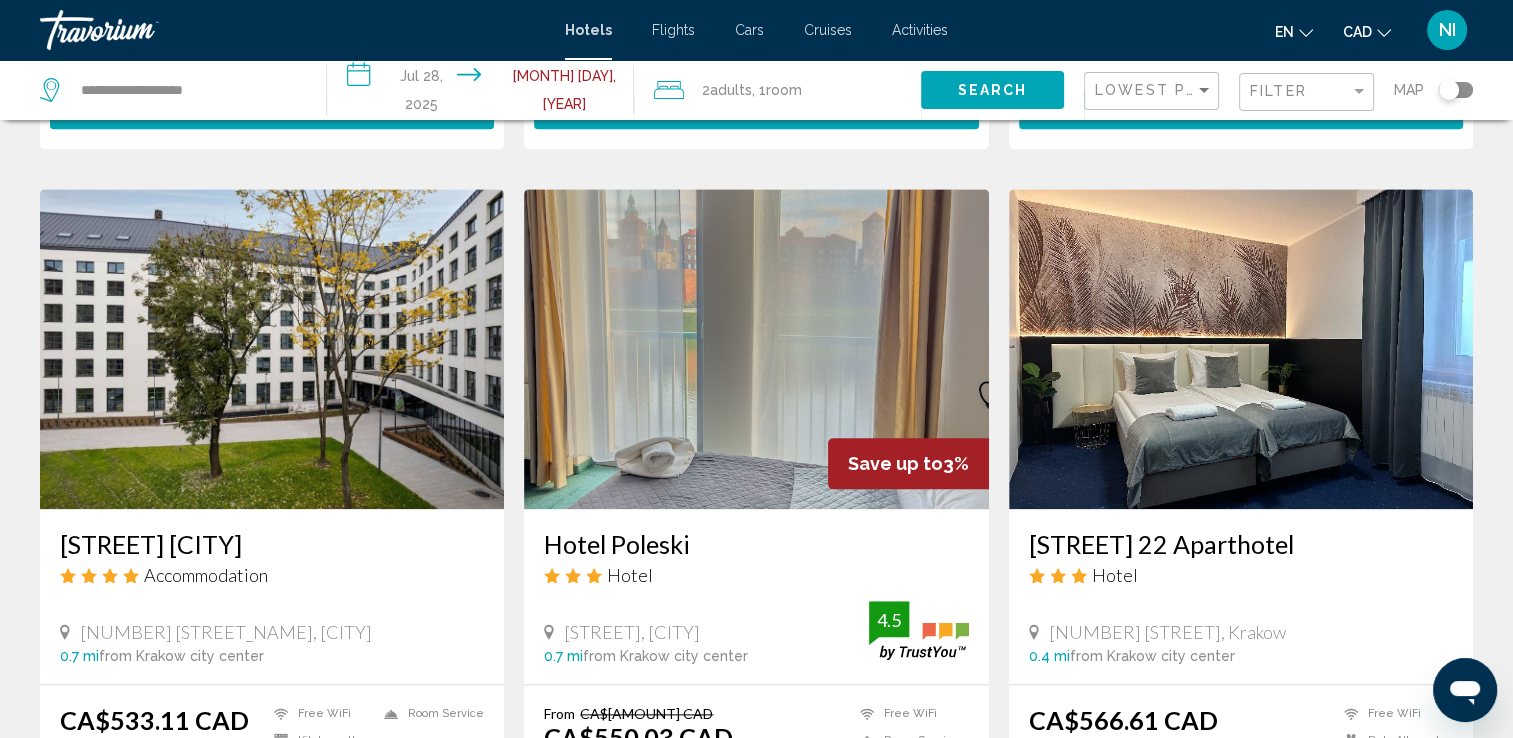 click at bounding box center (756, 349) 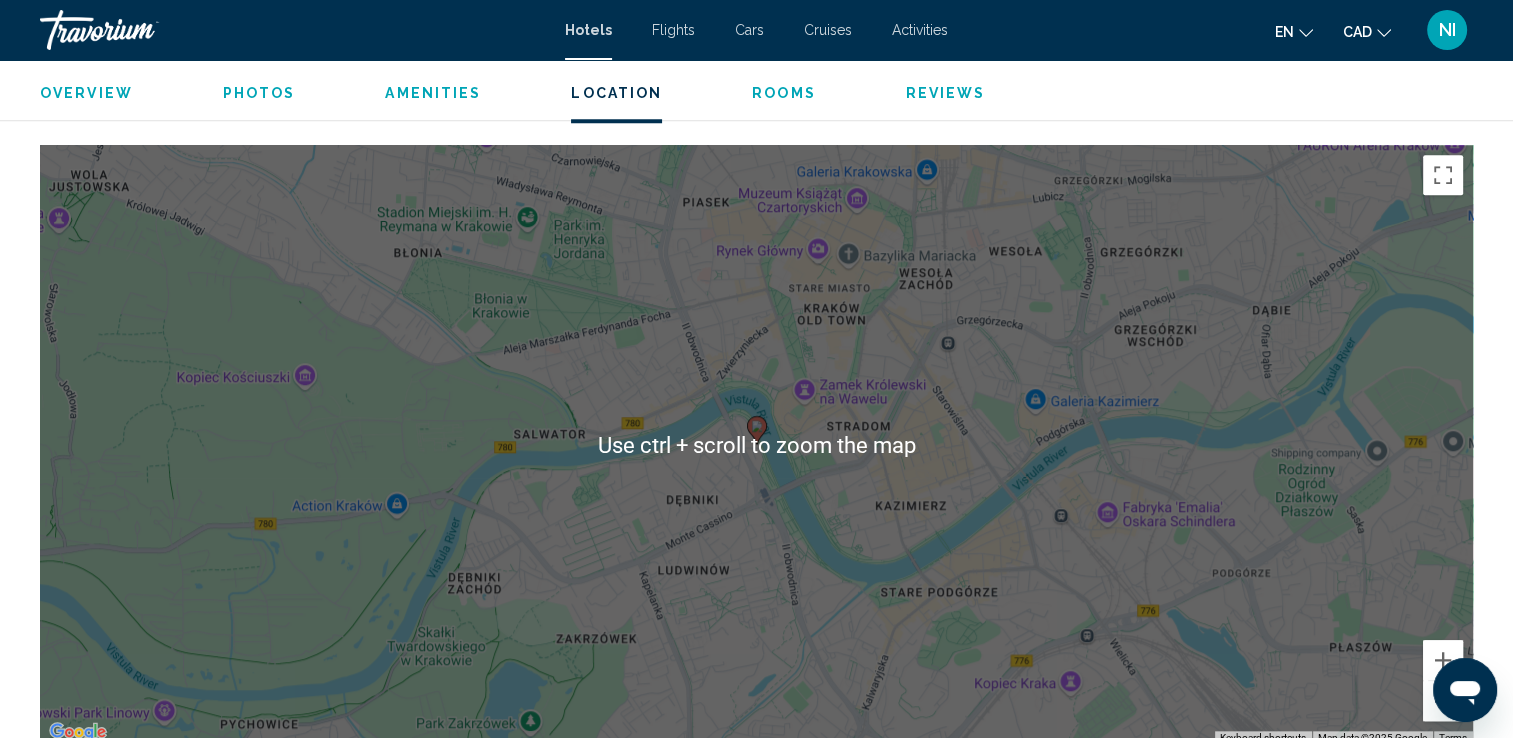scroll, scrollTop: 1900, scrollLeft: 0, axis: vertical 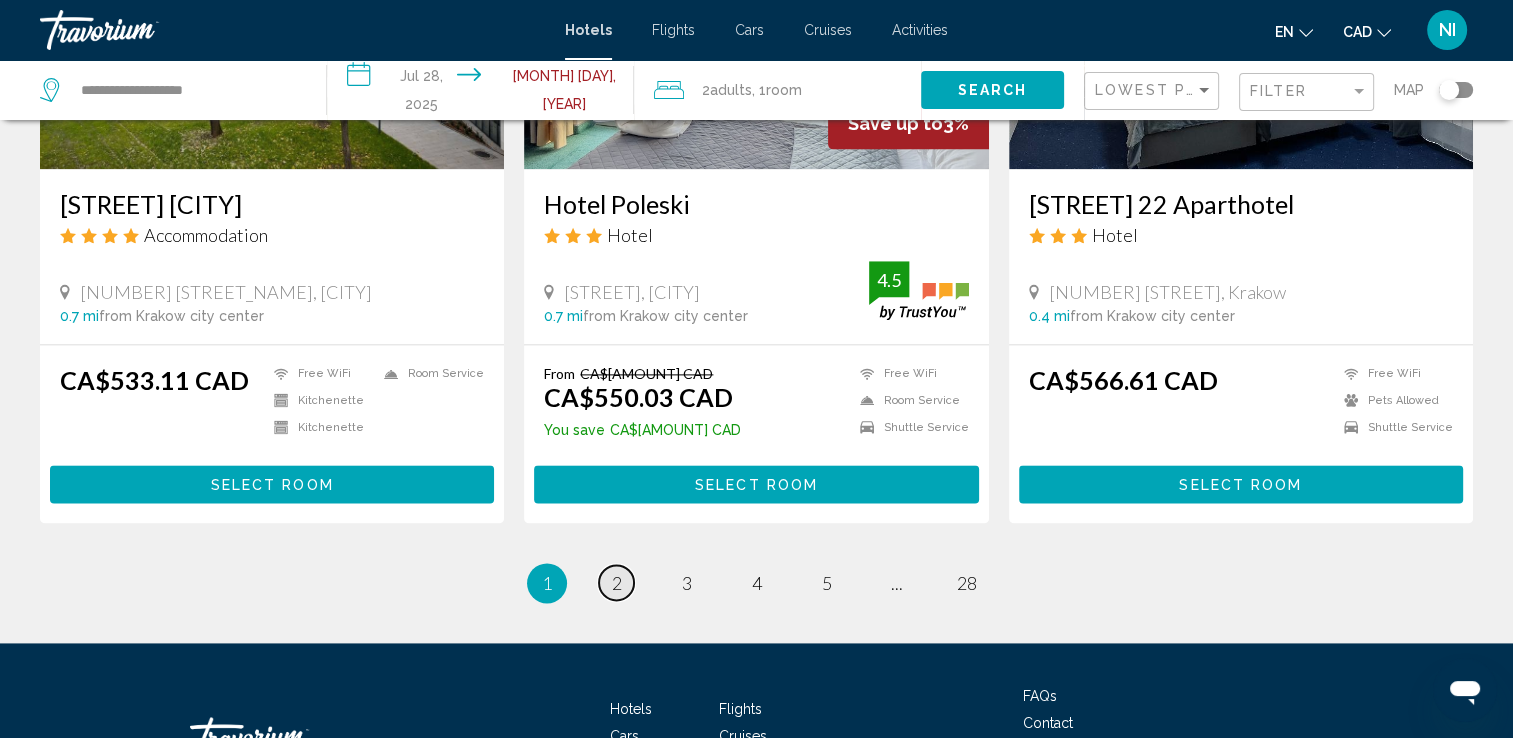click on "page  2" at bounding box center [616, 582] 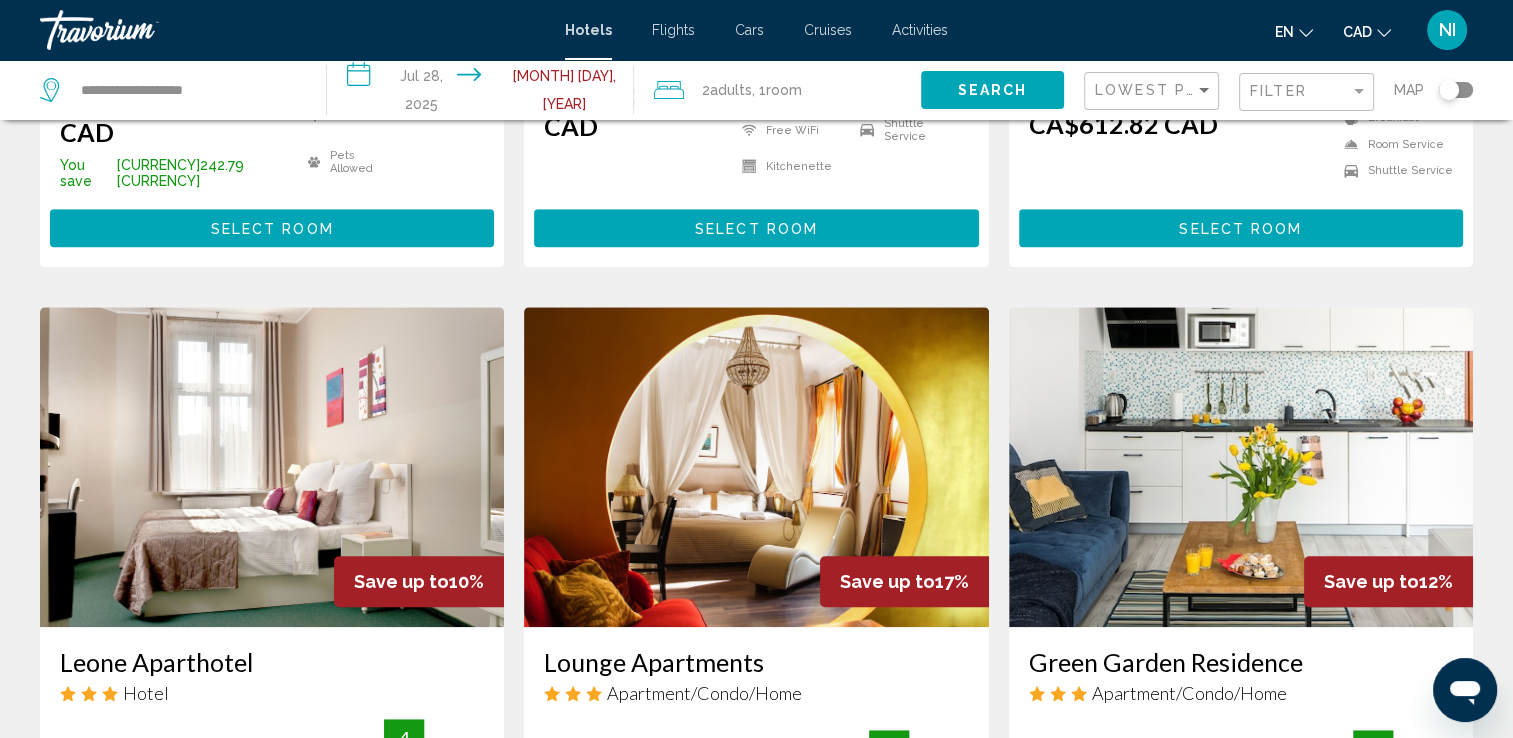 scroll, scrollTop: 1500, scrollLeft: 0, axis: vertical 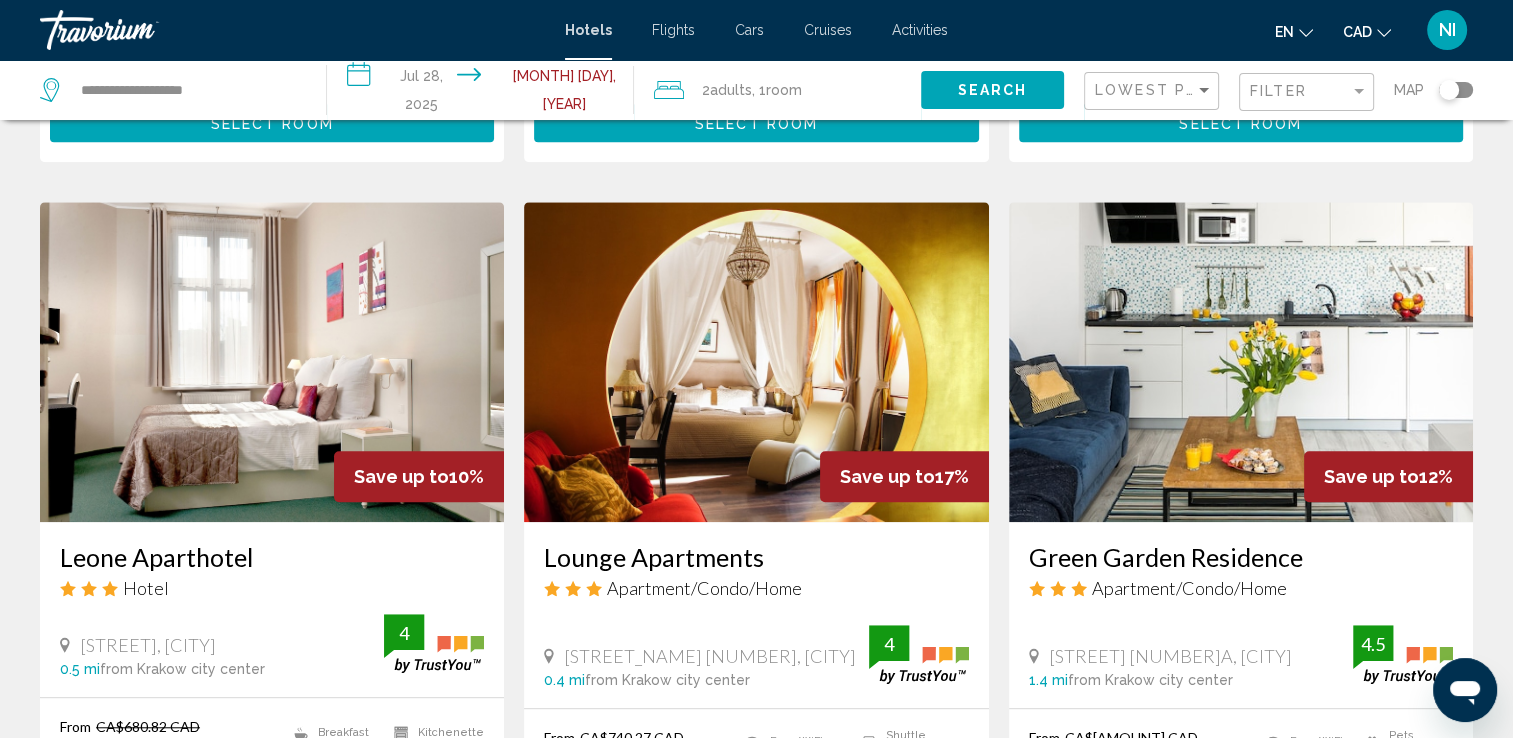 click at bounding box center [756, 362] 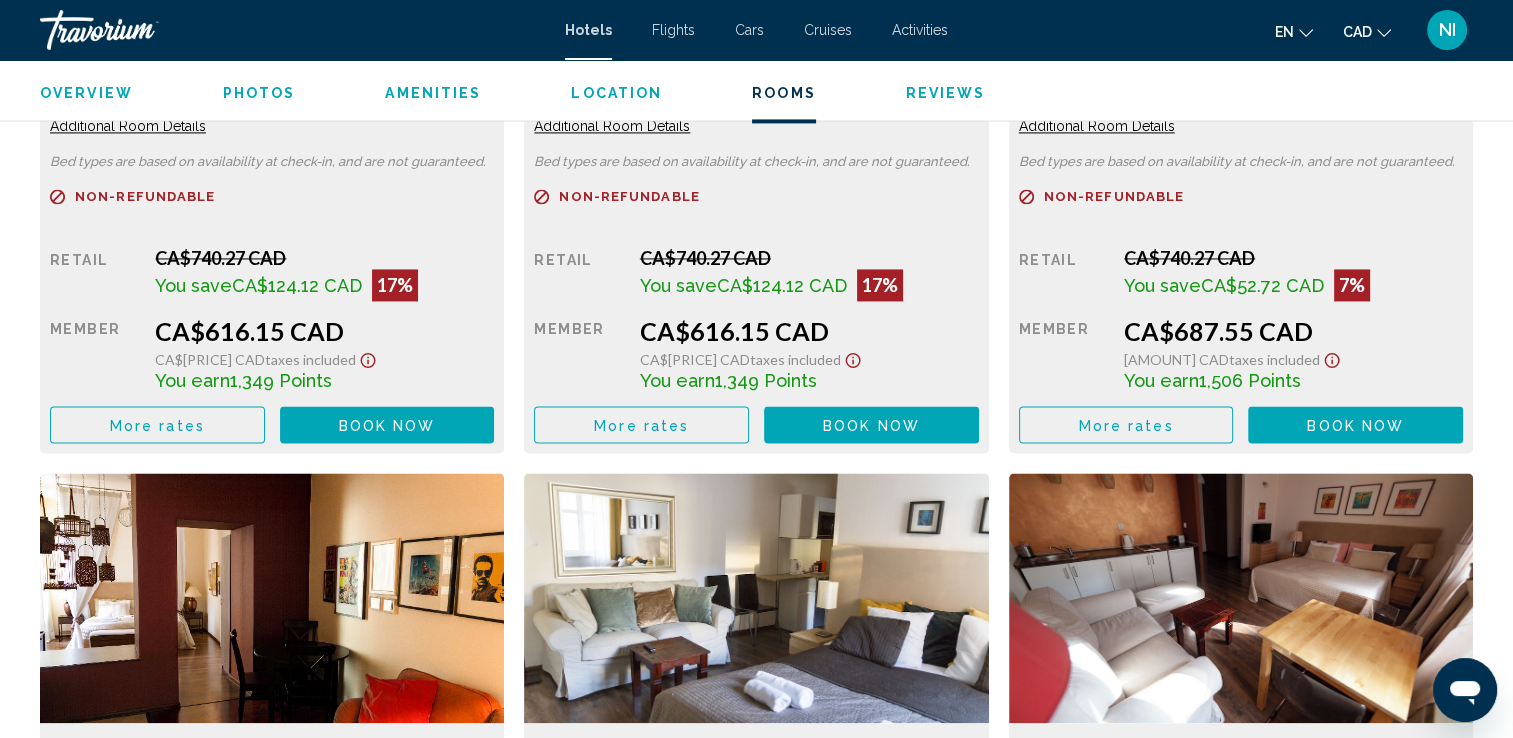 scroll, scrollTop: 3200, scrollLeft: 0, axis: vertical 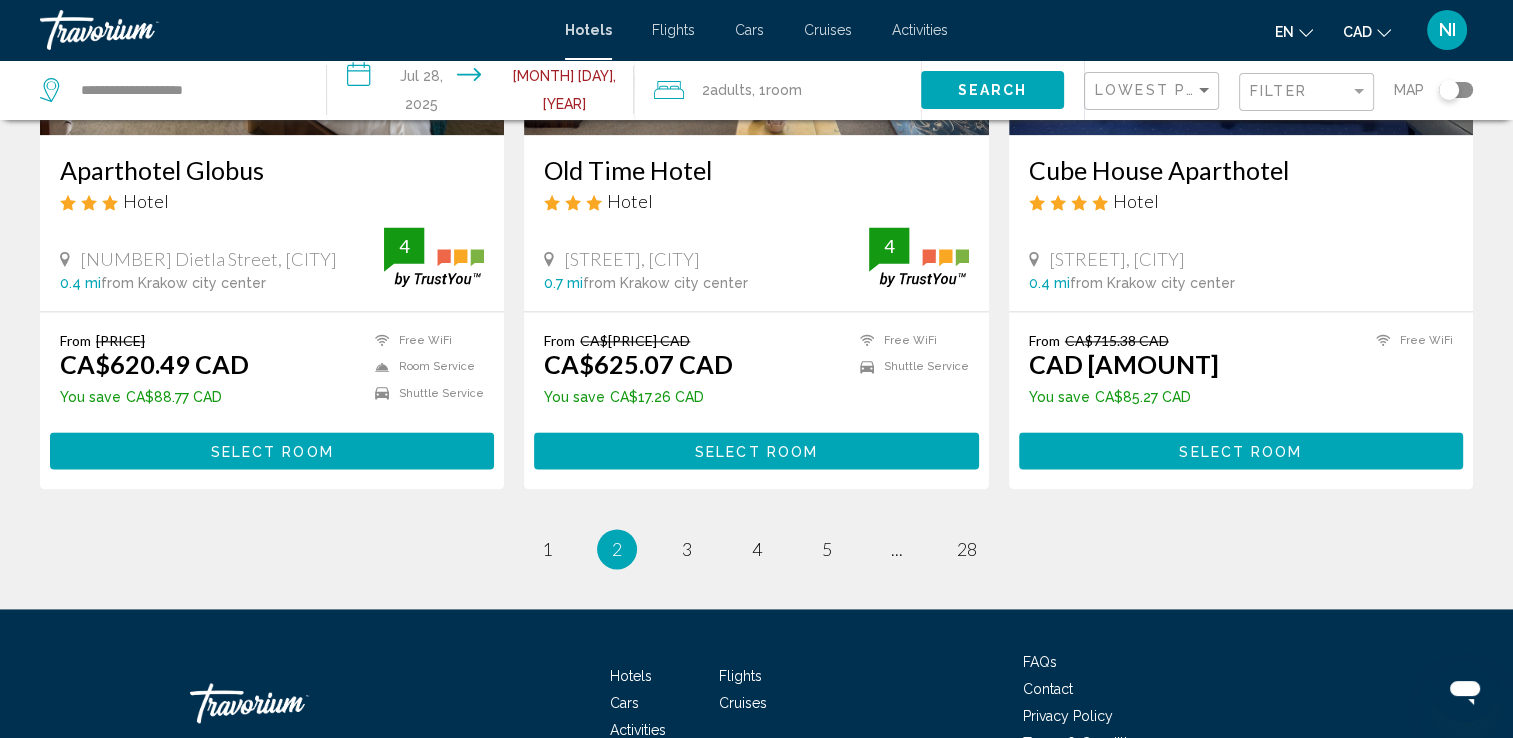 drag, startPoint x: 552, startPoint y: 458, endPoint x: 545, endPoint y: 447, distance: 13.038404 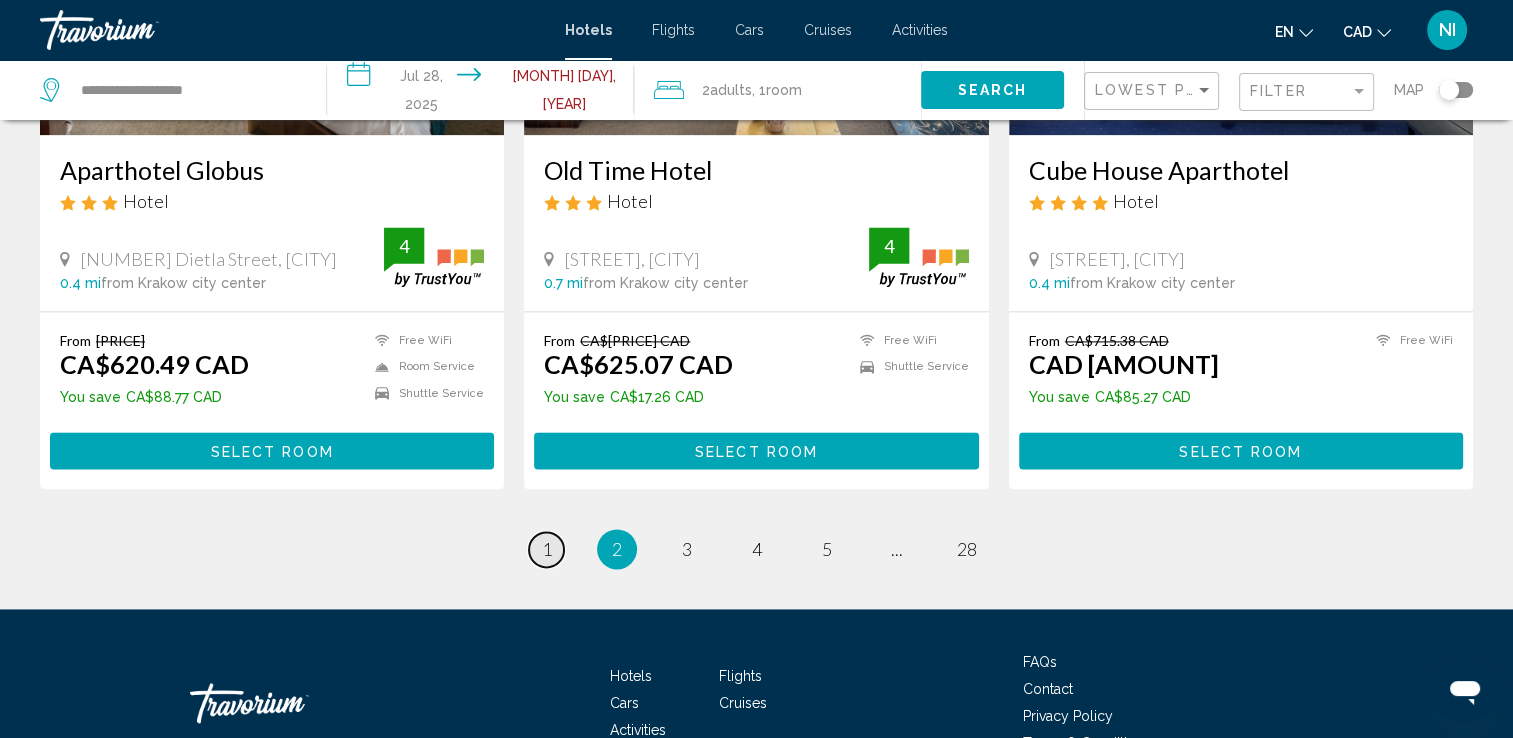 click on "page  1" at bounding box center [546, 549] 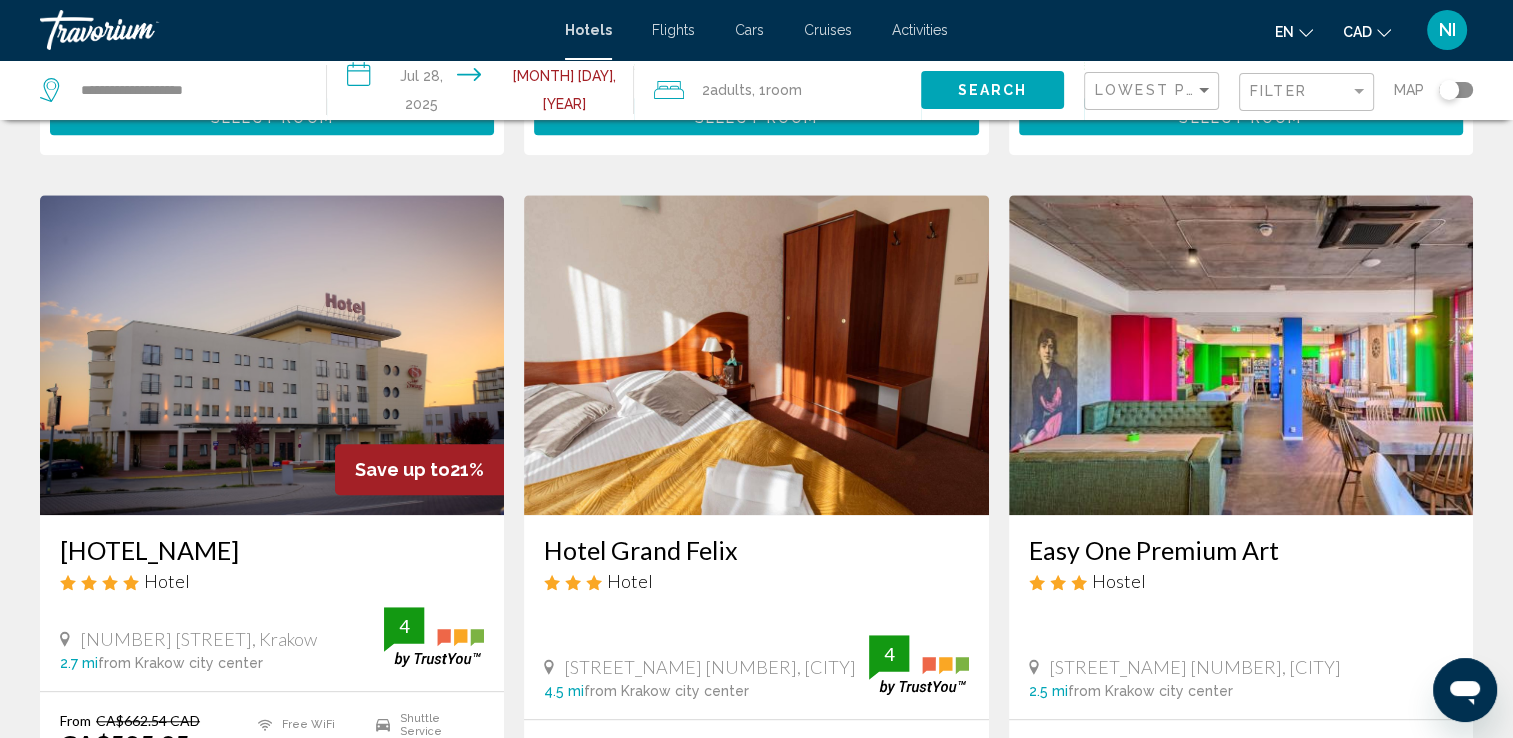 scroll, scrollTop: 1500, scrollLeft: 0, axis: vertical 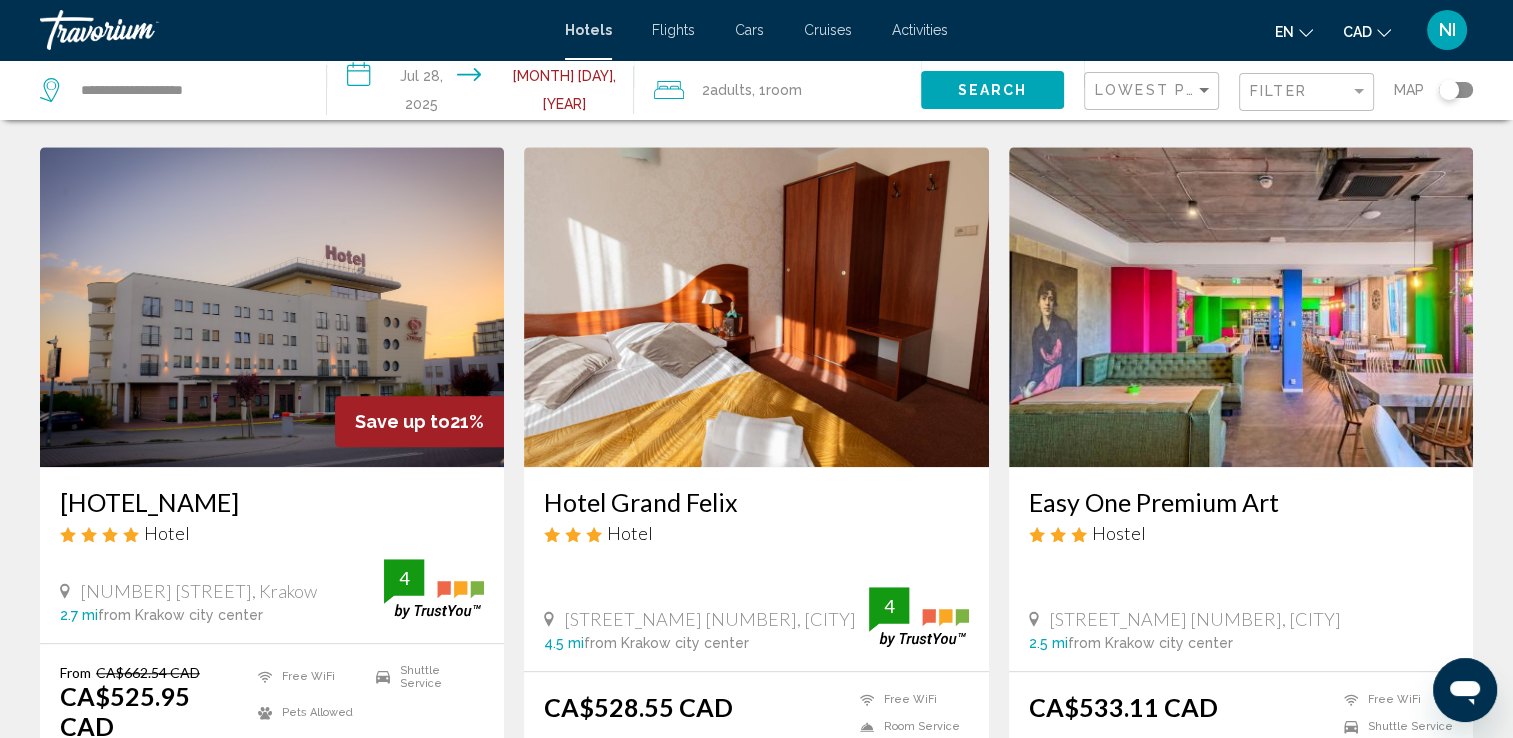 click at bounding box center (1241, 307) 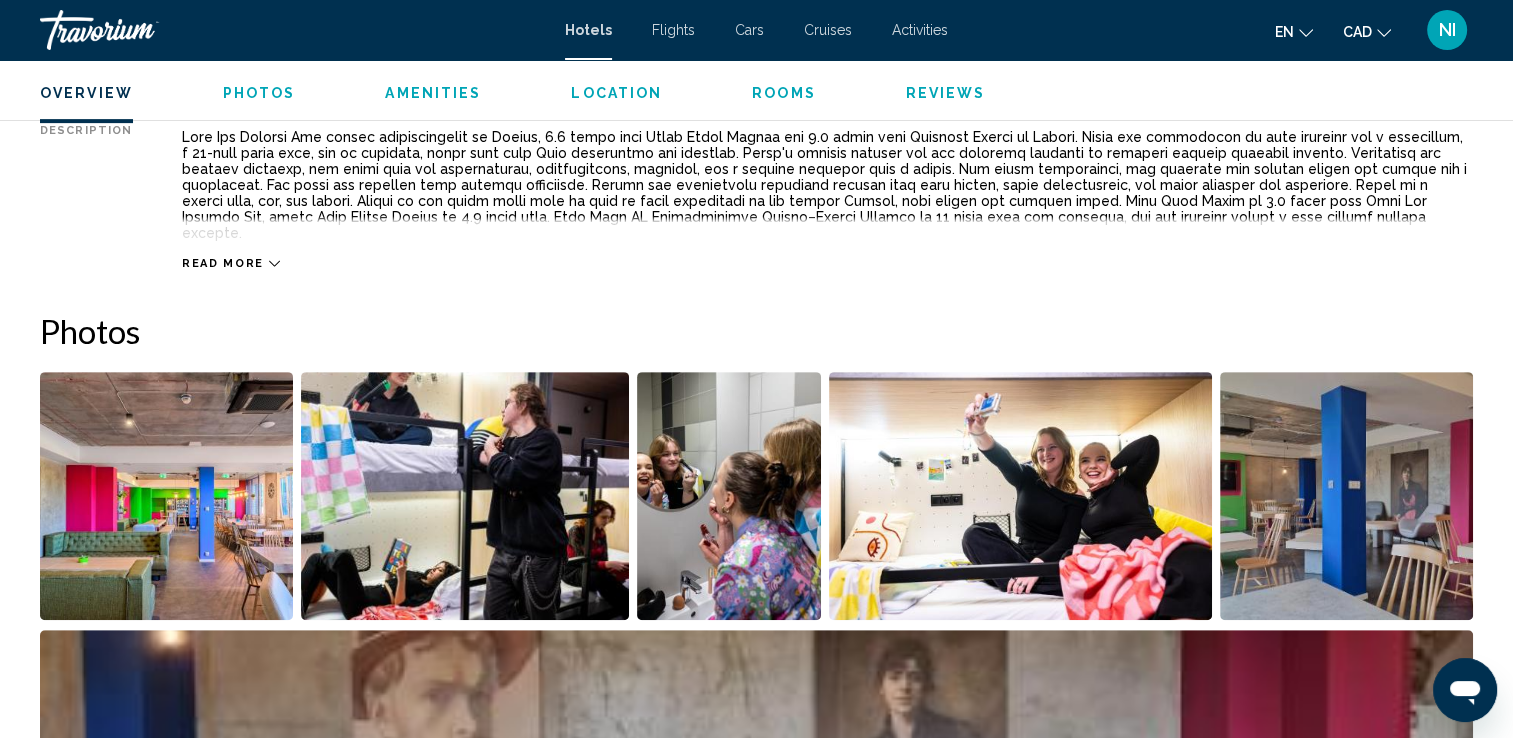 scroll, scrollTop: 900, scrollLeft: 0, axis: vertical 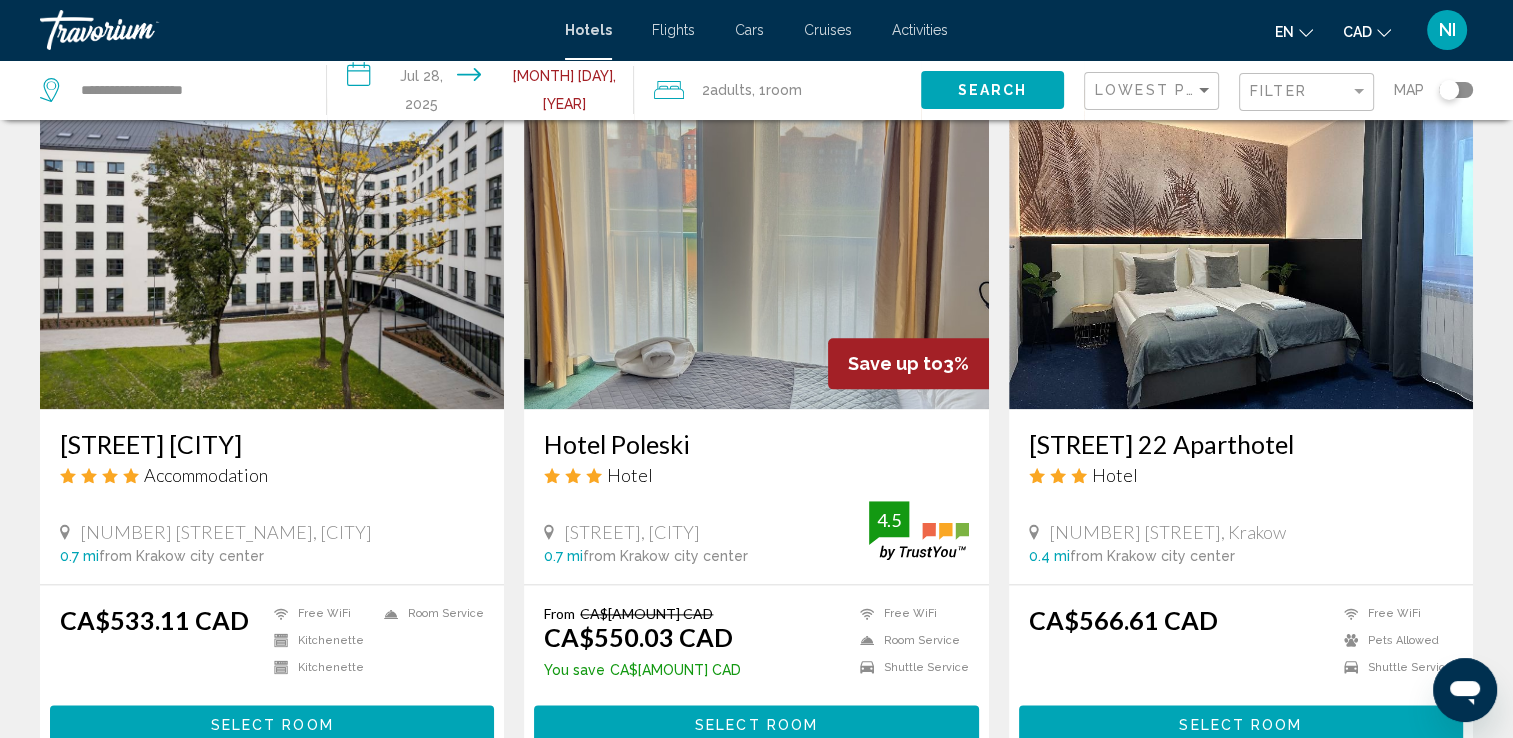 click at bounding box center [756, 249] 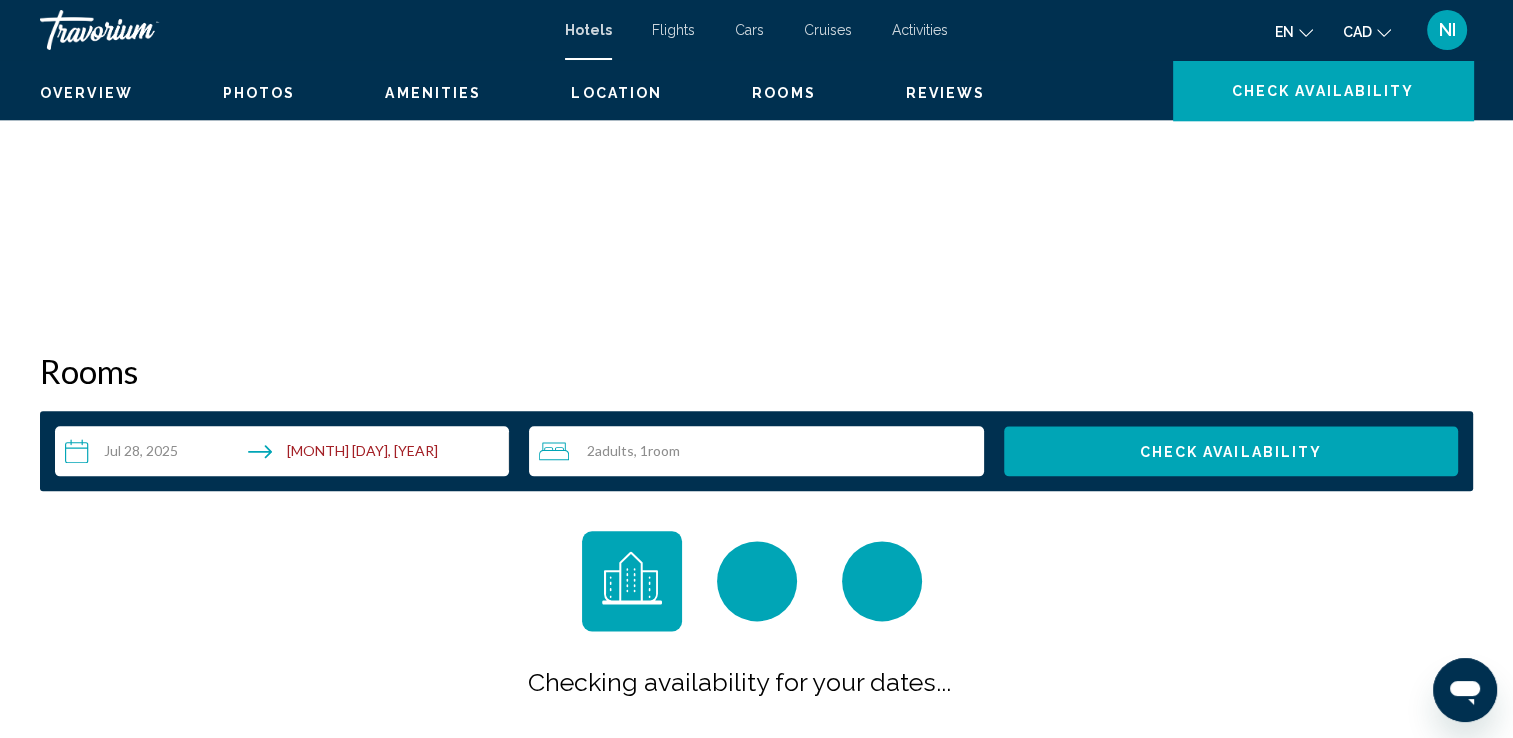 scroll, scrollTop: 0, scrollLeft: 0, axis: both 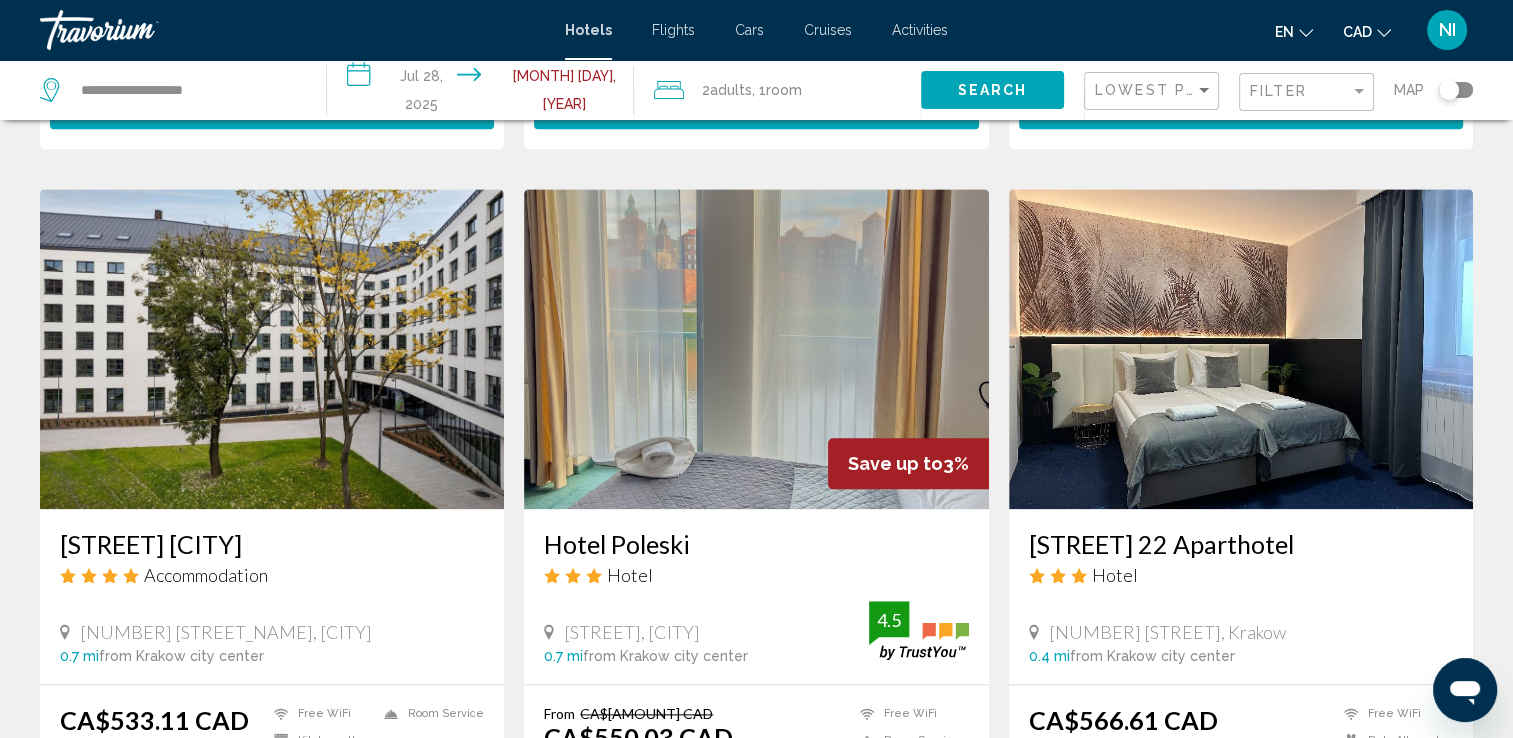 click at bounding box center (1241, 349) 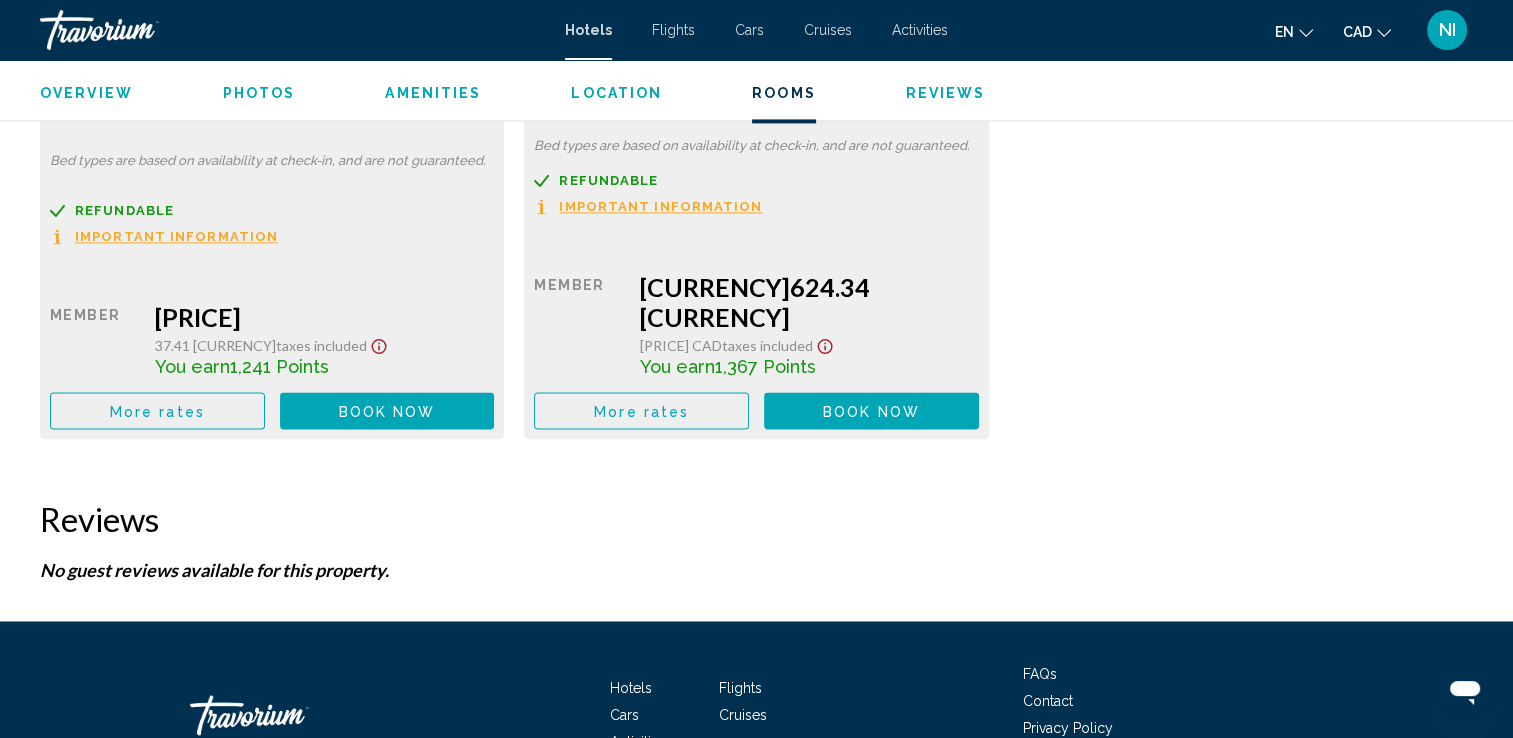 scroll, scrollTop: 3082, scrollLeft: 0, axis: vertical 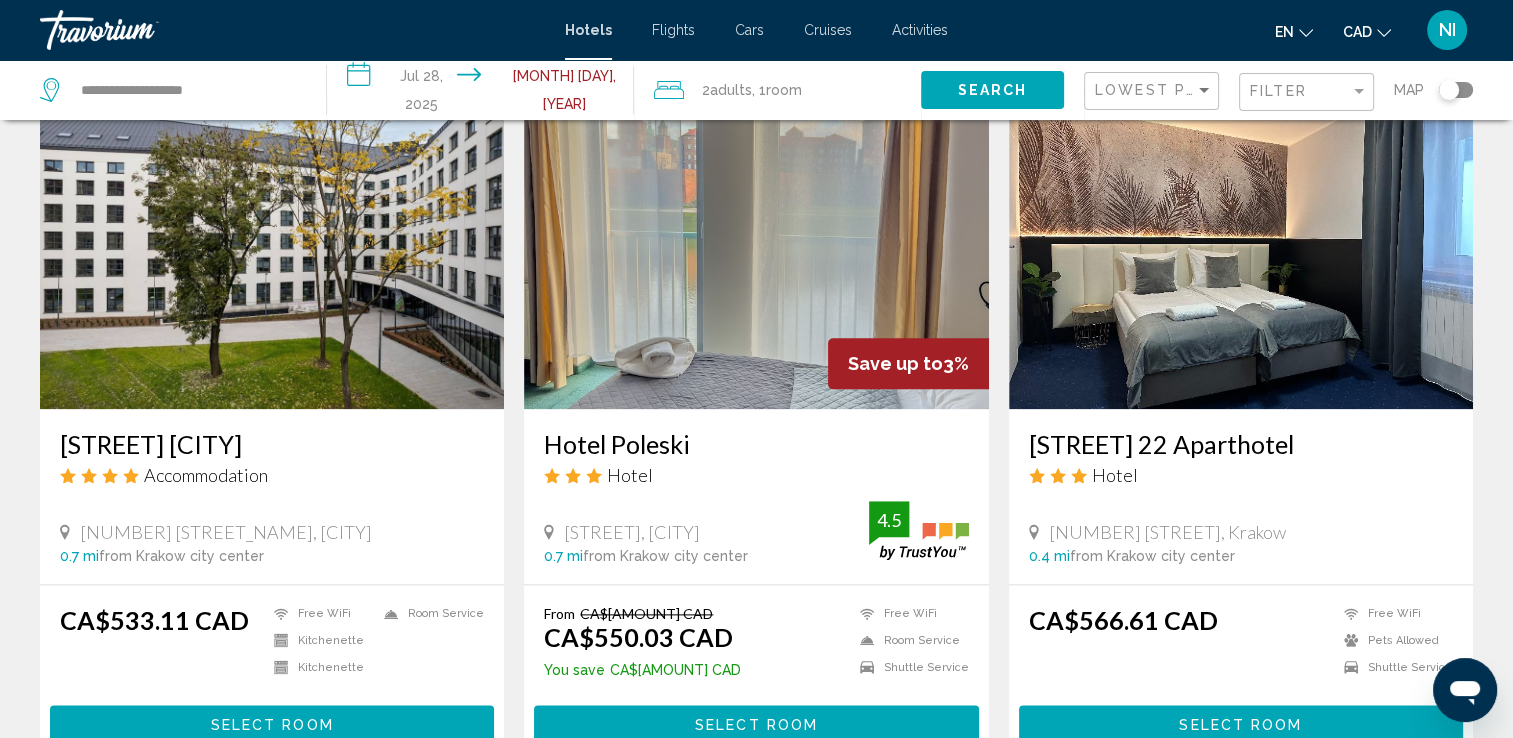 click at bounding box center (272, 249) 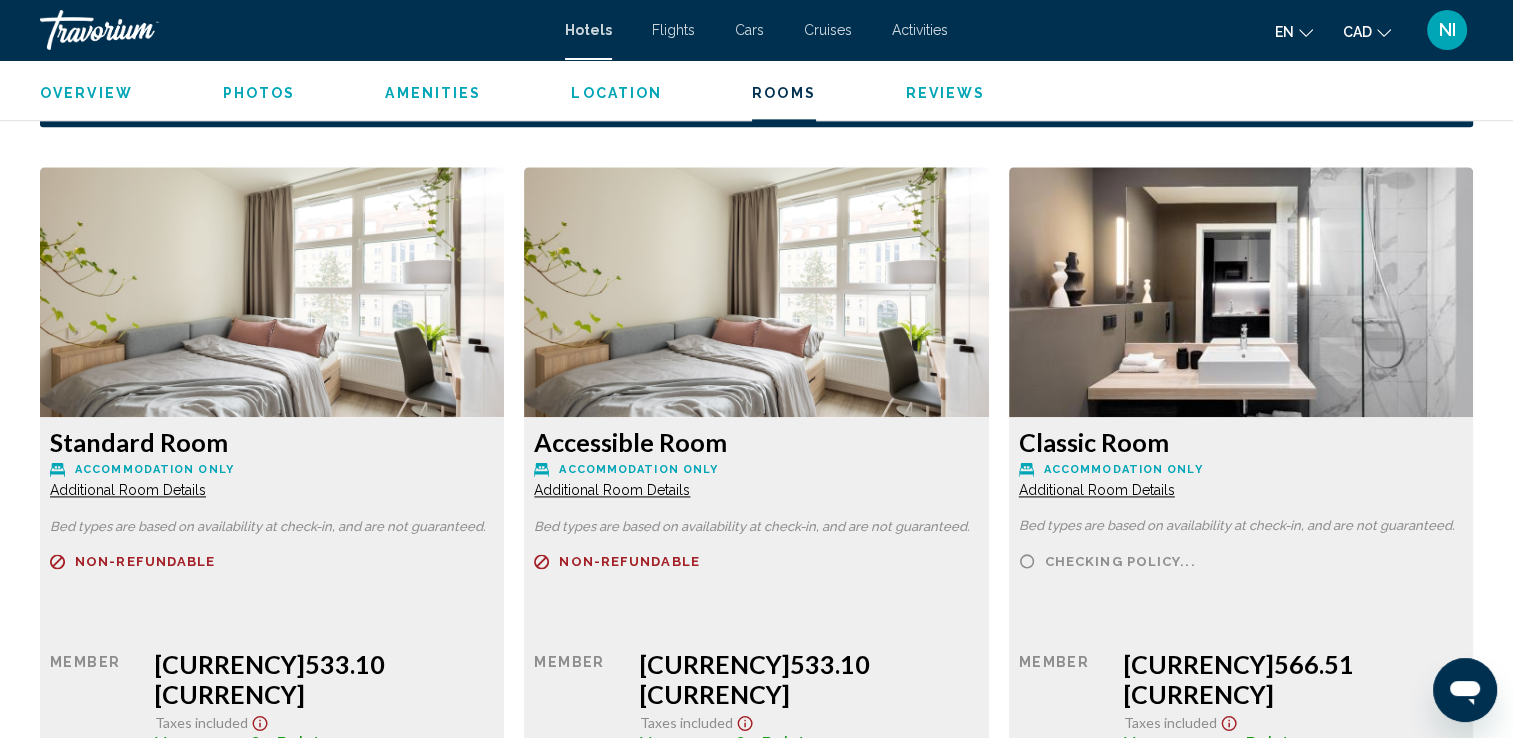 scroll, scrollTop: 2700, scrollLeft: 0, axis: vertical 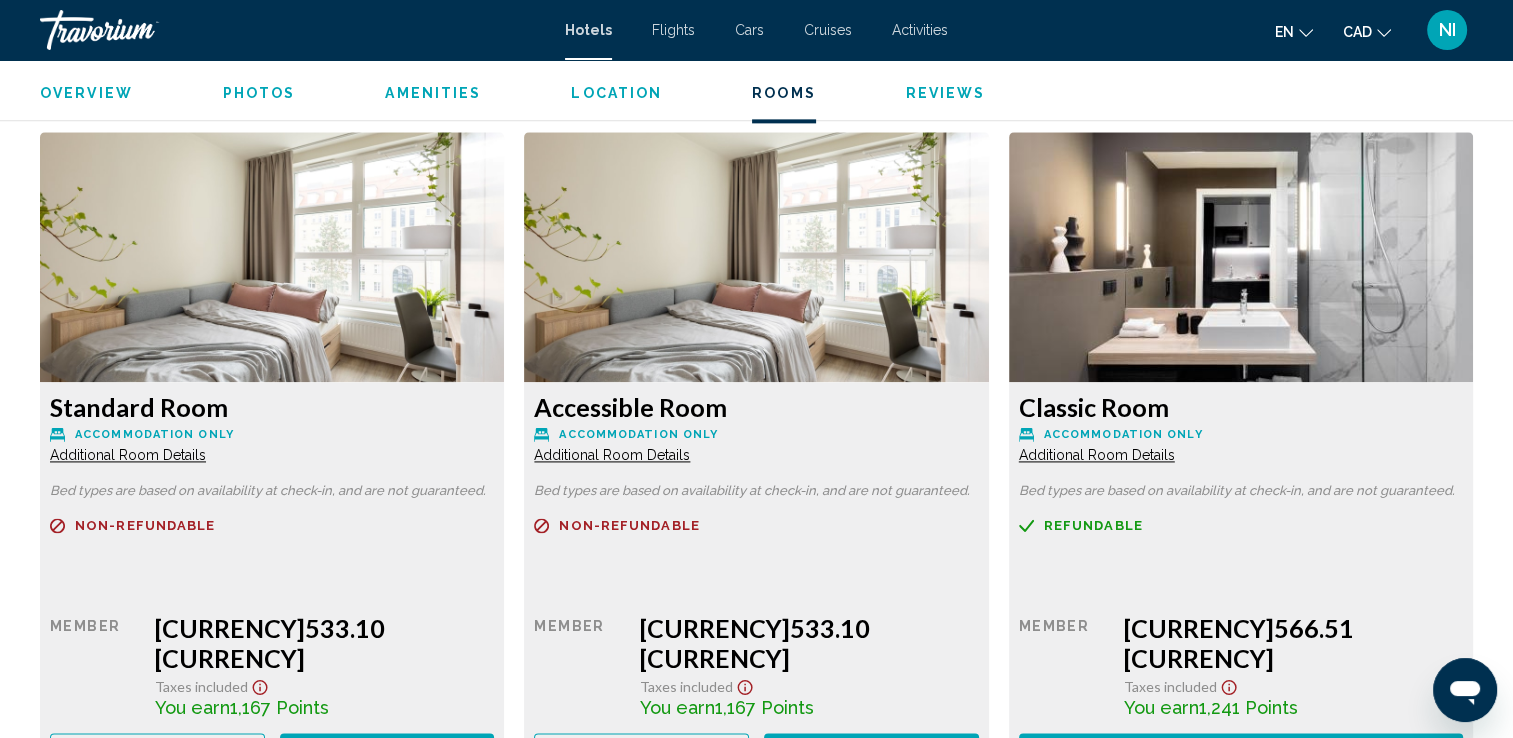 click on "Additional Room Details" at bounding box center (128, 455) 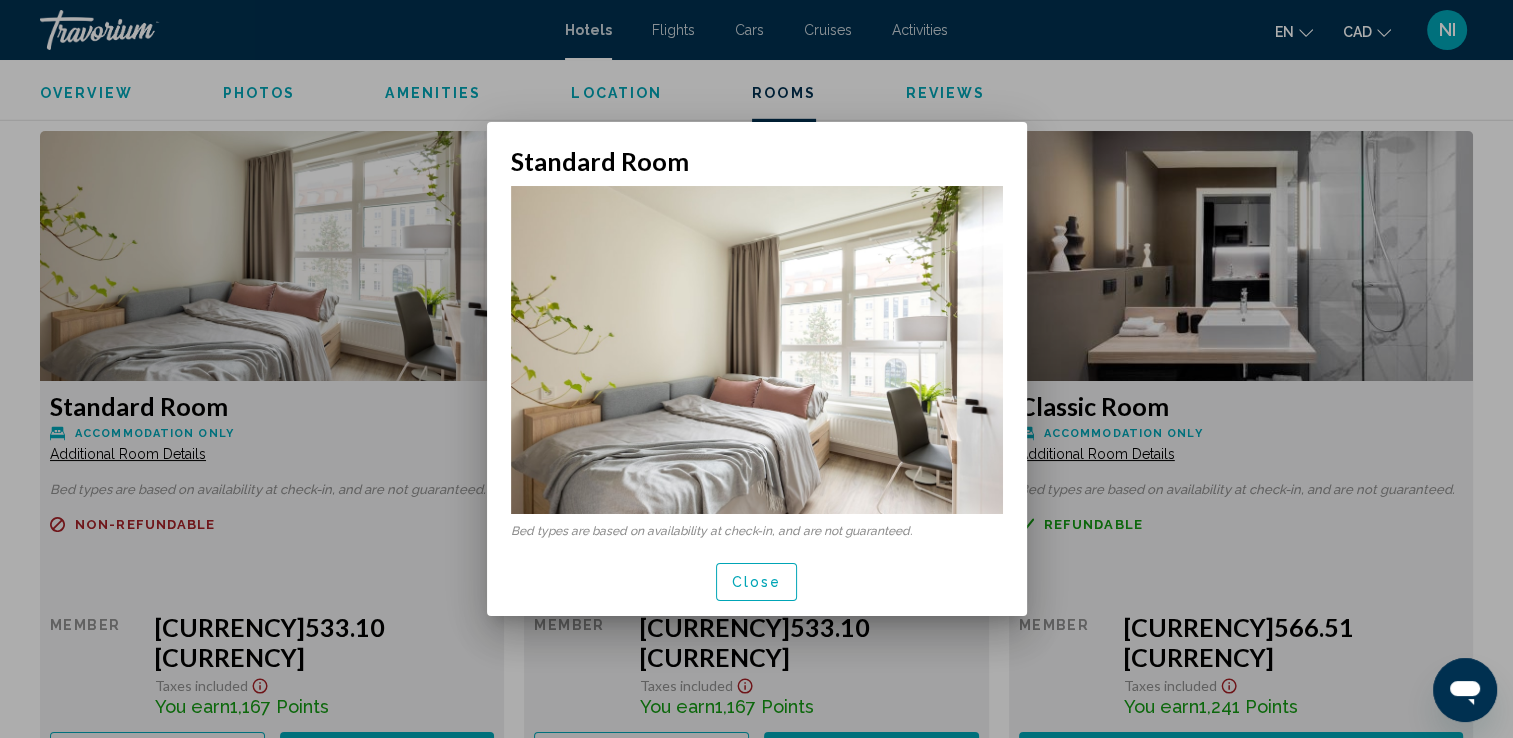 scroll, scrollTop: 0, scrollLeft: 0, axis: both 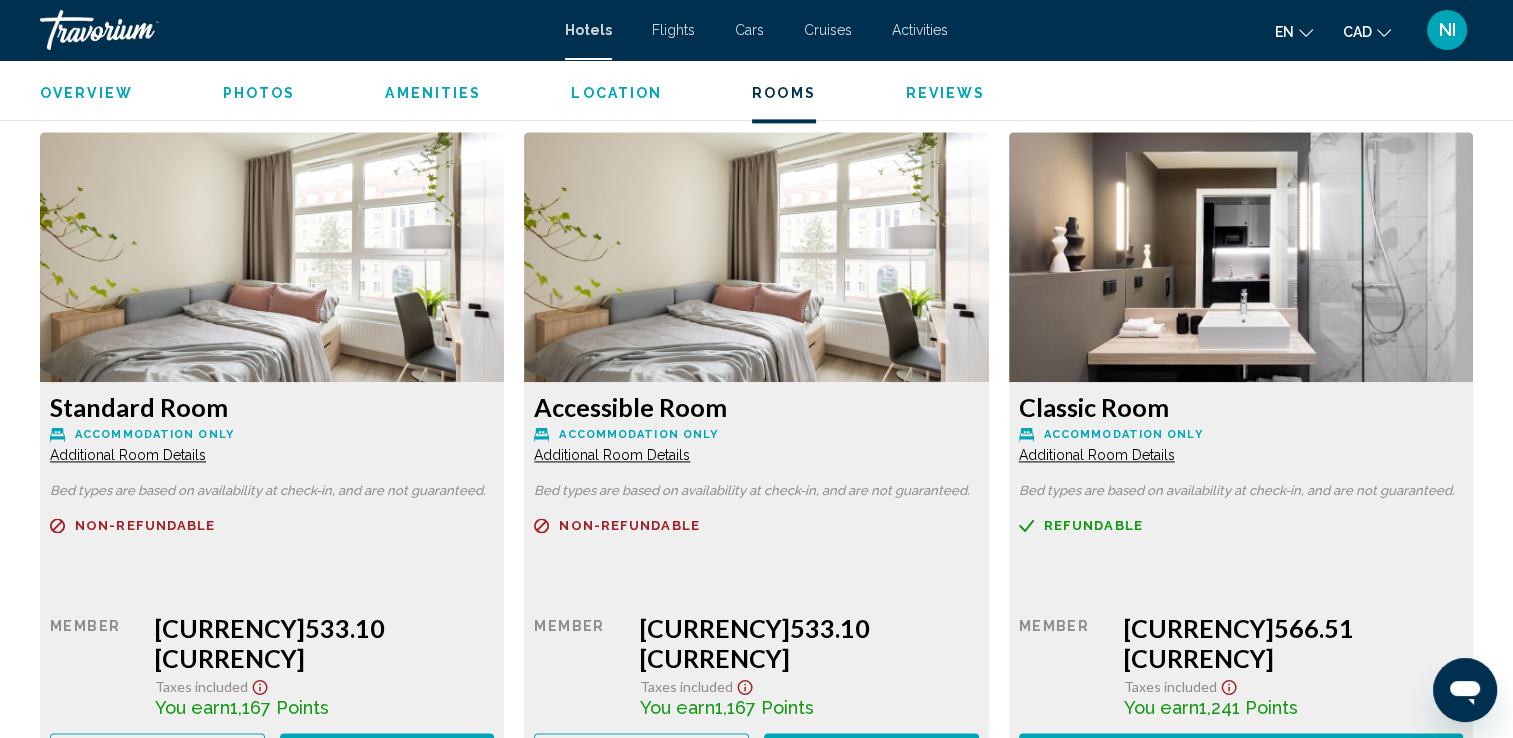 click on "Additional Room Details" at bounding box center (128, 455) 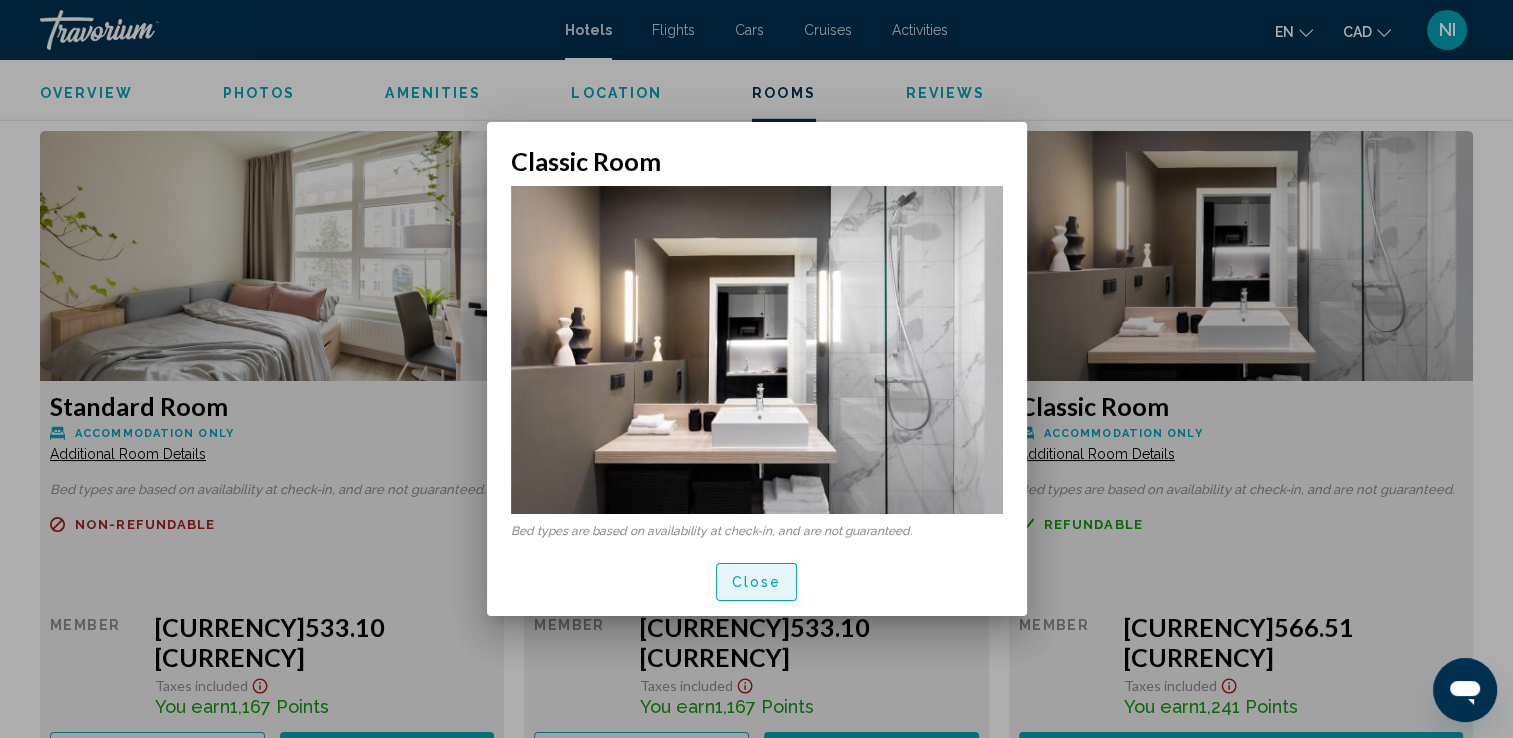 click on "Close" at bounding box center [757, 581] 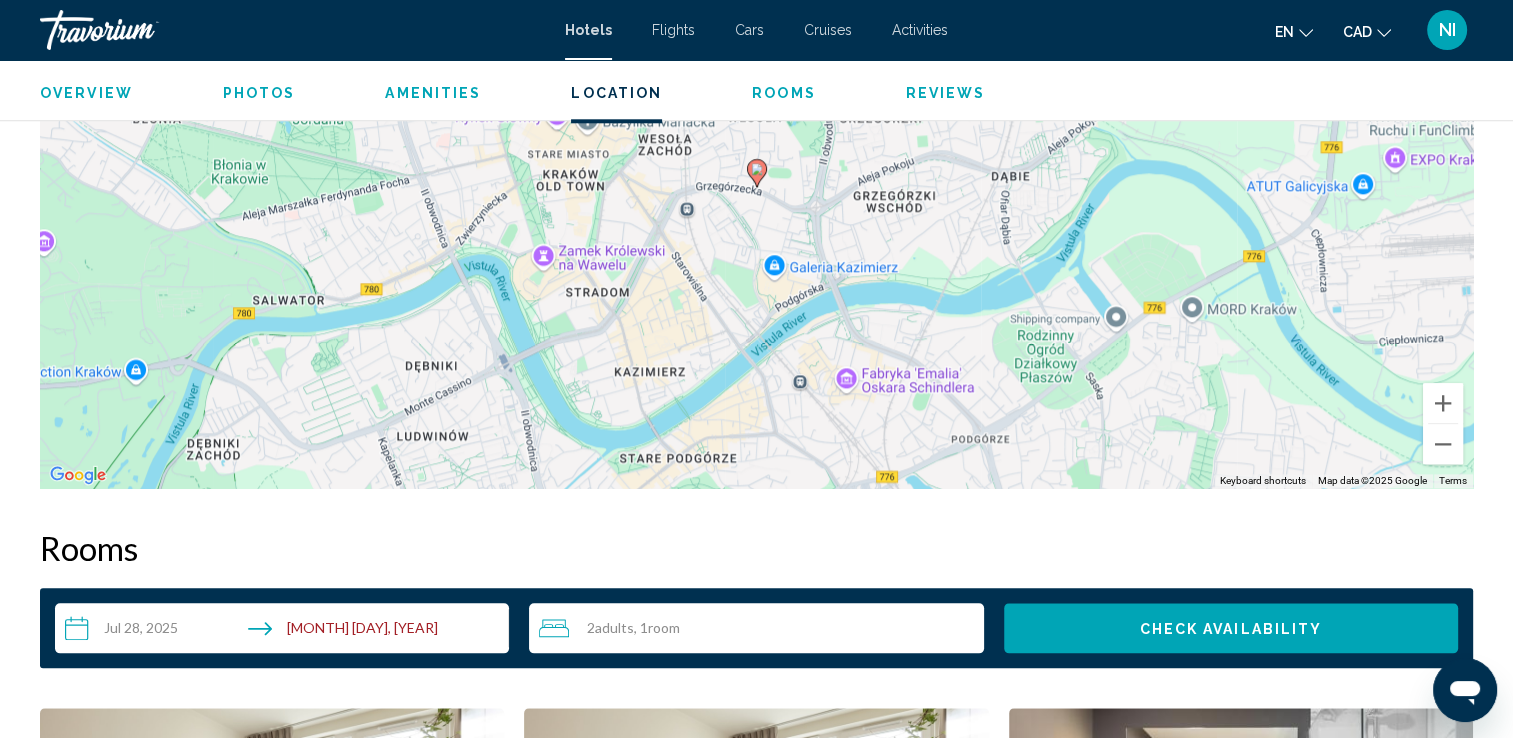 scroll, scrollTop: 2100, scrollLeft: 0, axis: vertical 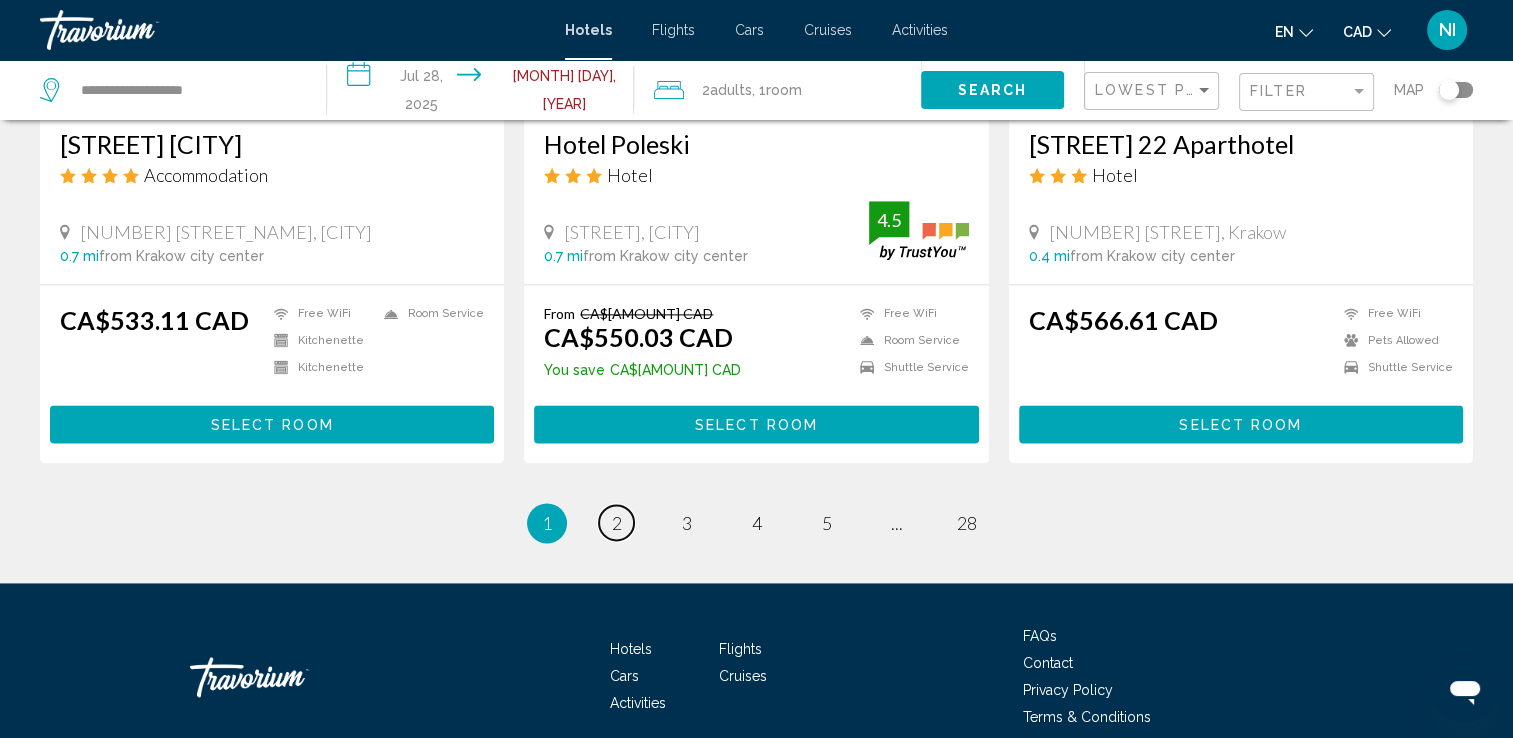 click on "page  2" at bounding box center (616, 522) 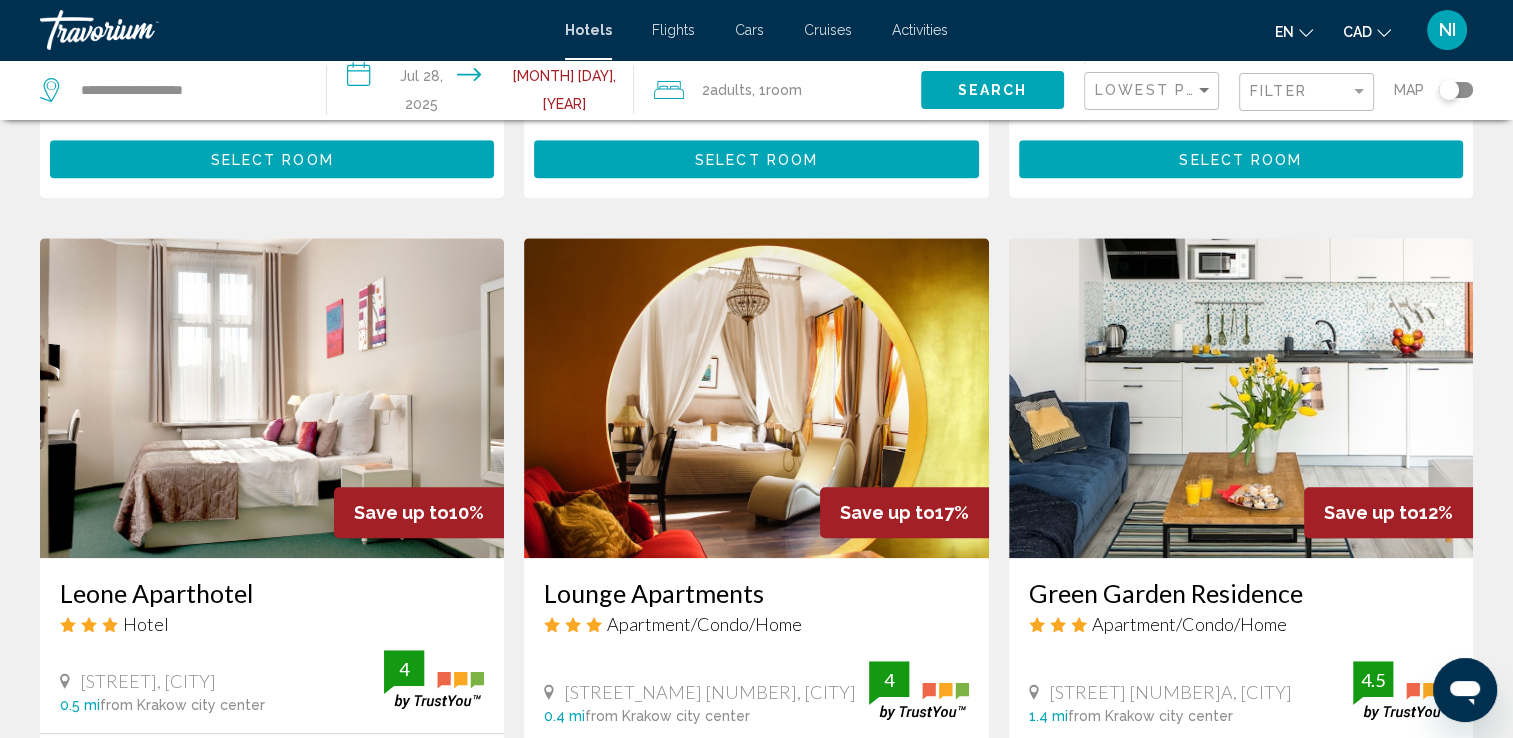 scroll, scrollTop: 1500, scrollLeft: 0, axis: vertical 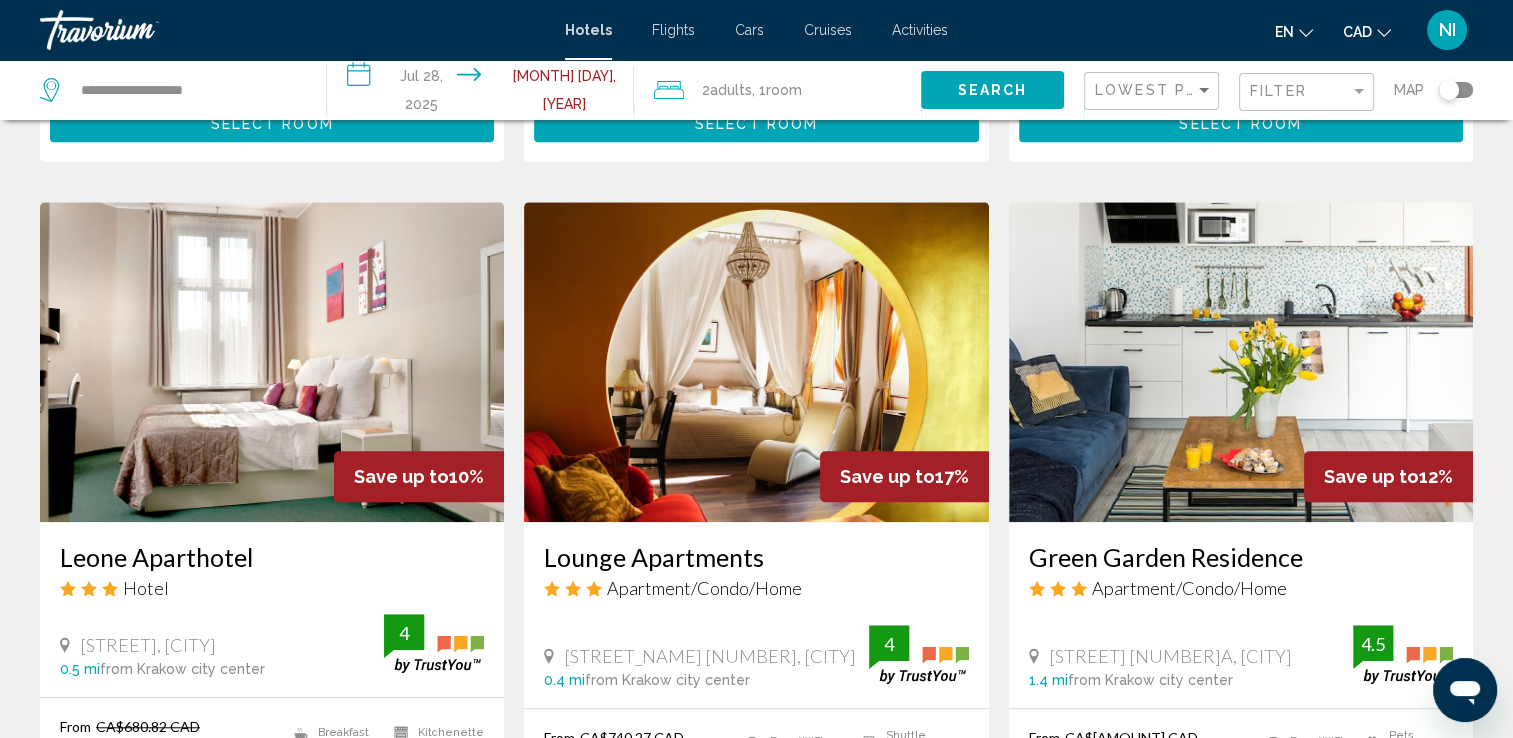 click at bounding box center (272, 362) 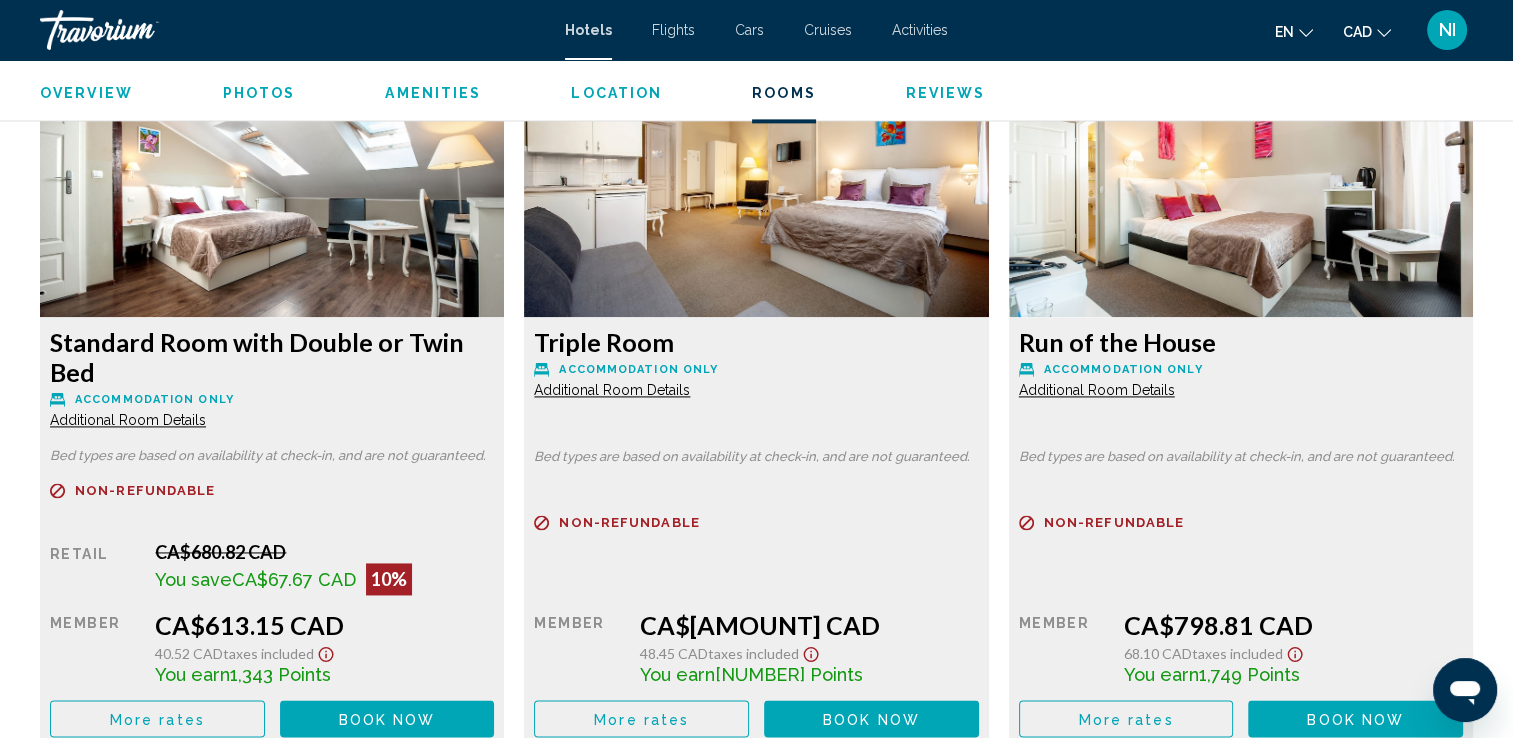 scroll, scrollTop: 2800, scrollLeft: 0, axis: vertical 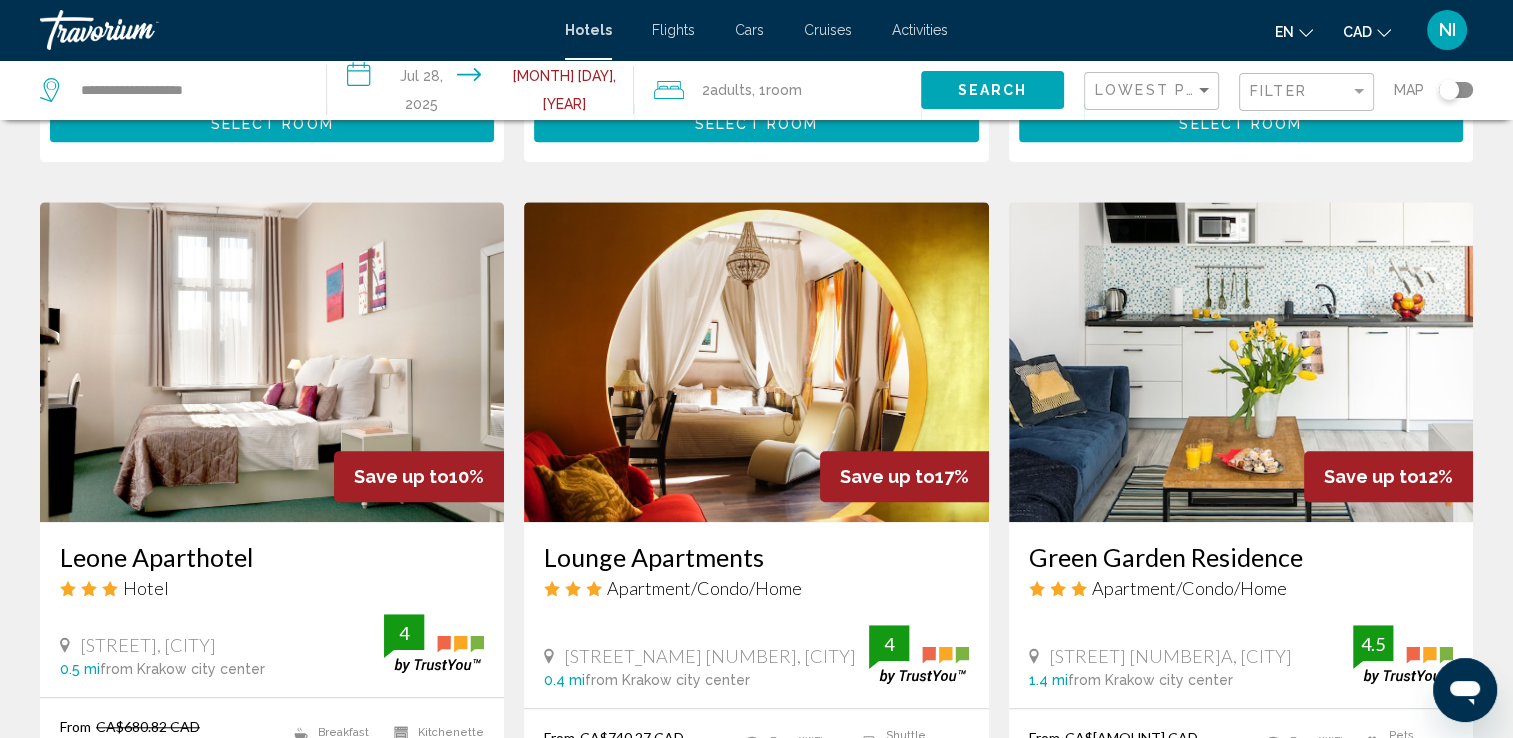 click at bounding box center [1241, 362] 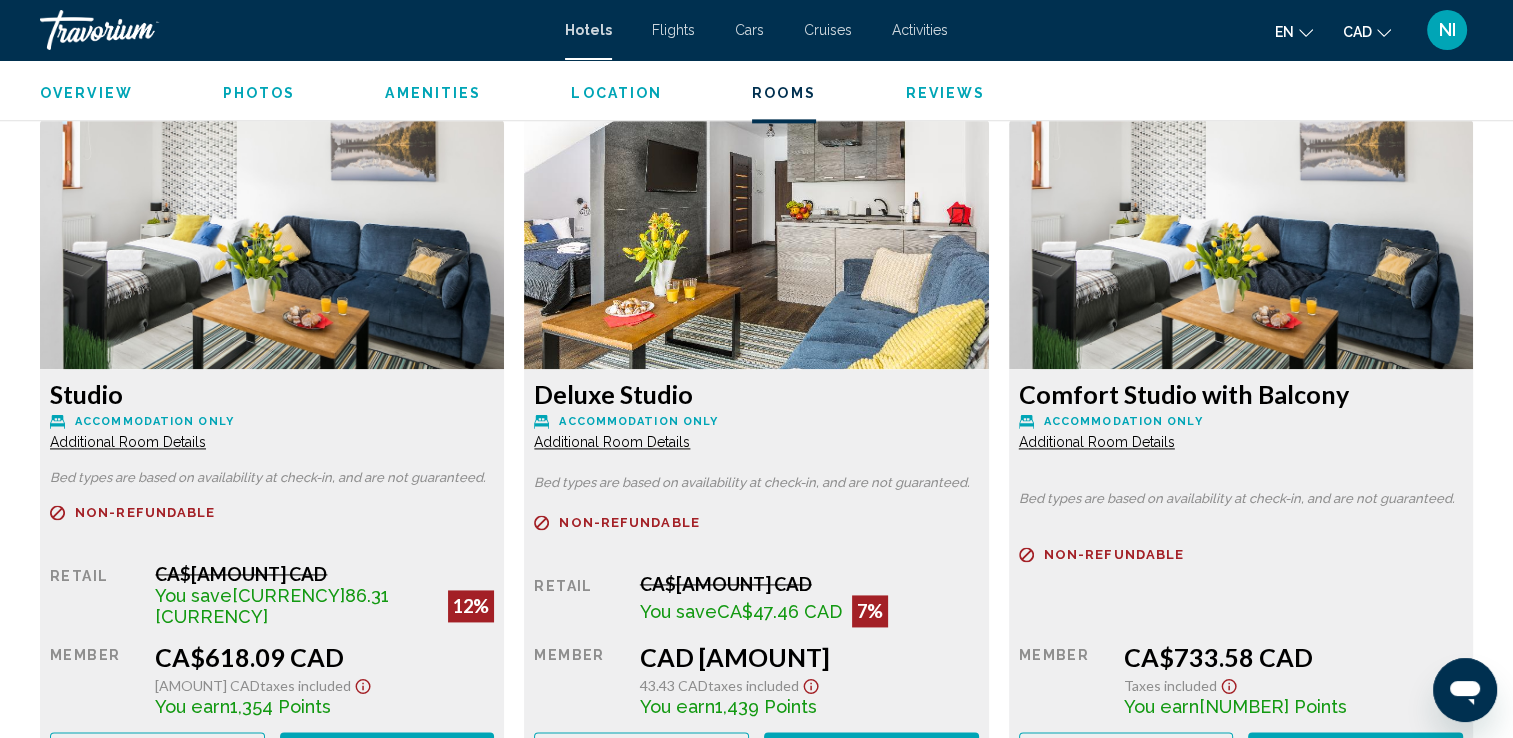 scroll, scrollTop: 2800, scrollLeft: 0, axis: vertical 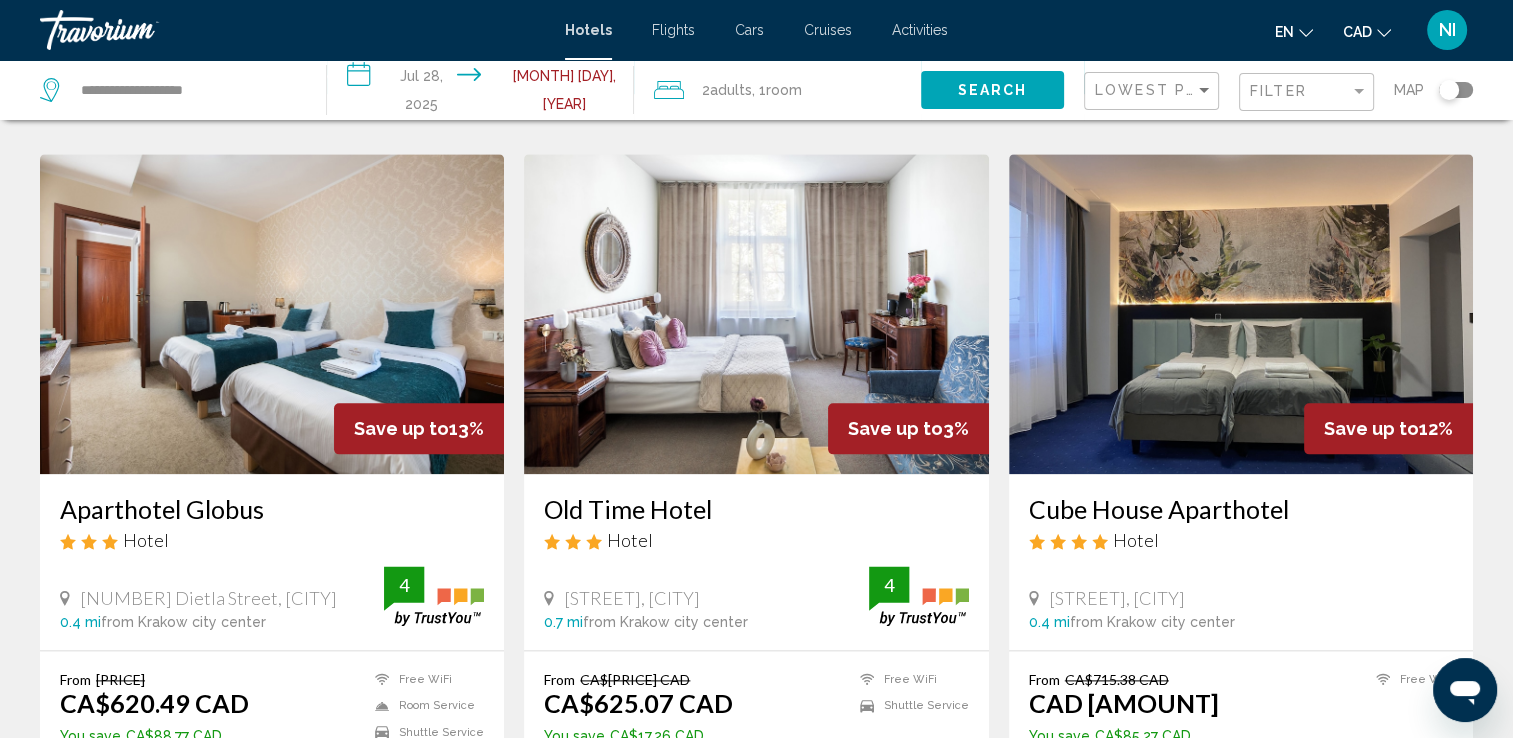 click at bounding box center [1241, 314] 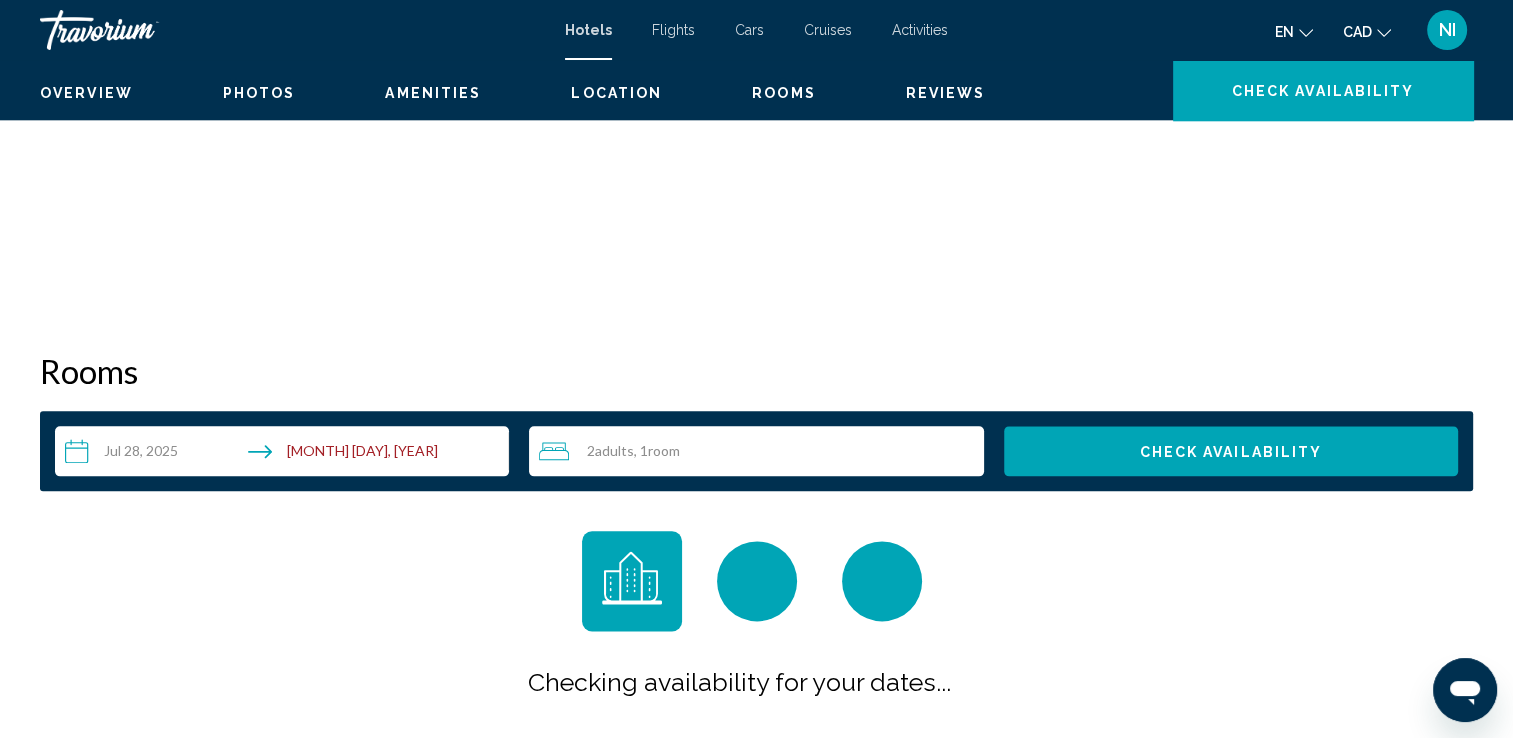 scroll, scrollTop: 0, scrollLeft: 0, axis: both 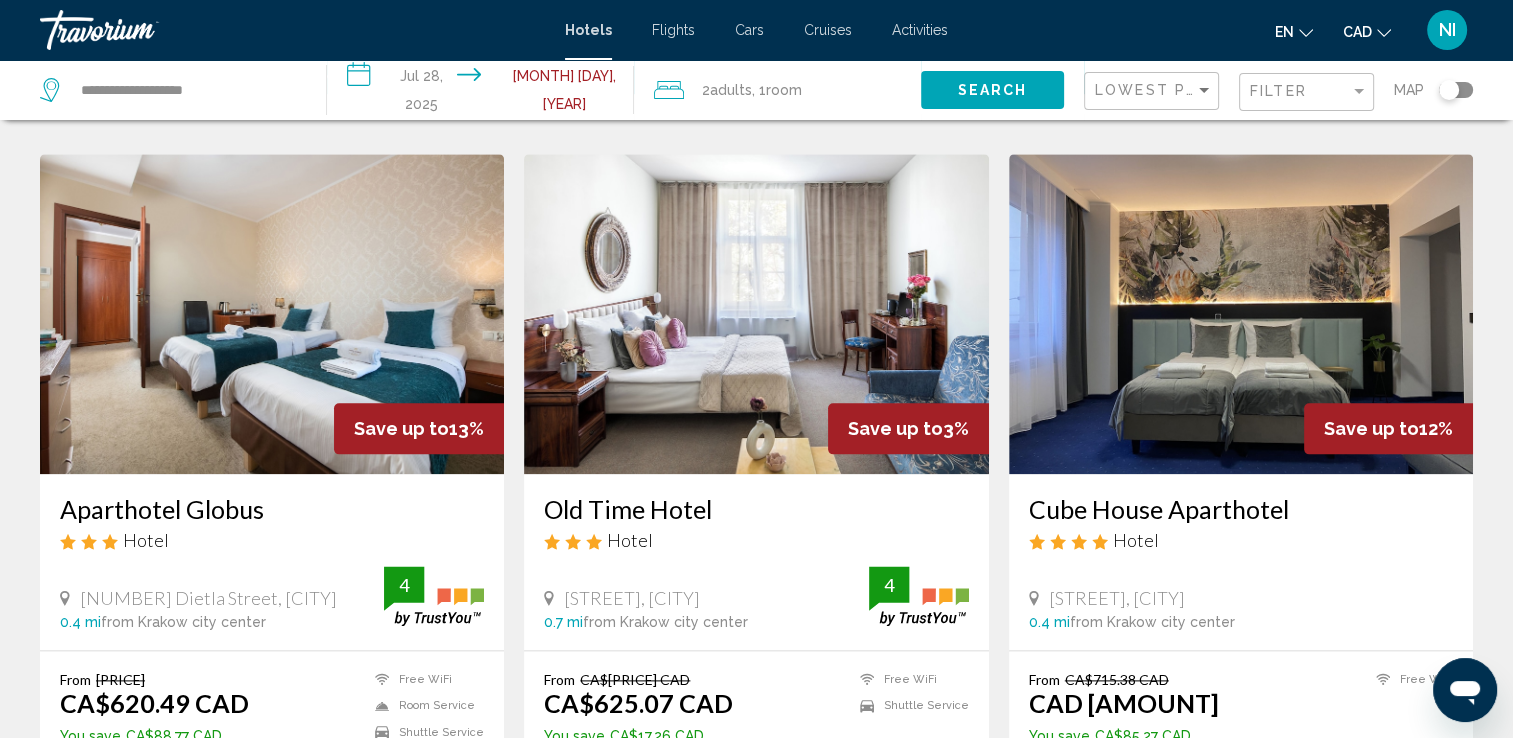 click at bounding box center (272, 314) 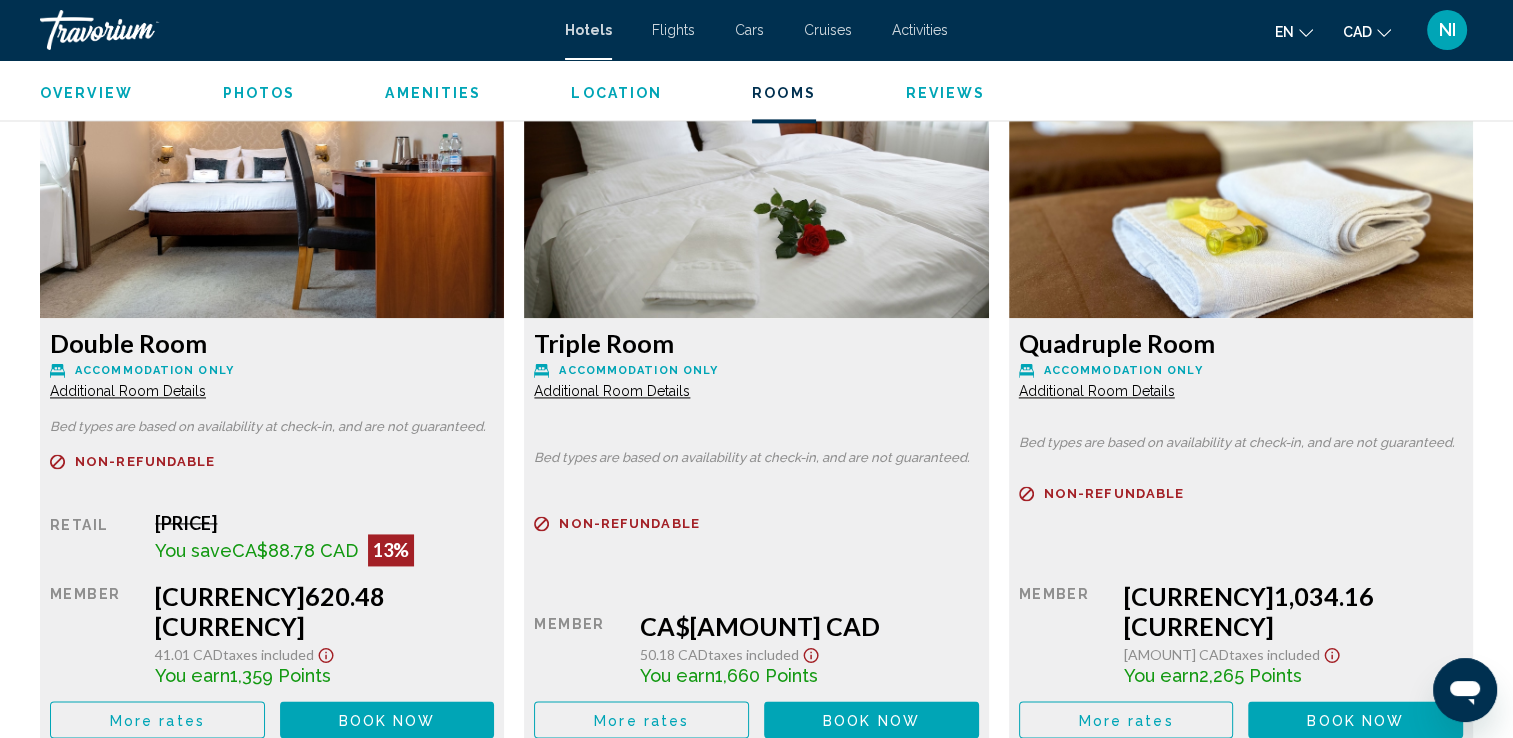 scroll, scrollTop: 2800, scrollLeft: 0, axis: vertical 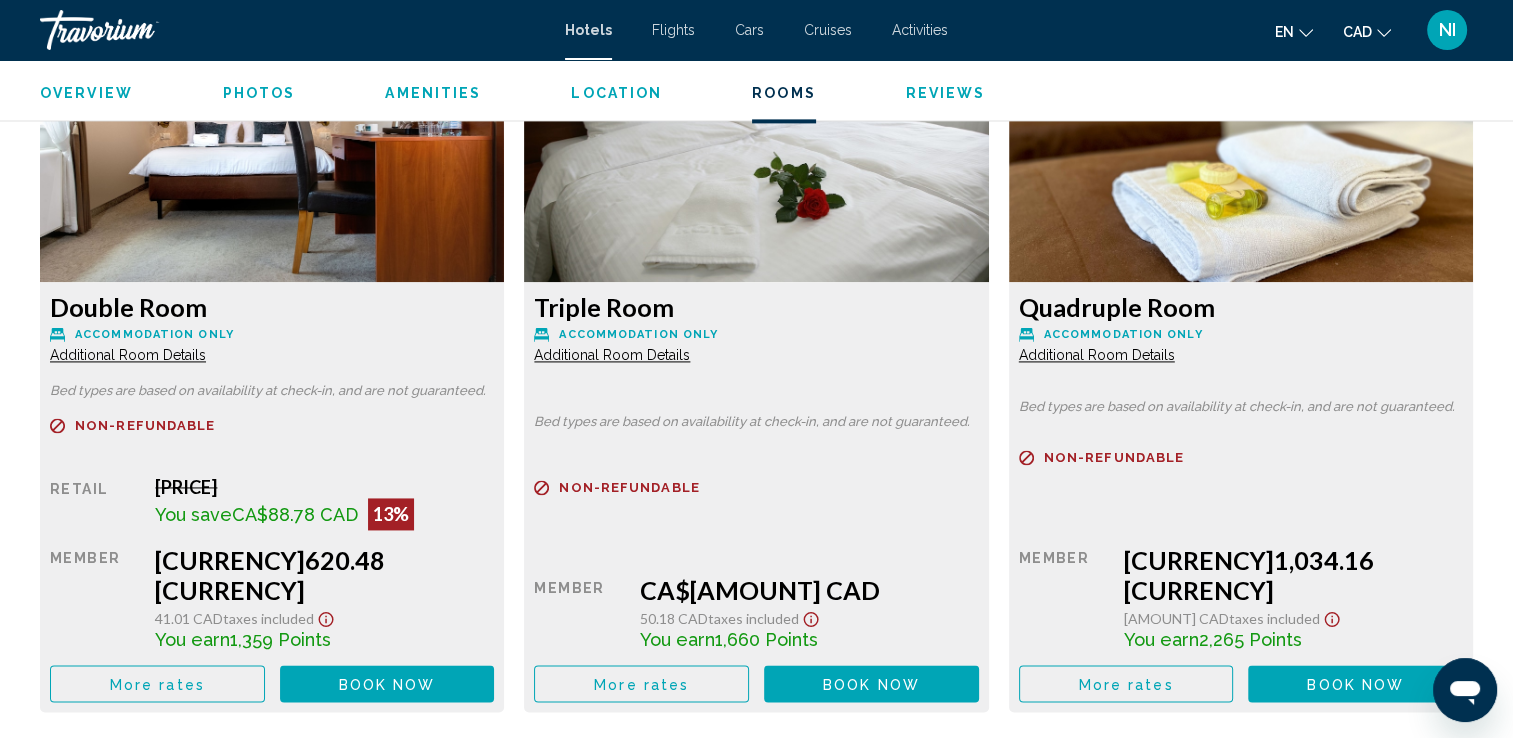 click on "Book now No longer available" at bounding box center [387, 683] 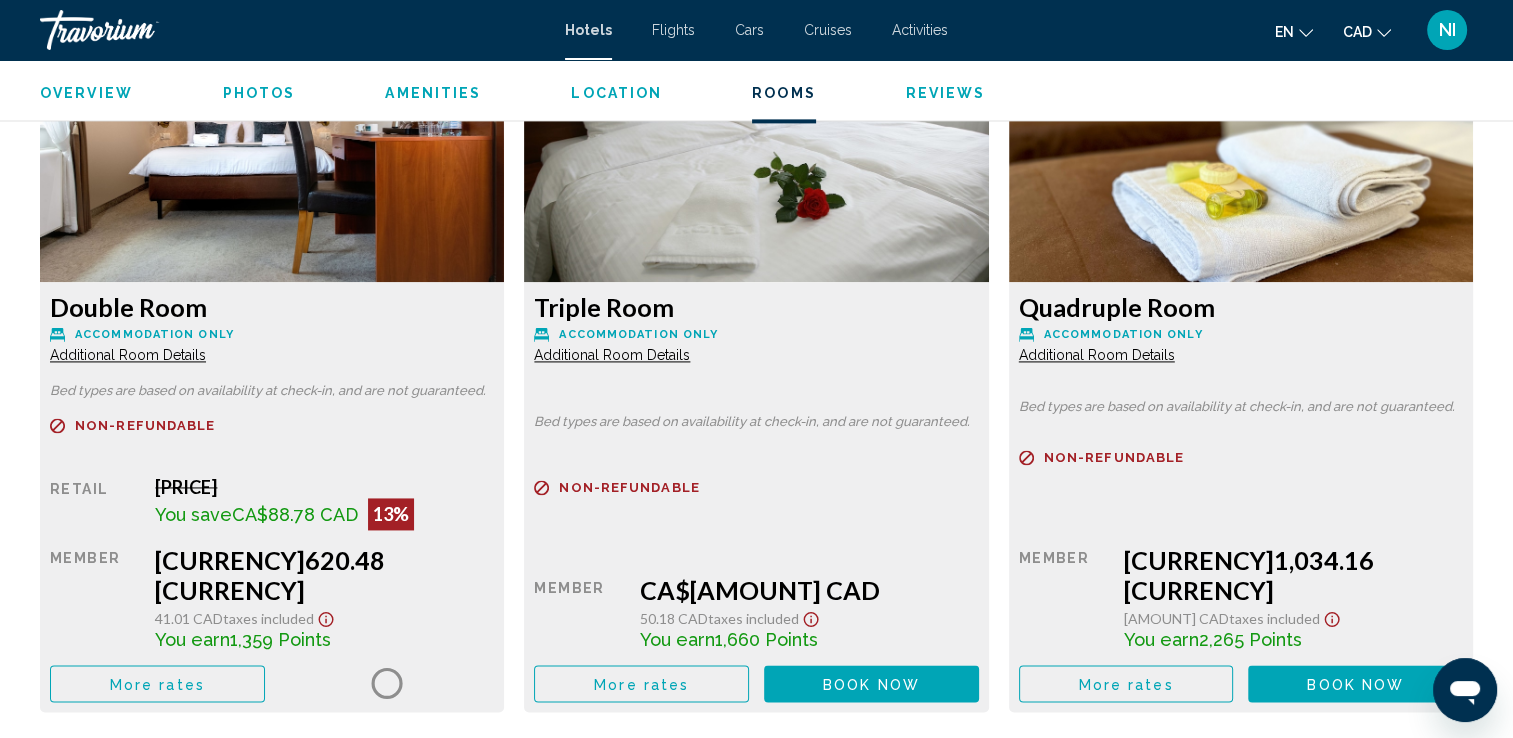 scroll, scrollTop: 0, scrollLeft: 0, axis: both 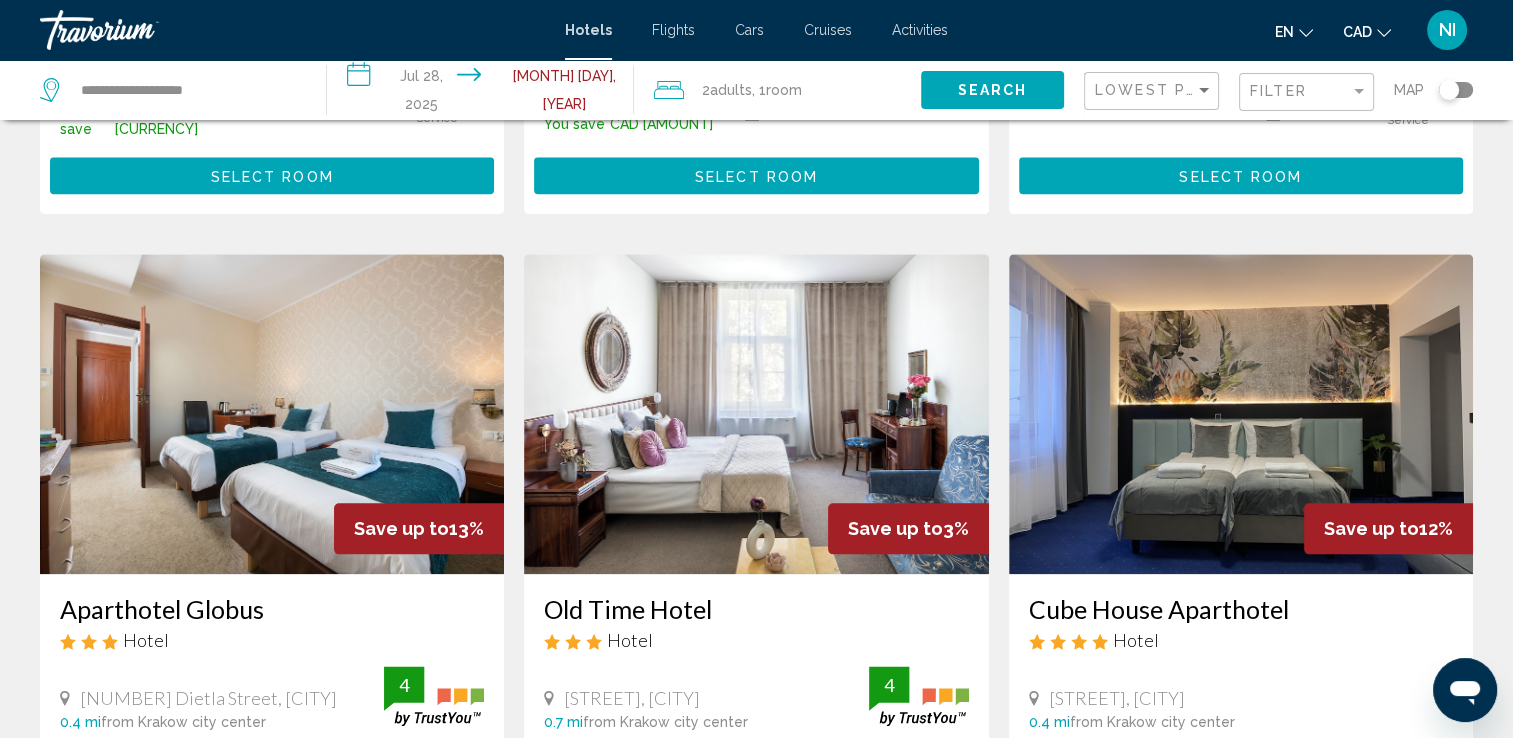 click at bounding box center [756, 414] 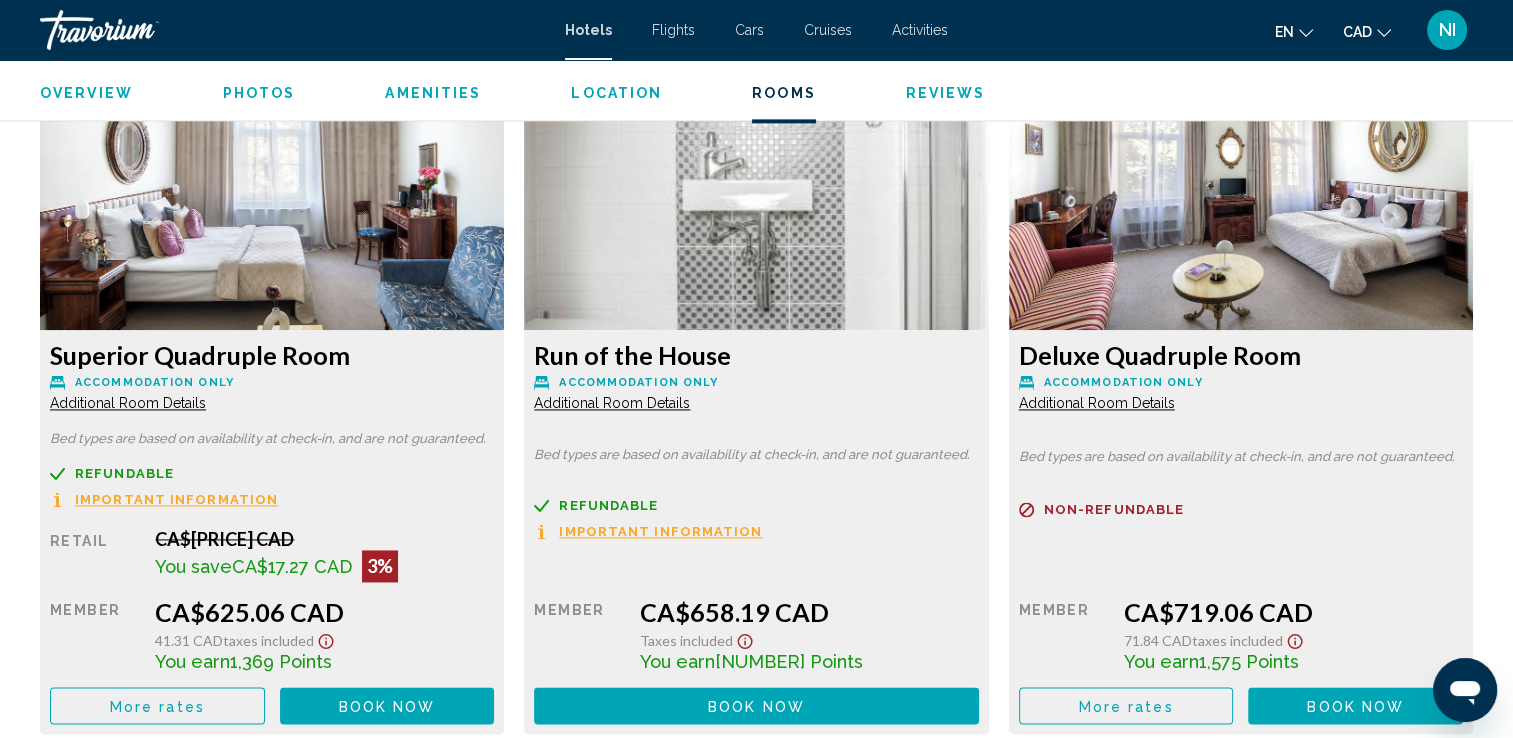 scroll, scrollTop: 2800, scrollLeft: 0, axis: vertical 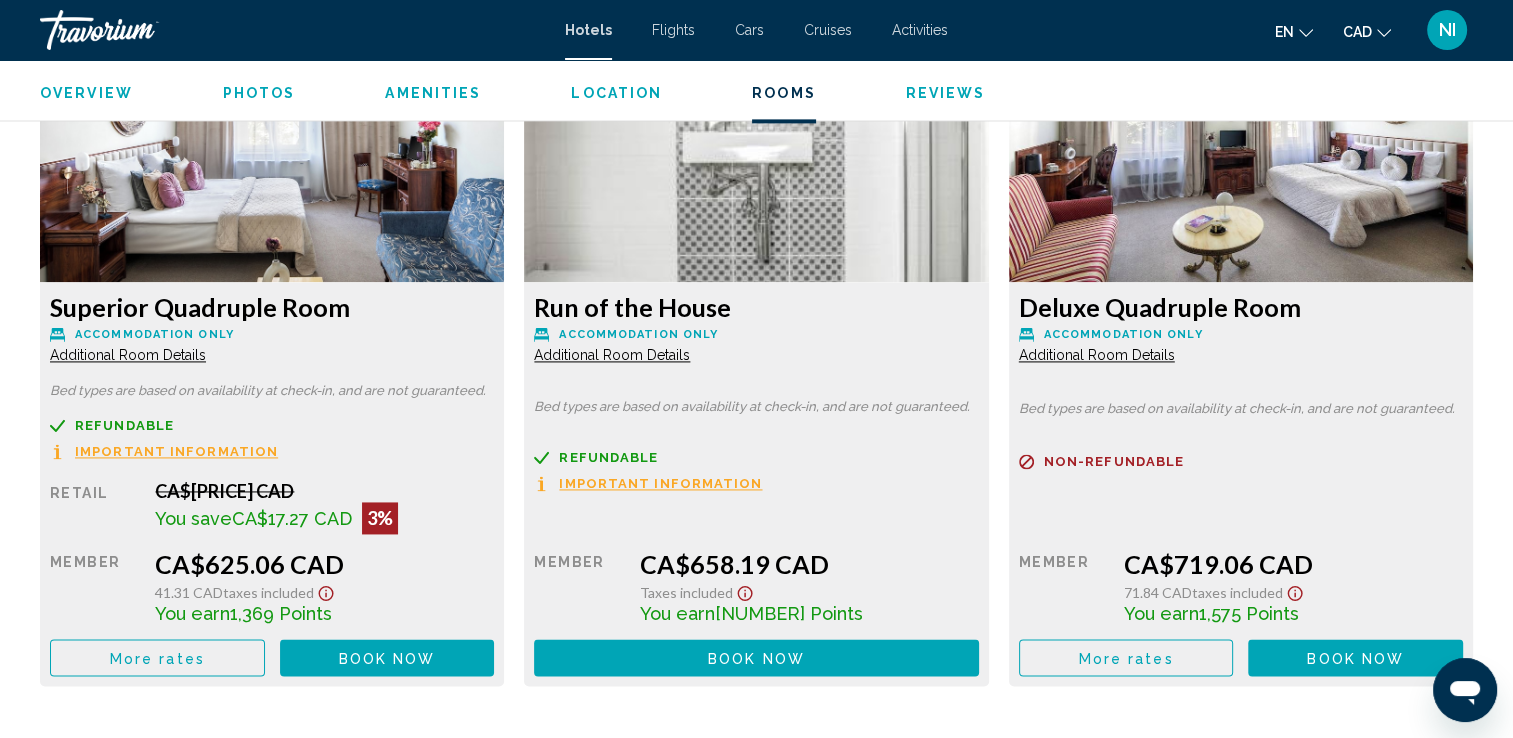 click on "Book now No longer available" at bounding box center [387, 657] 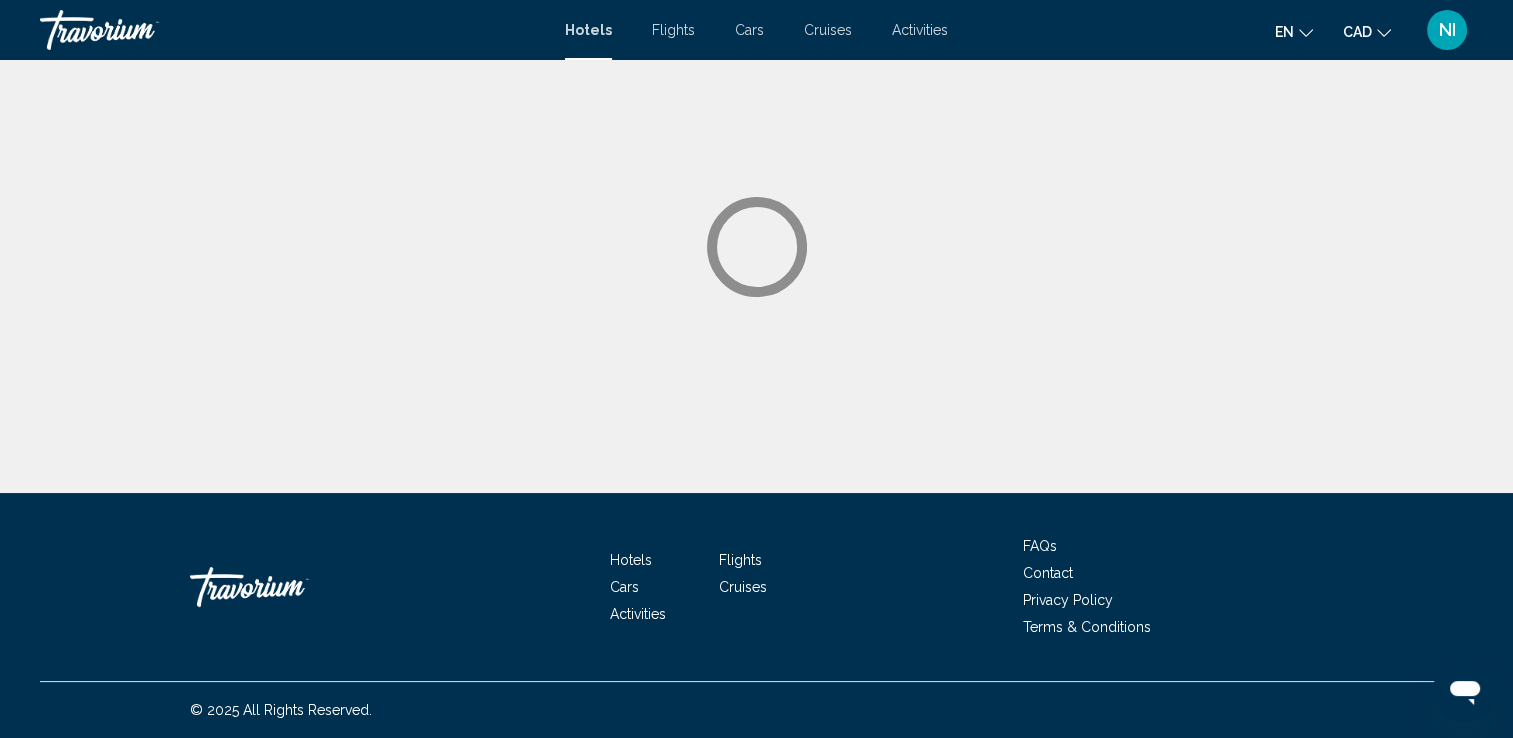 scroll, scrollTop: 0, scrollLeft: 0, axis: both 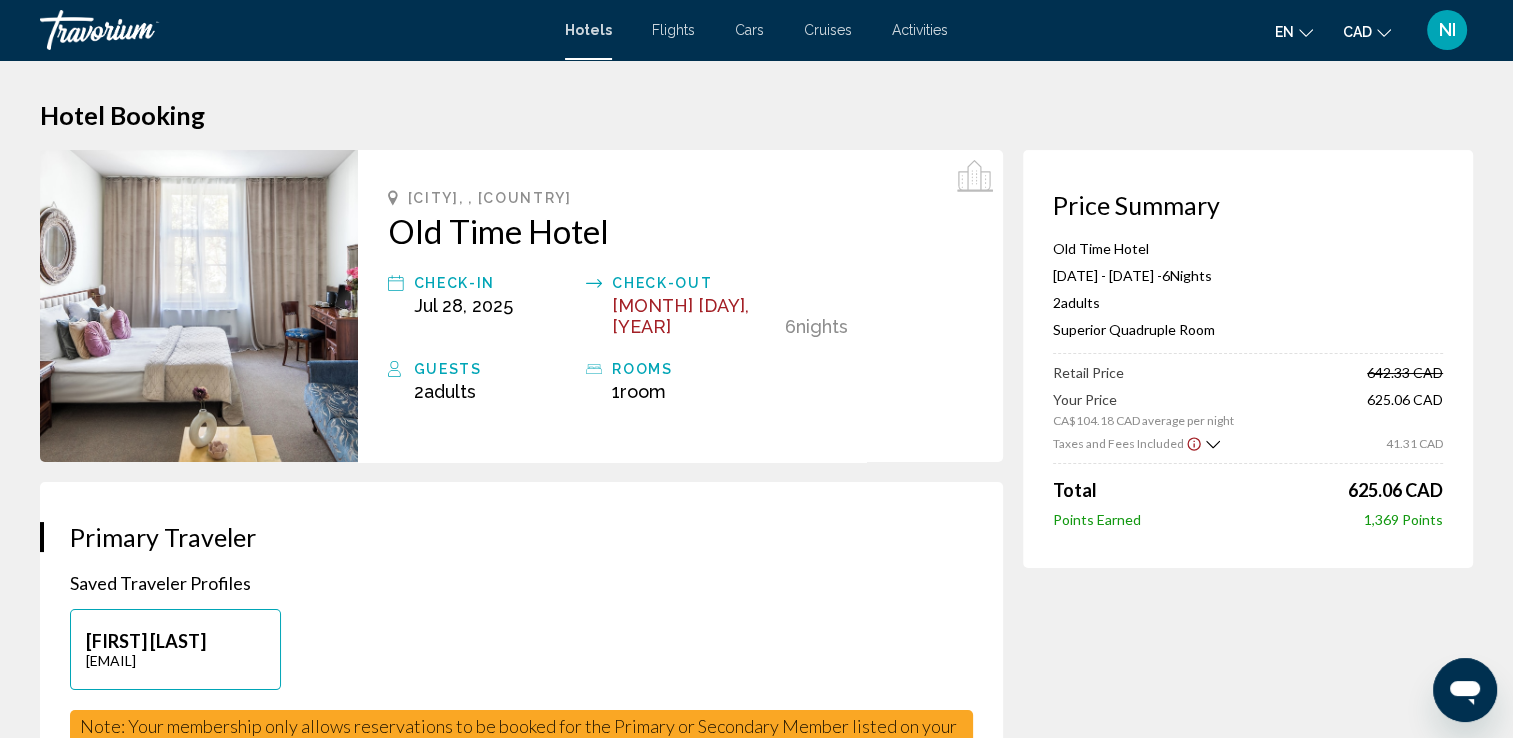 drag, startPoint x: 1423, startPoint y: 489, endPoint x: 1486, endPoint y: 491, distance: 63.03174 